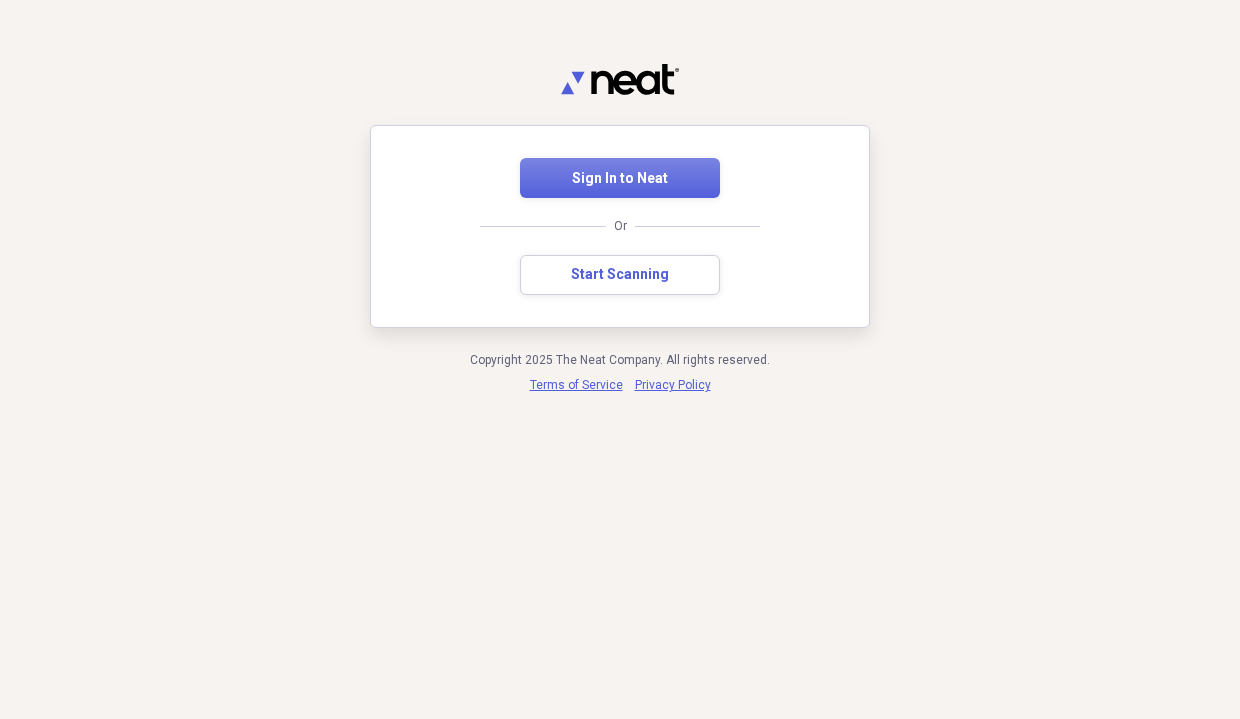 scroll, scrollTop: 0, scrollLeft: 0, axis: both 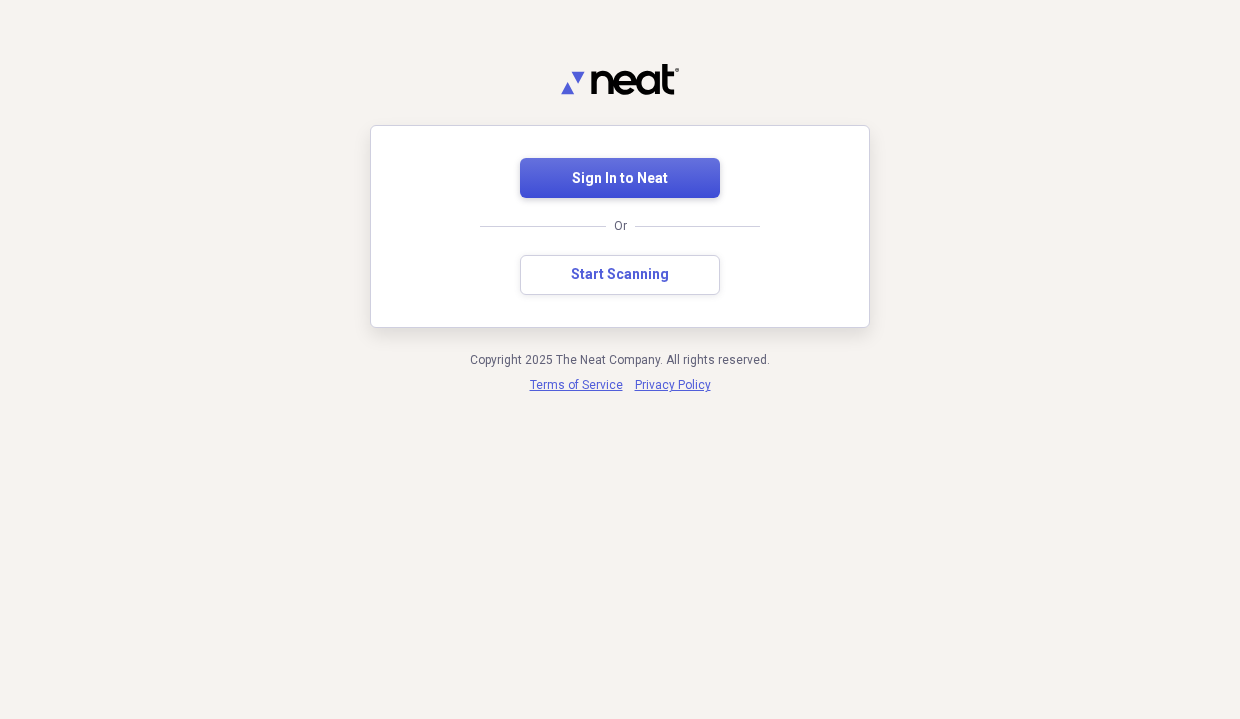 click on "Sign In to Neat" at bounding box center (620, 179) 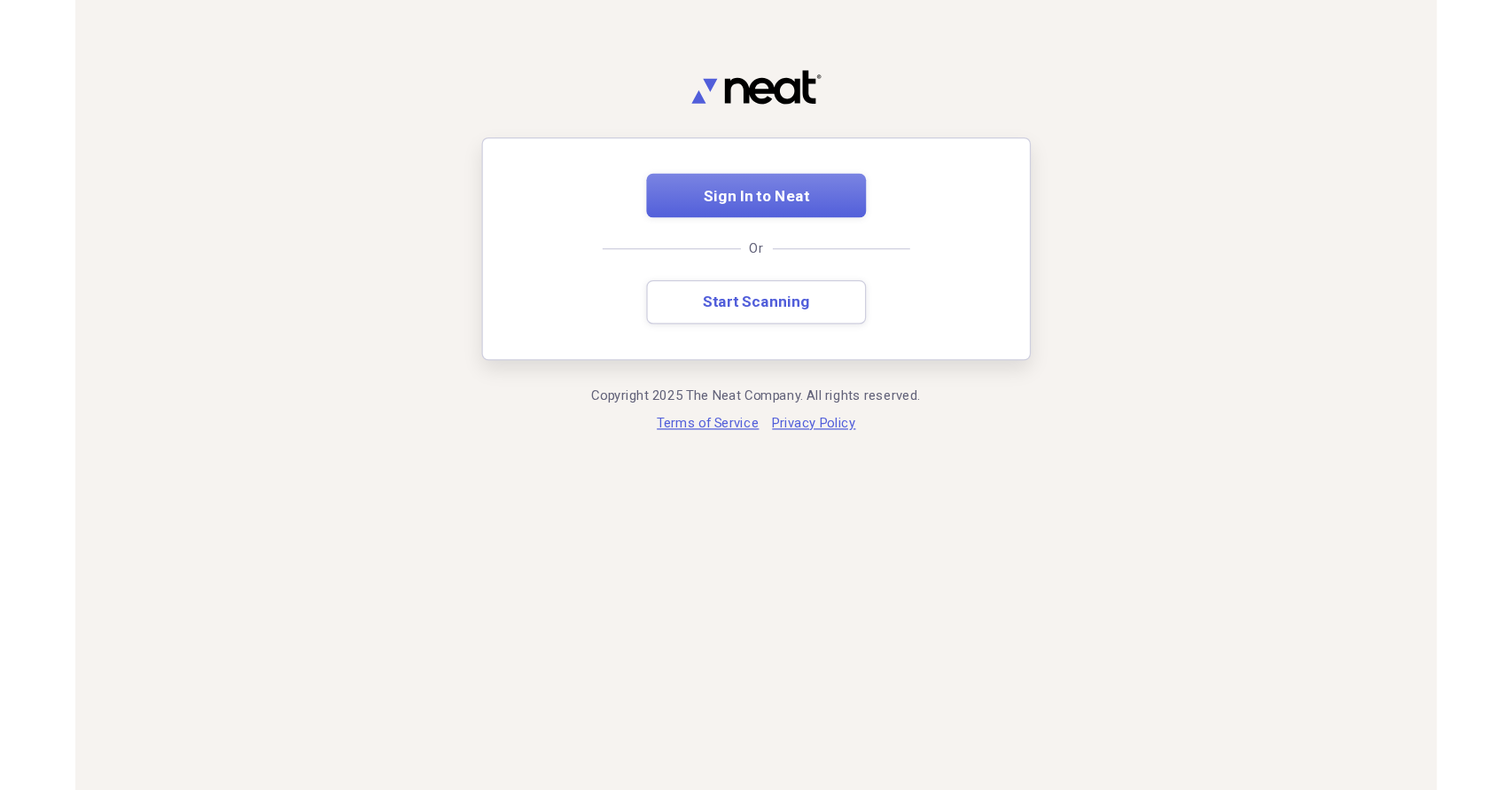 scroll, scrollTop: 0, scrollLeft: 0, axis: both 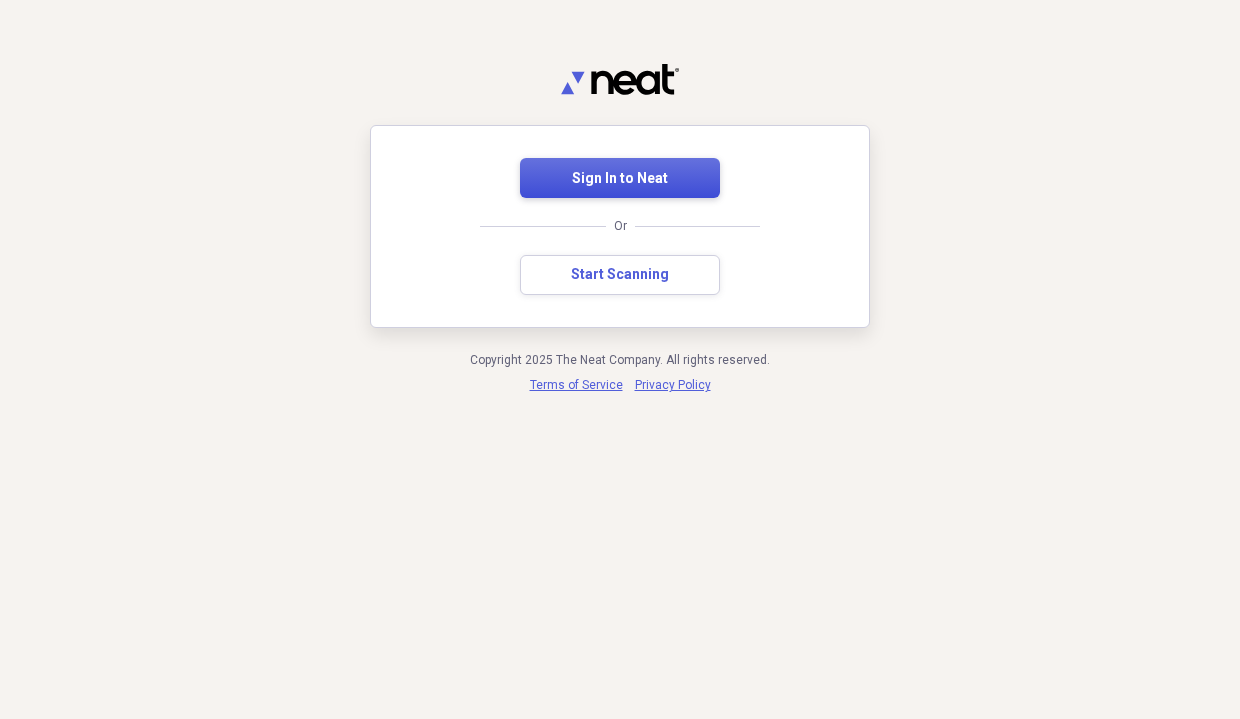 click on "Sign In to Neat" at bounding box center [620, 179] 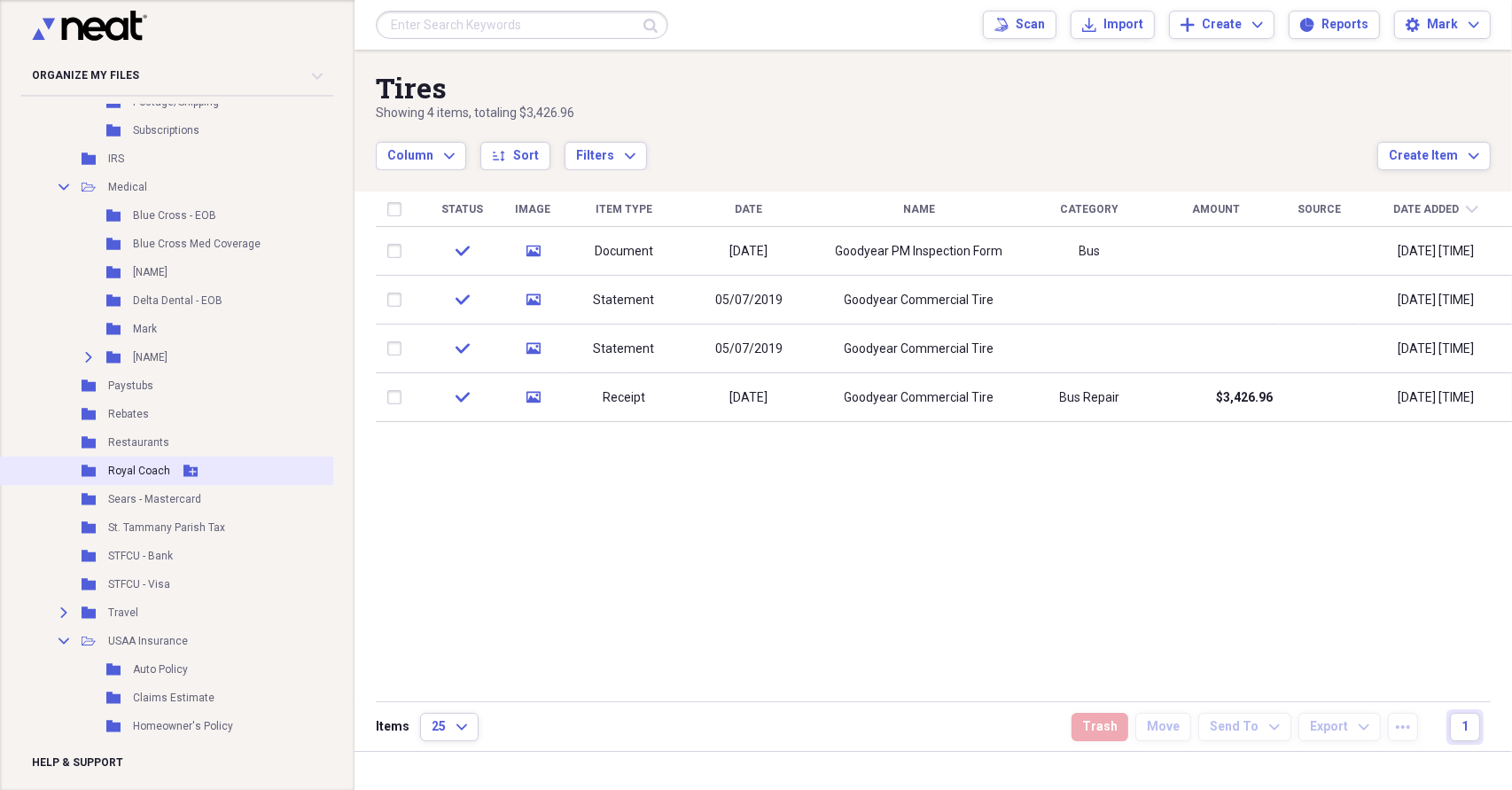 scroll, scrollTop: 1862, scrollLeft: 0, axis: vertical 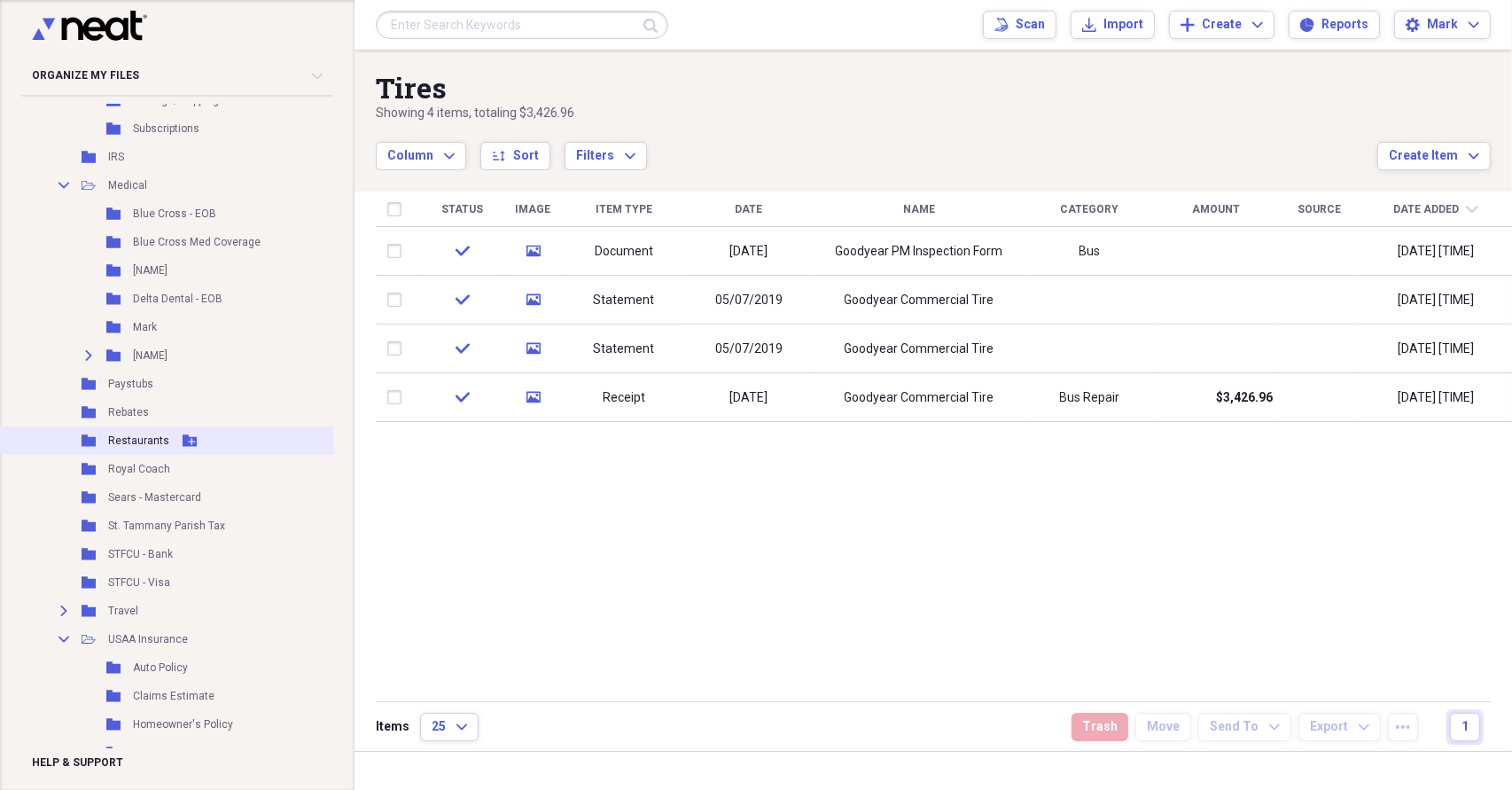 click on "Restaurants" at bounding box center (138, 441) 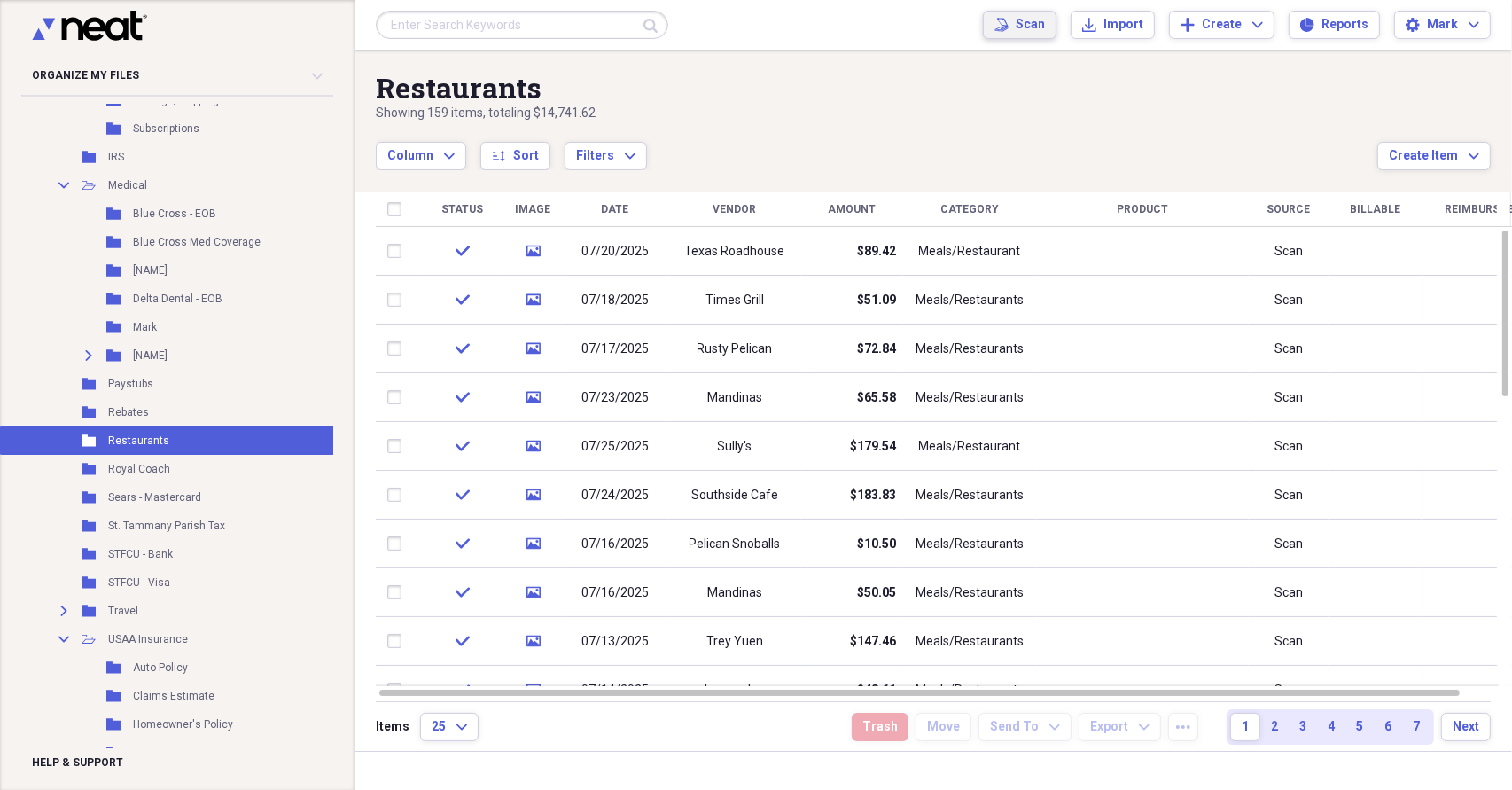 click on "Scan" at bounding box center [1030, 25] 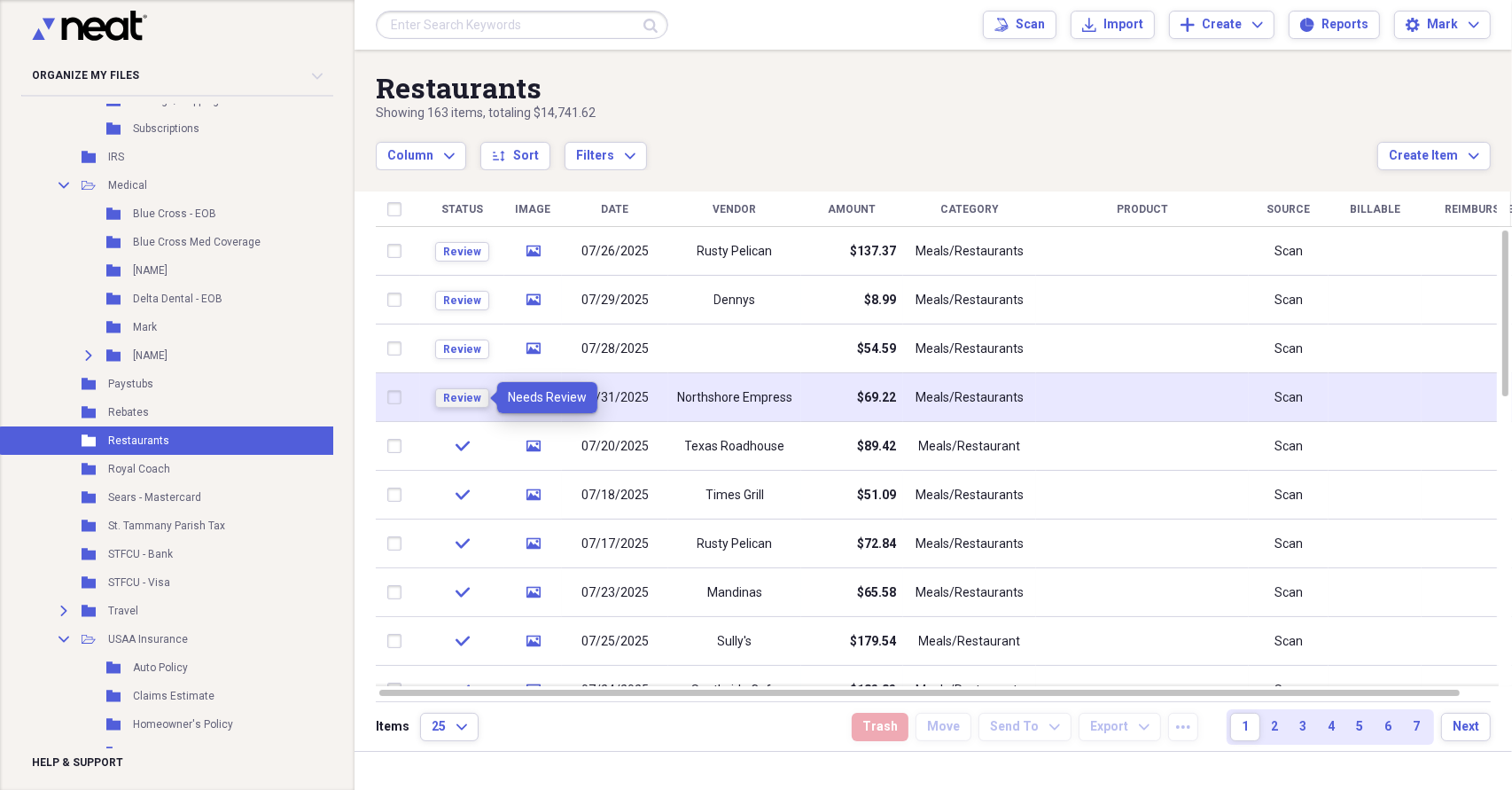 click on "Review" at bounding box center (462, 398) 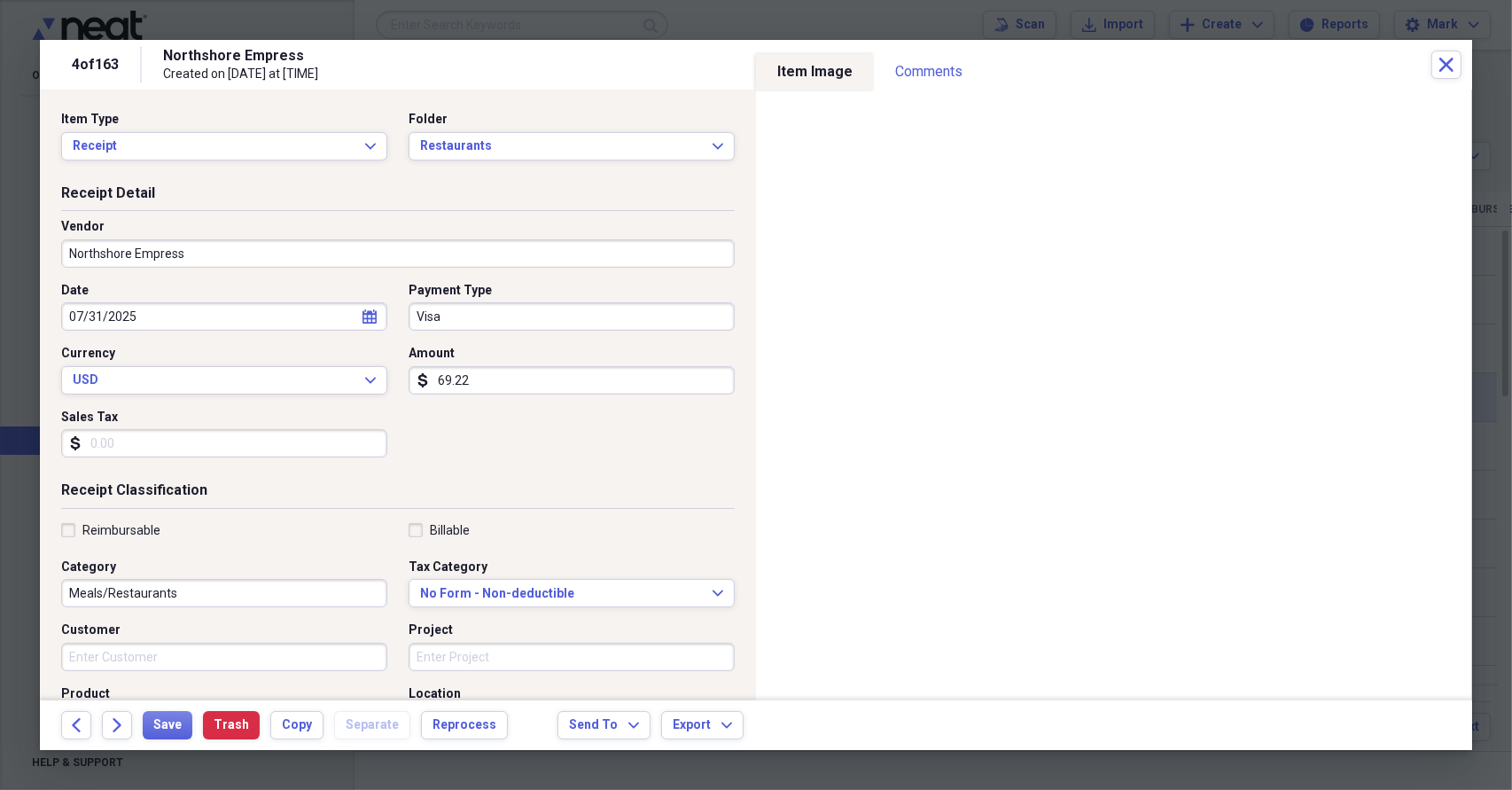 click on "69.22" at bounding box center [572, 380] 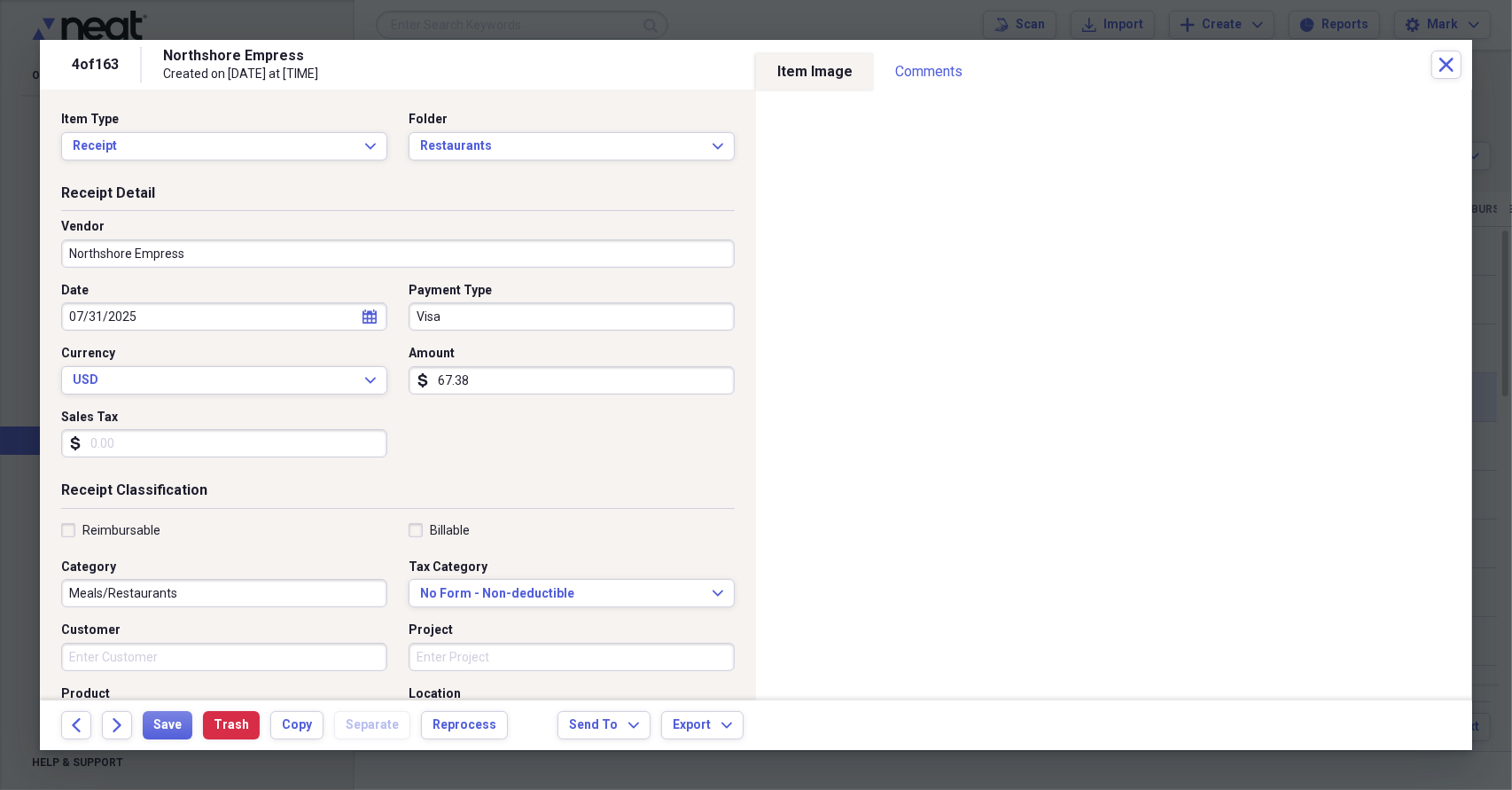 type on "67.38" 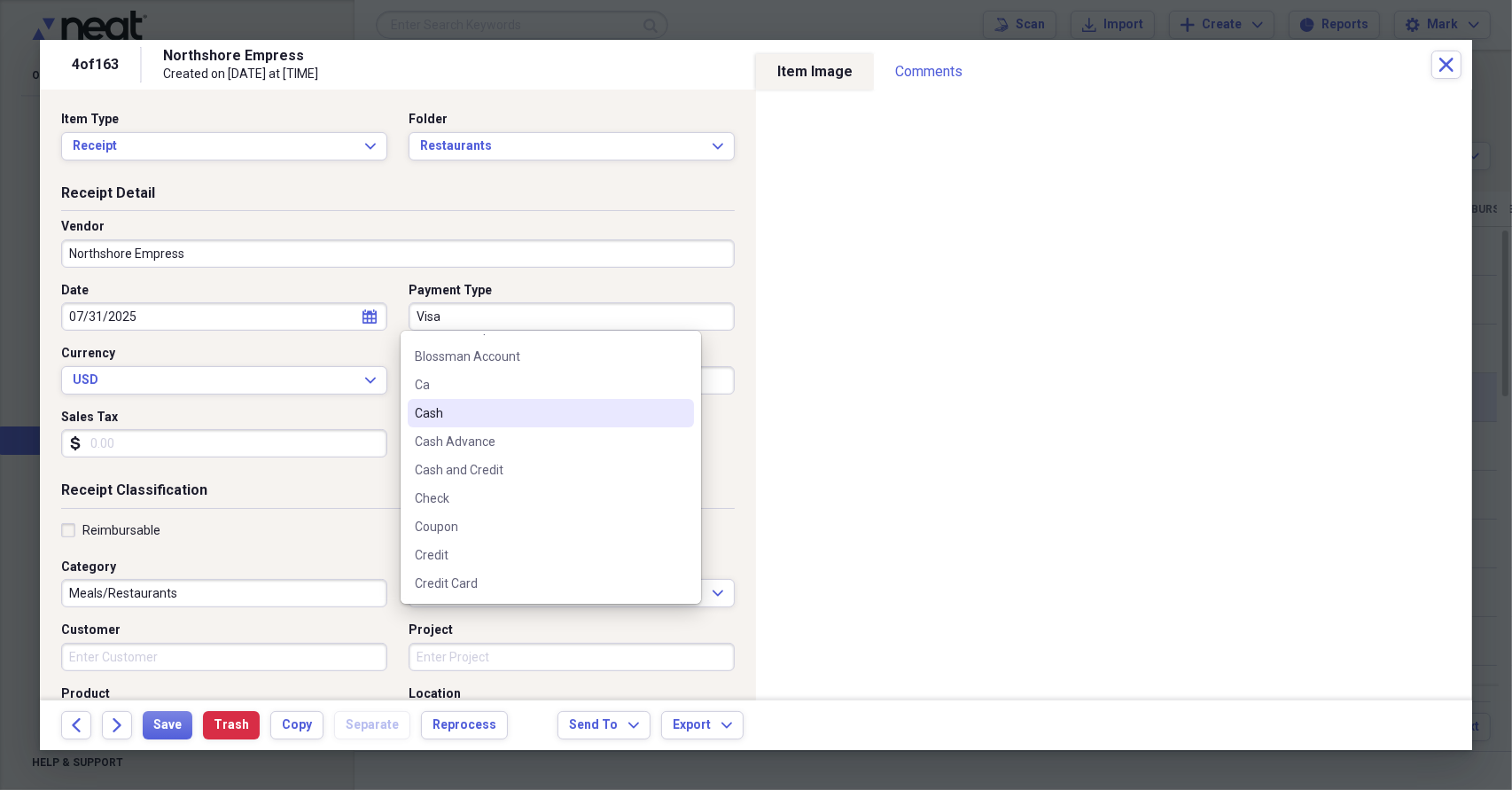 scroll, scrollTop: 177, scrollLeft: 0, axis: vertical 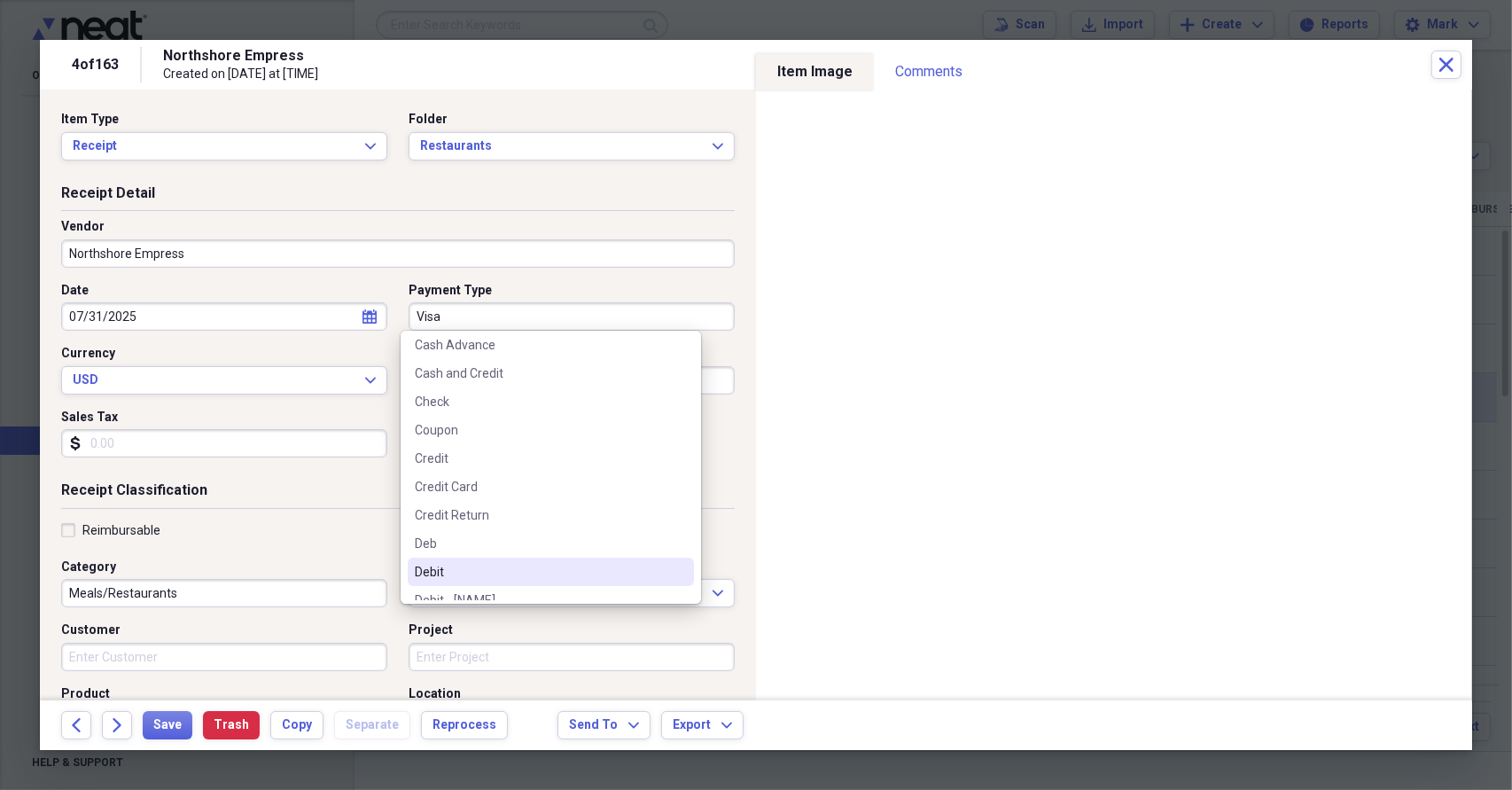 click on "Debit" at bounding box center (550, 572) 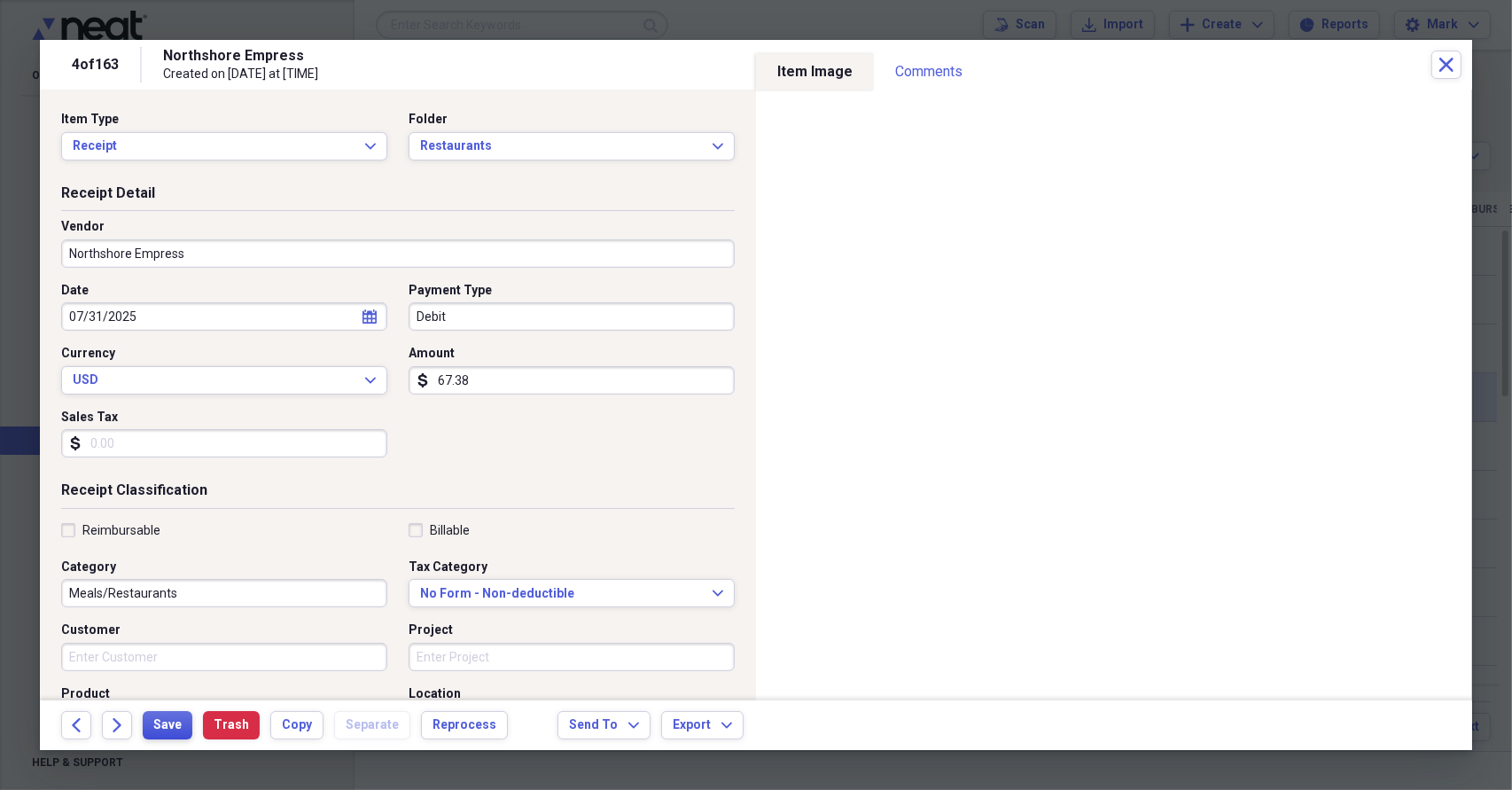 click on "Save" at bounding box center [168, 725] 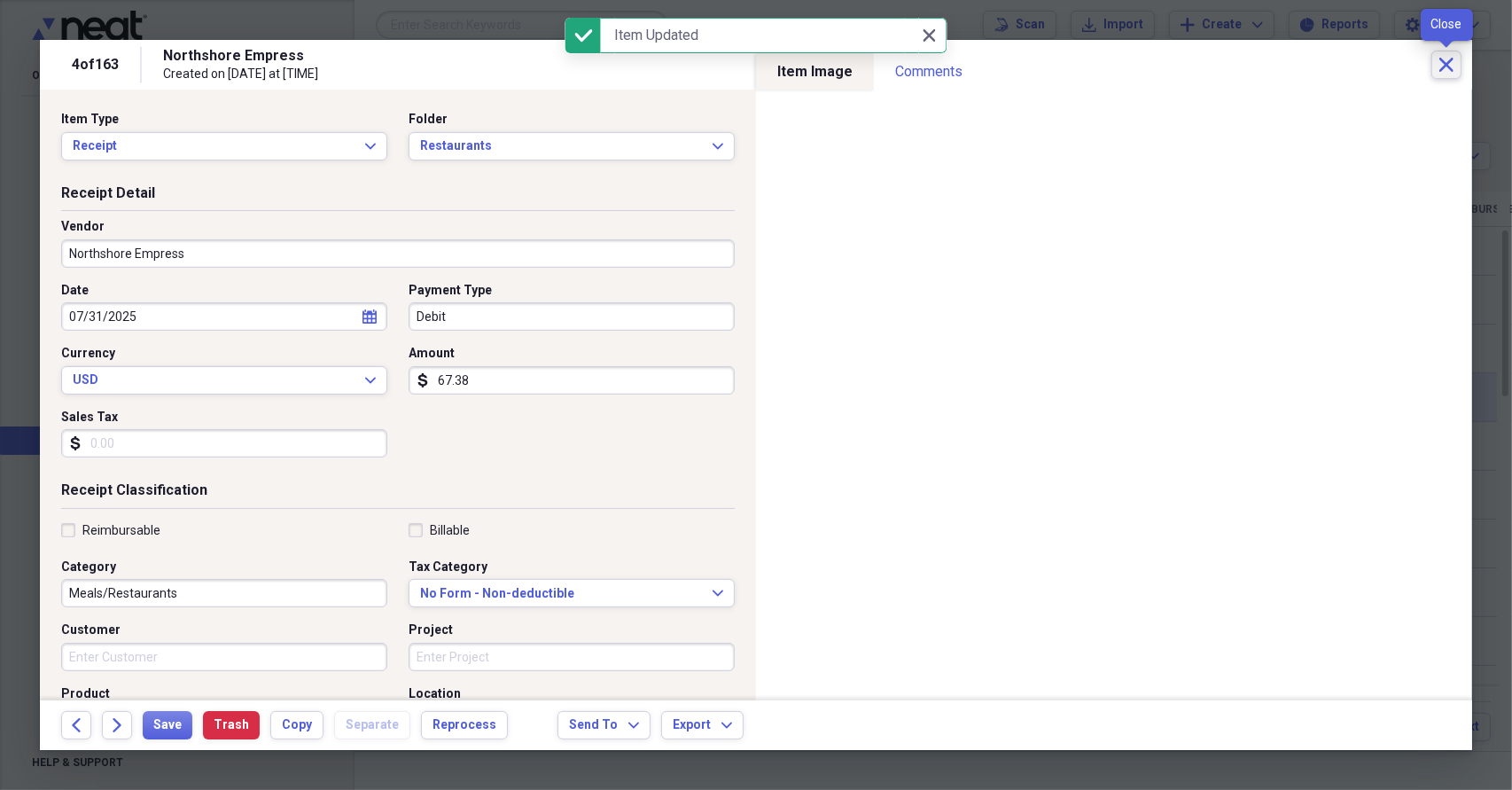click 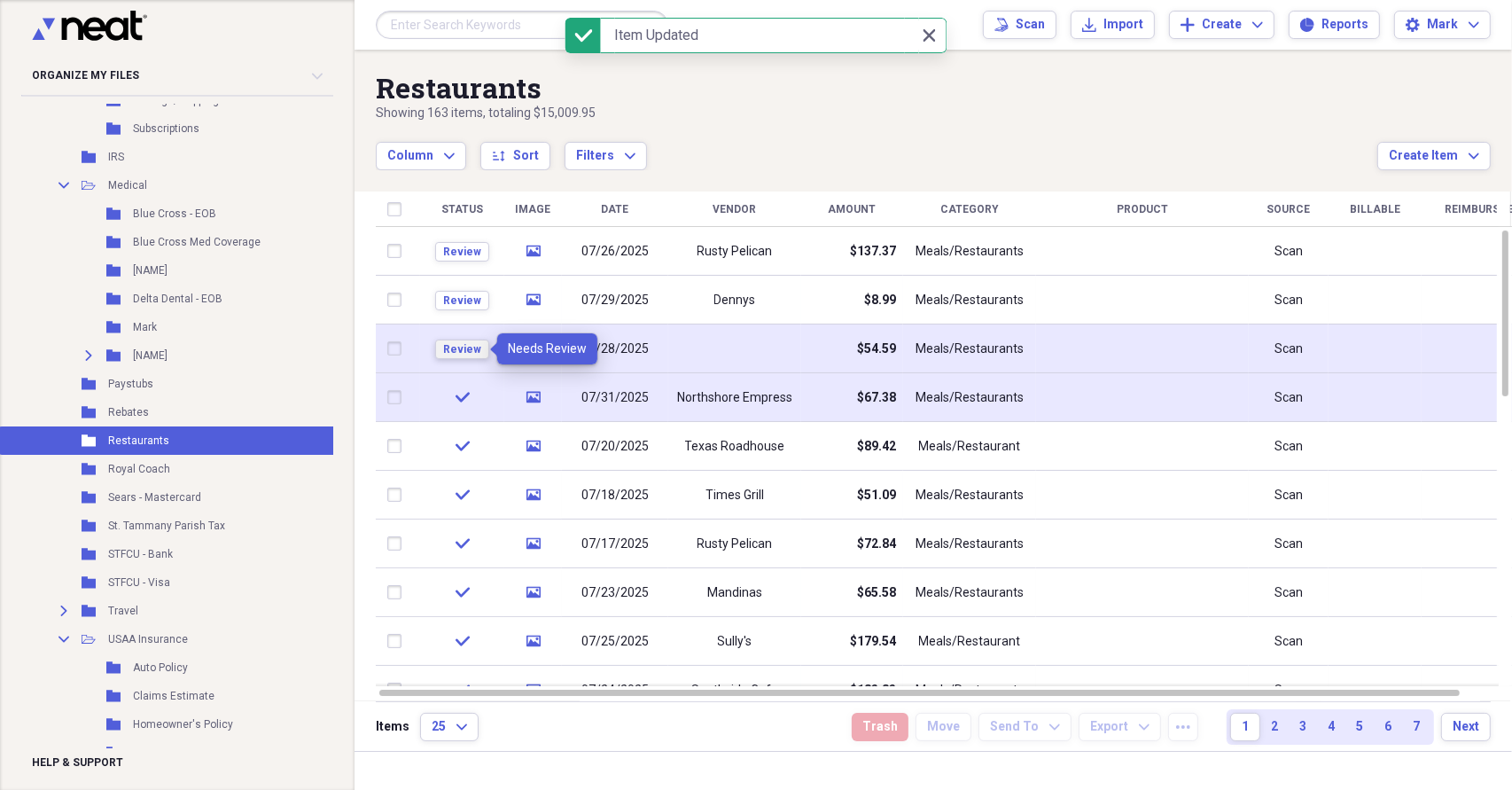 click on "Review" at bounding box center (462, 349) 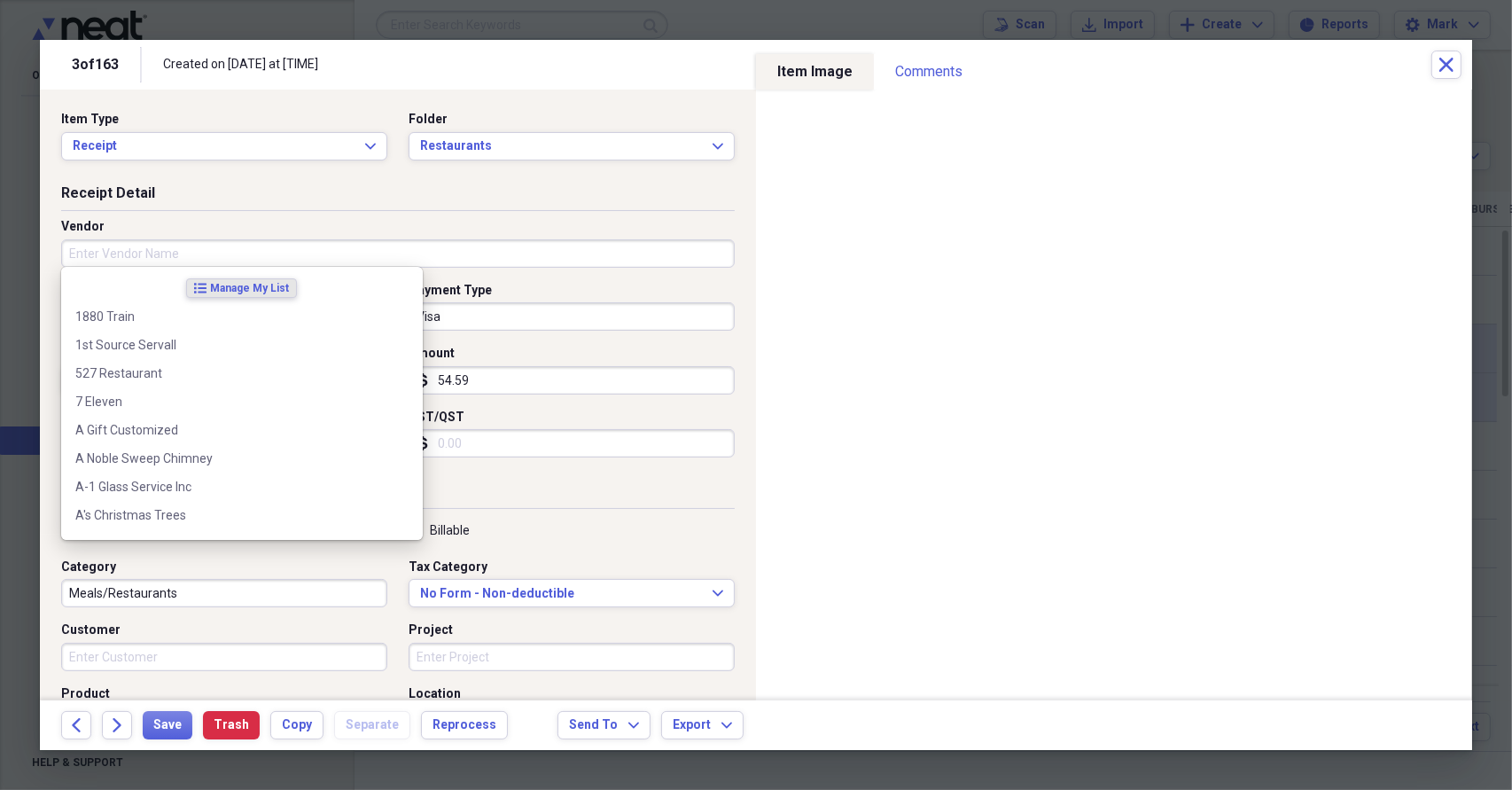click on "Vendor" at bounding box center (398, 254) 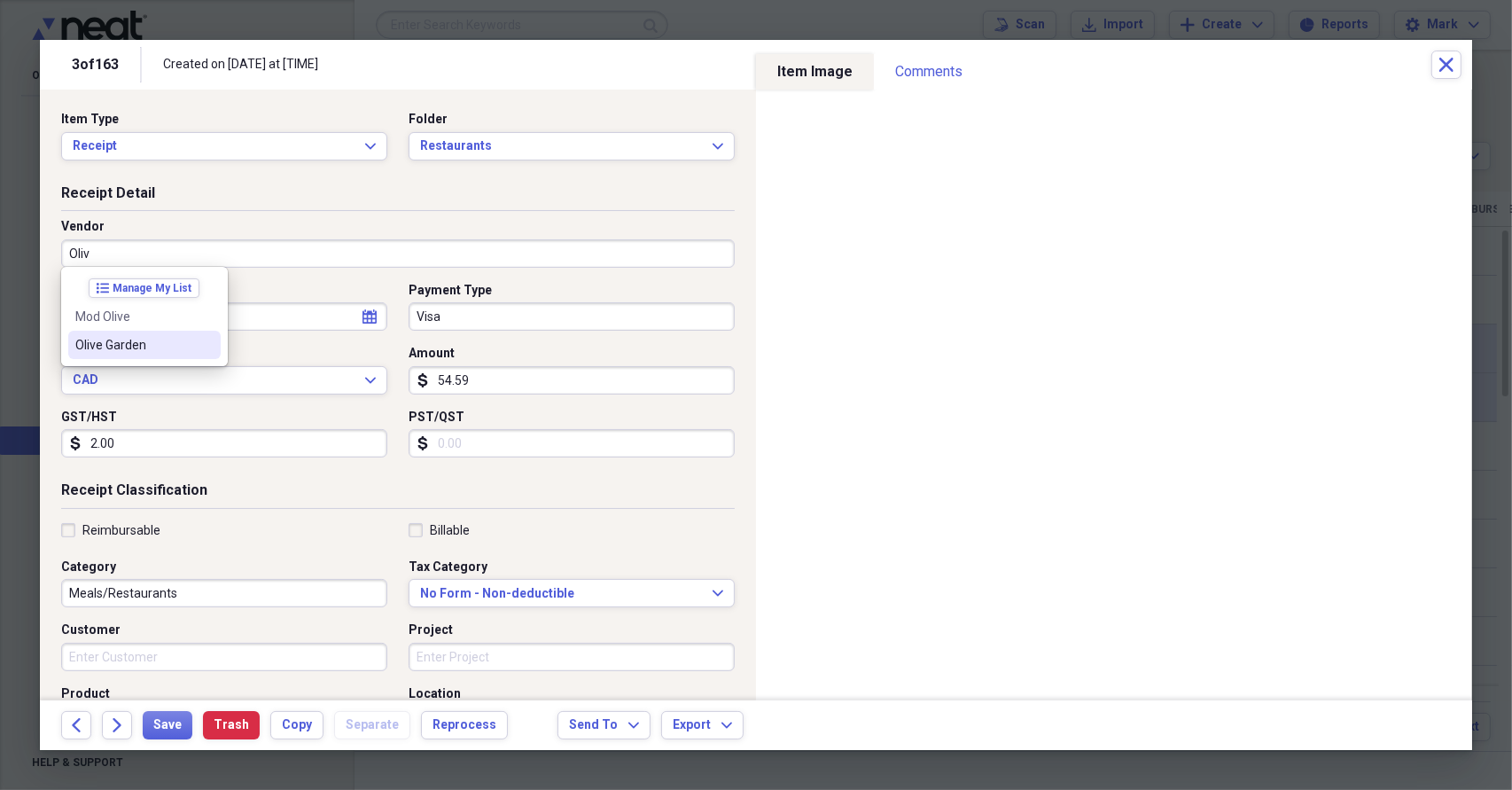 click on "Olive Garden" at bounding box center (134, 345) 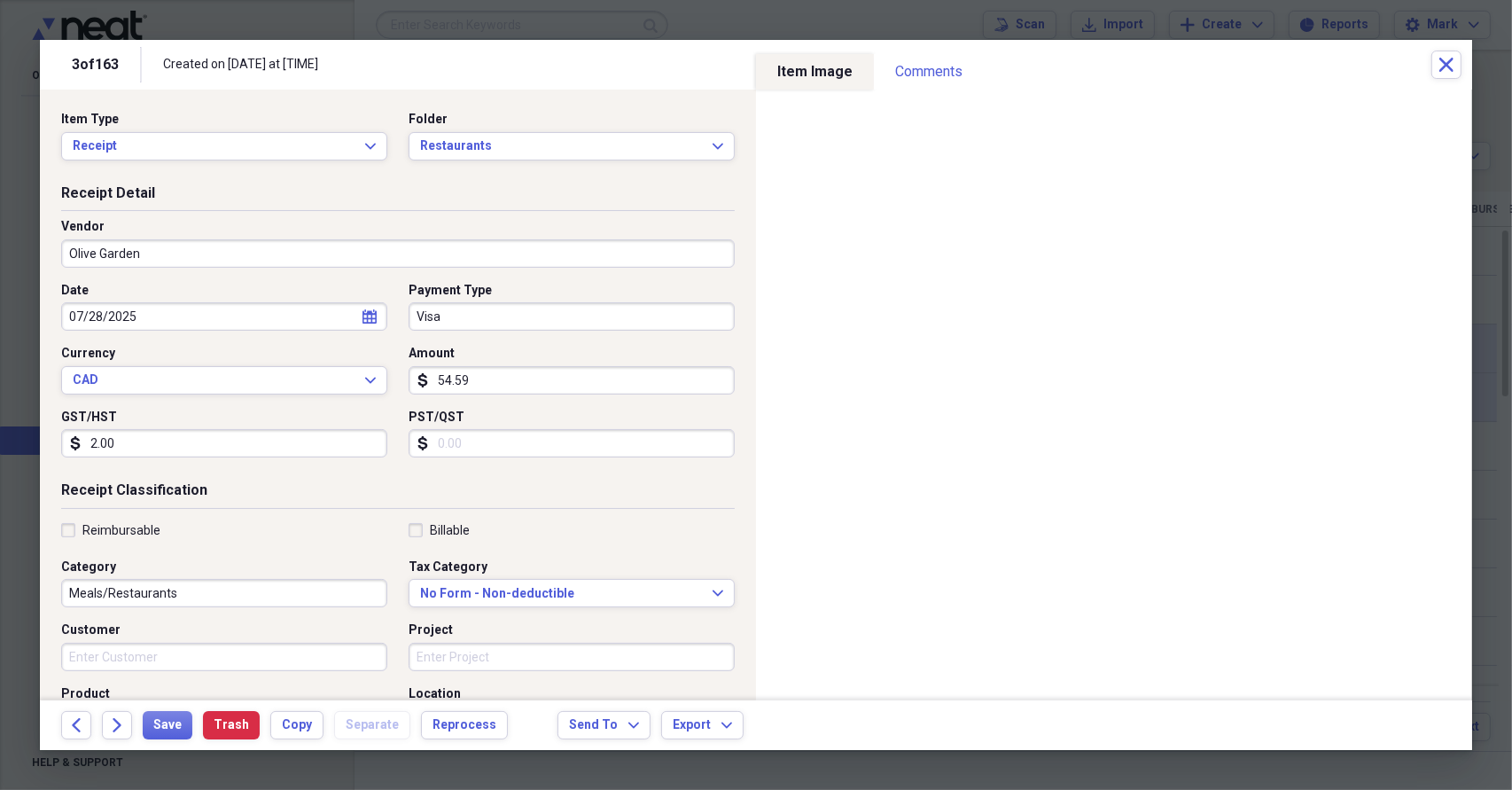 click on "Visa" at bounding box center (572, 317) 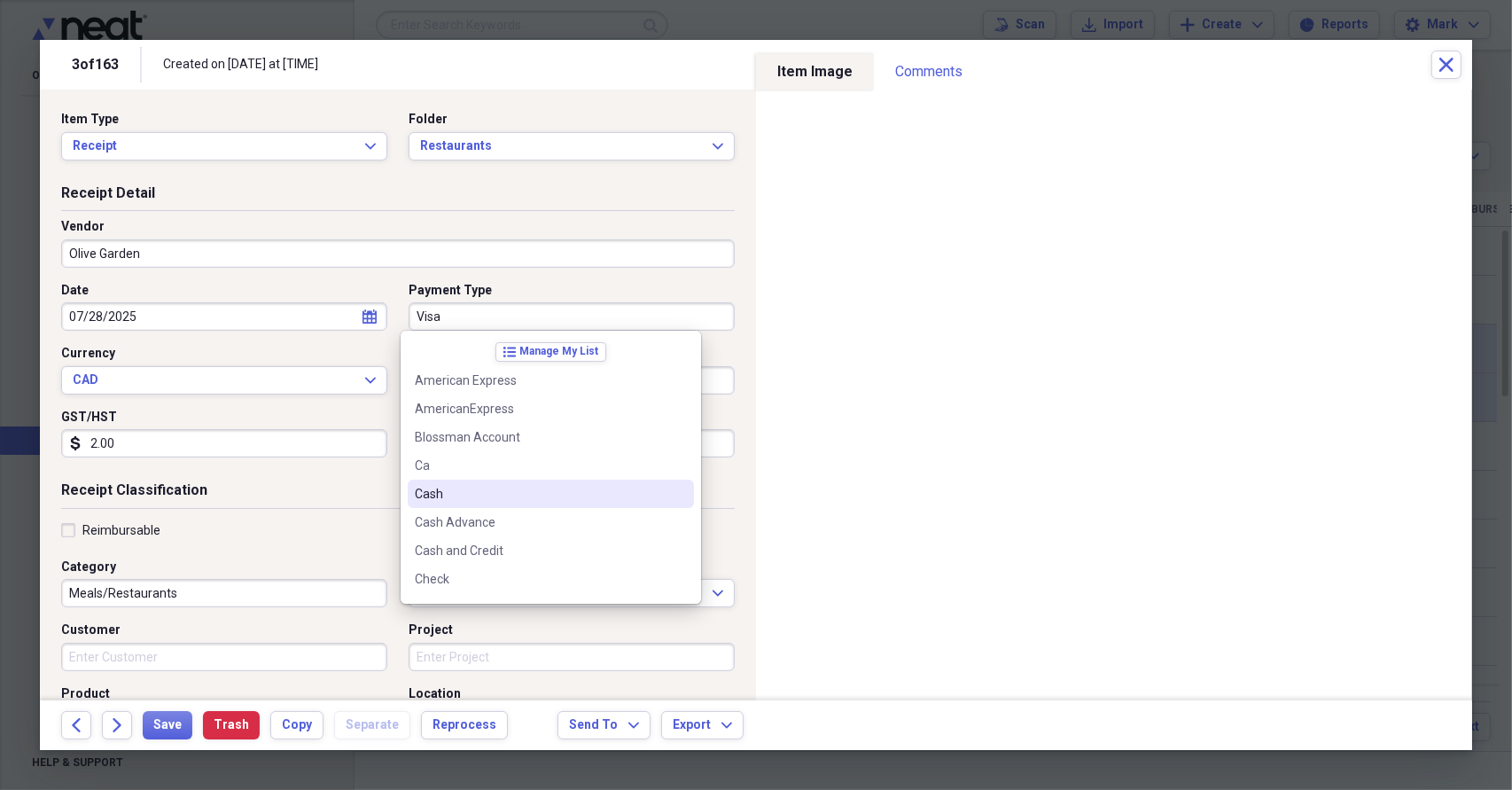 scroll, scrollTop: 266, scrollLeft: 0, axis: vertical 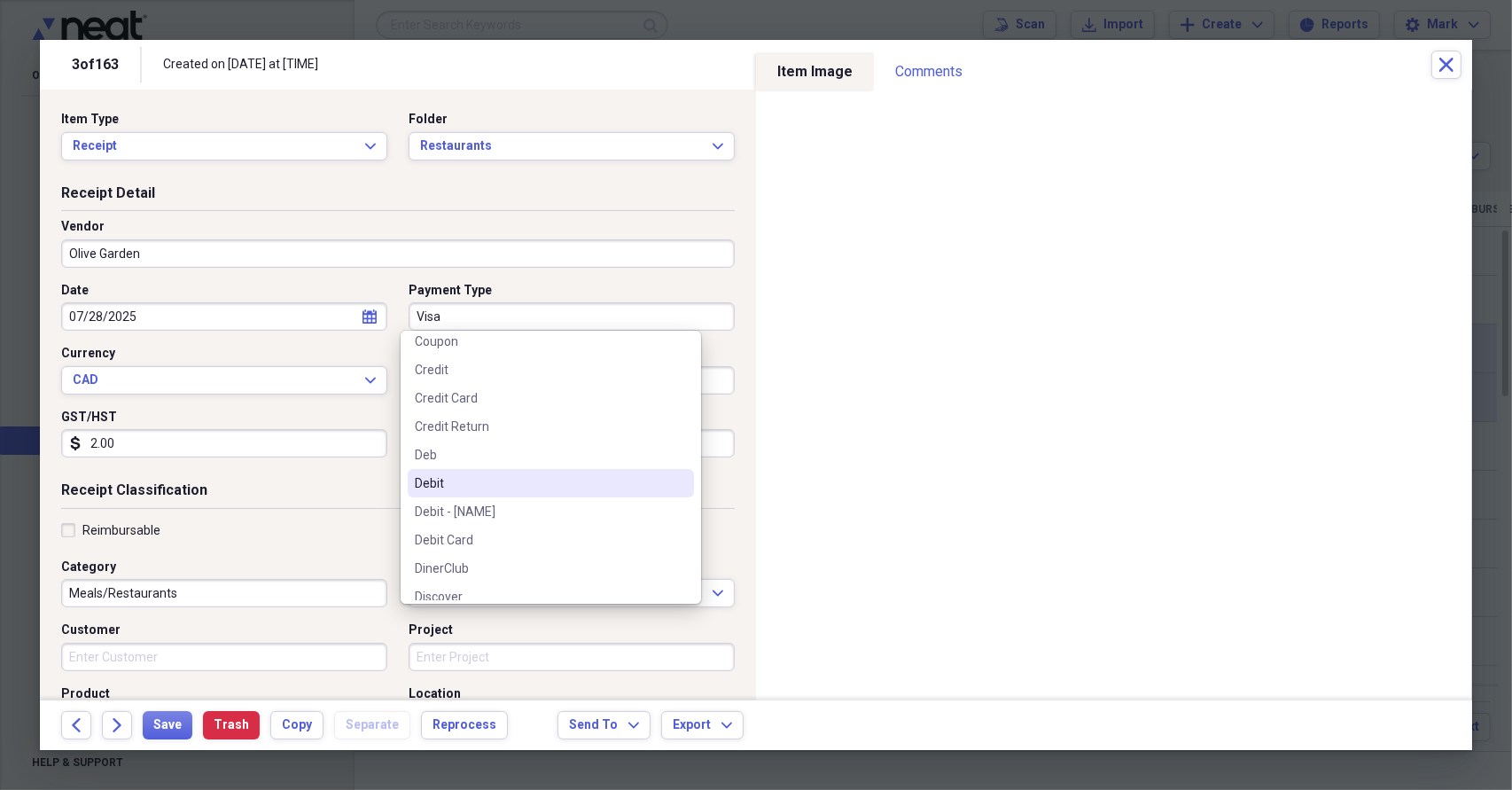 click on "Debit" at bounding box center (550, 483) 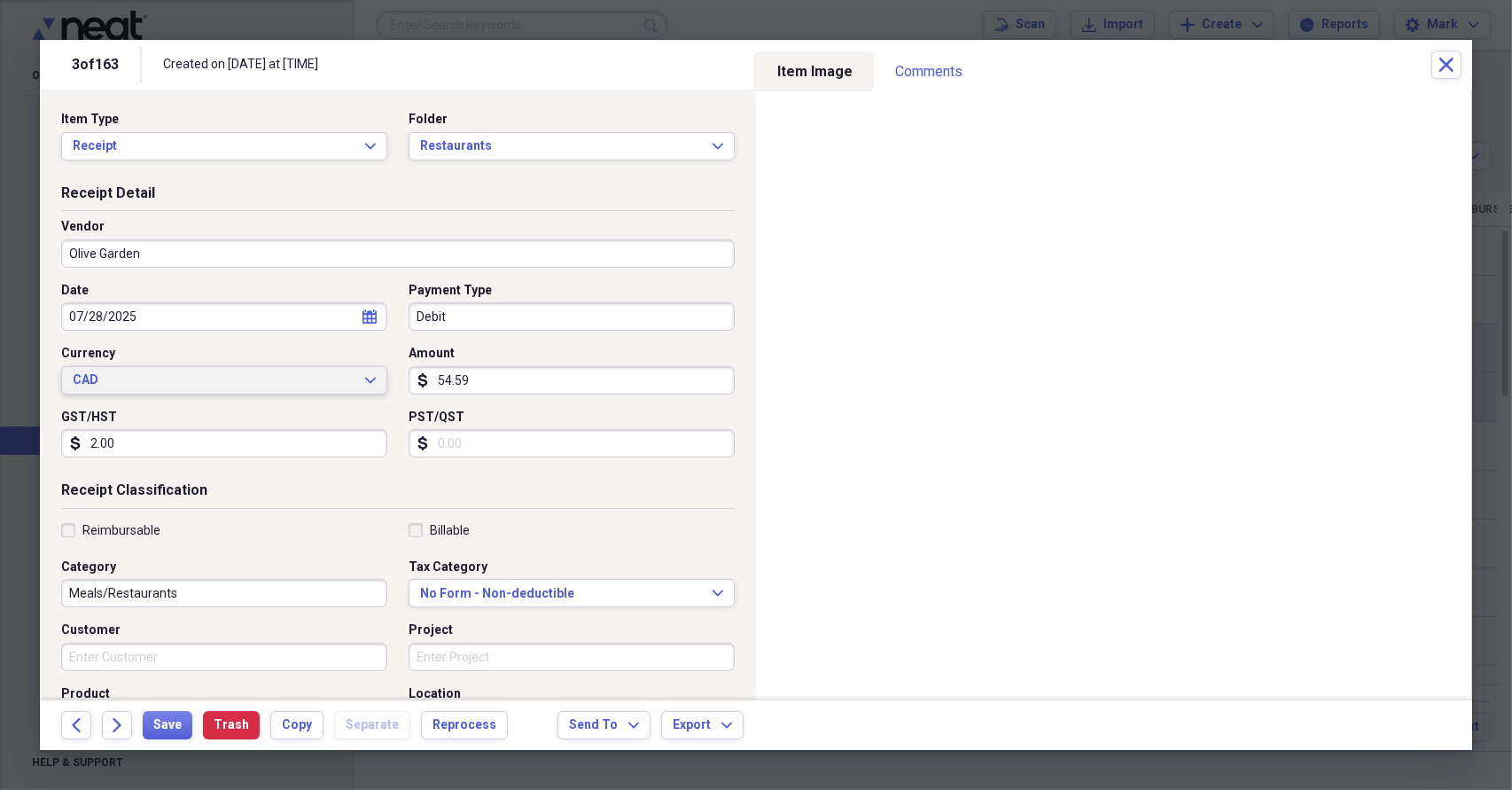 click on "Expand" 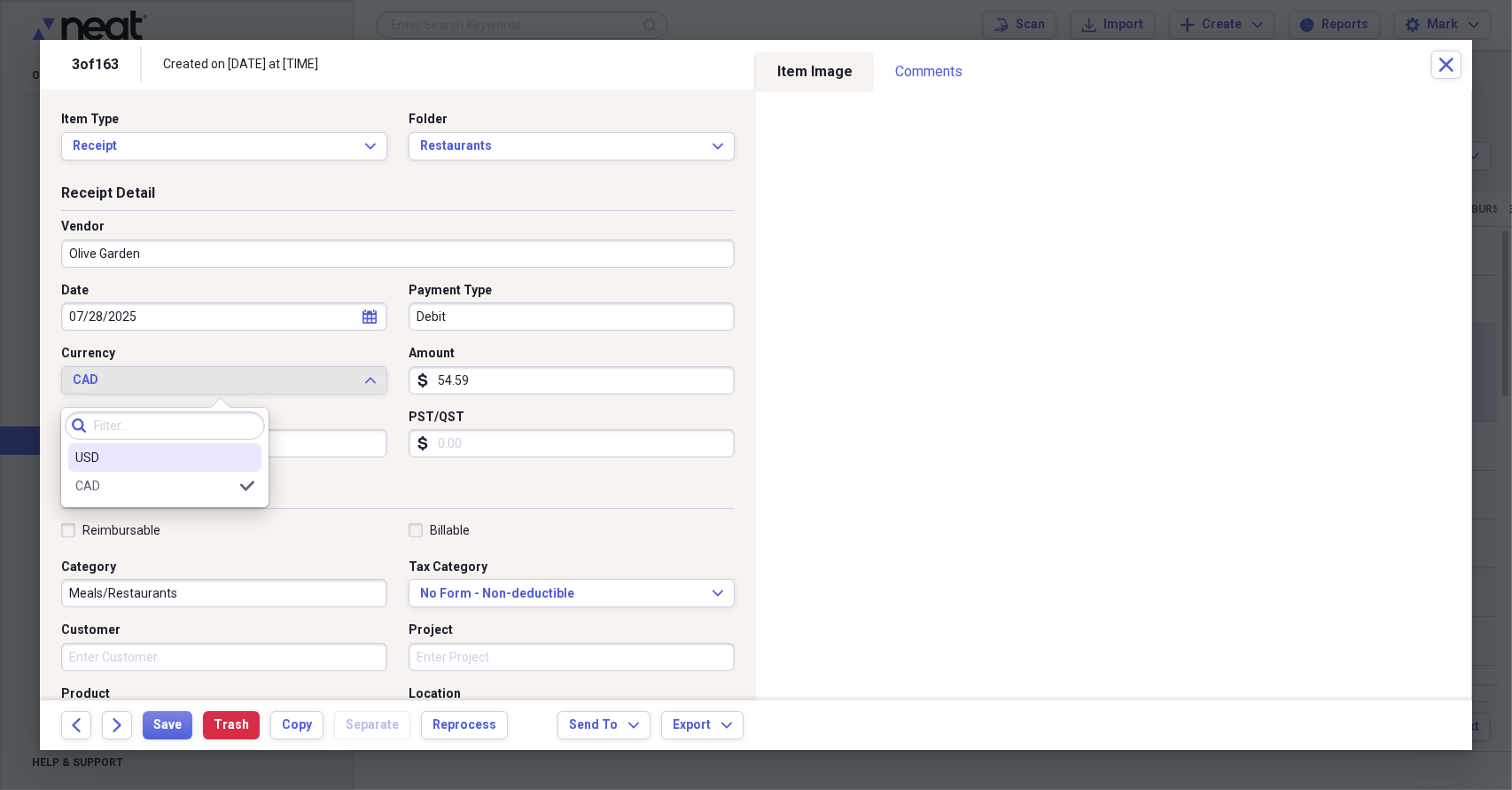 click at bounding box center (247, 458) 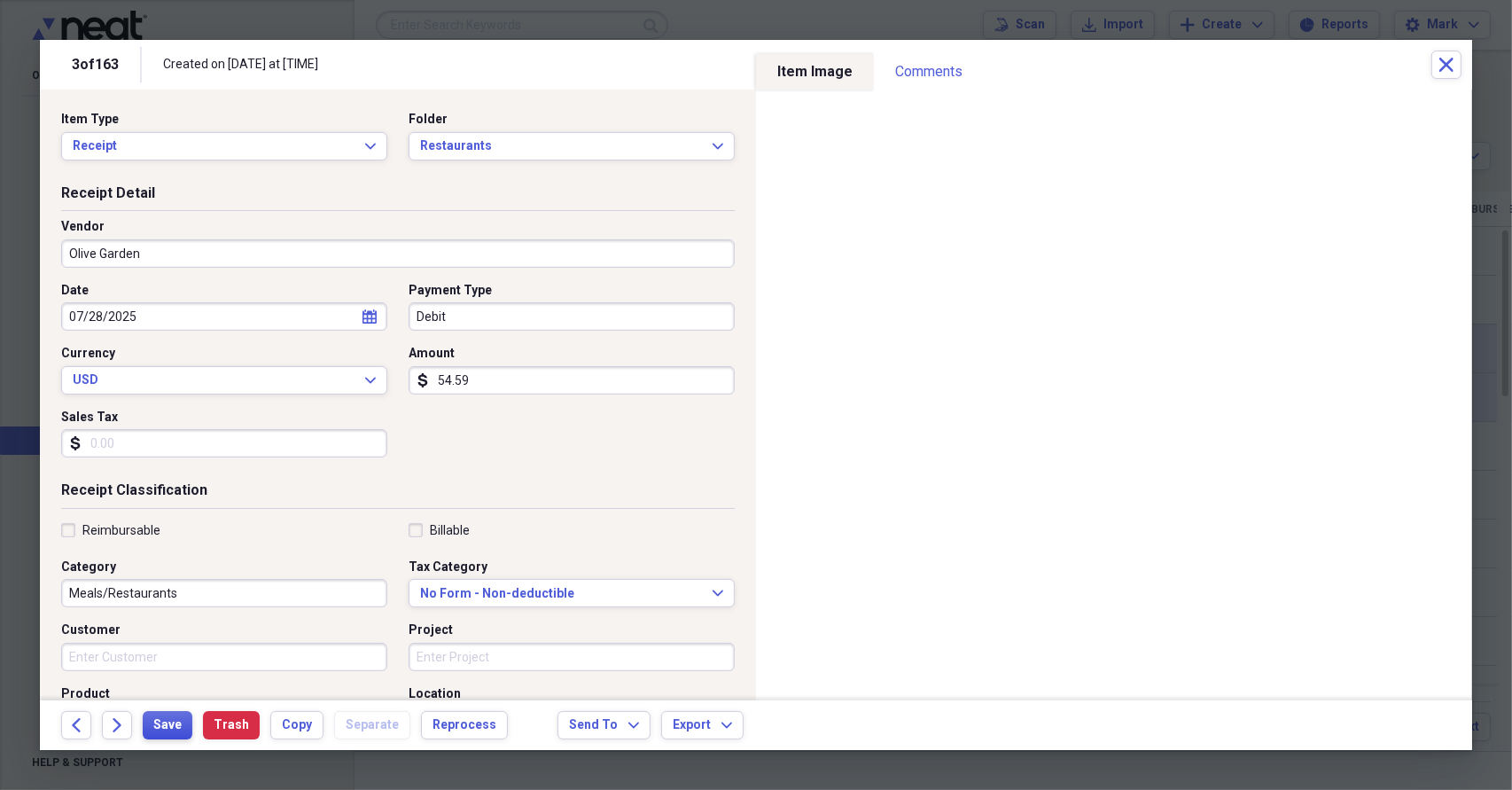 click on "Save" at bounding box center [168, 725] 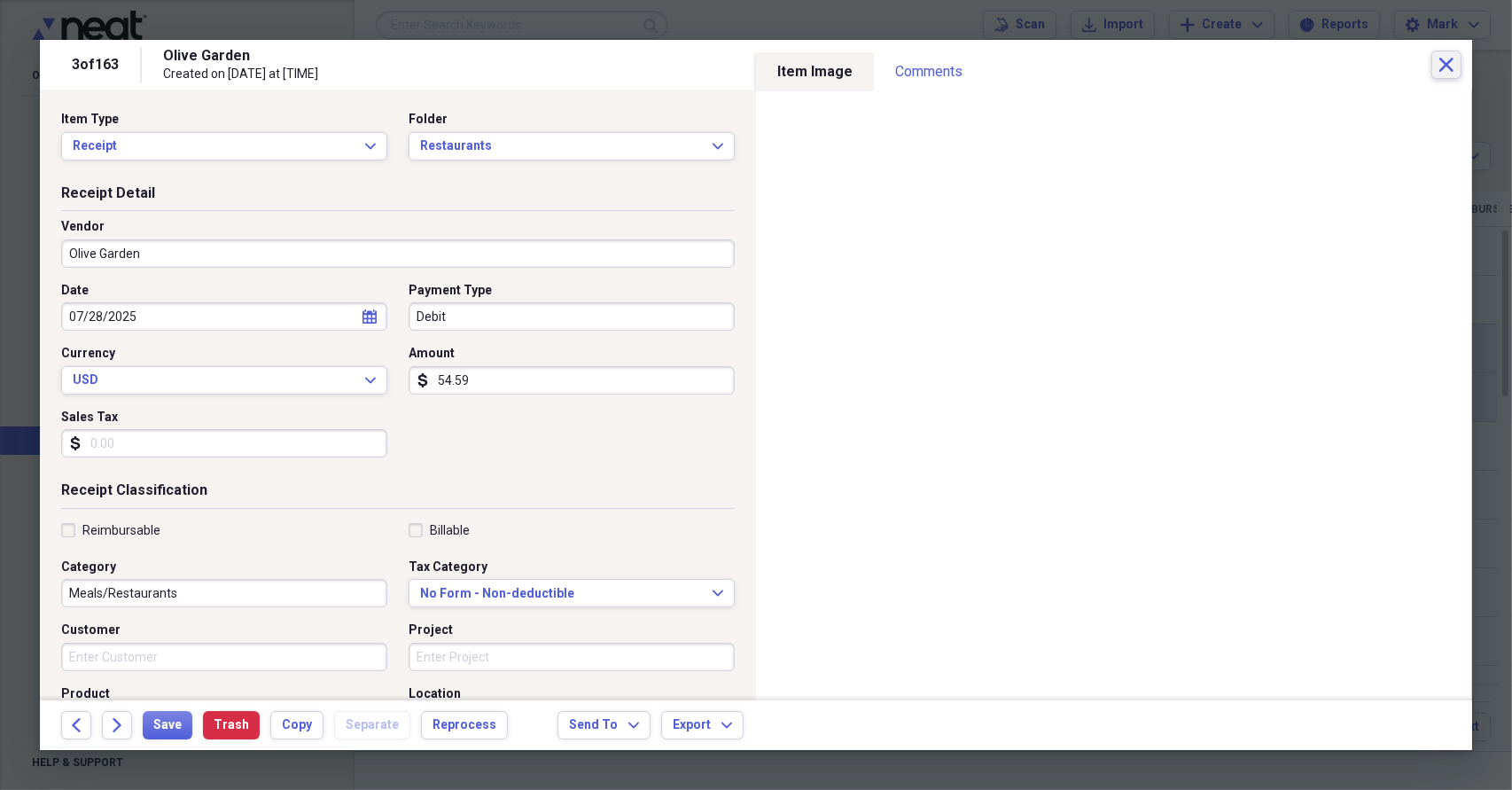 click on "Close" 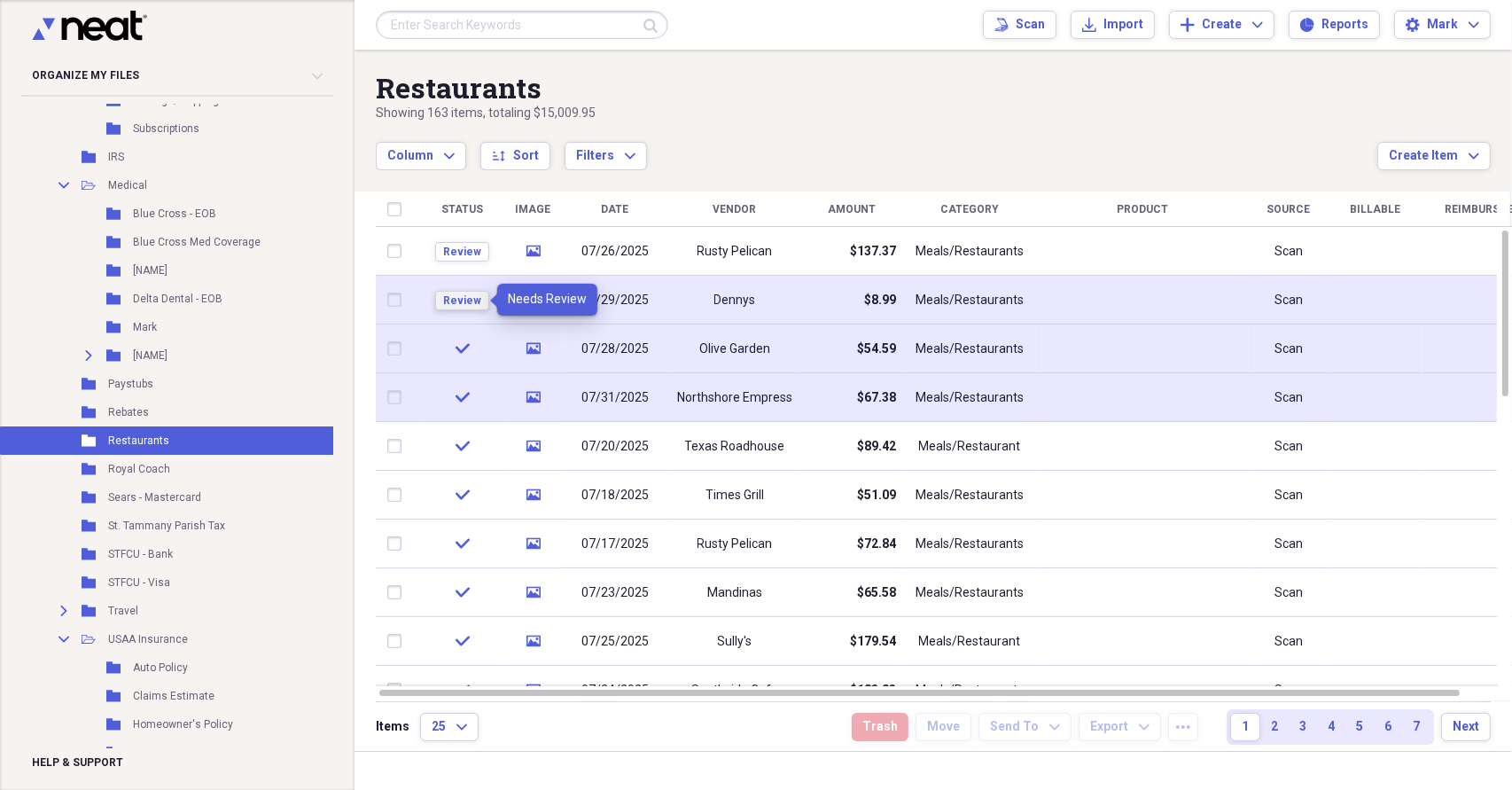 click on "Review" at bounding box center [462, 301] 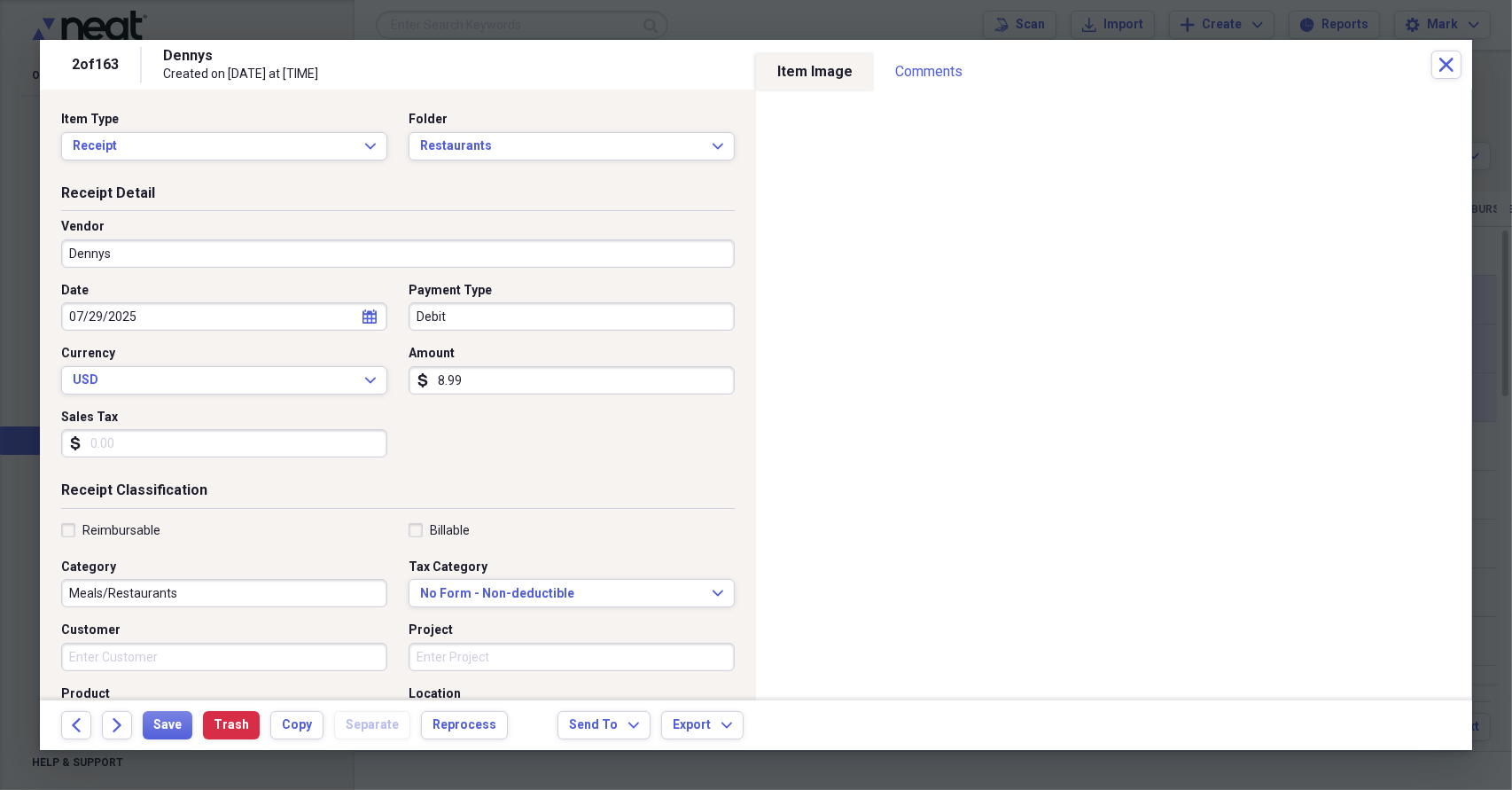 click on "8.99" at bounding box center [572, 380] 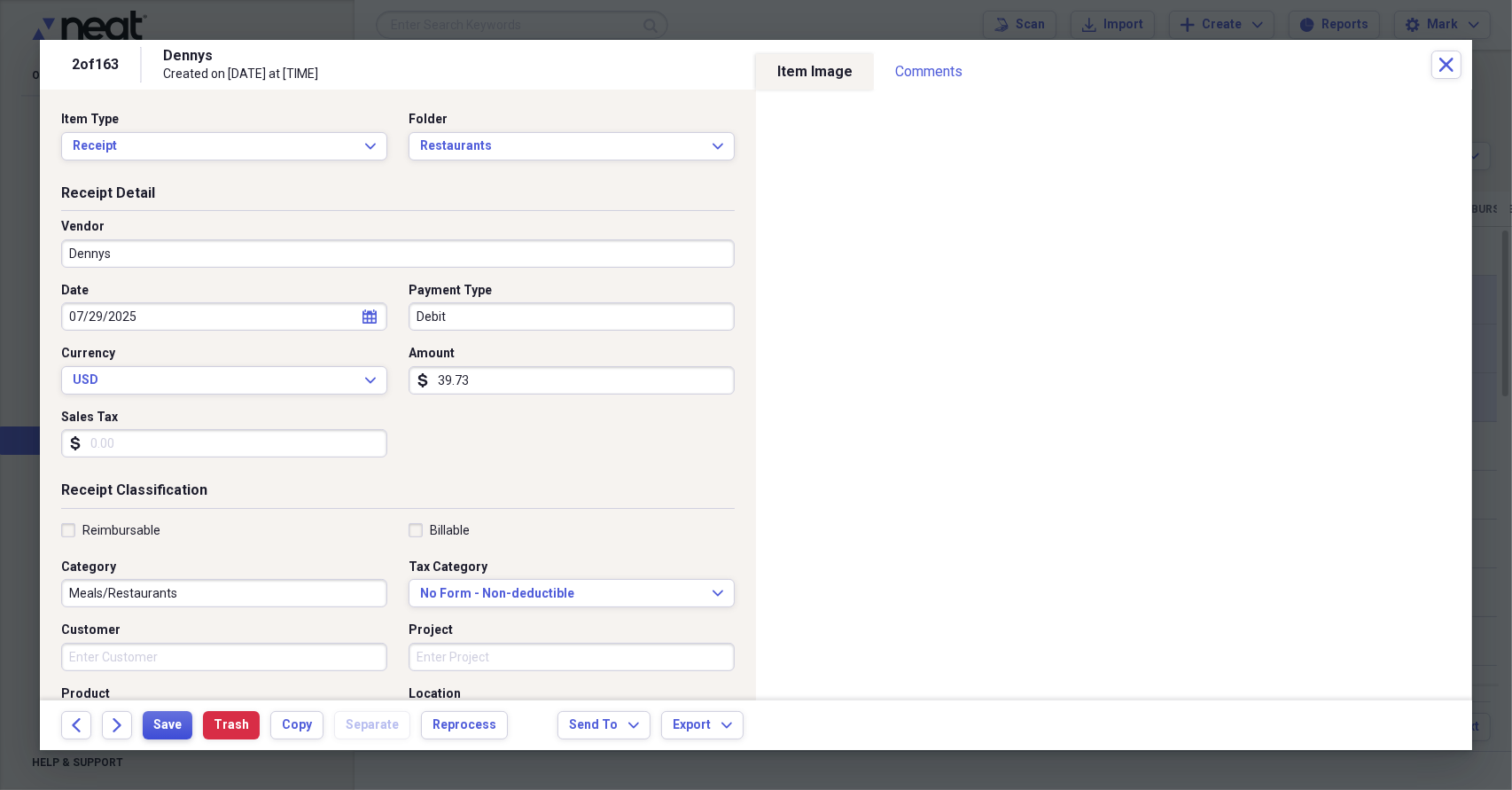 type on "39.73" 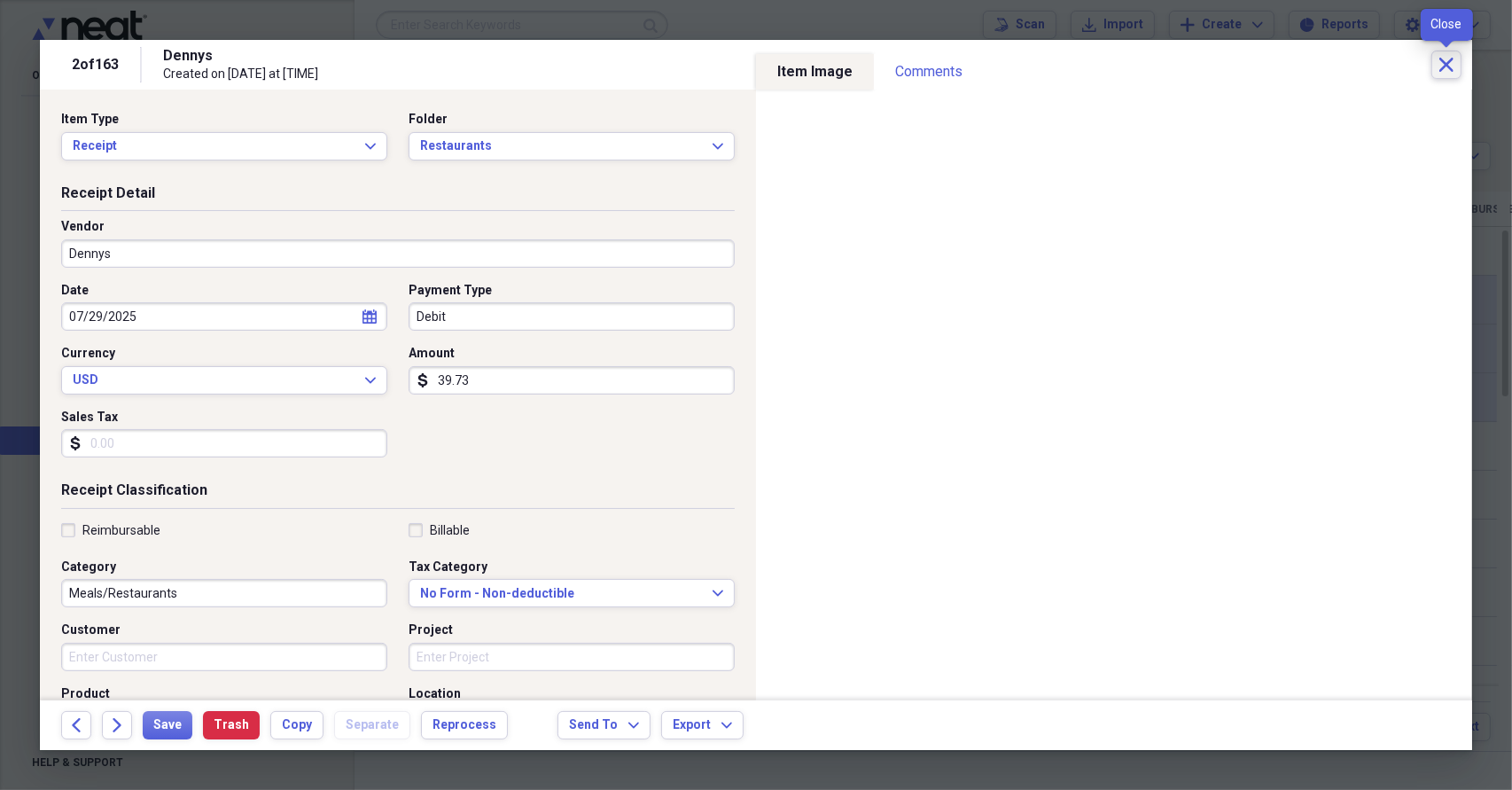 click on "Close" 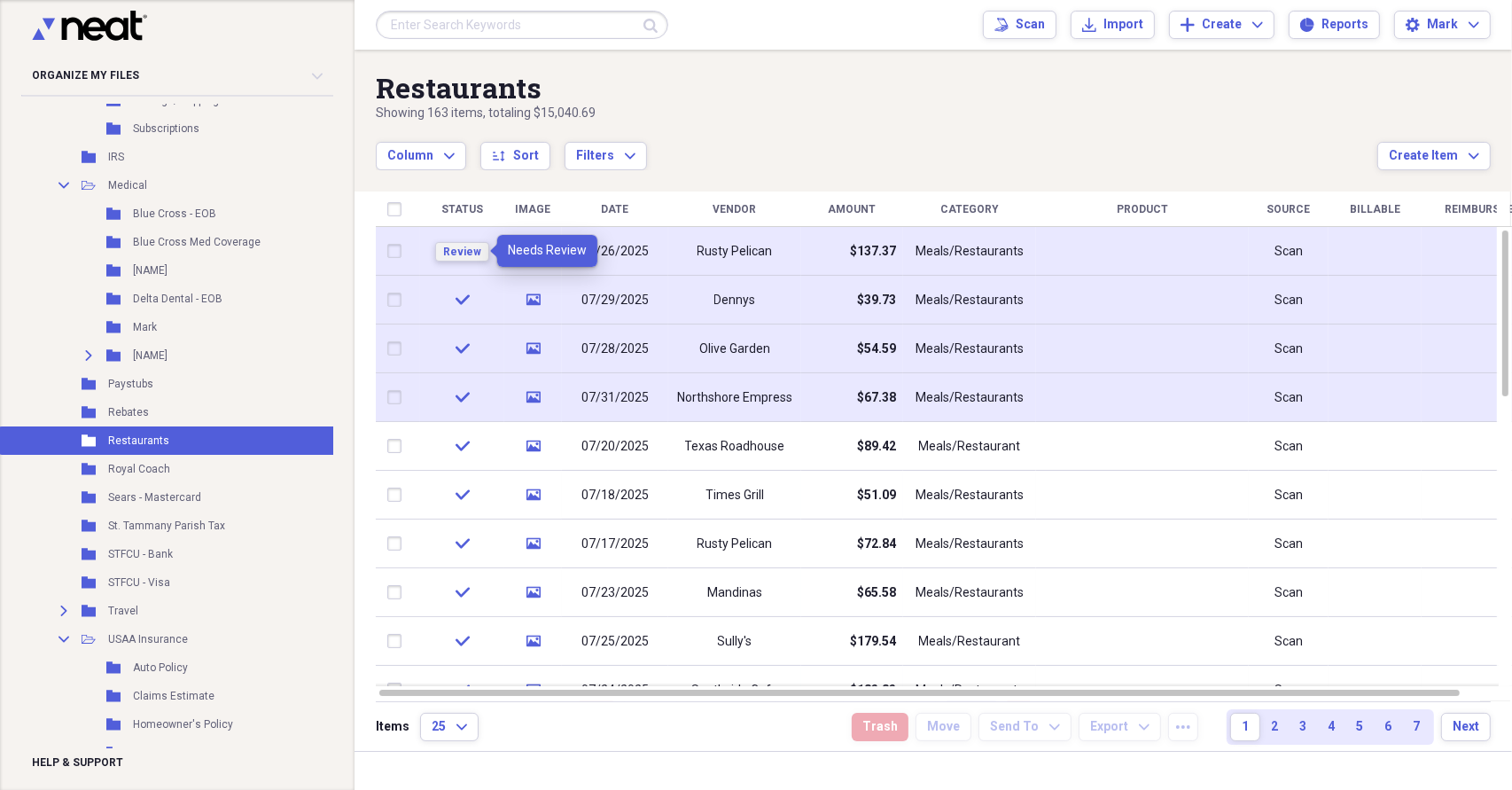 click on "Review" at bounding box center [462, 252] 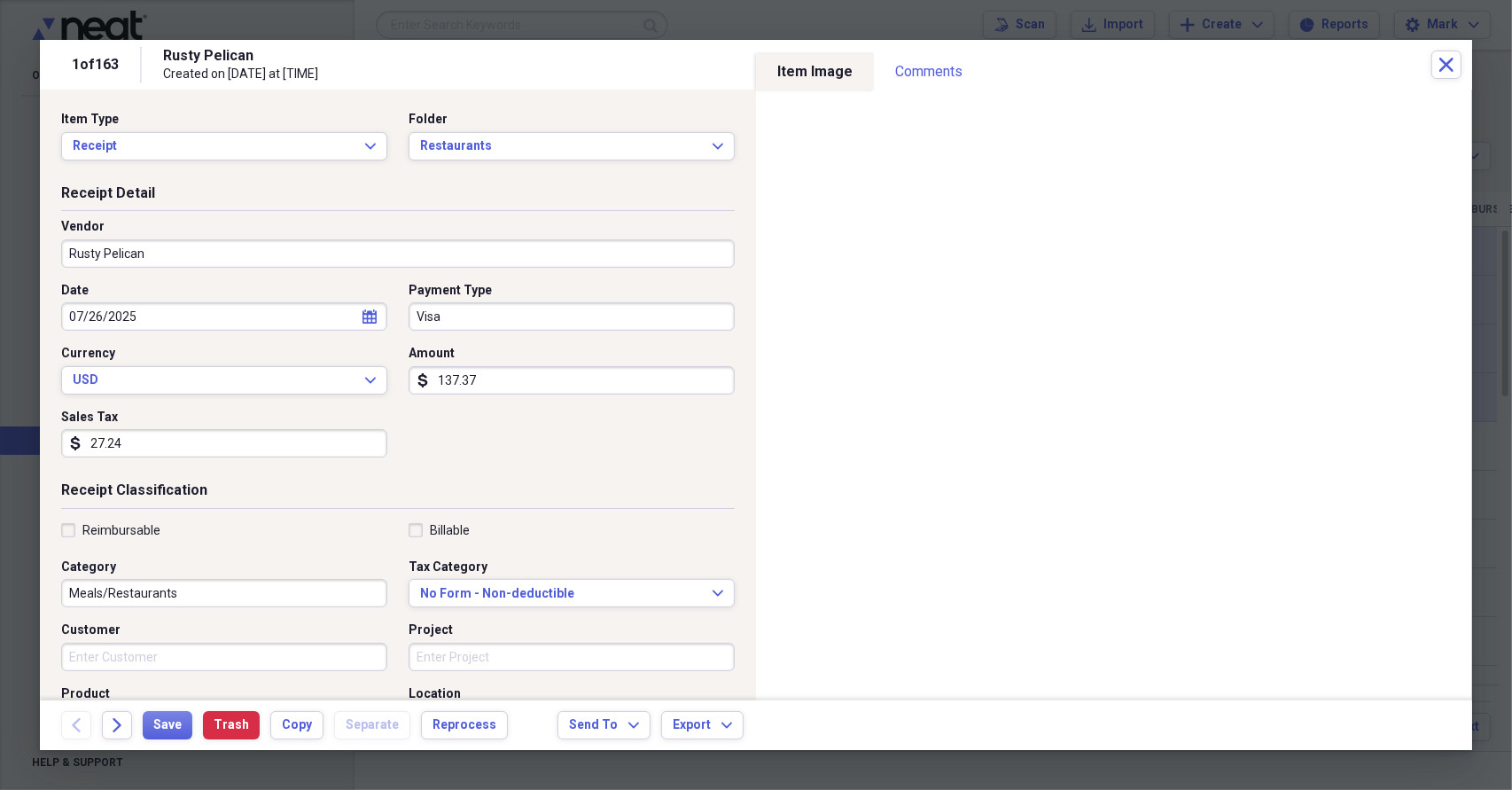 click on "Payment Type" at bounding box center (572, 291) 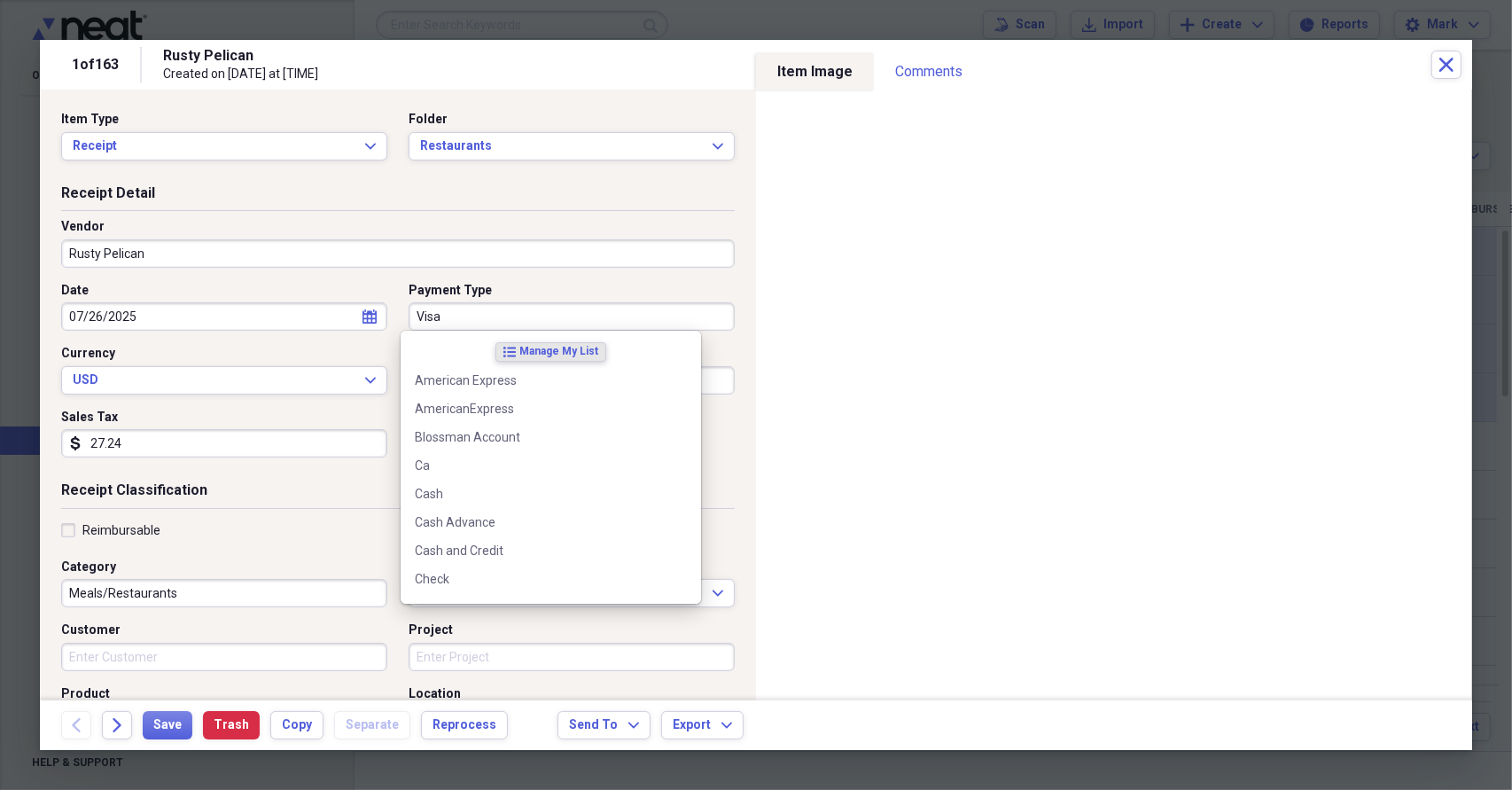 click on "Visa" at bounding box center [572, 317] 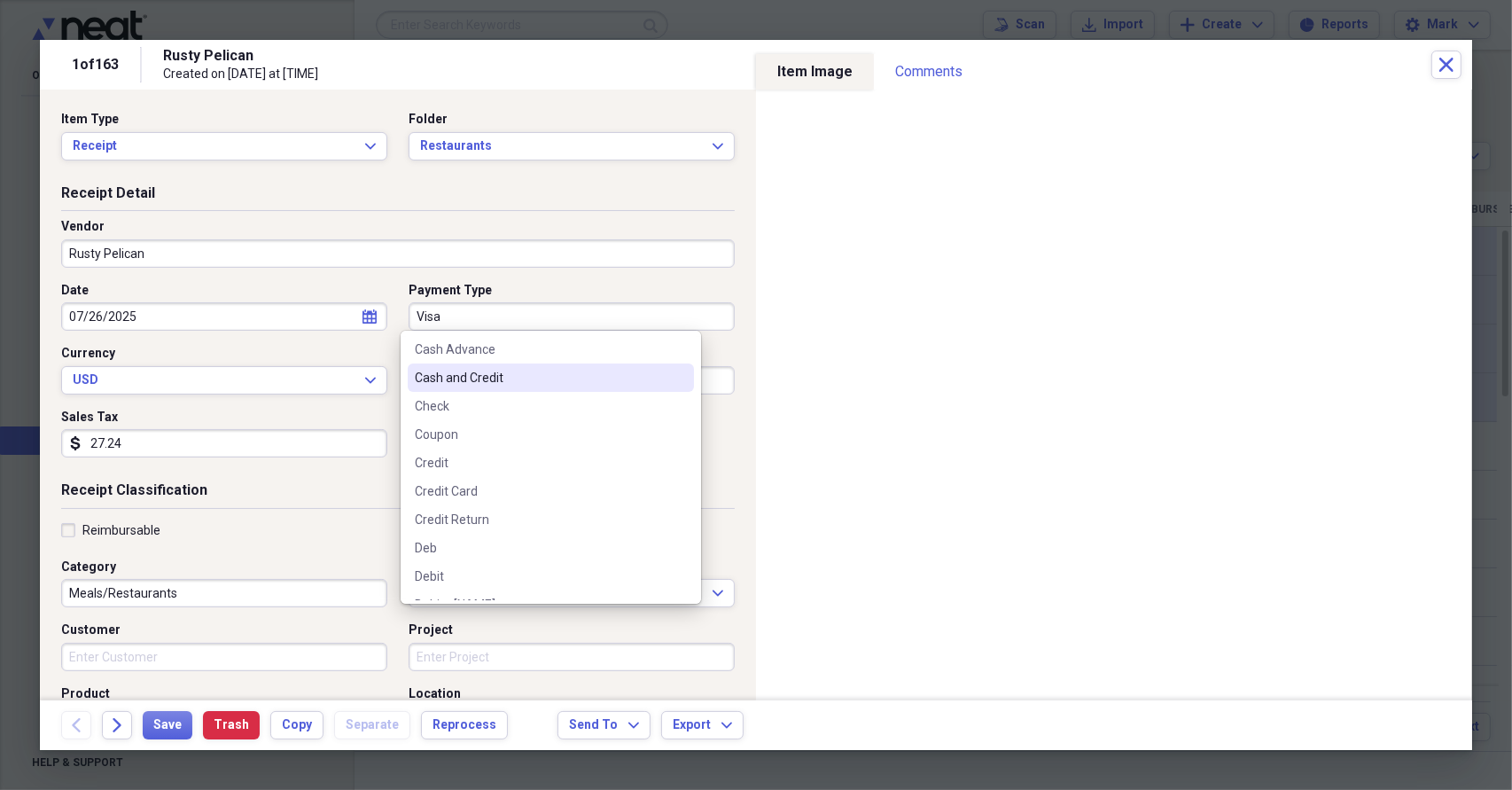 scroll, scrollTop: 177, scrollLeft: 0, axis: vertical 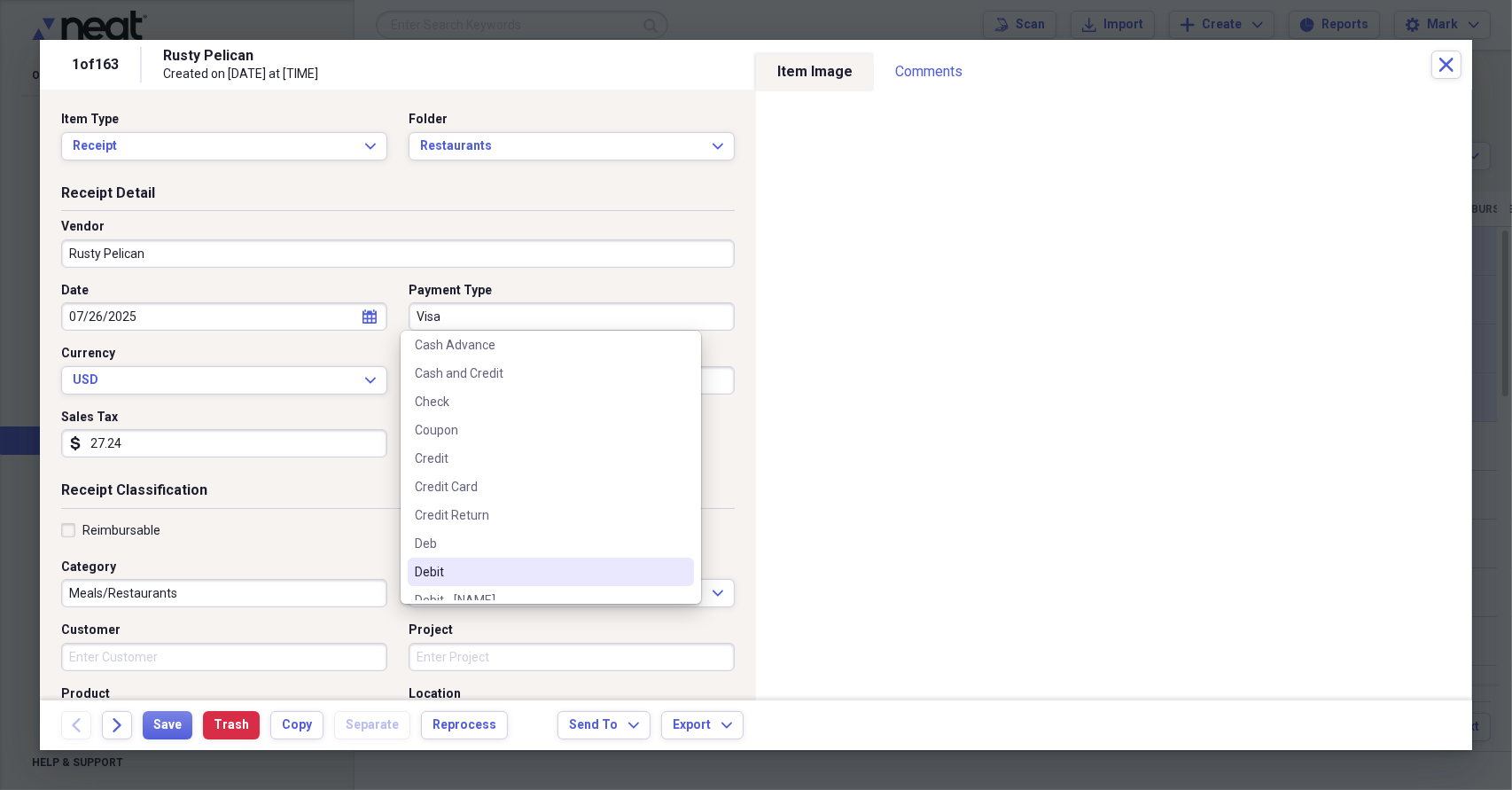 click on "Debit" at bounding box center (550, 572) 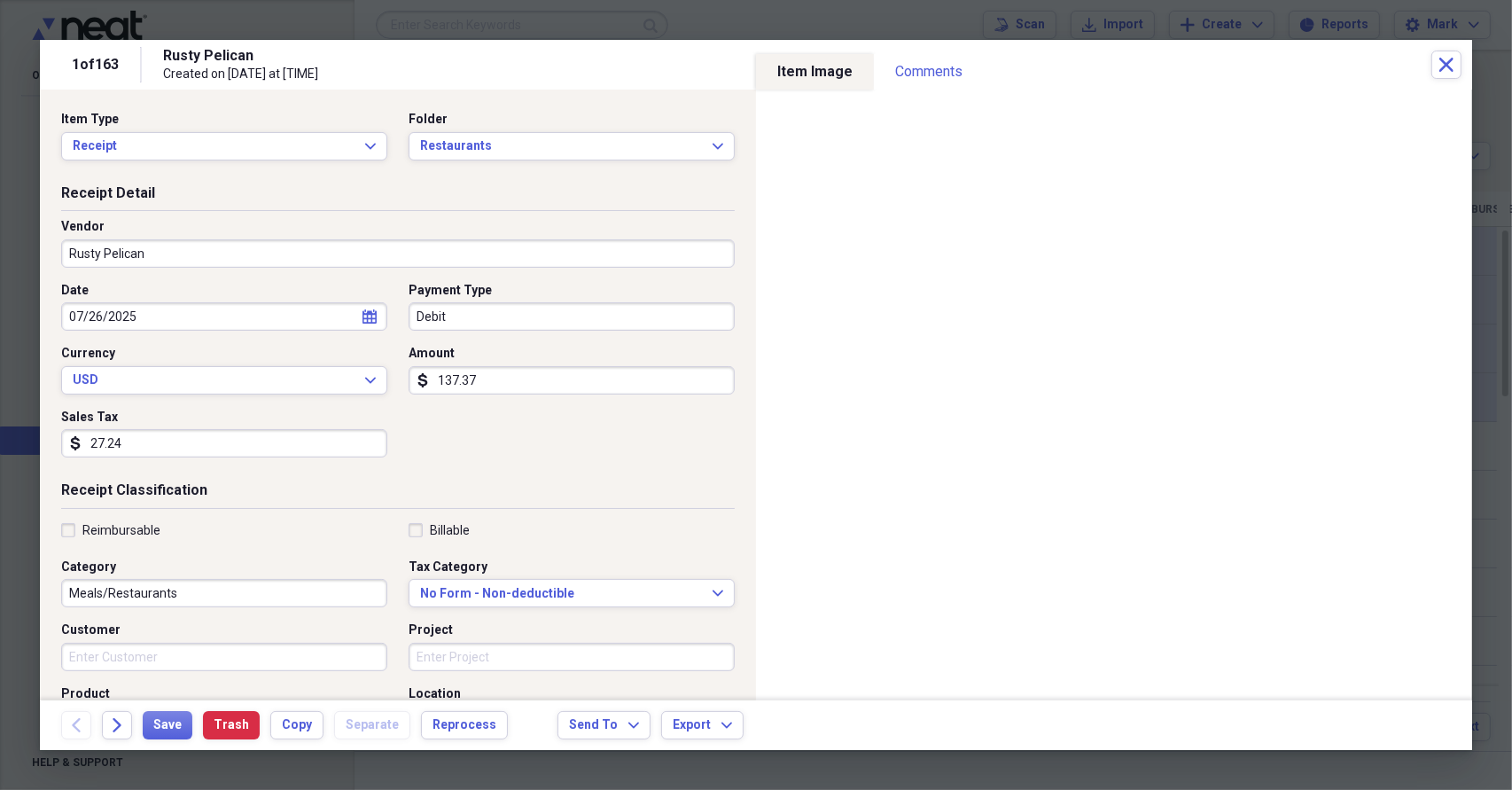 click on "27.24" at bounding box center (224, 443) 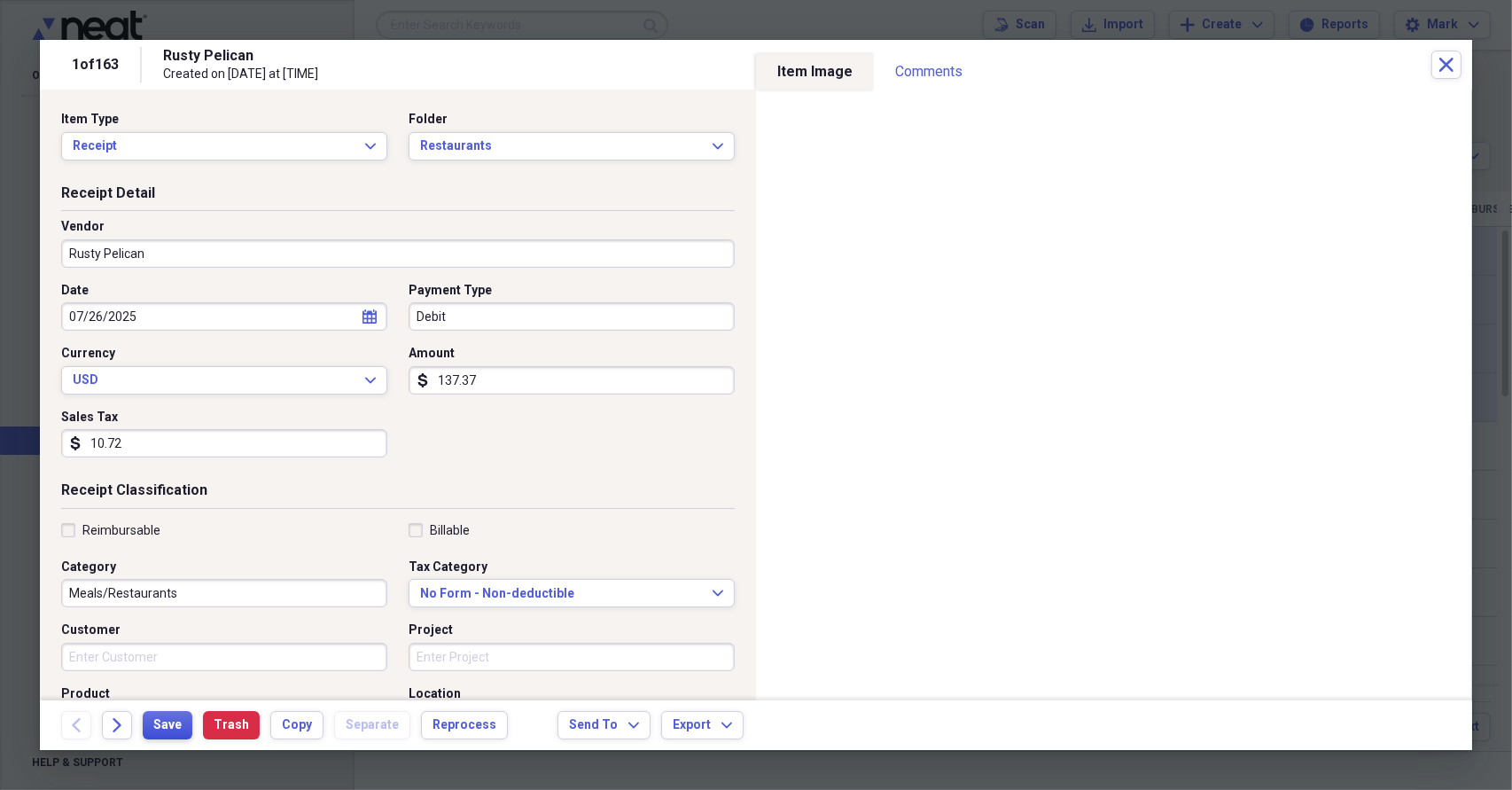 type on "10.72" 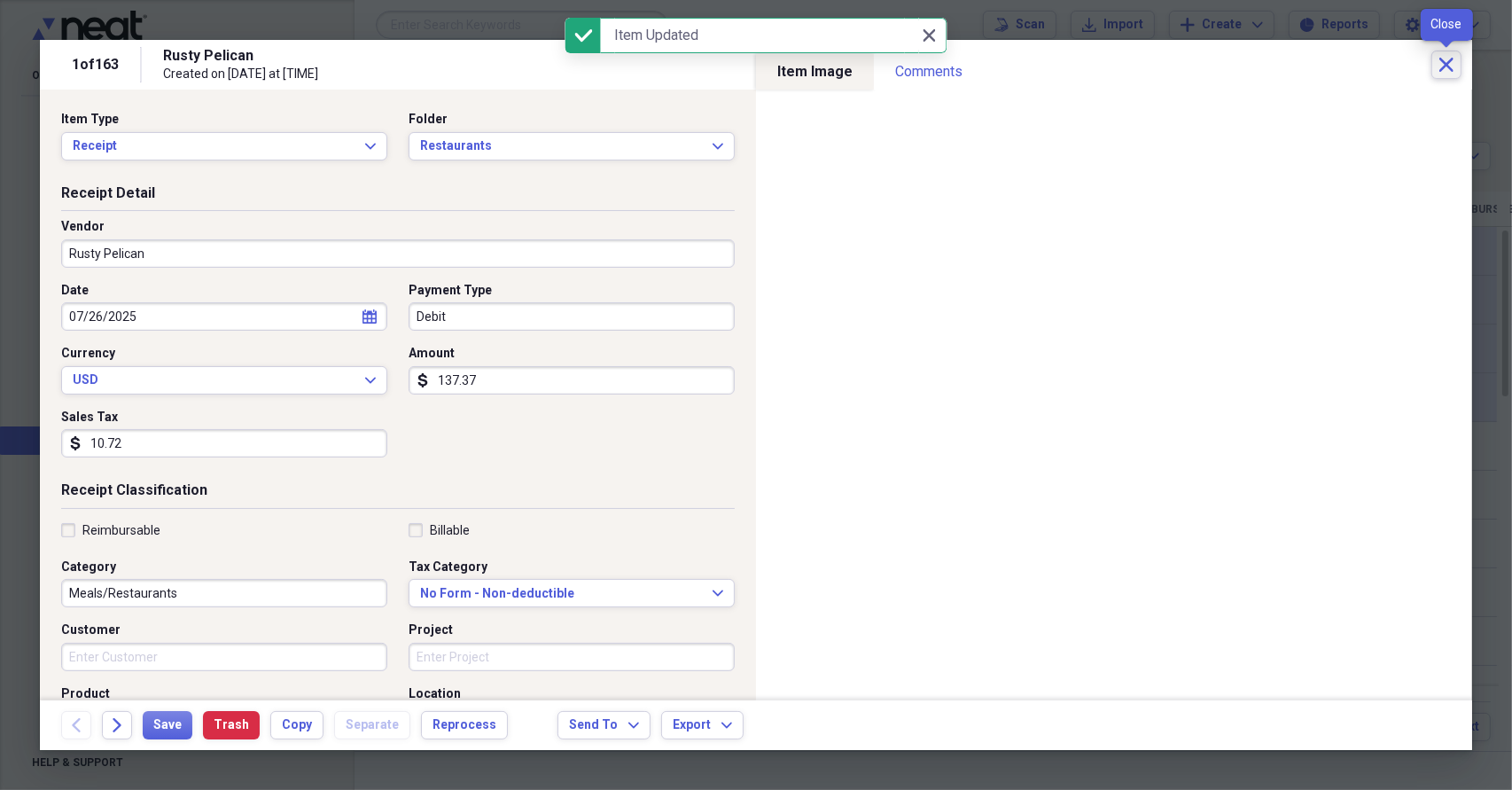 click on "Close" at bounding box center (1446, 65) 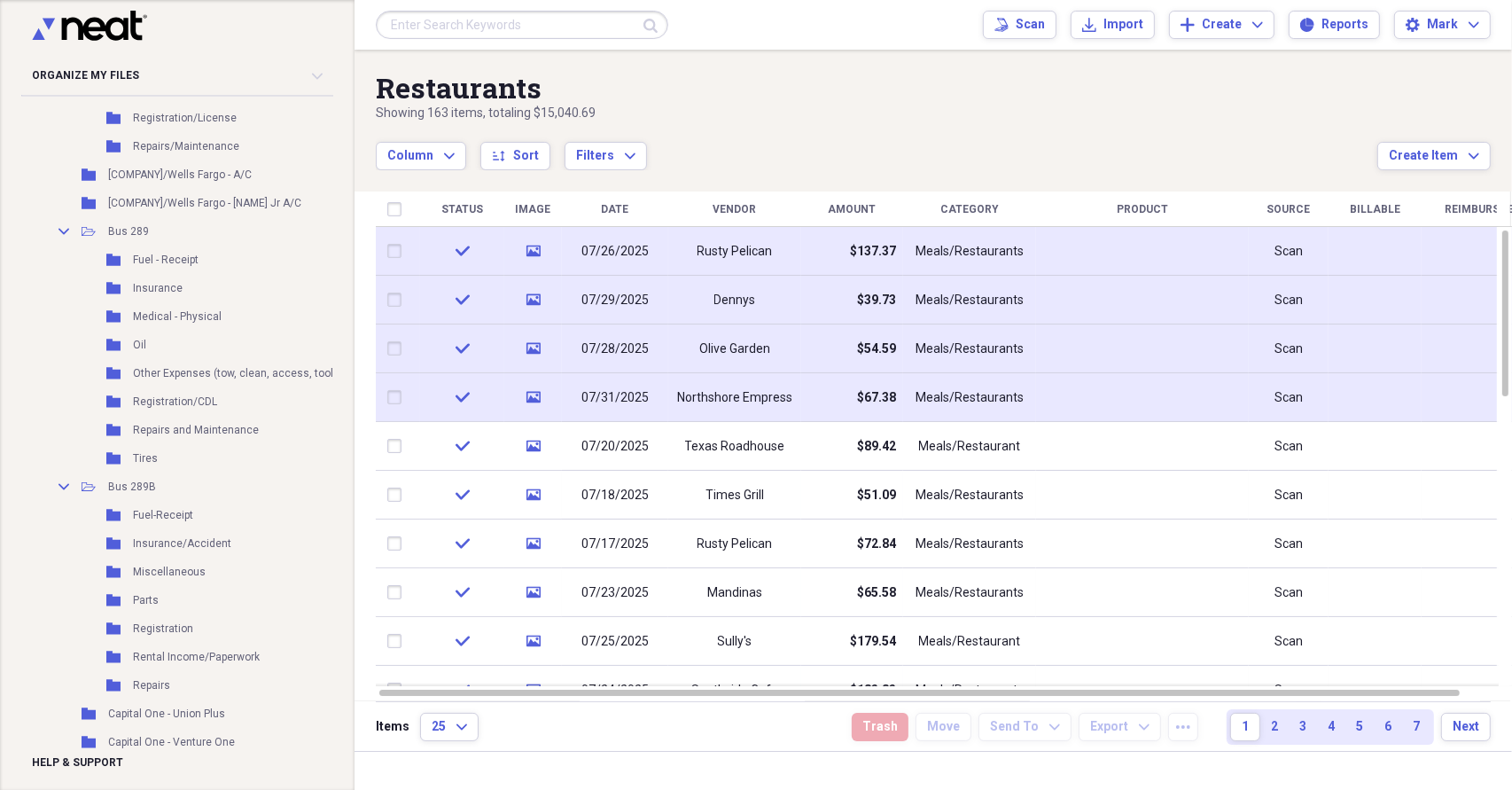 scroll, scrollTop: 266, scrollLeft: 0, axis: vertical 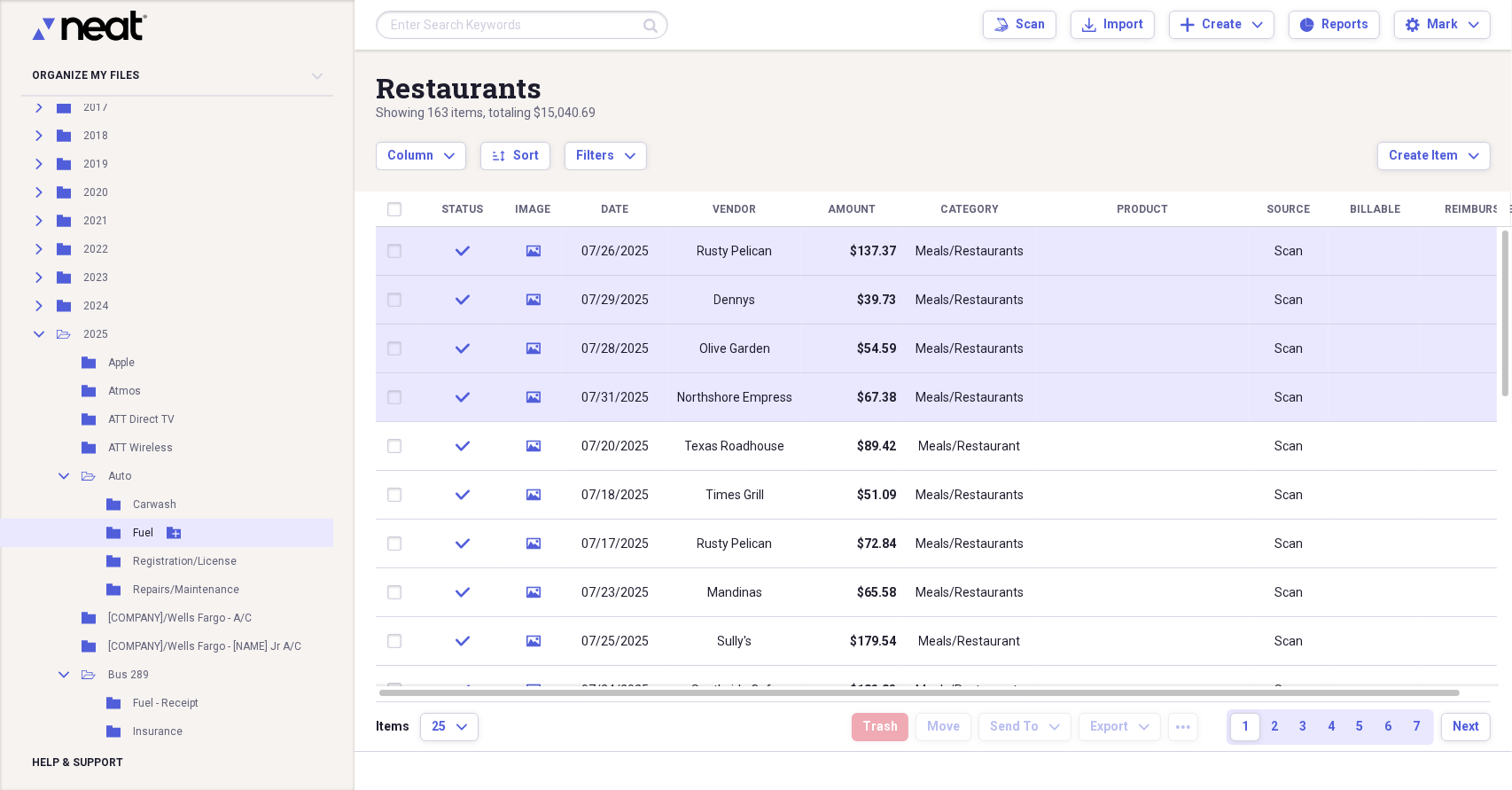 click on "Folder Fuel Add Folder" at bounding box center [195, 533] 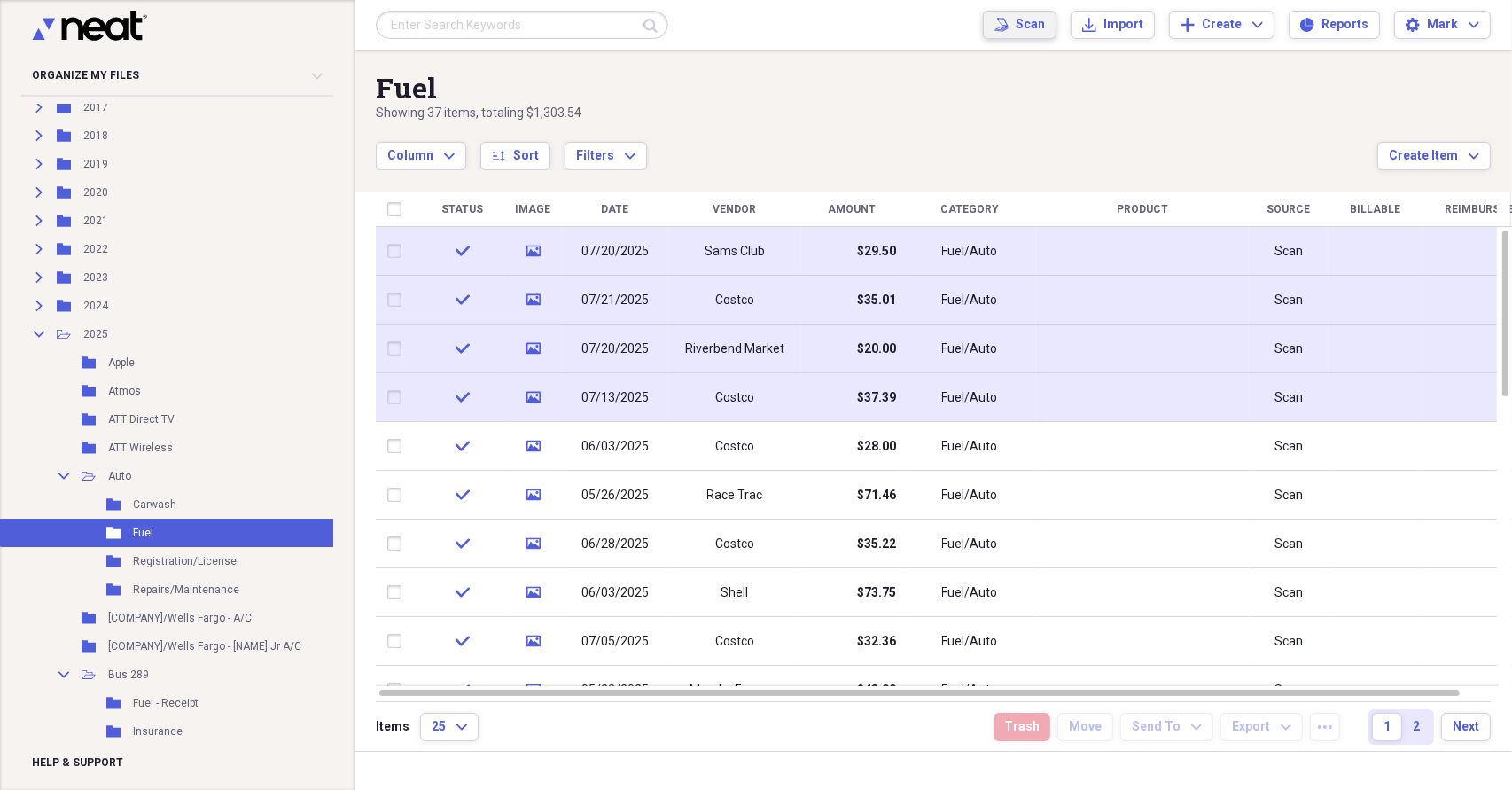 click on "Scan Scan" at bounding box center [1019, 25] 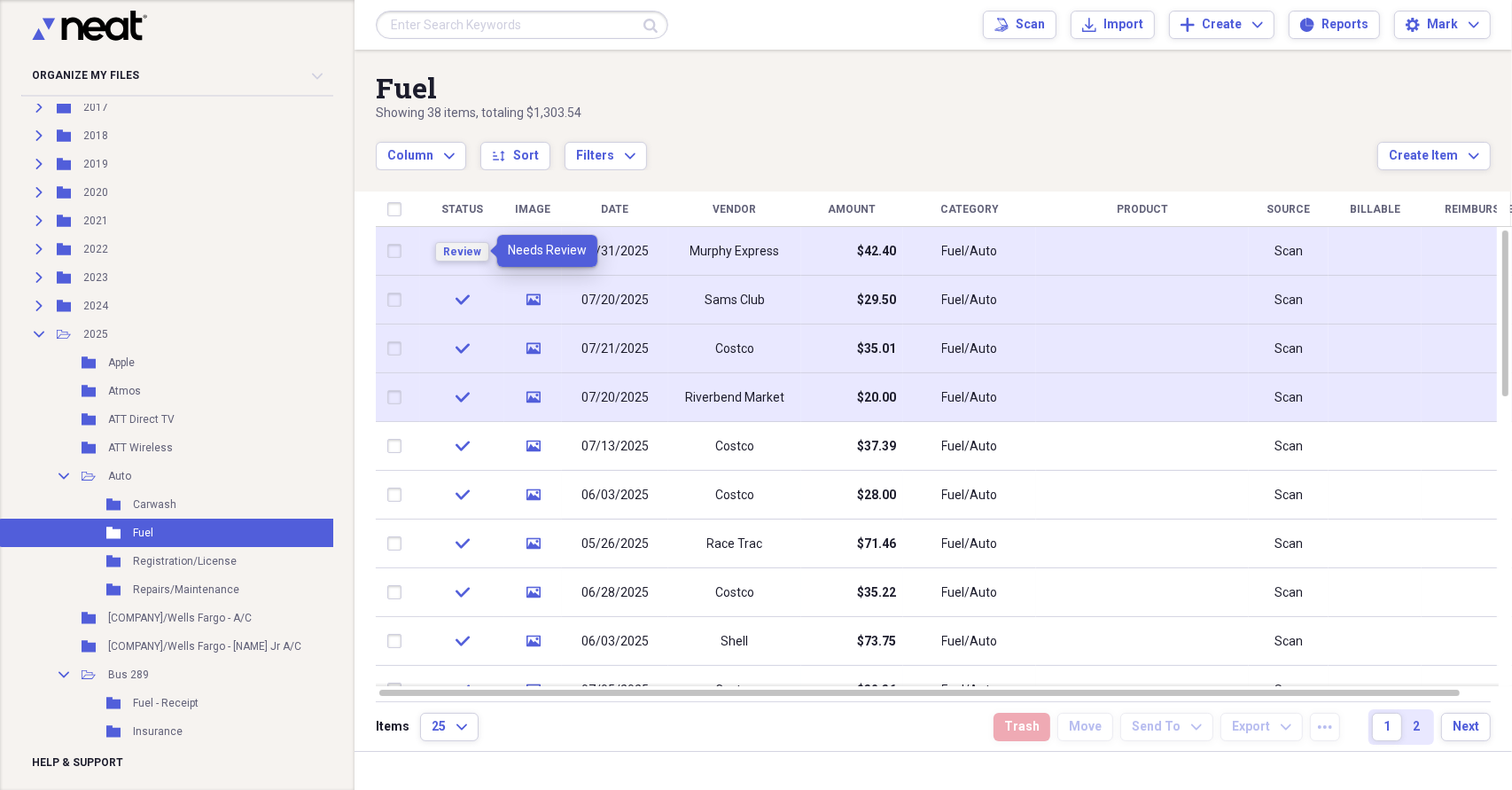 click on "Review" at bounding box center (462, 252) 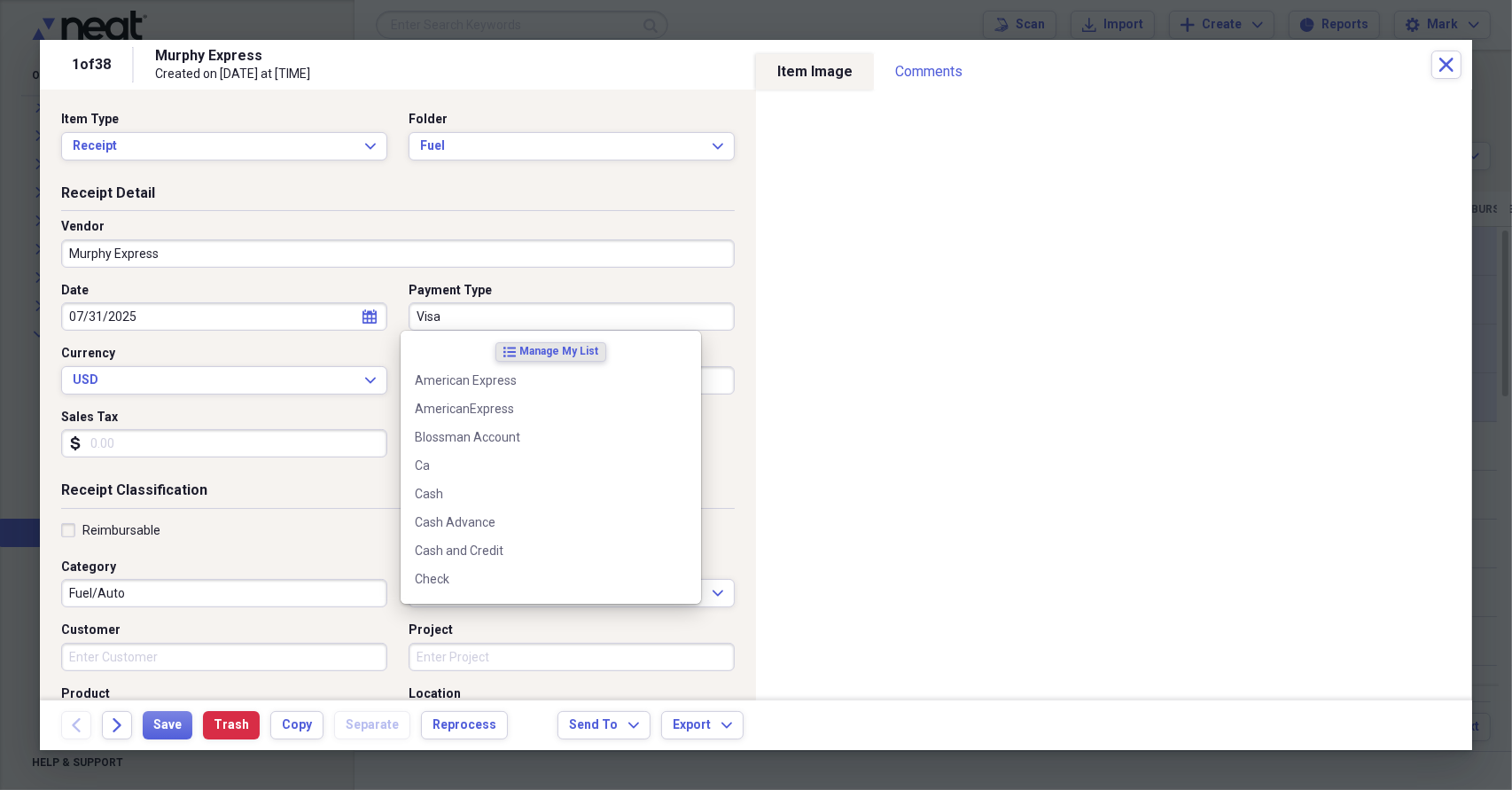 click on "Visa" at bounding box center [572, 317] 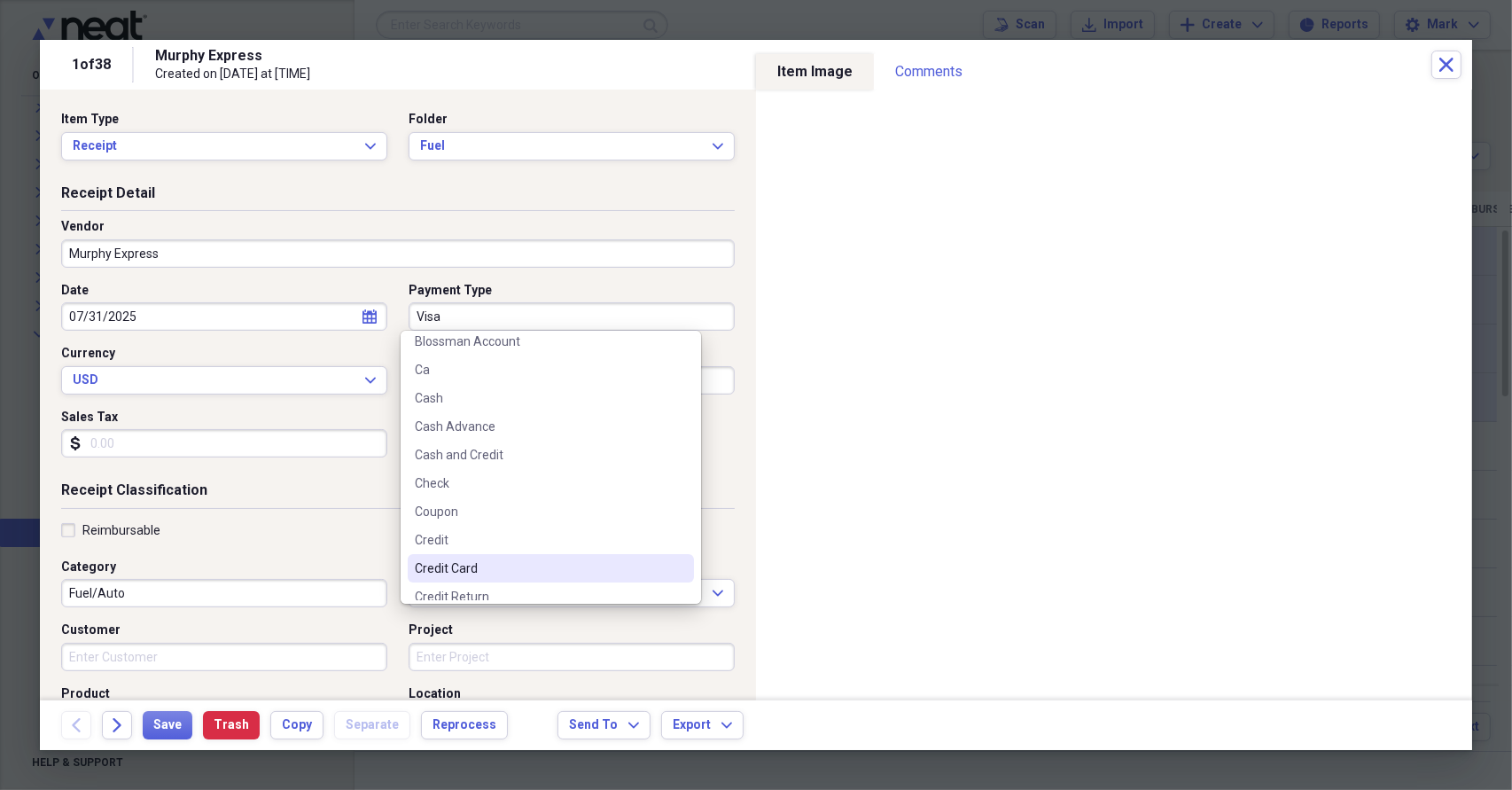 scroll, scrollTop: 177, scrollLeft: 0, axis: vertical 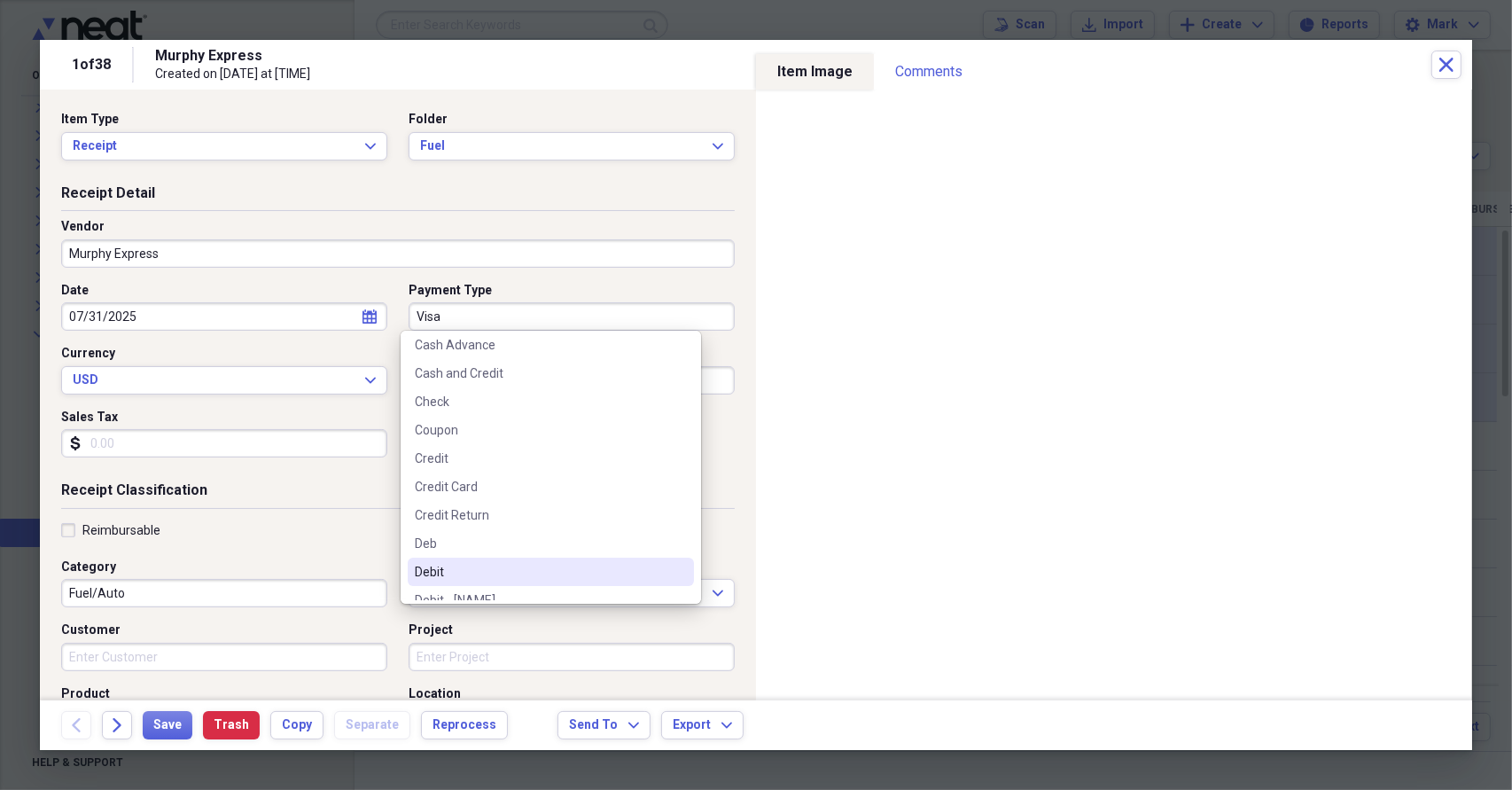 click on "Debit" at bounding box center (550, 572) 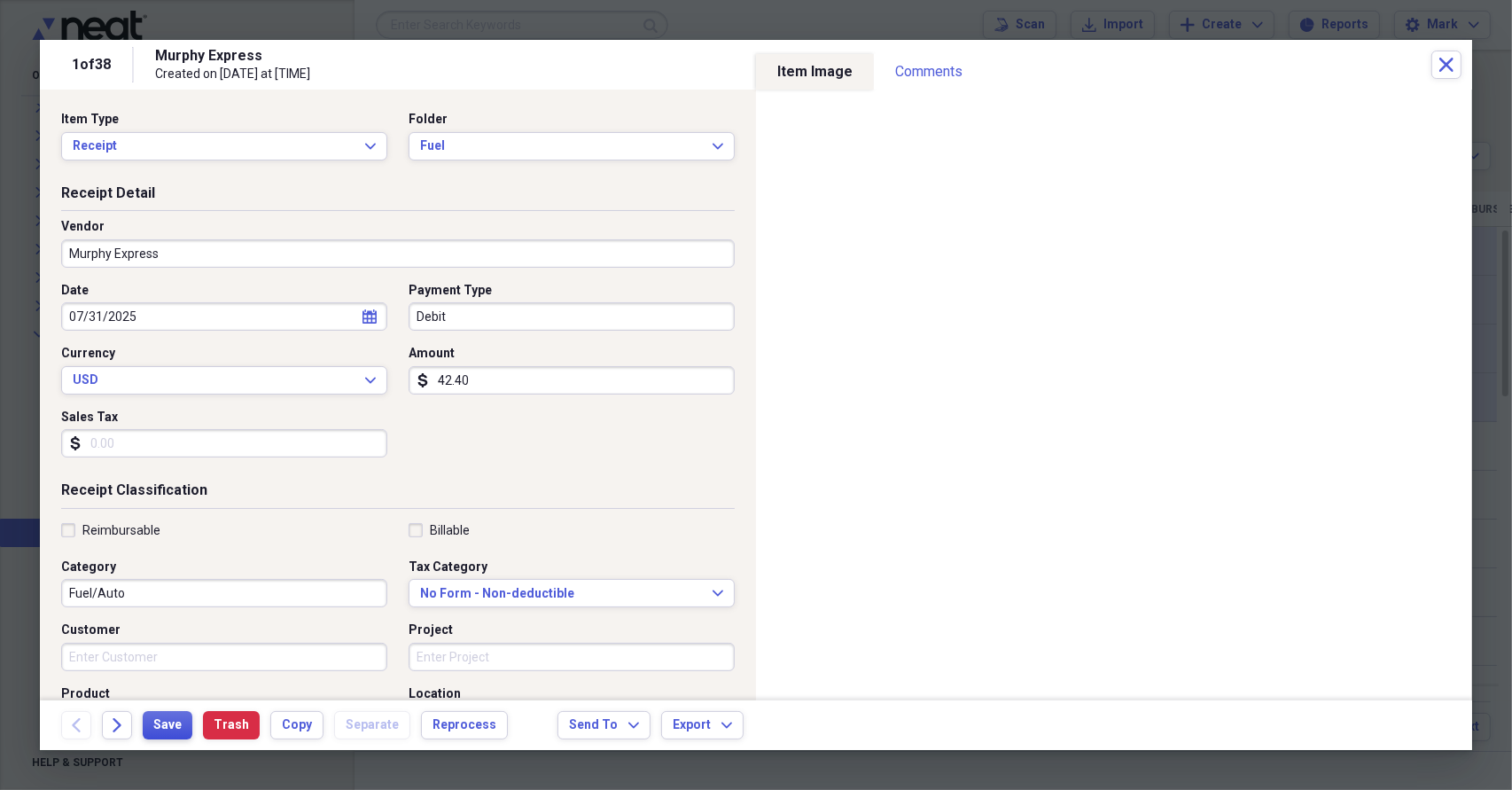 click on "Save" at bounding box center [168, 725] 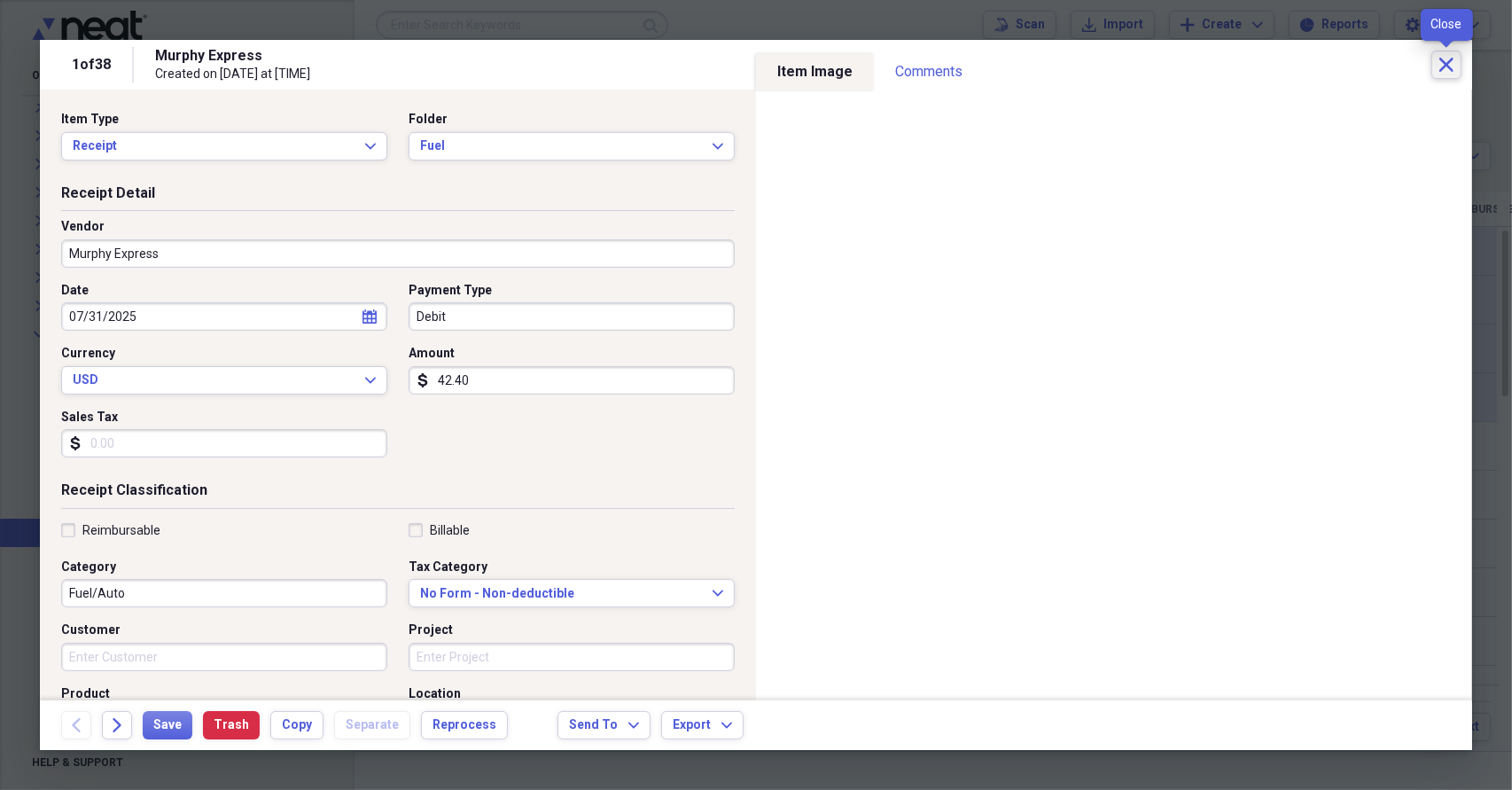 click on "Close" at bounding box center [1446, 65] 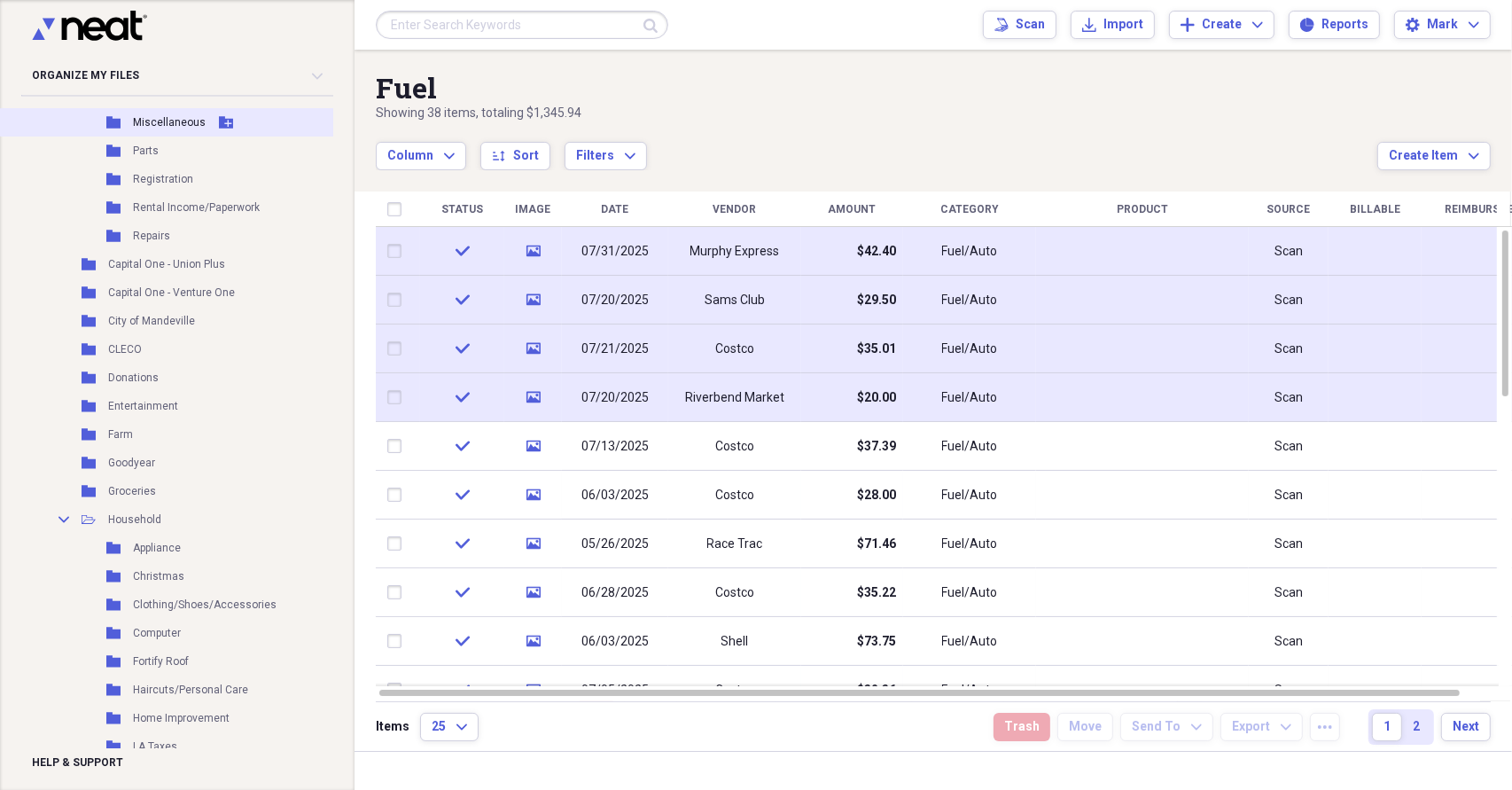 scroll, scrollTop: 1330, scrollLeft: 0, axis: vertical 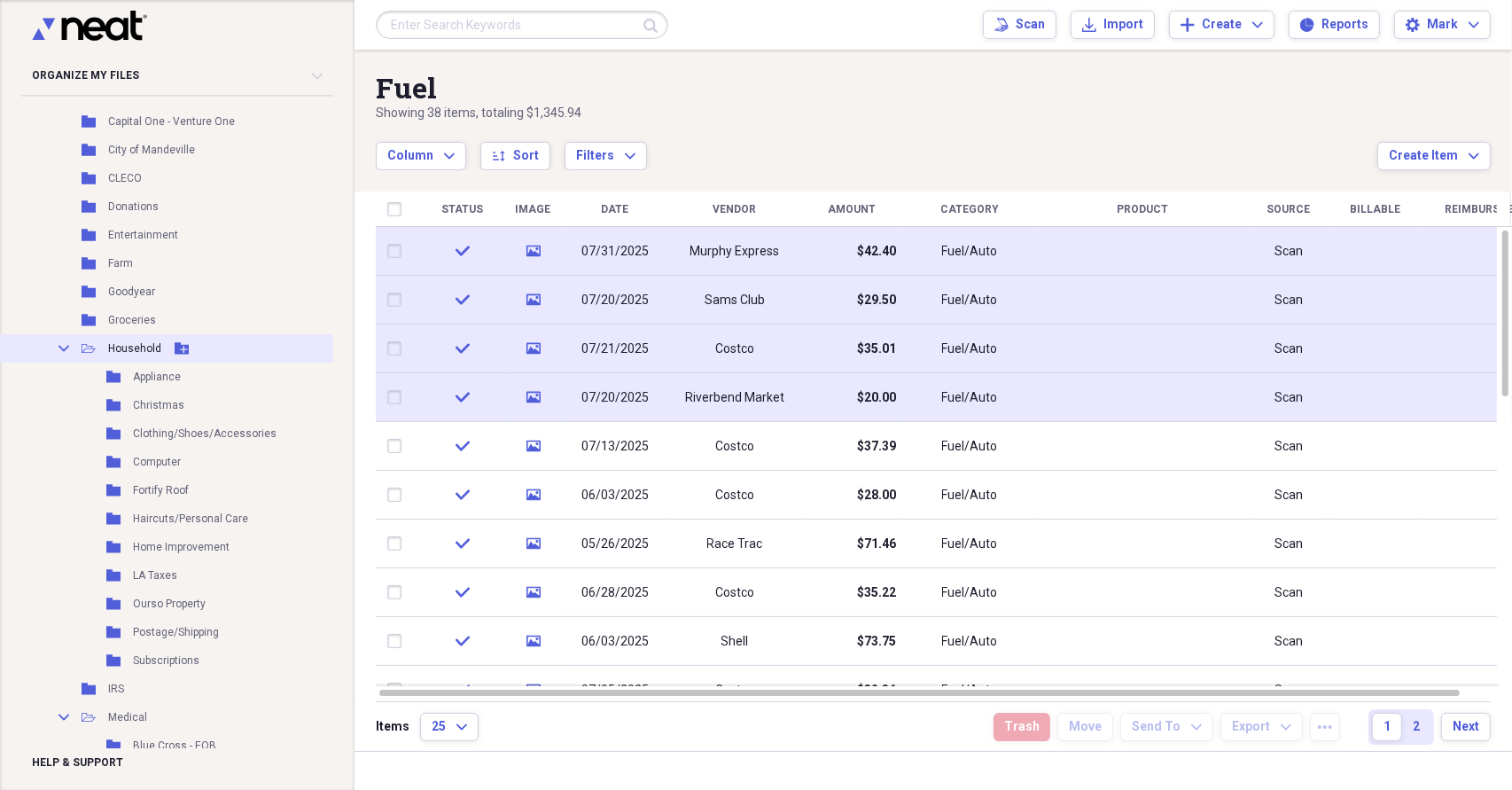 click on "Household" at bounding box center [135, 348] 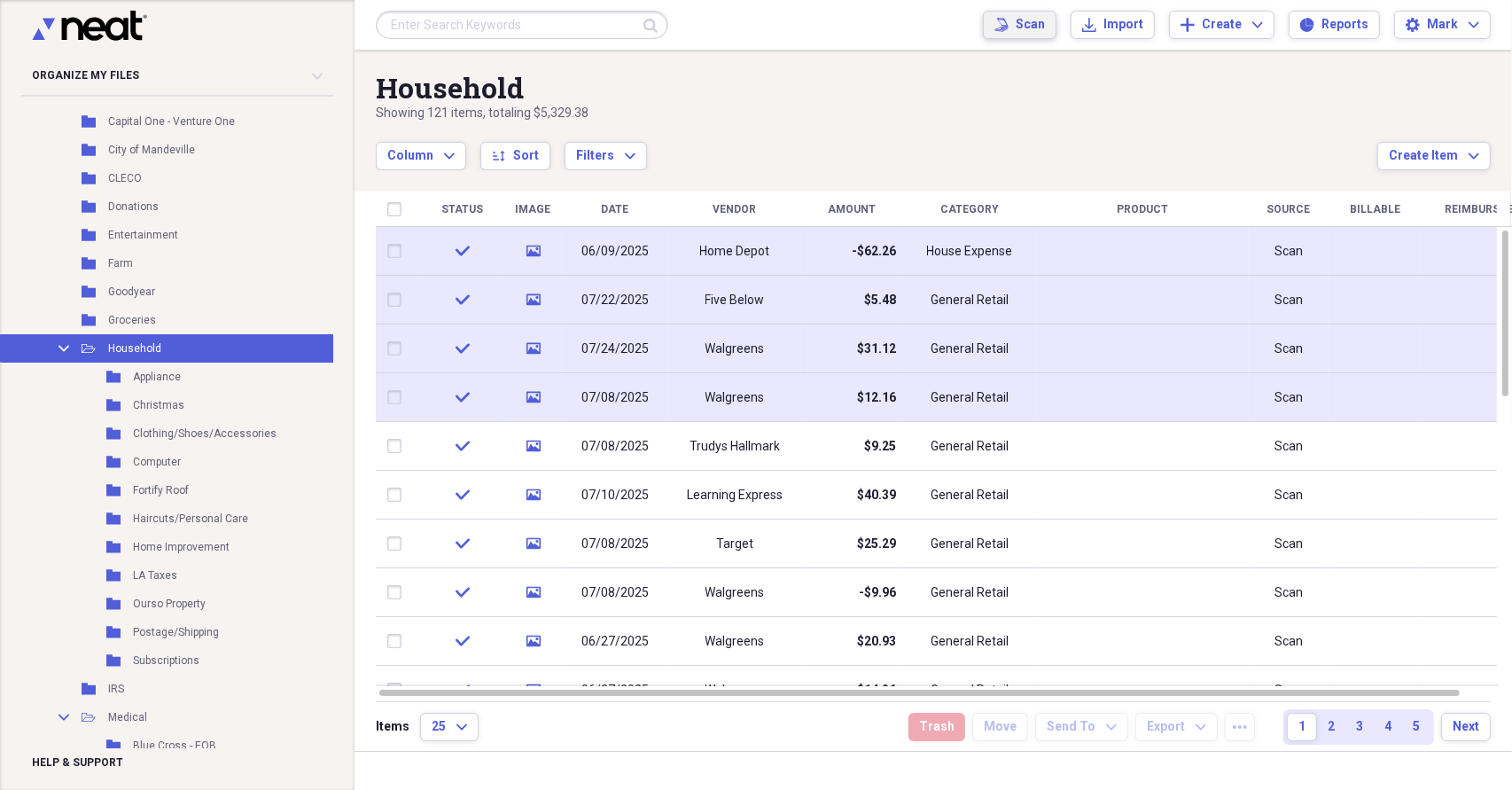 click on "Scan" 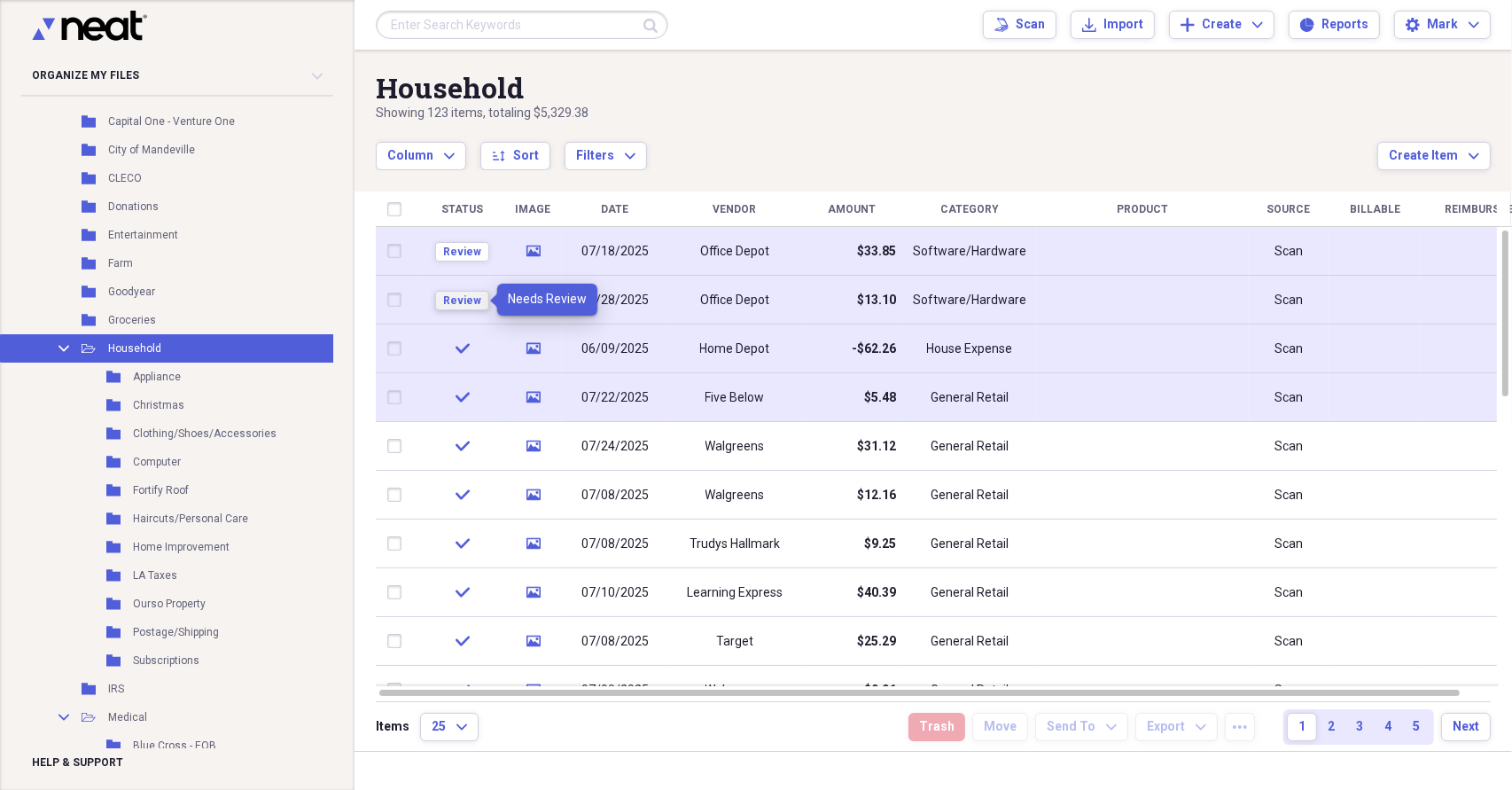 click on "Review" at bounding box center [462, 301] 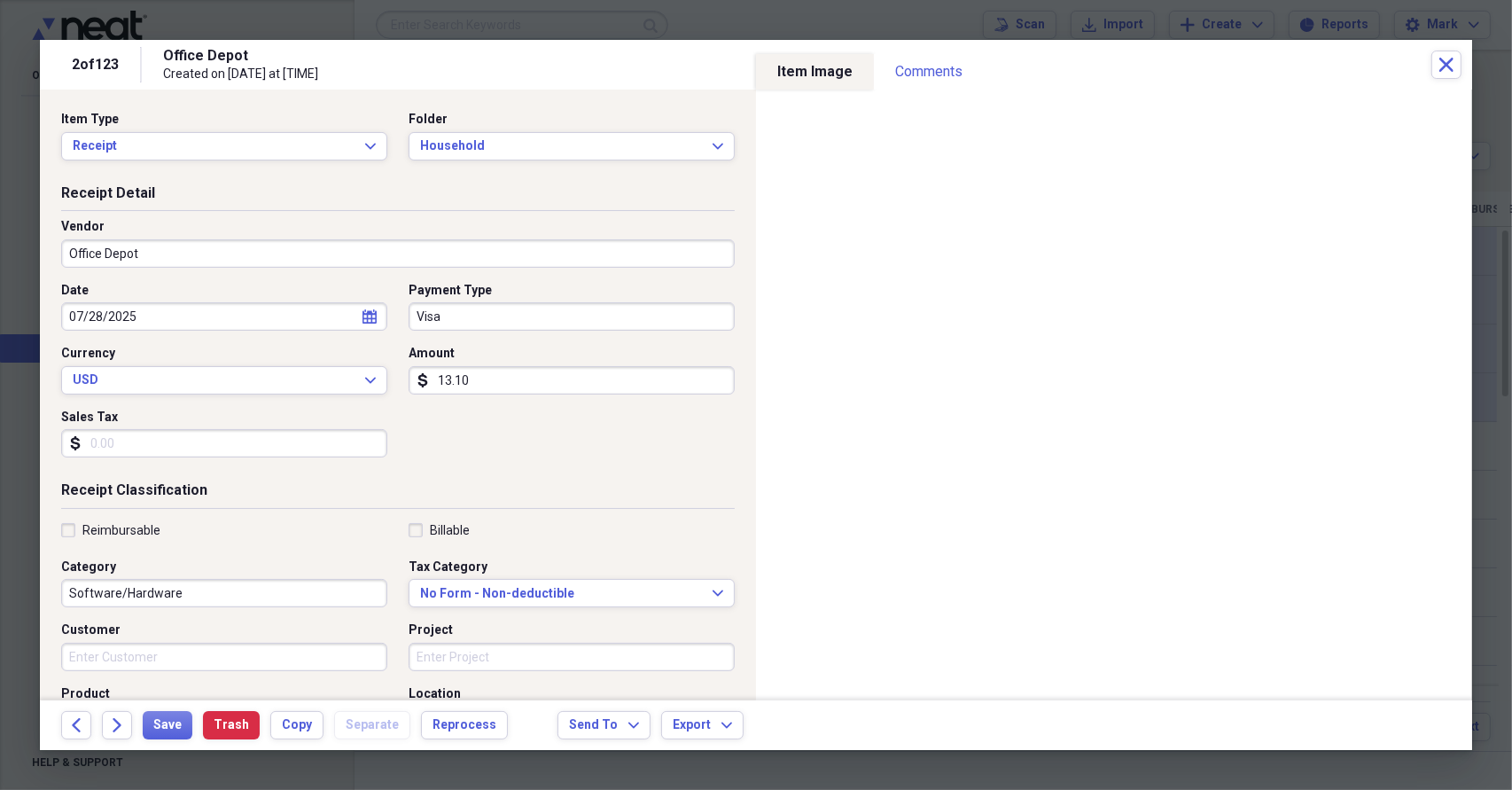 click on "Visa" at bounding box center (572, 317) 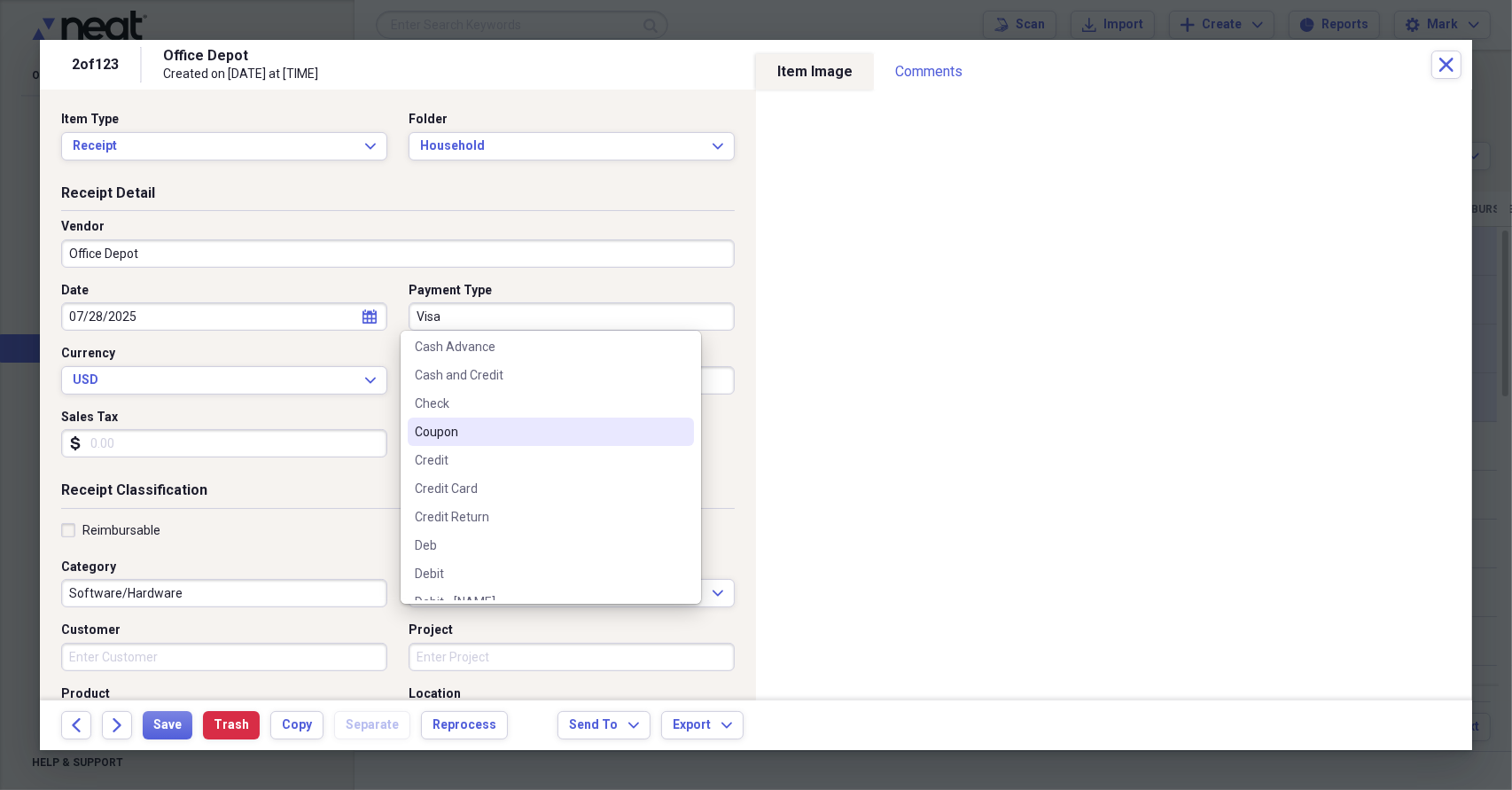 scroll, scrollTop: 177, scrollLeft: 0, axis: vertical 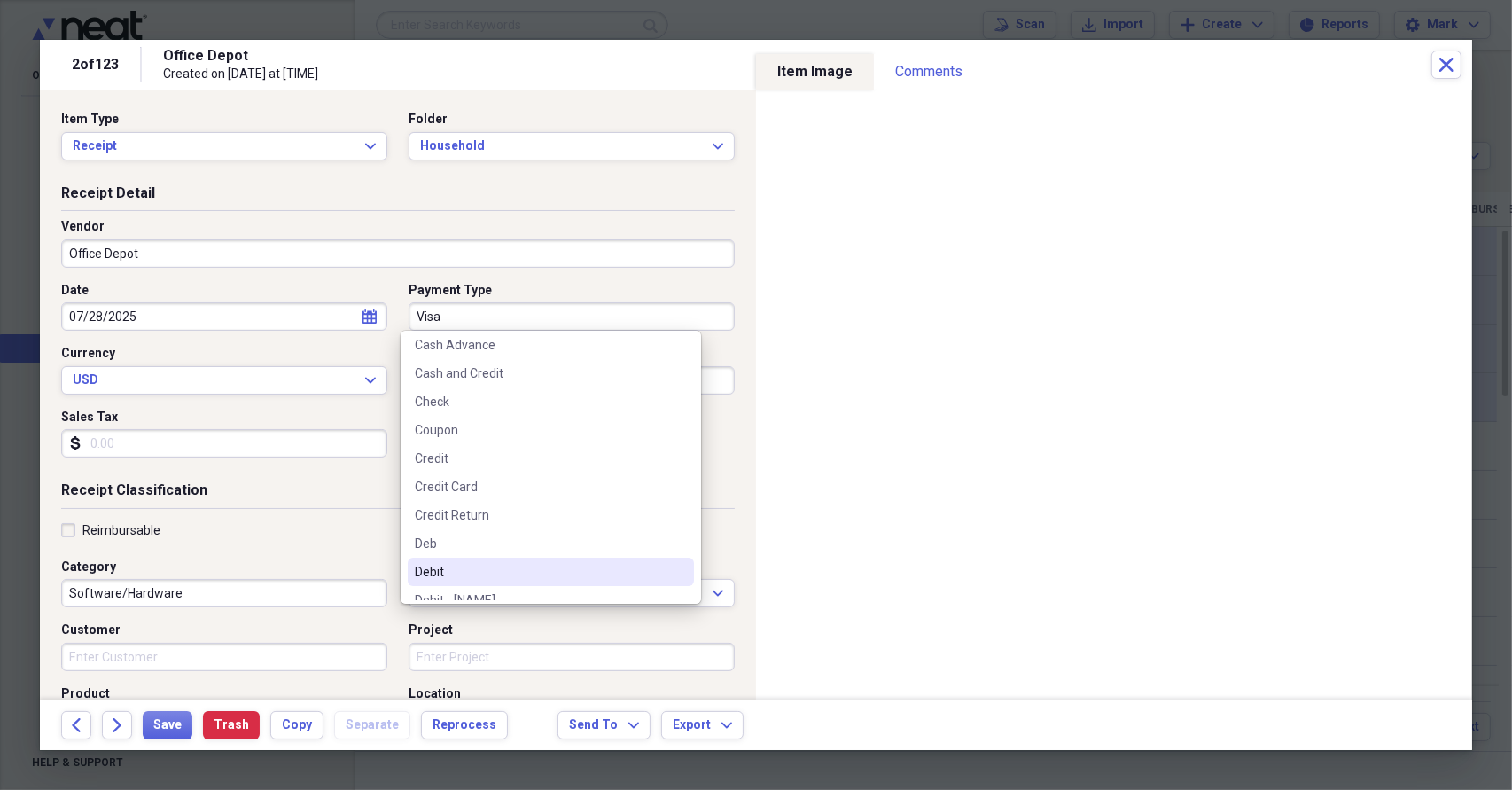 click on "Debit" at bounding box center (540, 572) 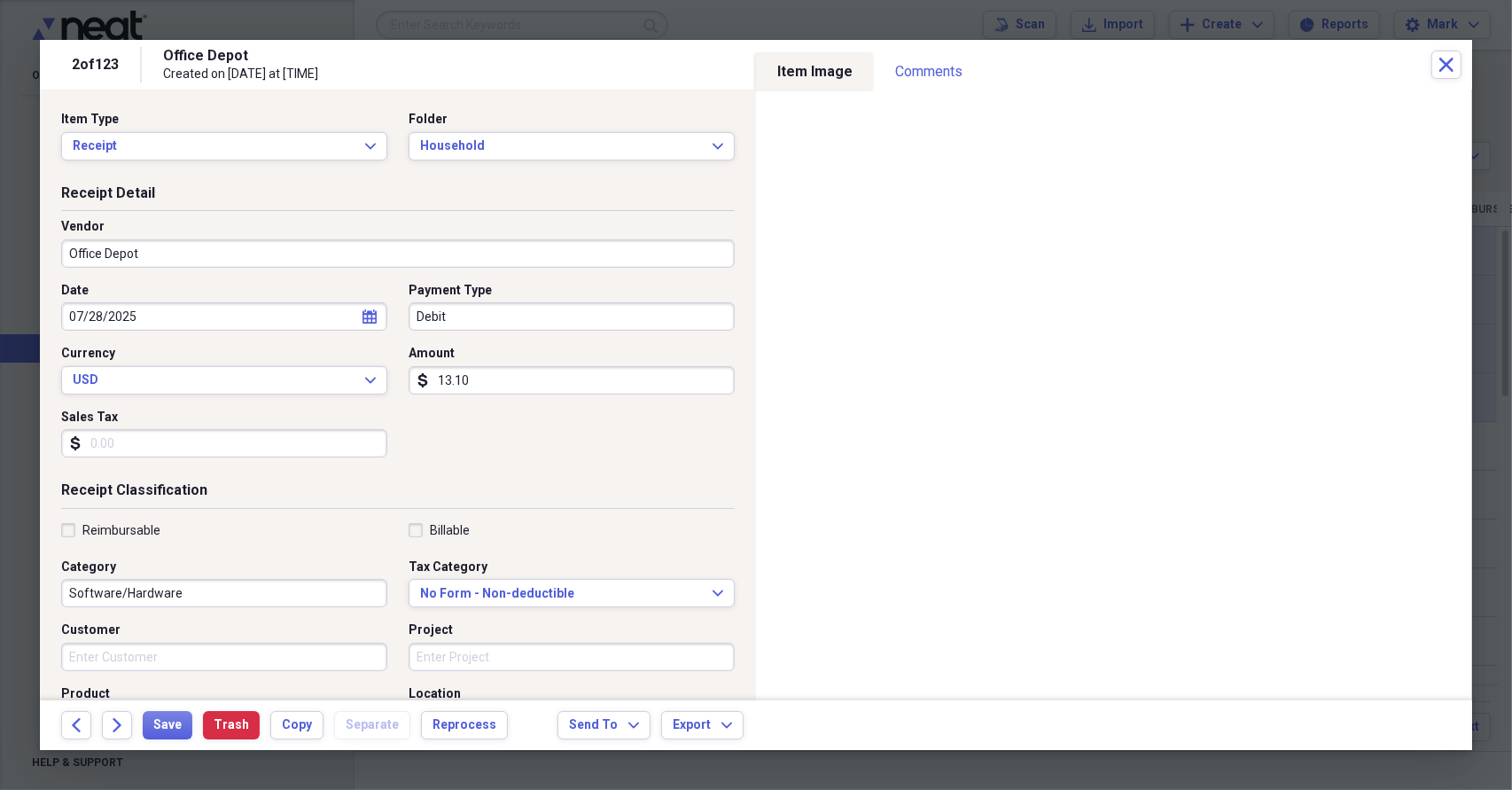 click on "13.10" at bounding box center [572, 380] 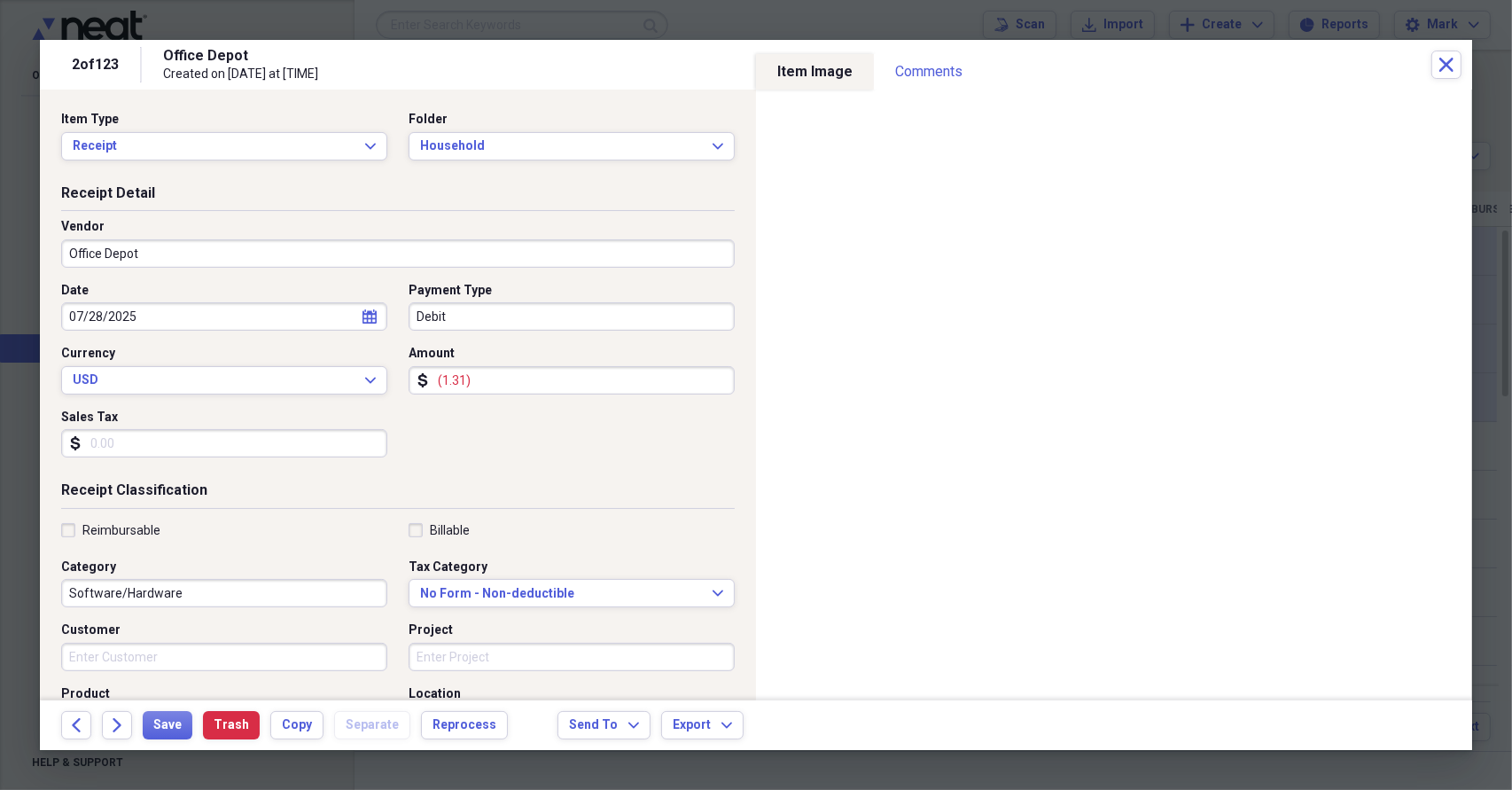 type on "(13.10)" 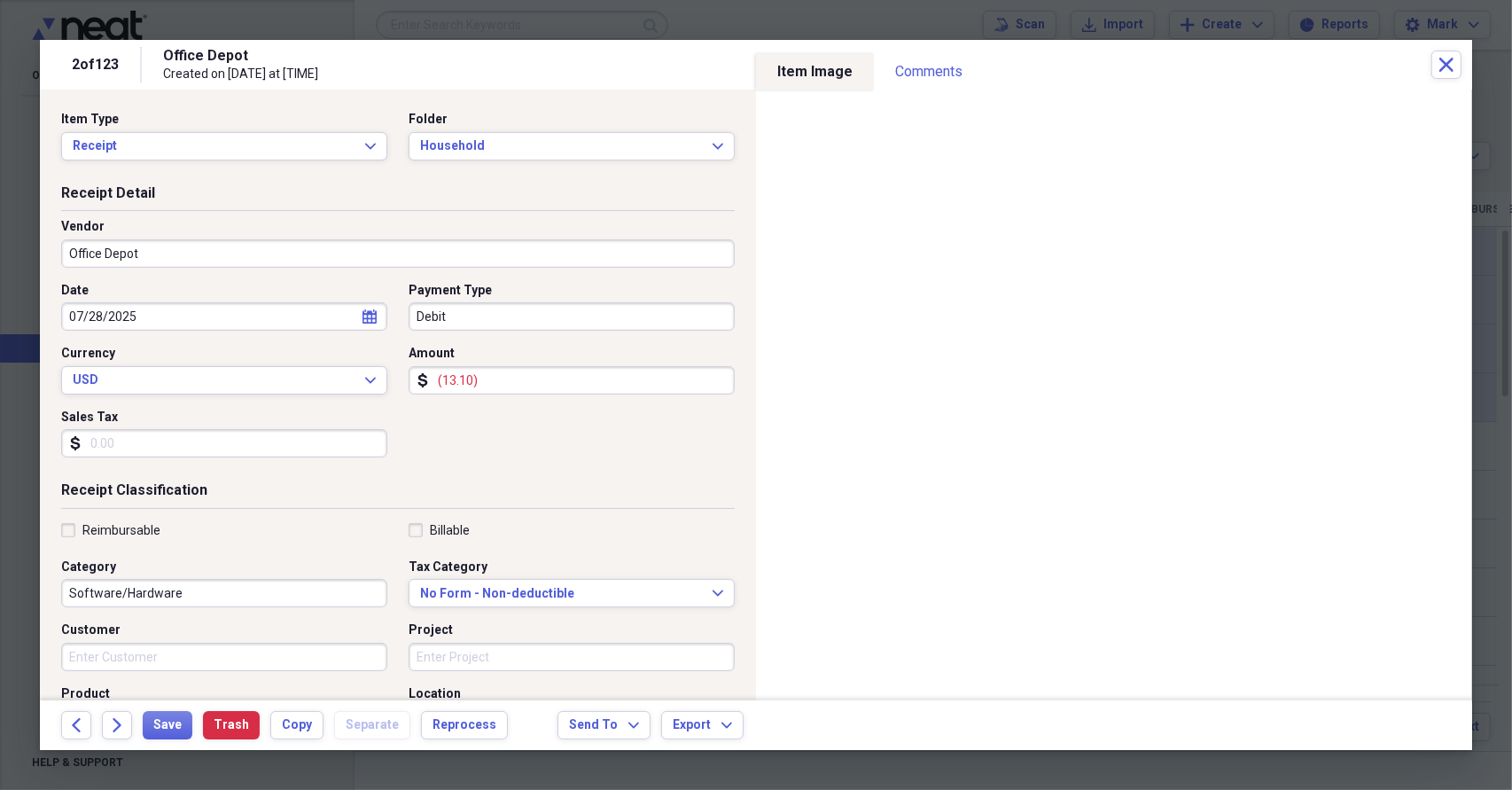 click on "Sales Tax" at bounding box center (224, 443) 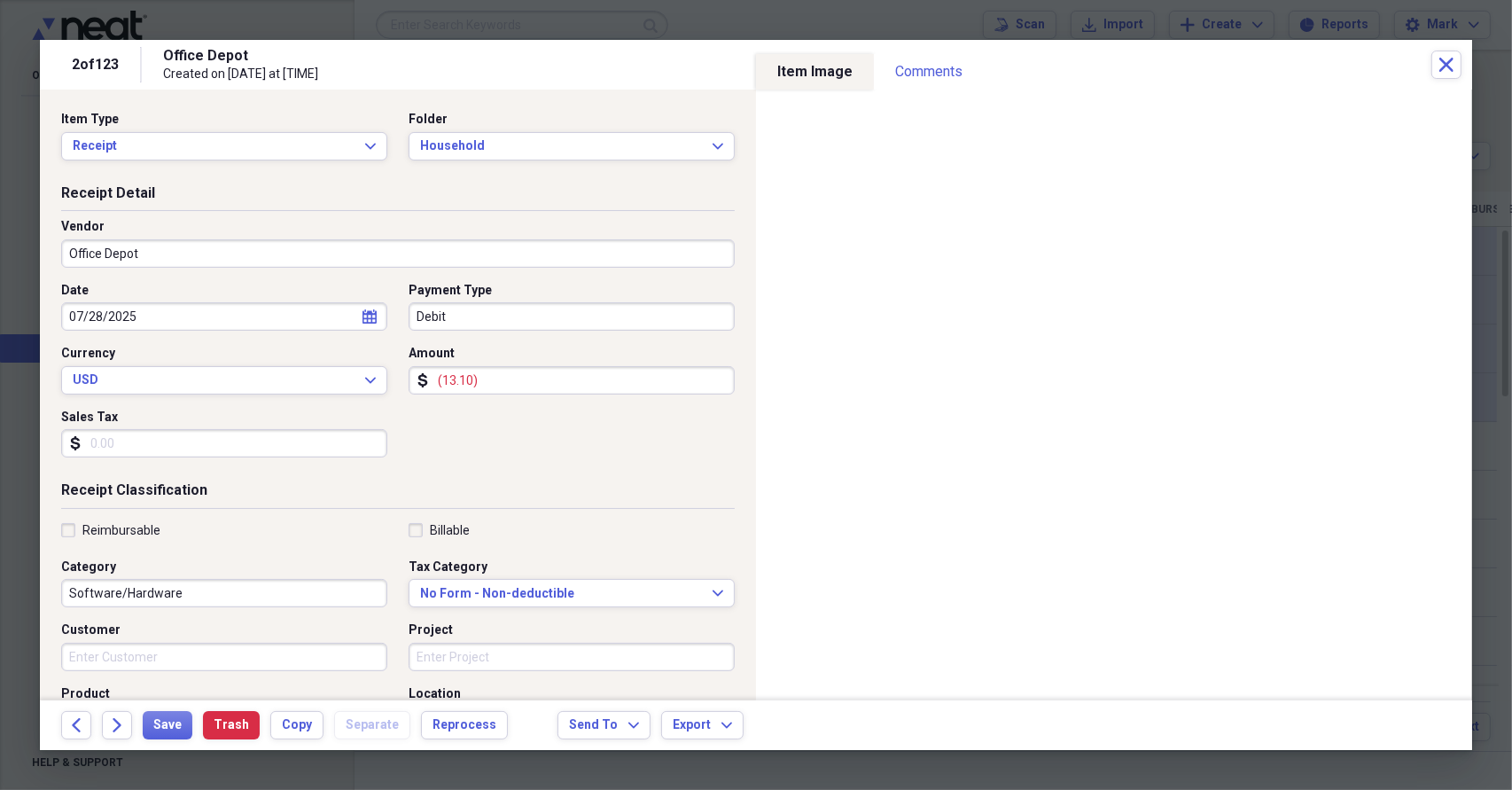 type on "0.04" 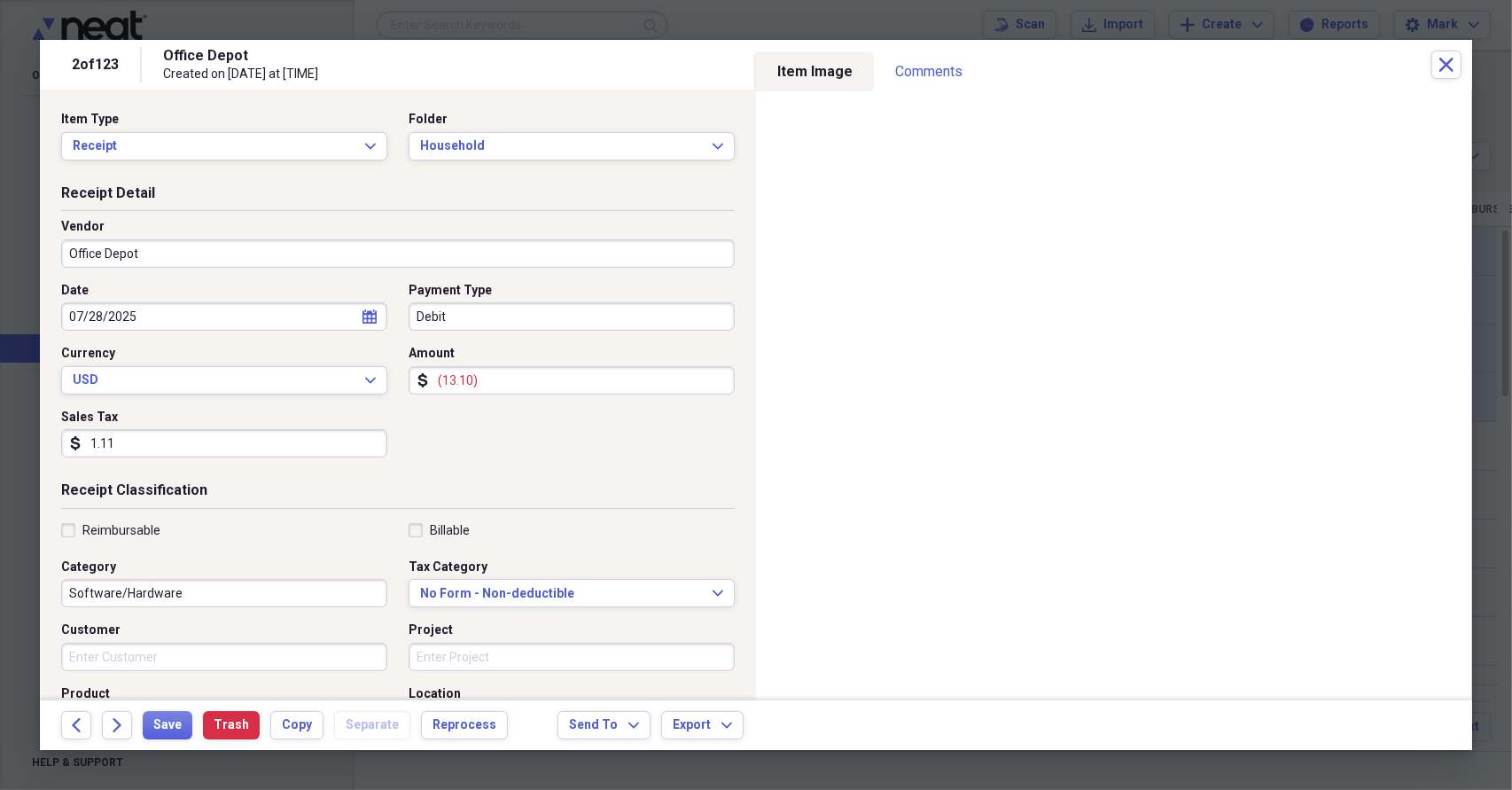 click on "1.11" at bounding box center (224, 443) 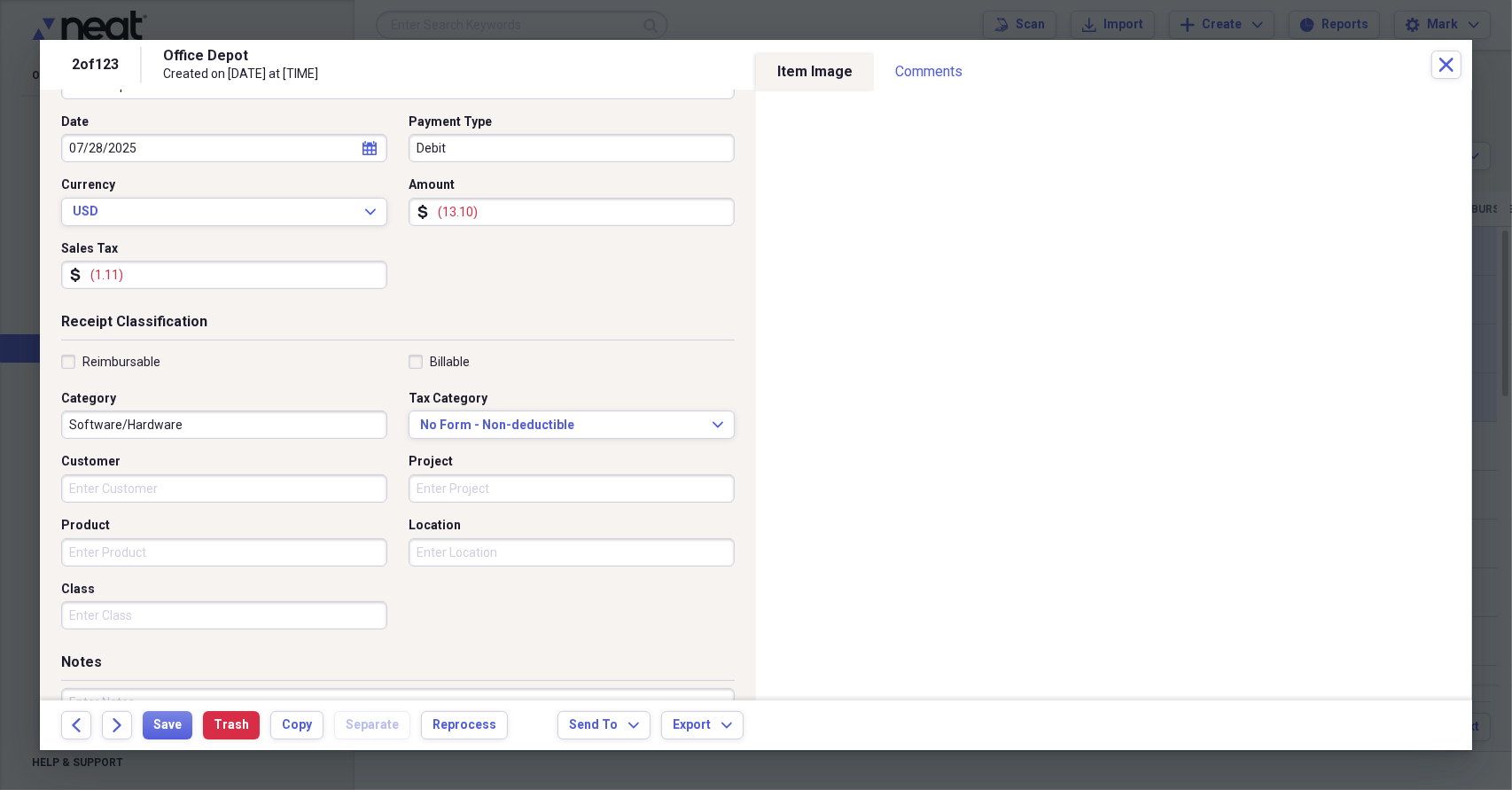 scroll, scrollTop: 177, scrollLeft: 0, axis: vertical 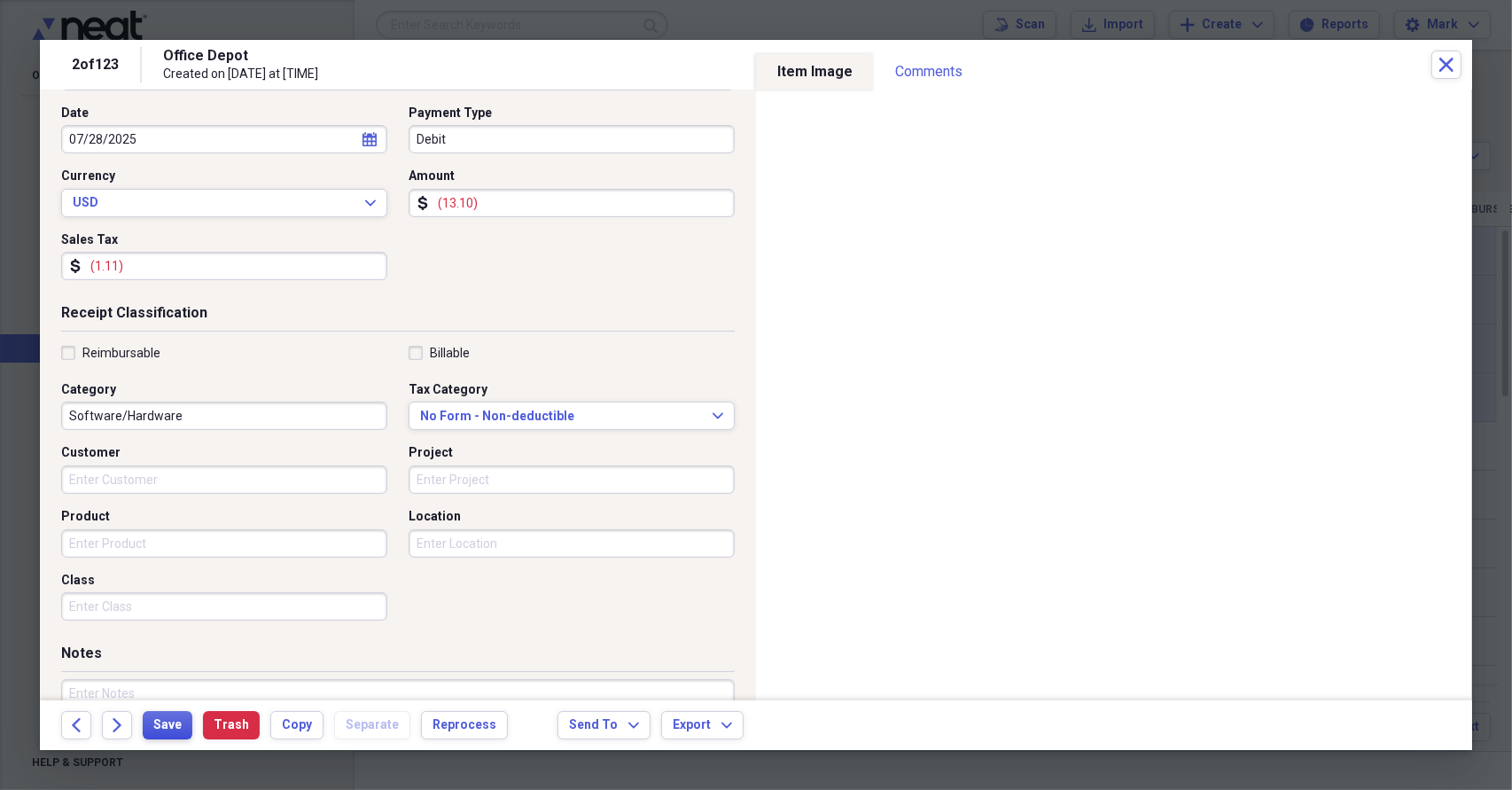 type on "(1.11)" 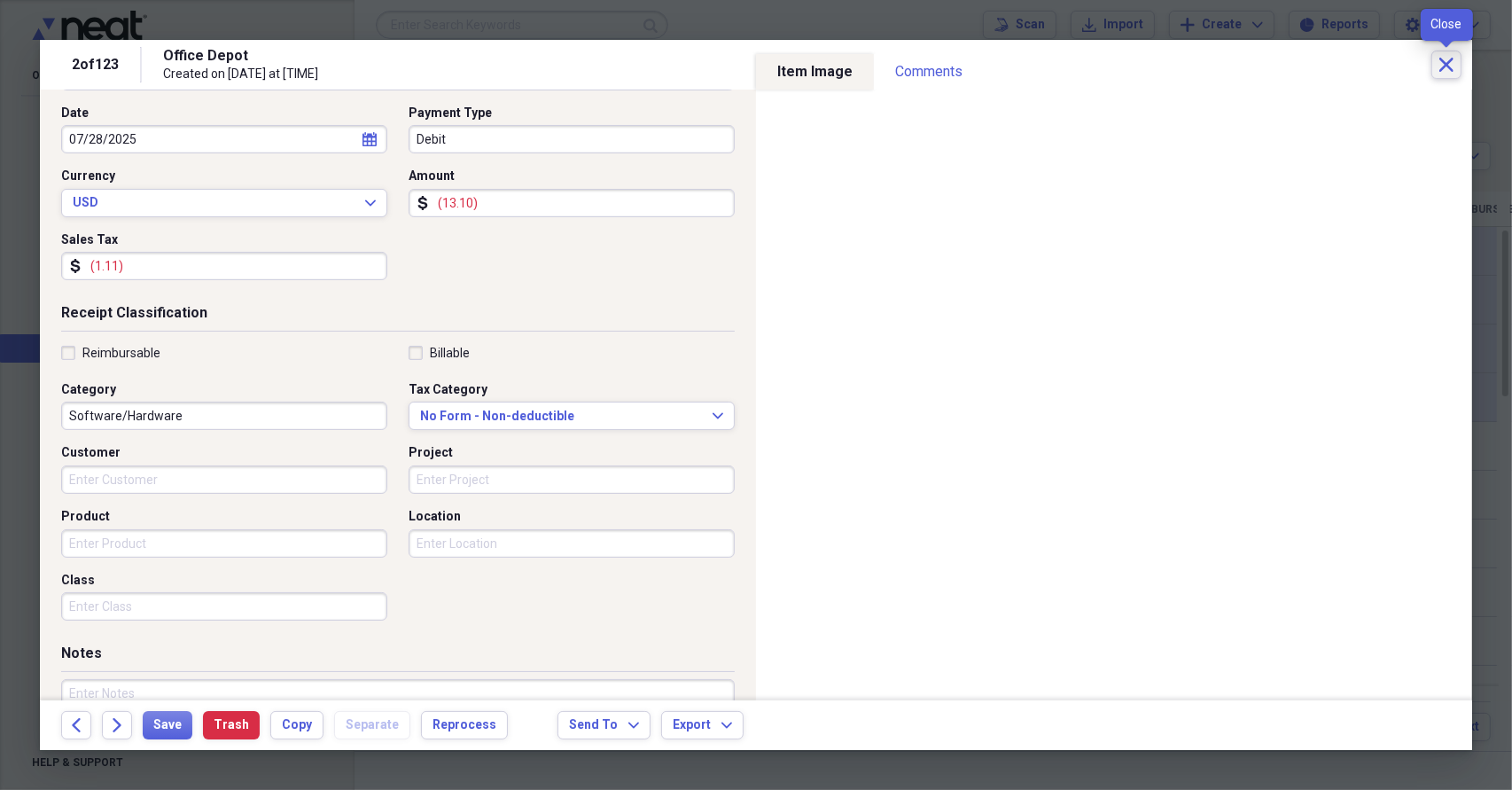click on "Close" at bounding box center (1446, 65) 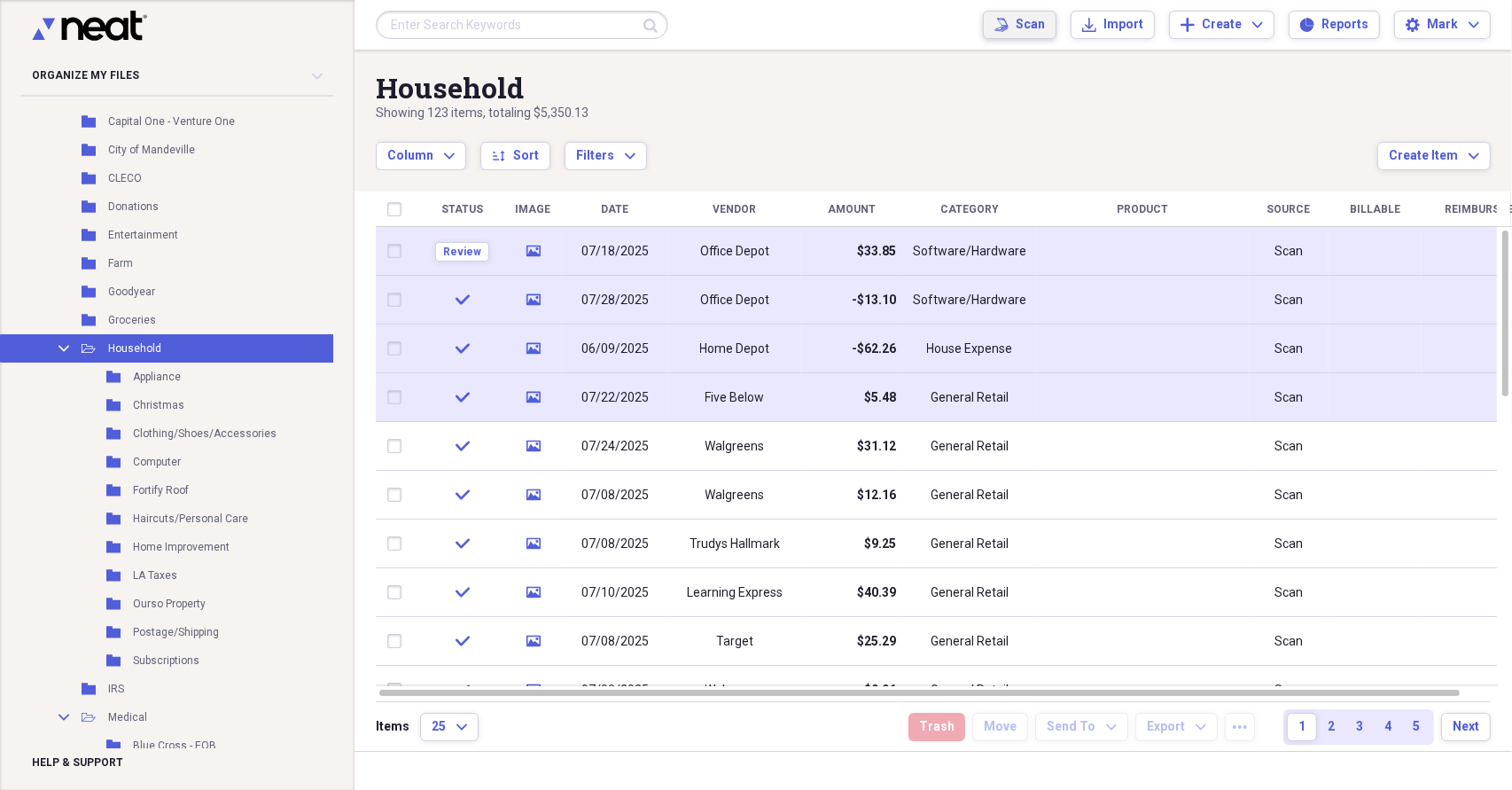 click on "Scan" 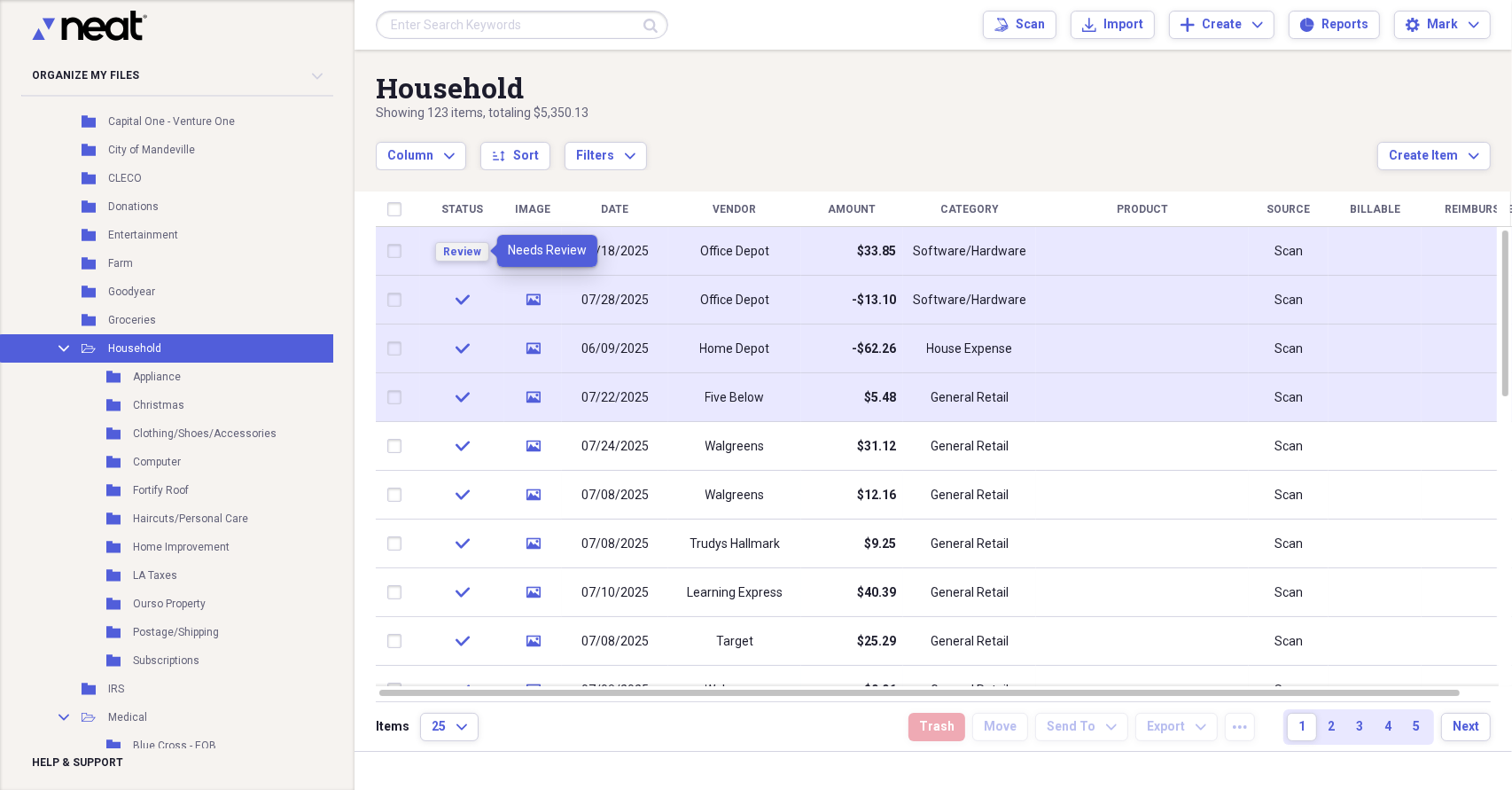 click on "Review" at bounding box center [462, 252] 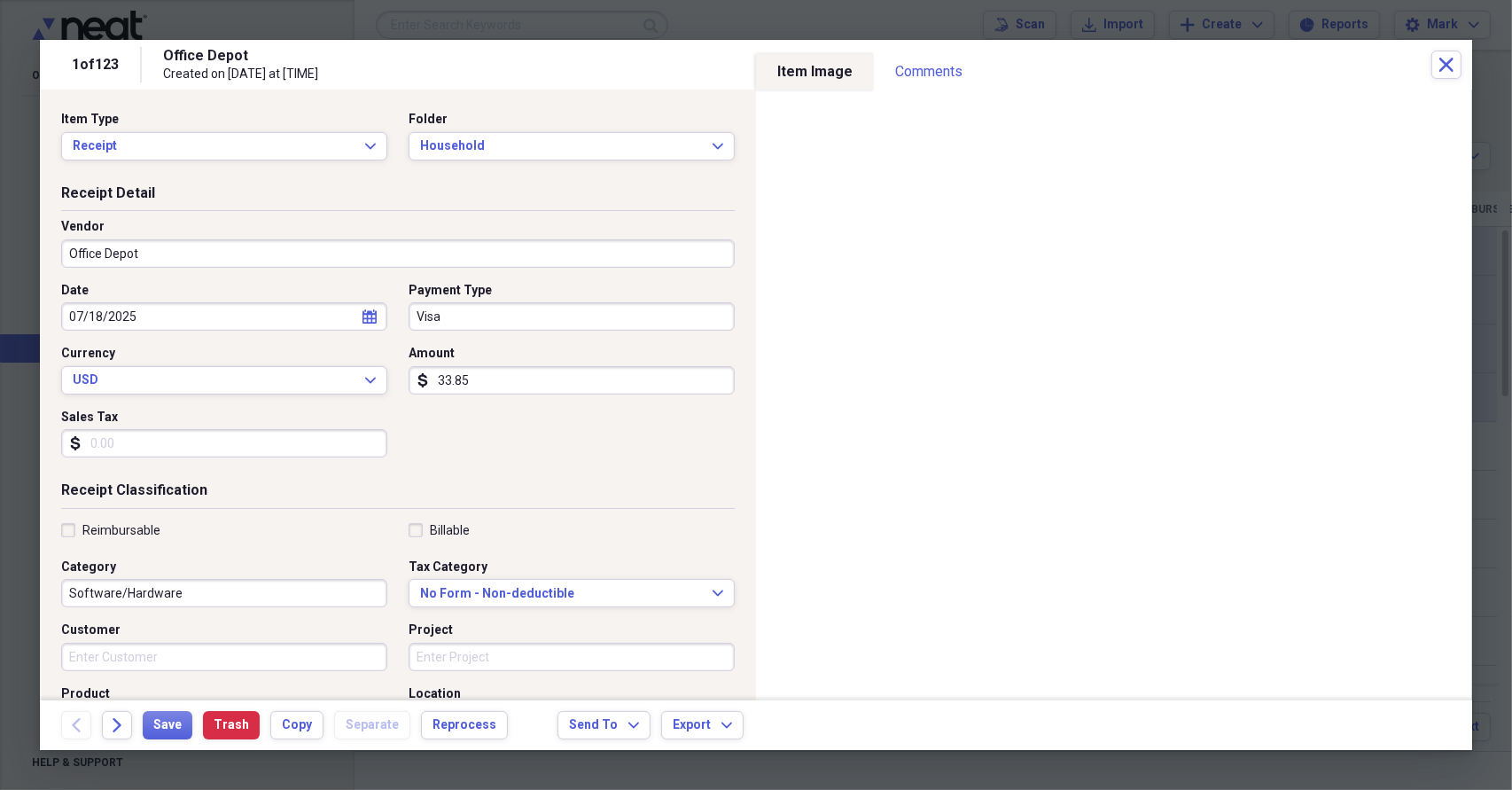 click on "Visa" at bounding box center (572, 317) 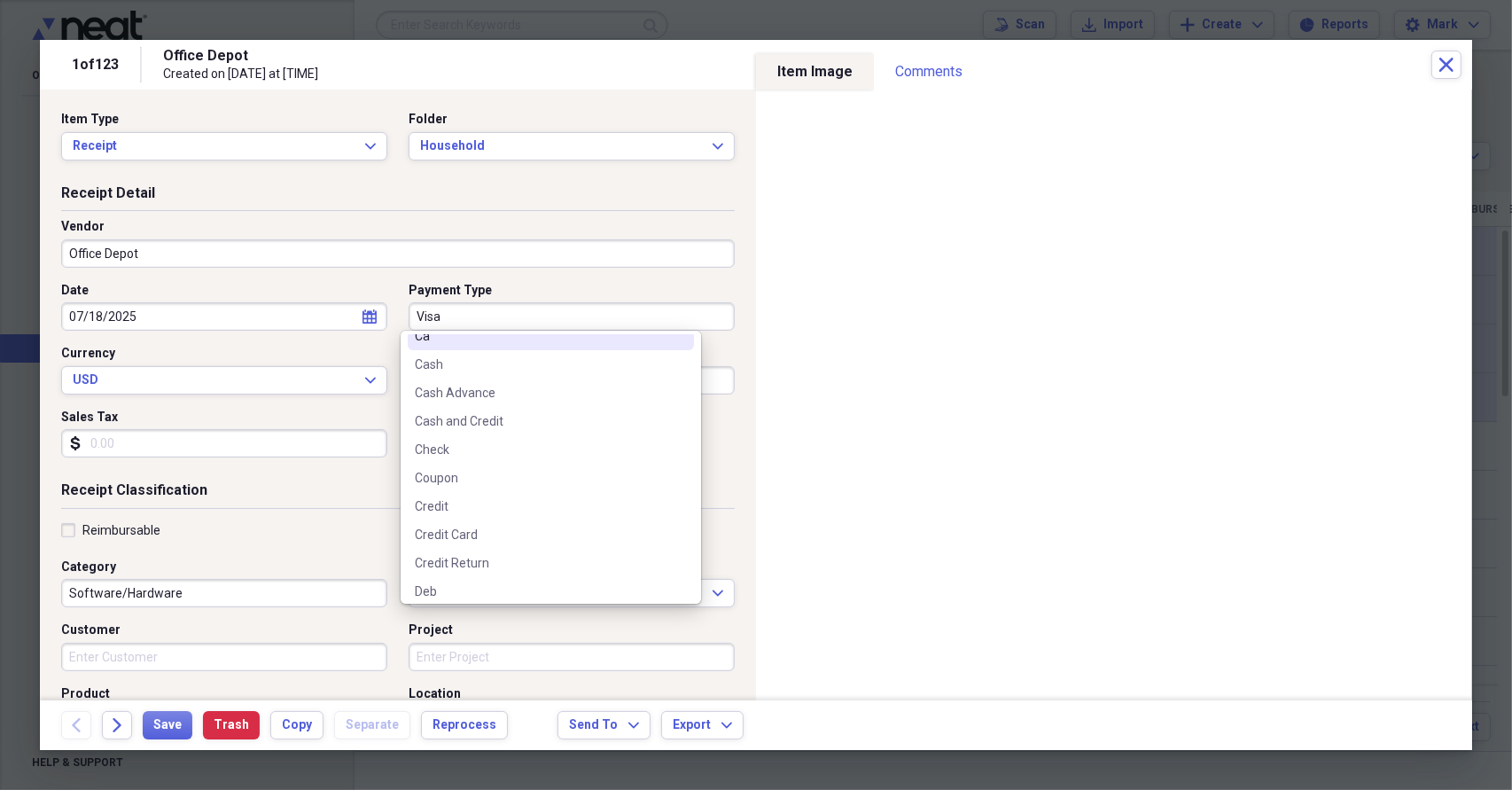 scroll, scrollTop: 355, scrollLeft: 0, axis: vertical 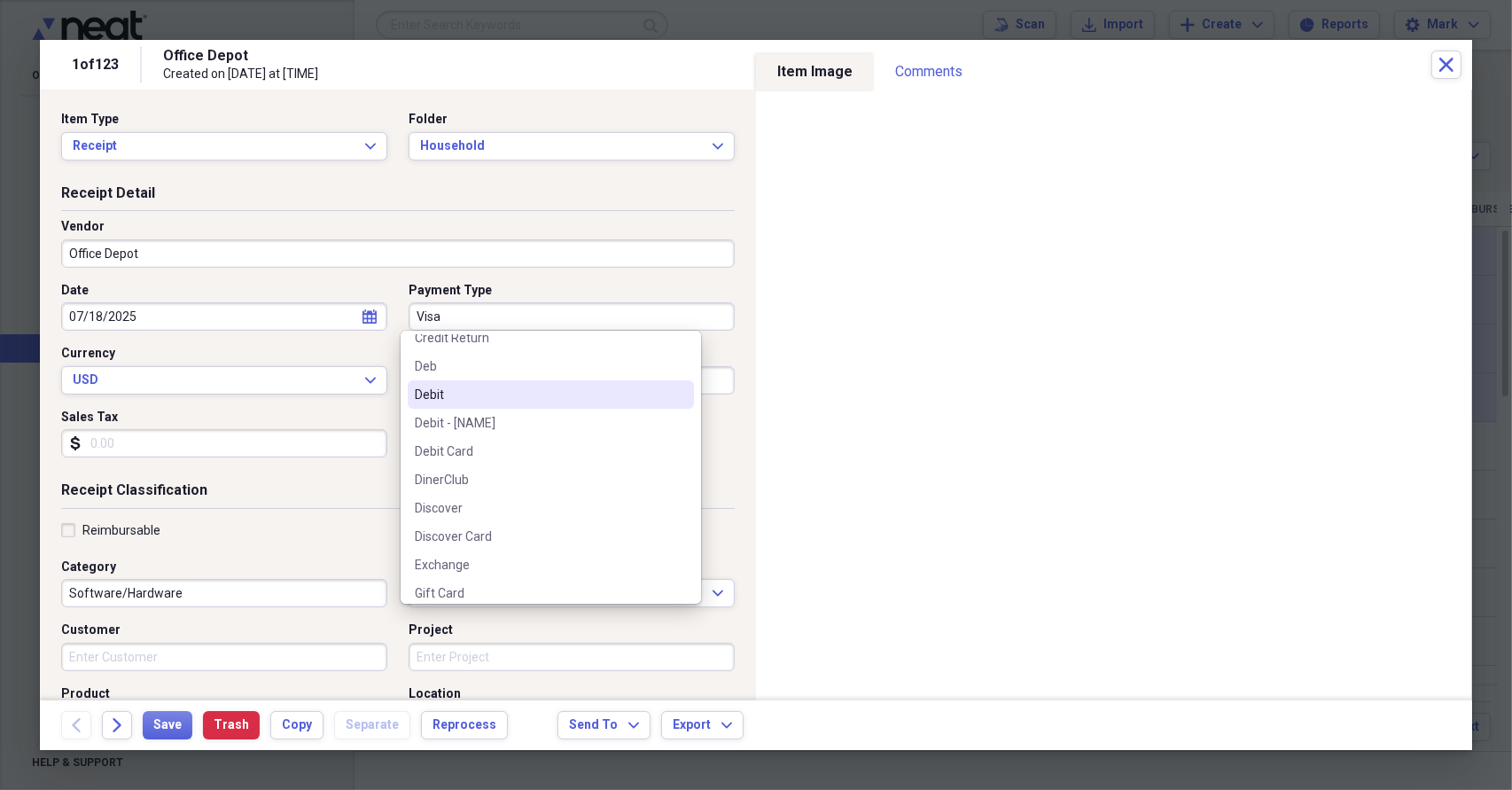 click on "Debit" at bounding box center (550, 395) 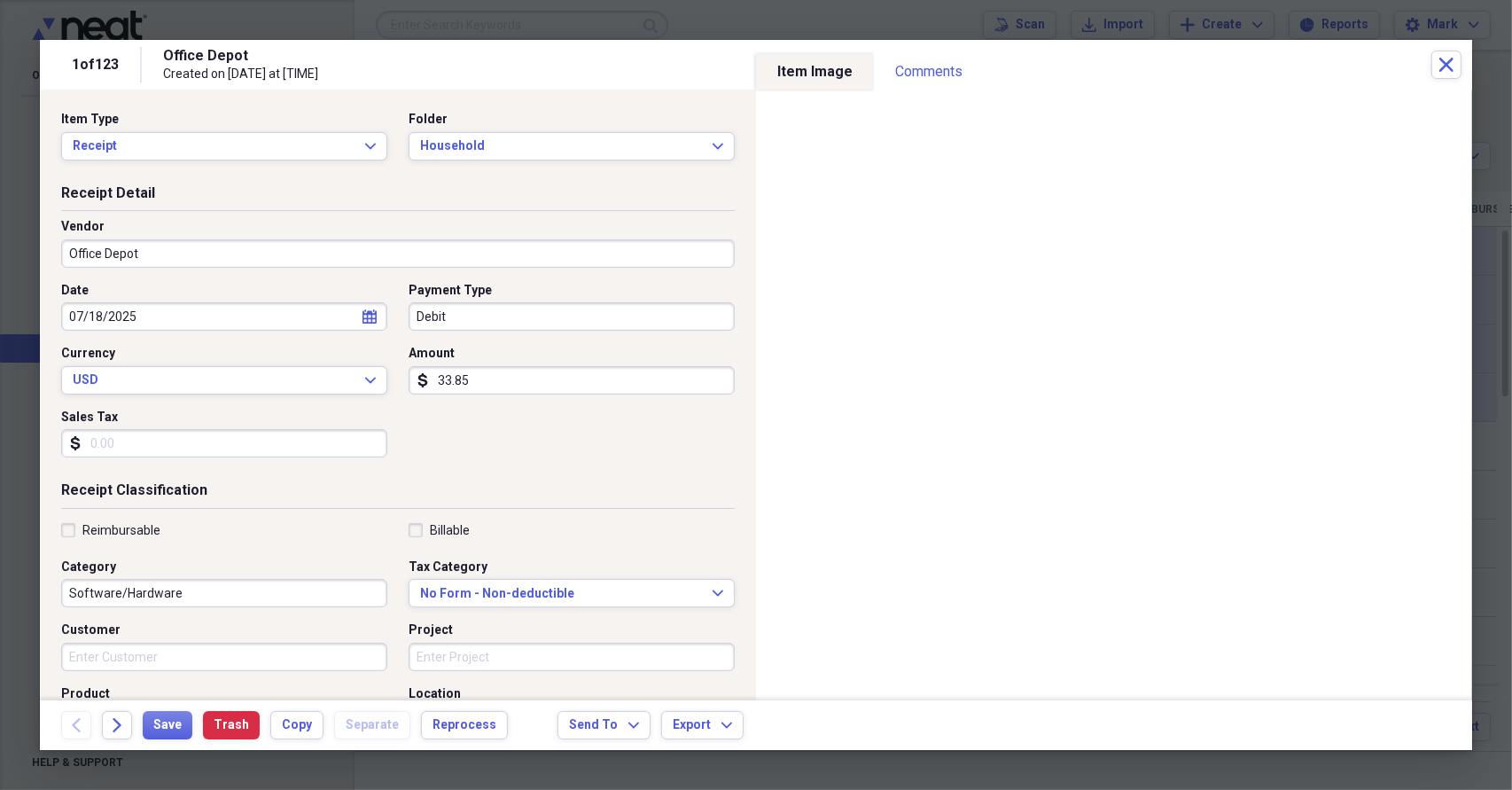 click on "Sales Tax" at bounding box center (224, 443) 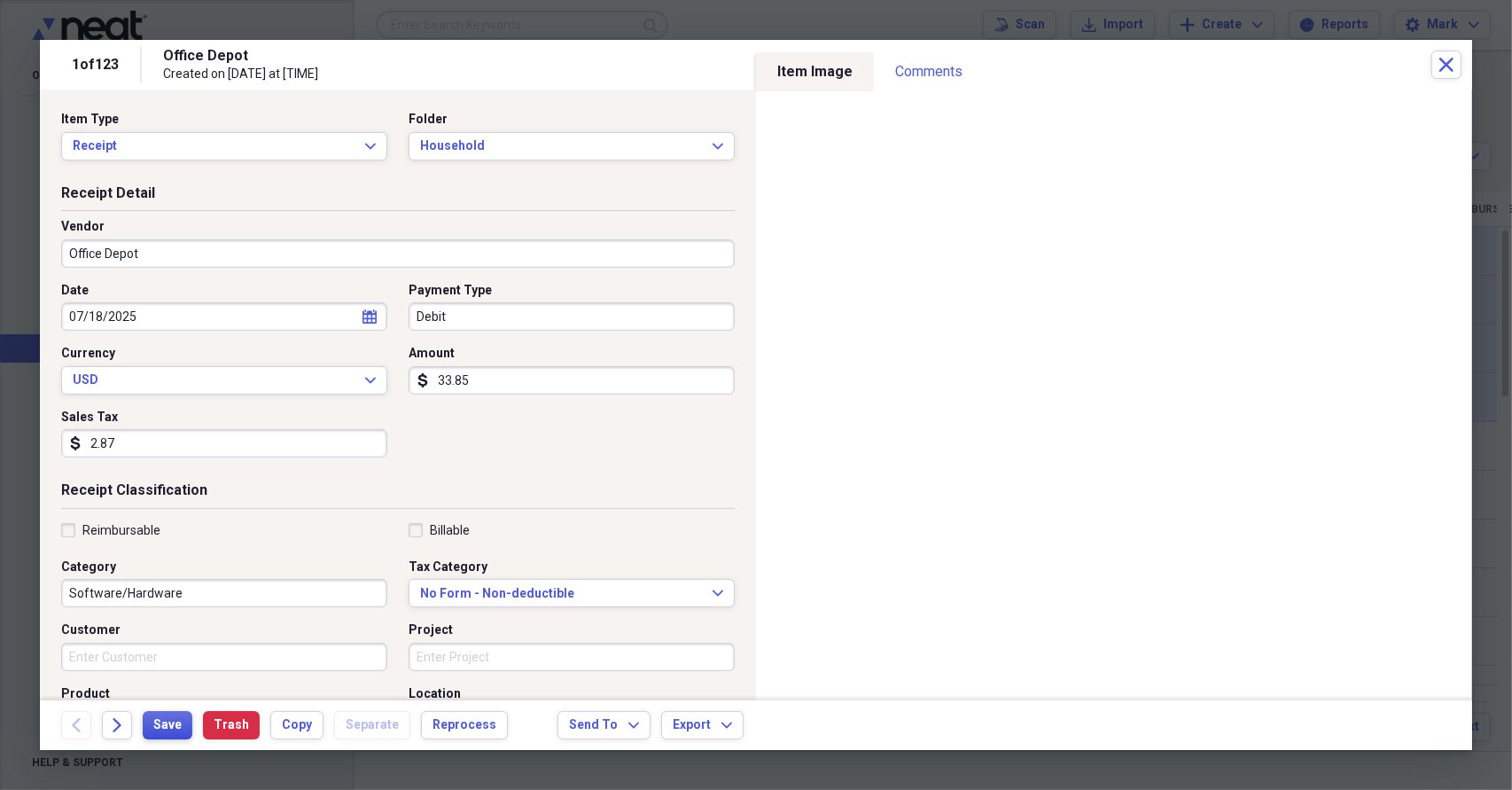 type on "2.87" 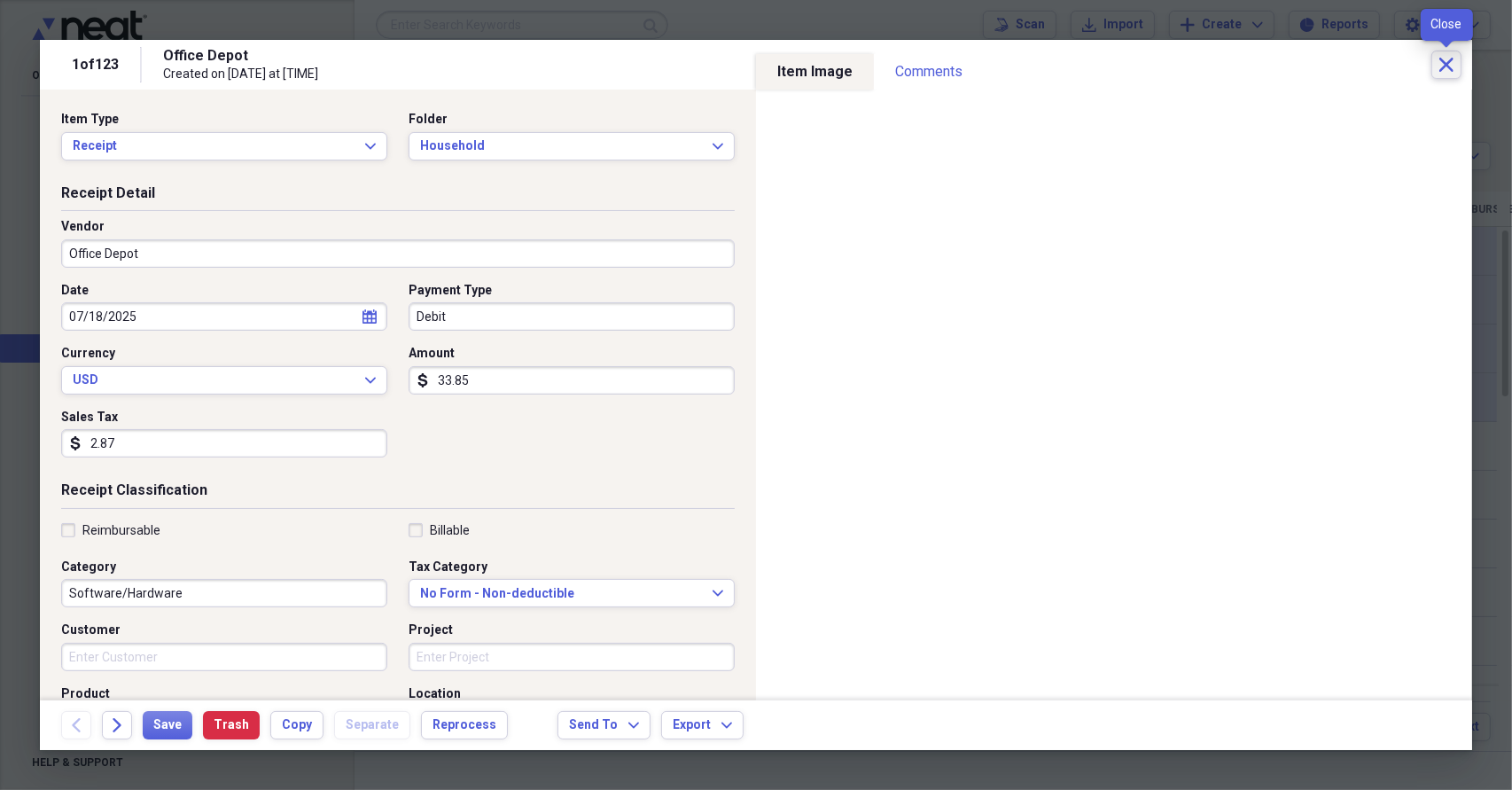 click on "Close" at bounding box center [1446, 65] 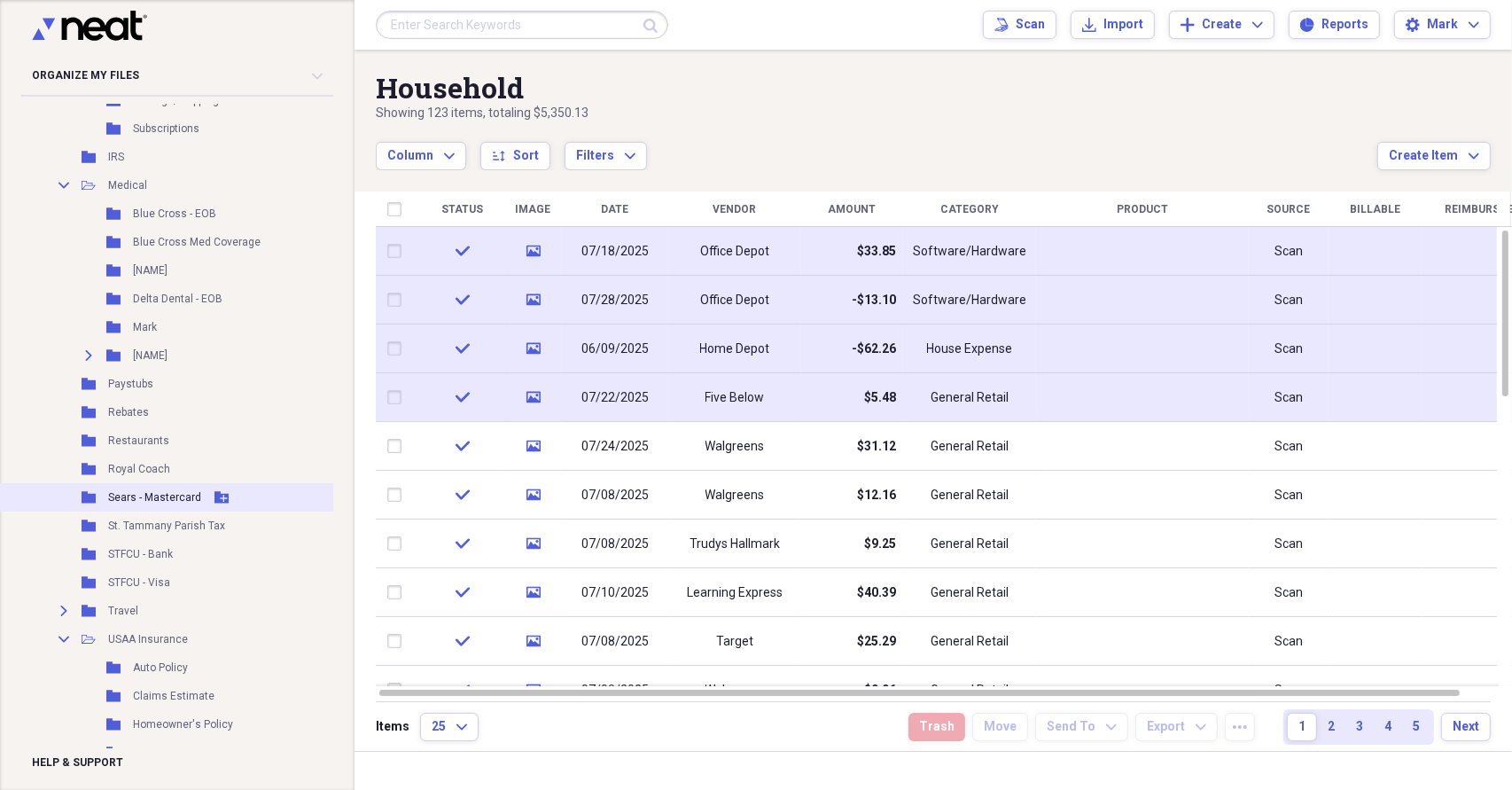 scroll, scrollTop: 2039, scrollLeft: 0, axis: vertical 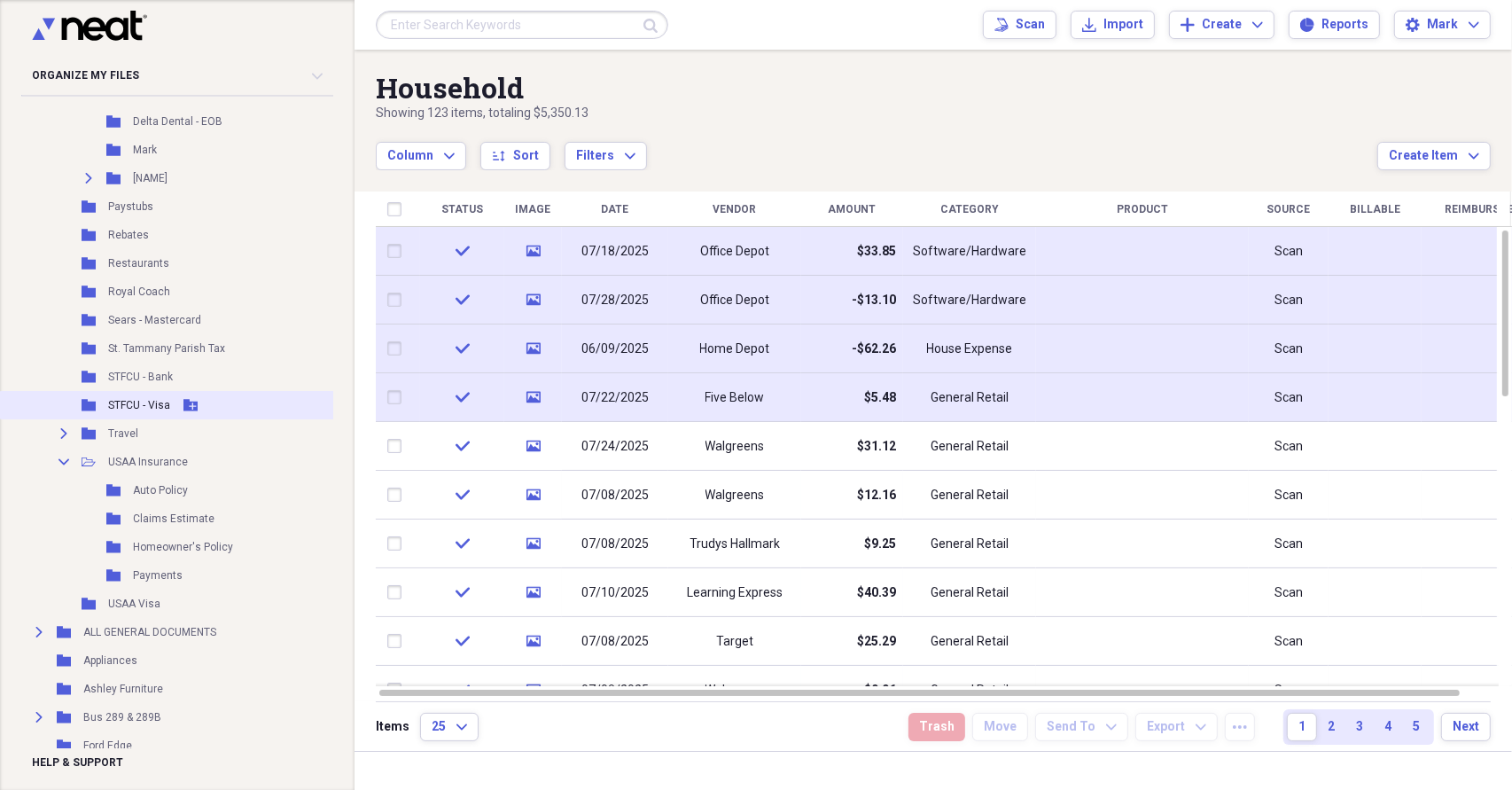 click on "Folder STFCU - Visa Add Folder" at bounding box center [195, 405] 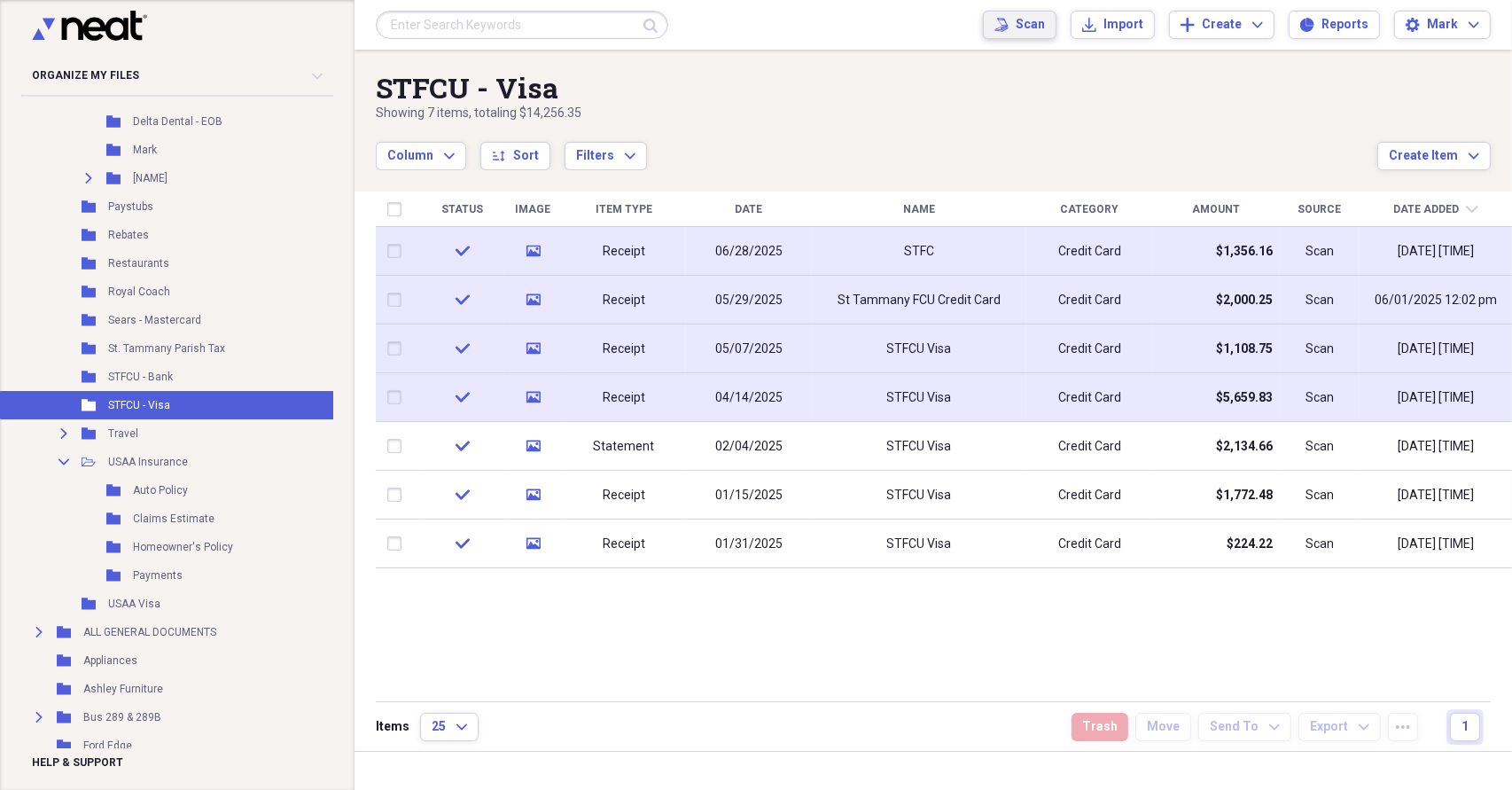 click on "Scan" at bounding box center [1030, 25] 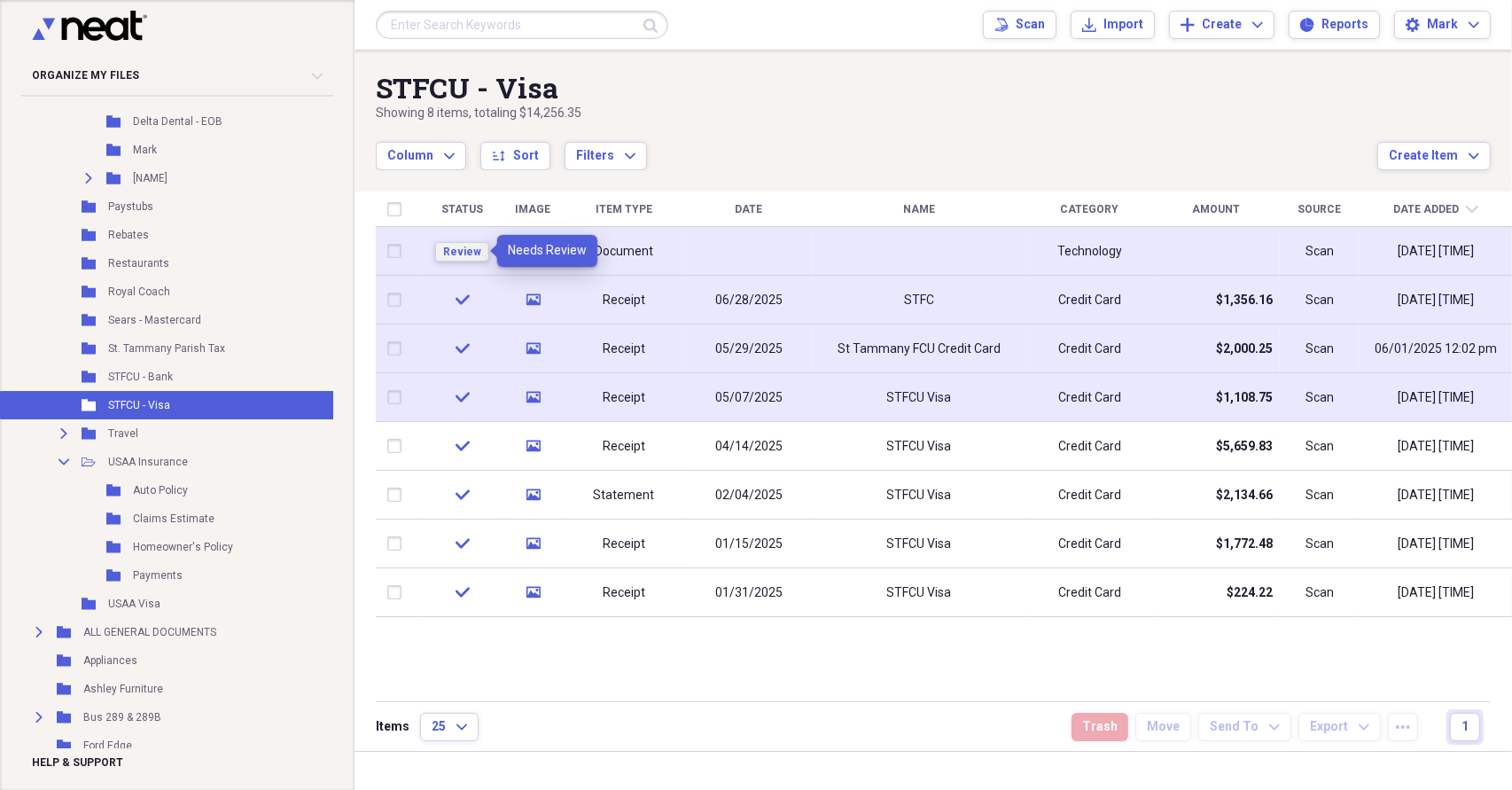 click on "Review" at bounding box center (462, 252) 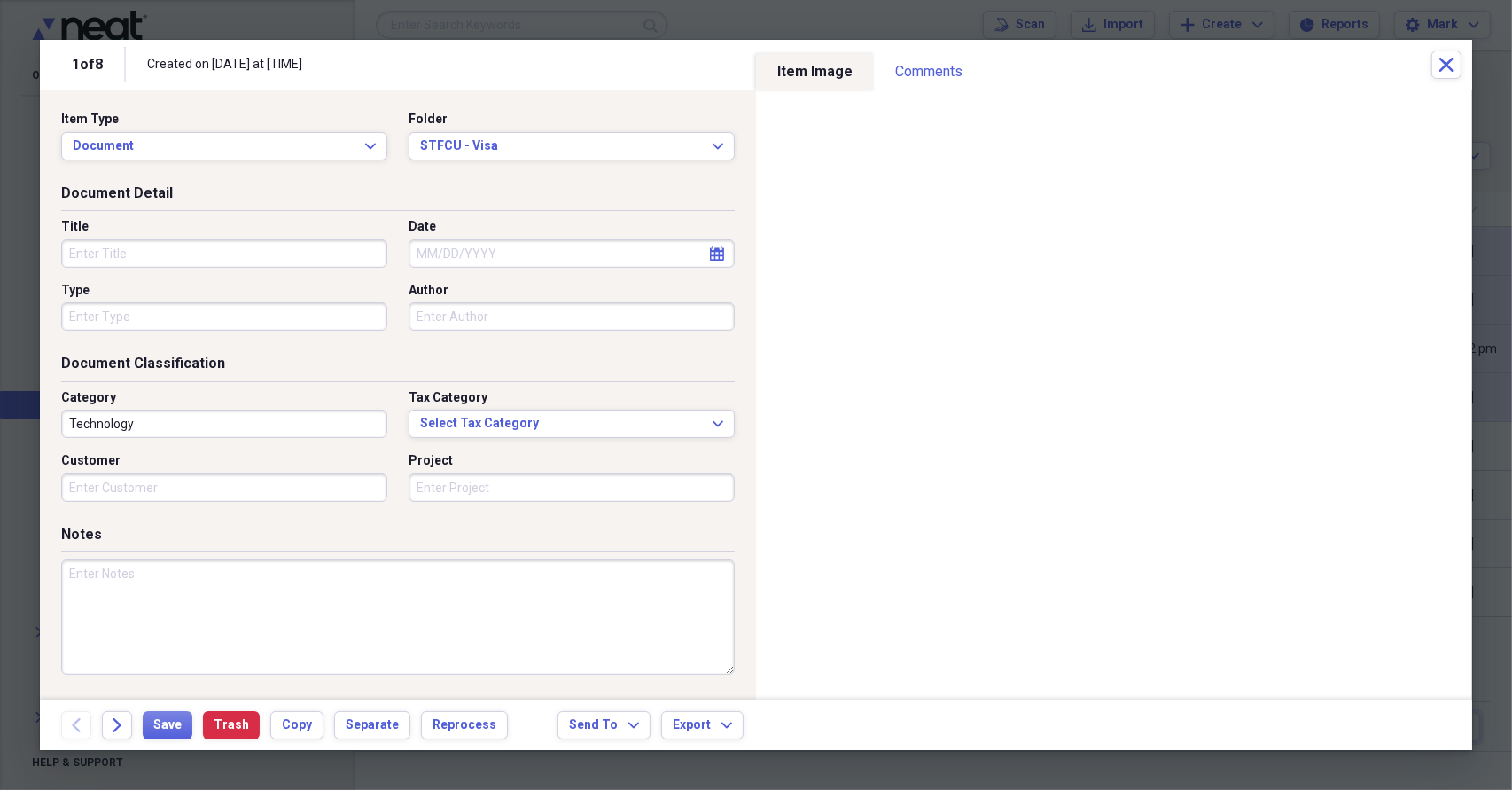 click on "Title" at bounding box center (224, 254) 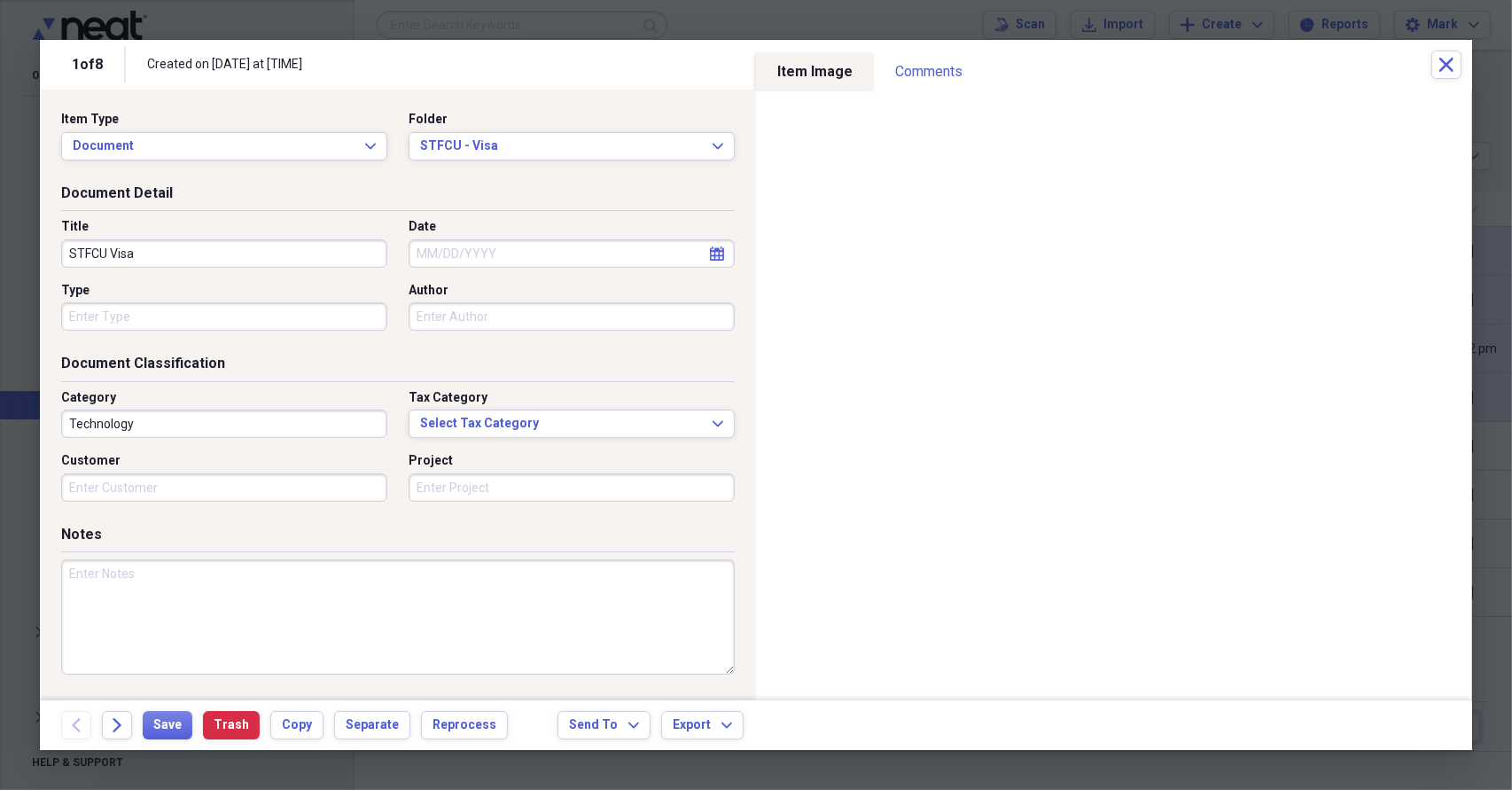 type on "STFCU Visa" 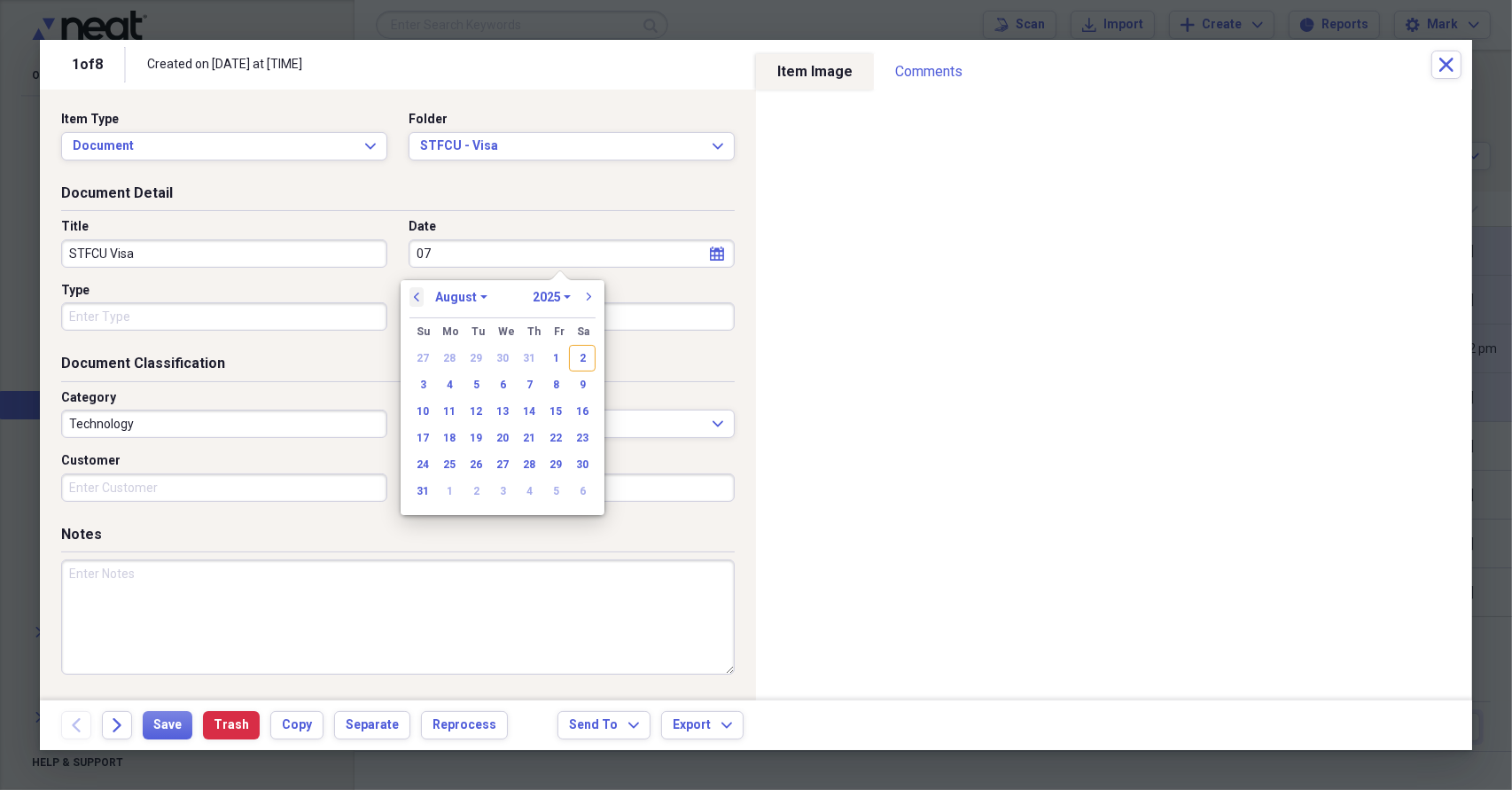 type on "07" 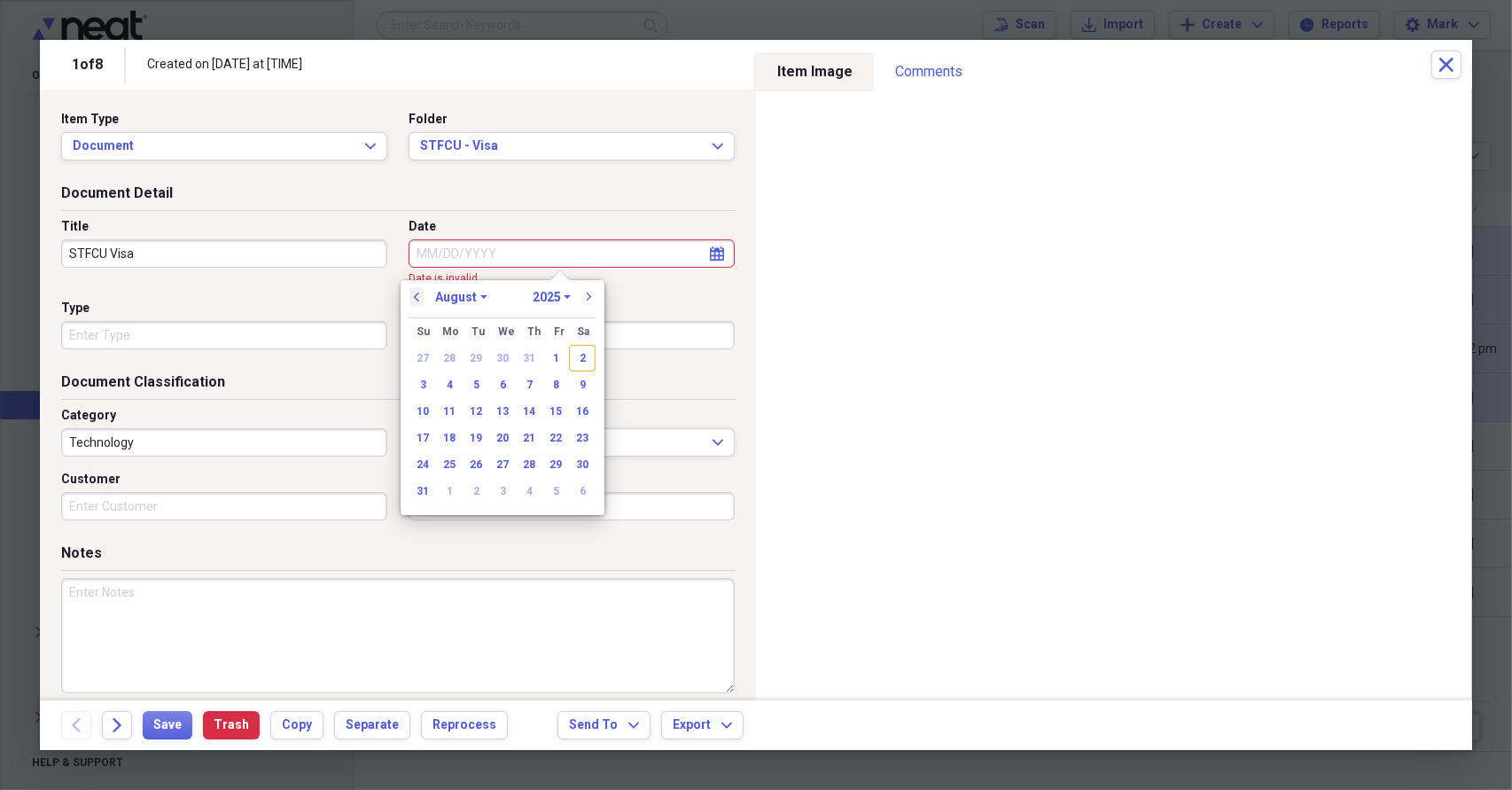 click on "previous" at bounding box center (417, 297) 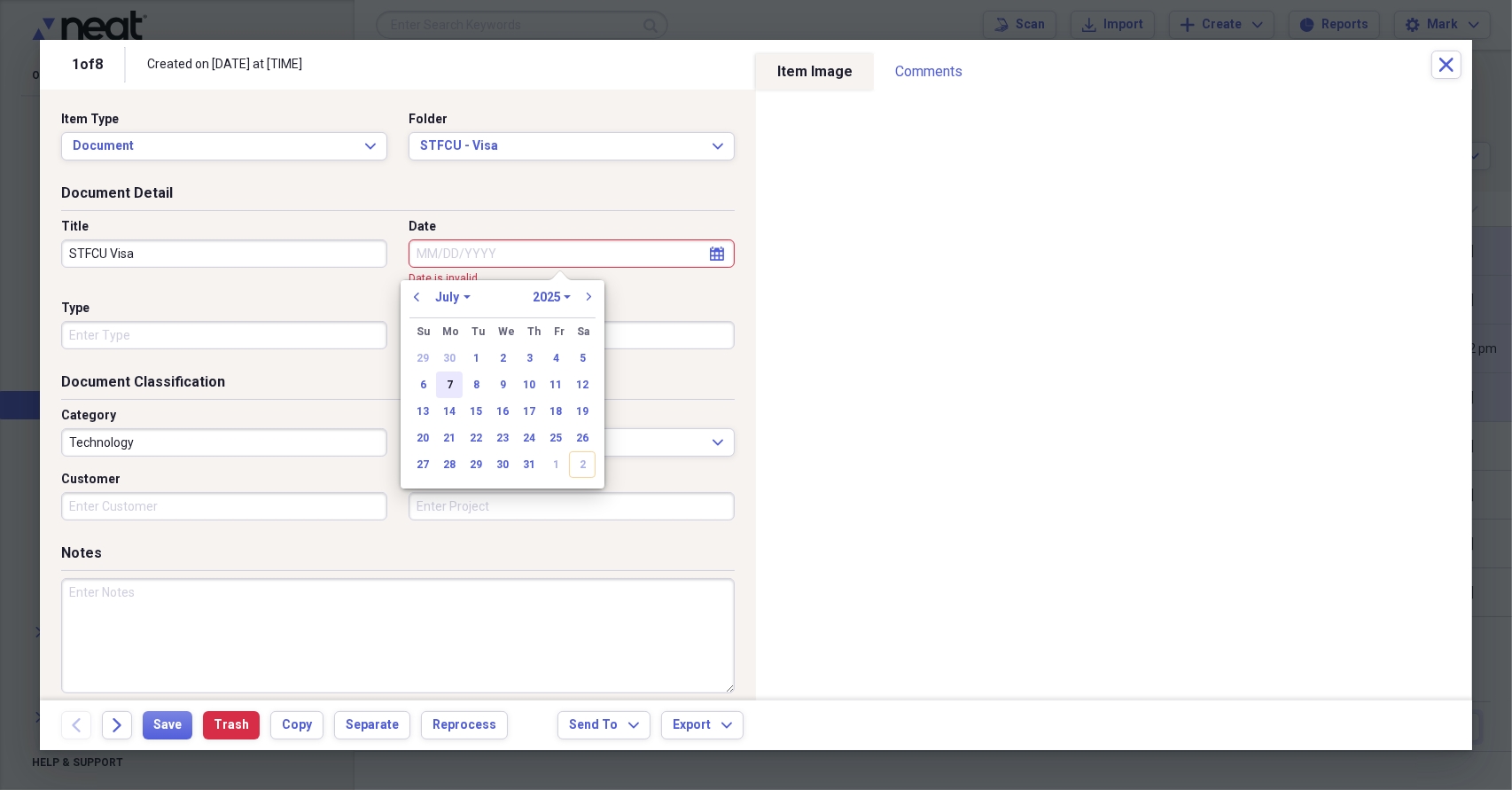 click on "7" at bounding box center [449, 385] 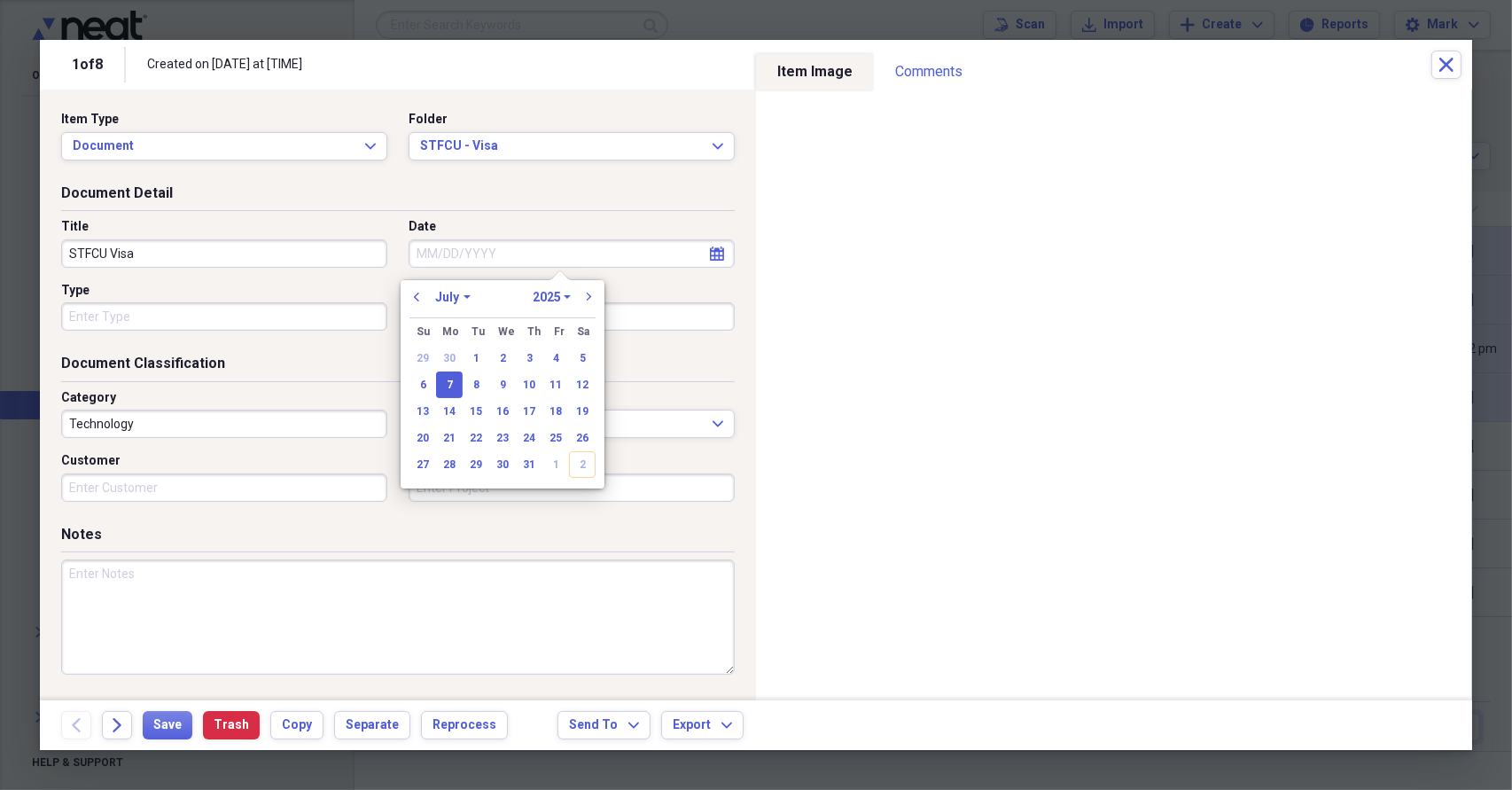 type on "07/07/2025" 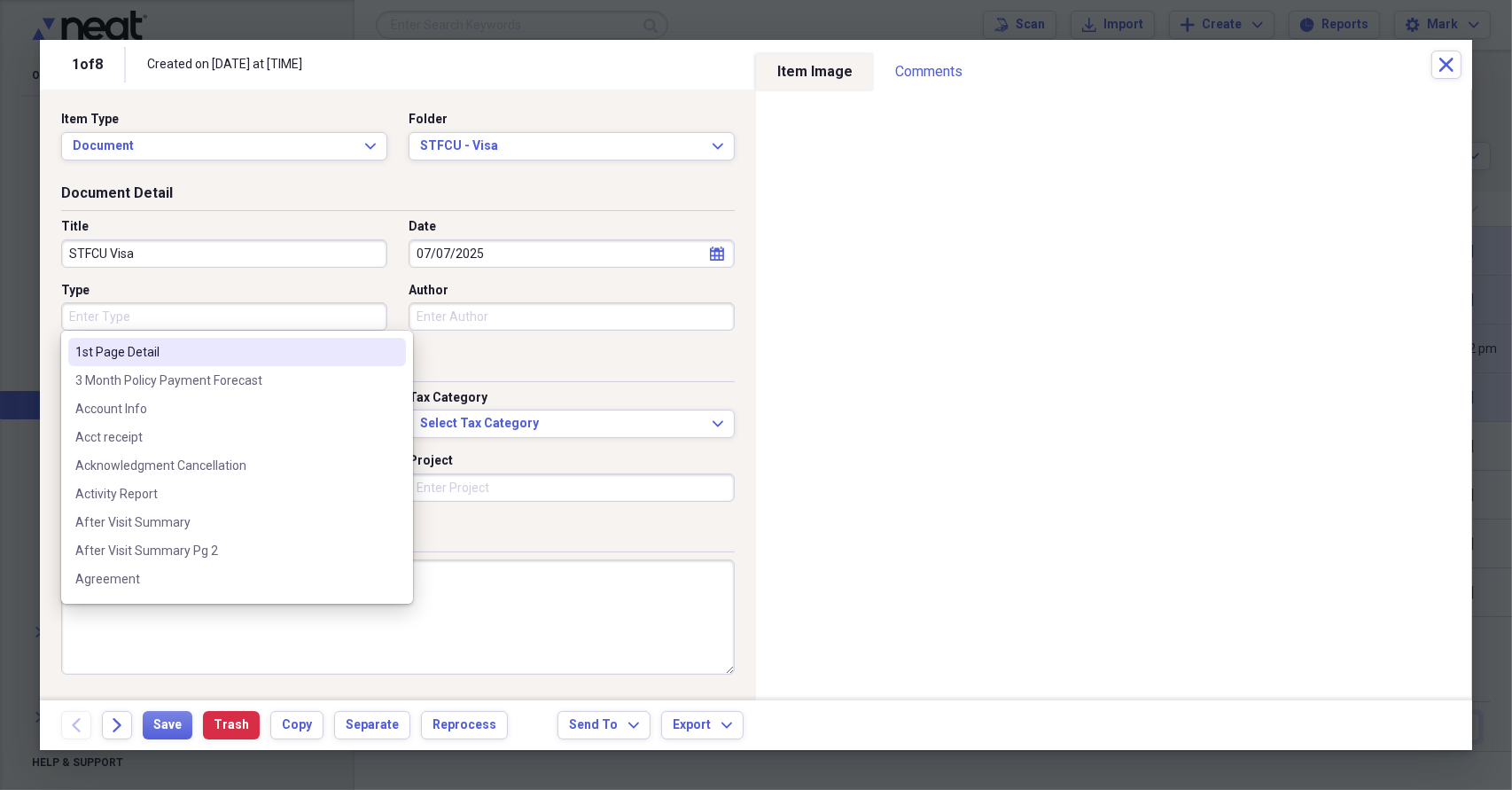 click on "Type" at bounding box center [224, 317] 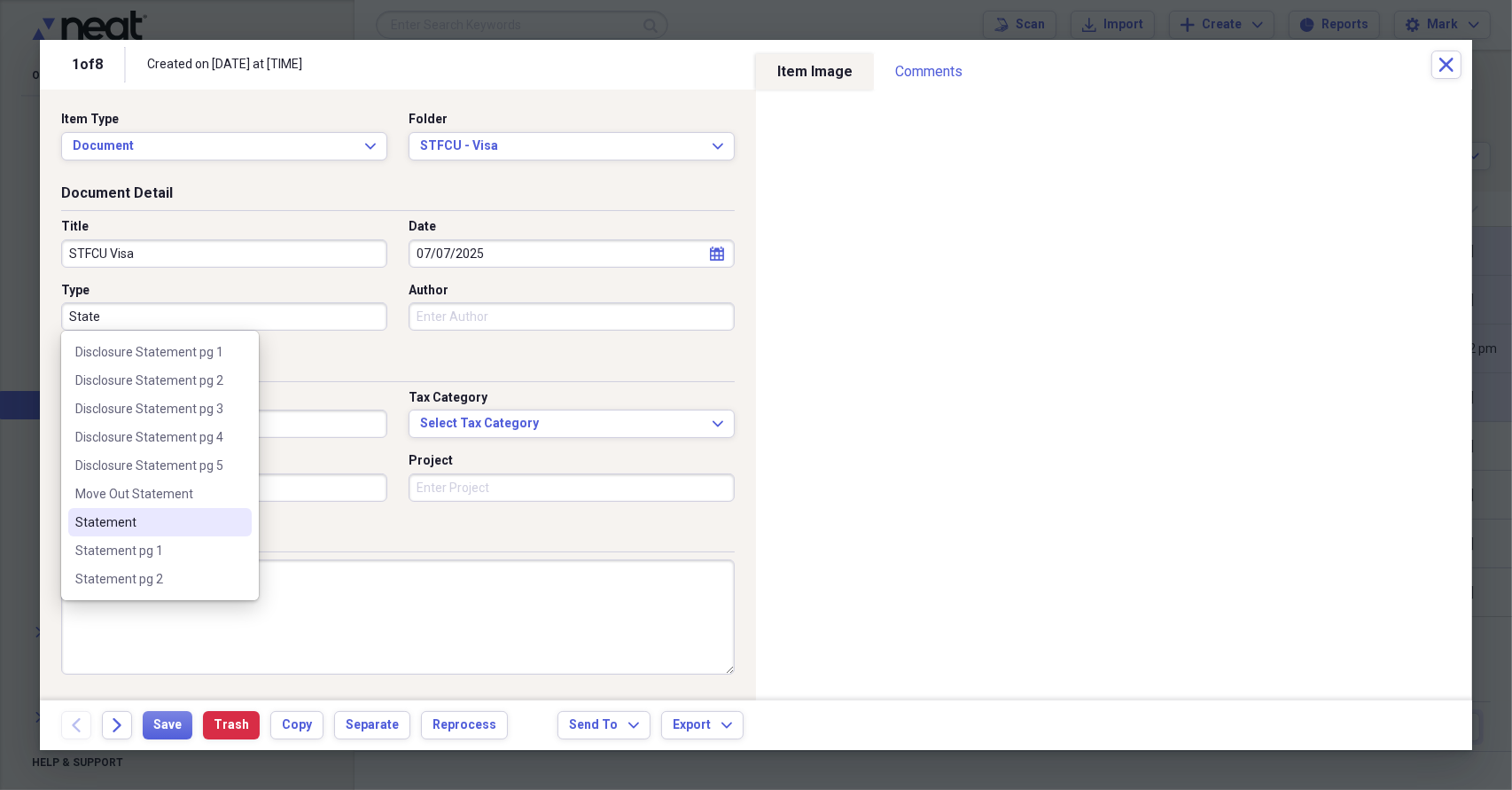 click on "Statement" at bounding box center (160, 522) 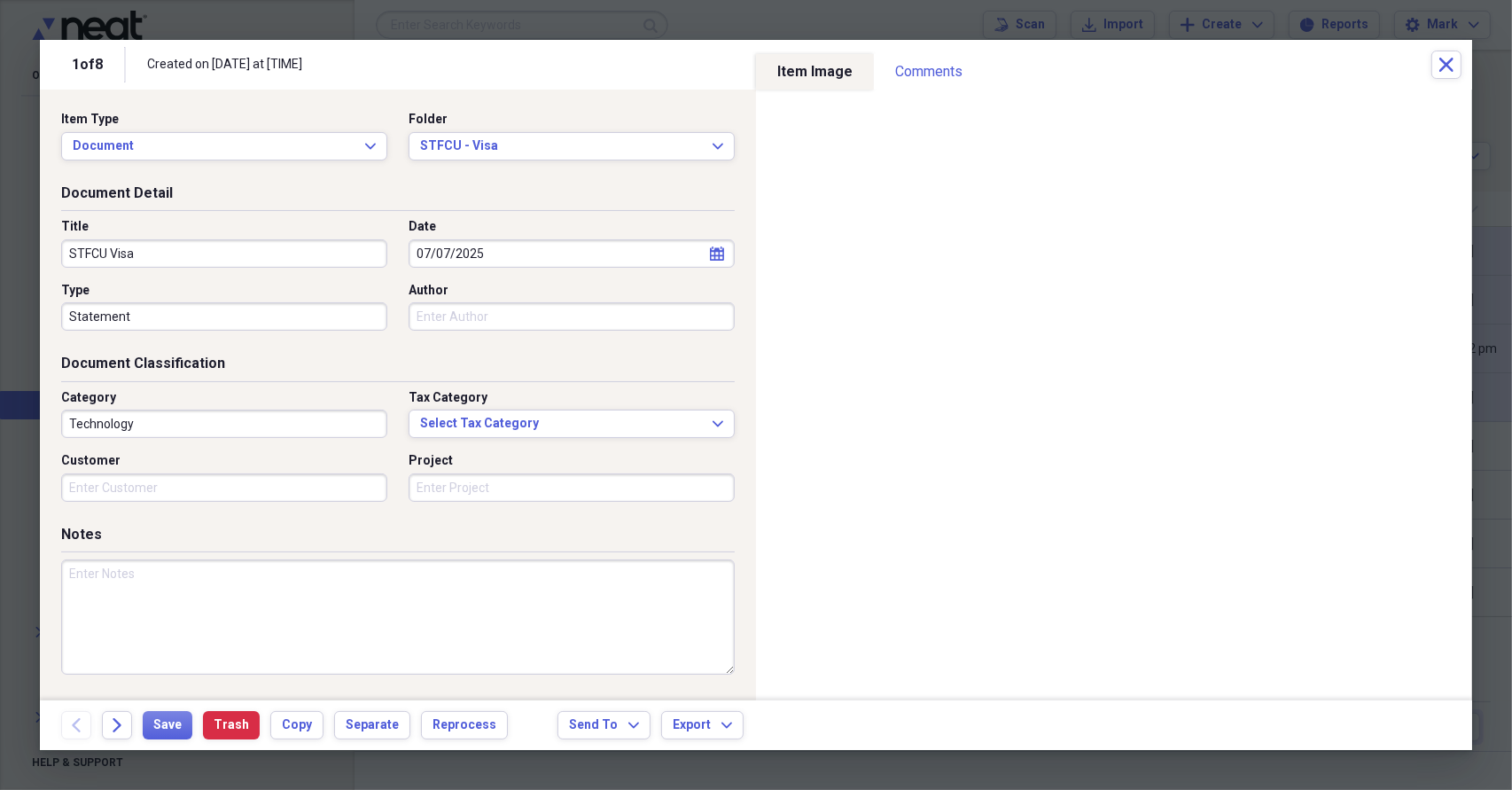 click on "Technology" at bounding box center (224, 424) 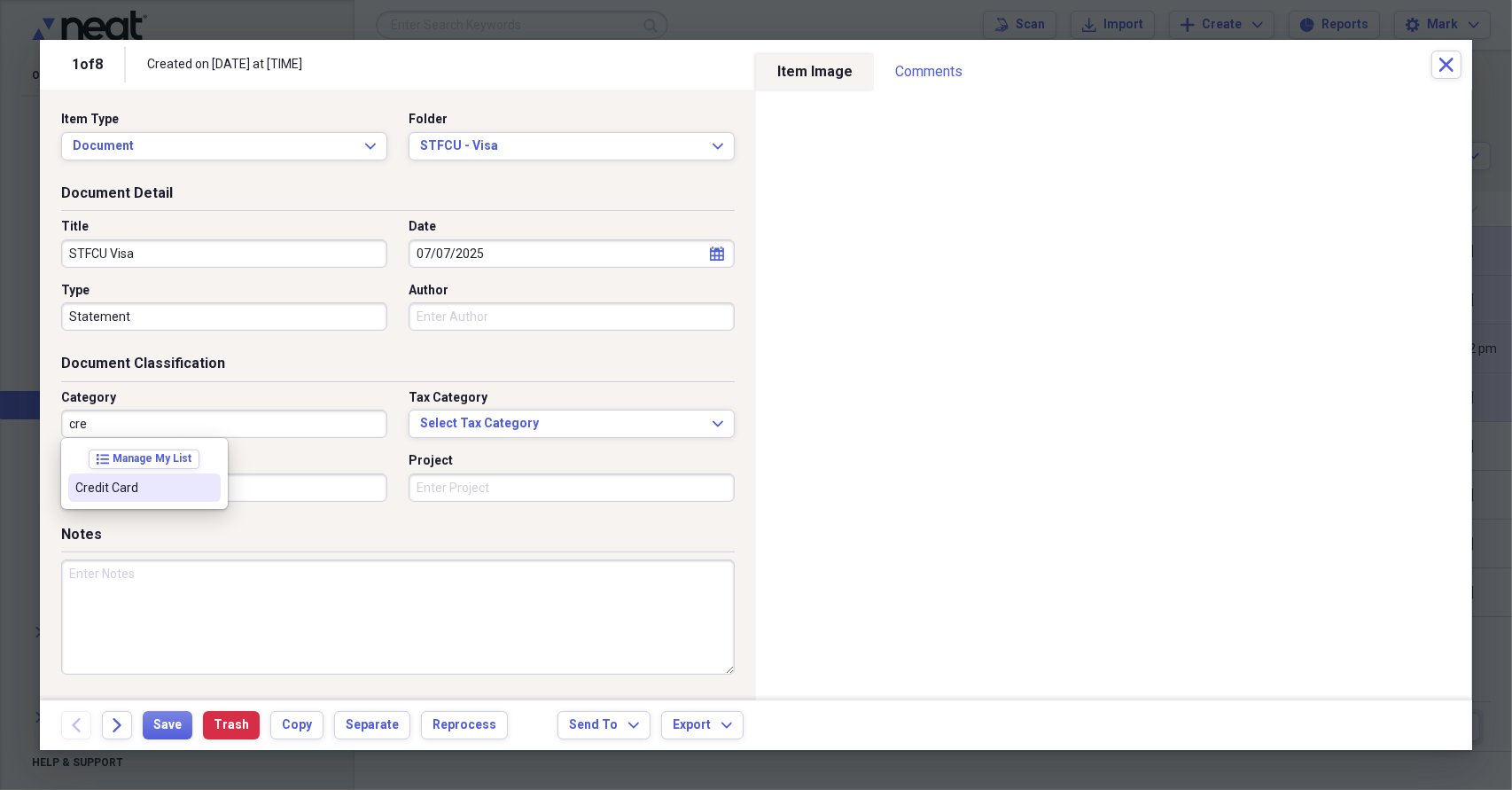click on "Credit Card" at bounding box center (134, 488) 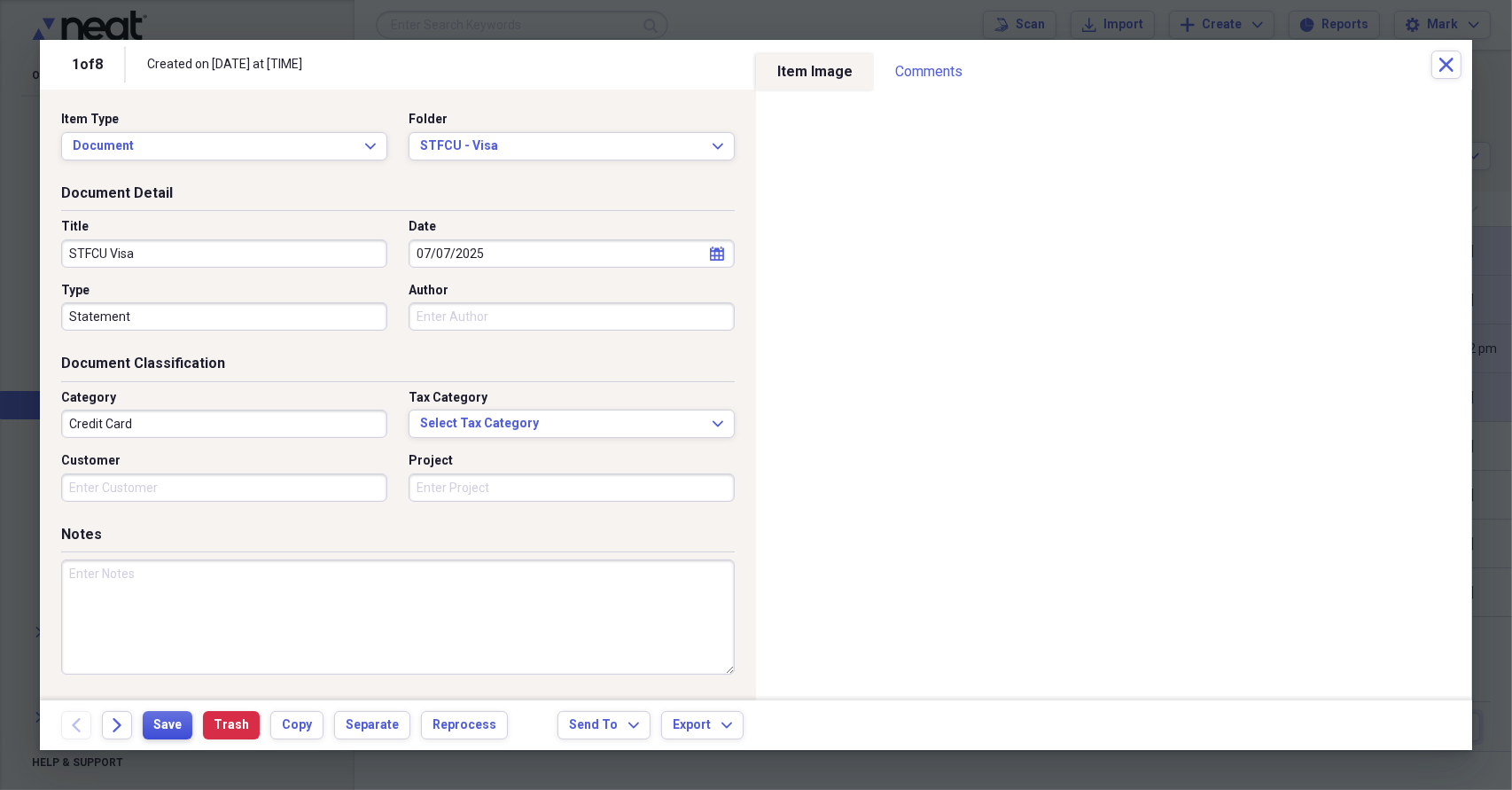 click on "Save" at bounding box center (168, 725) 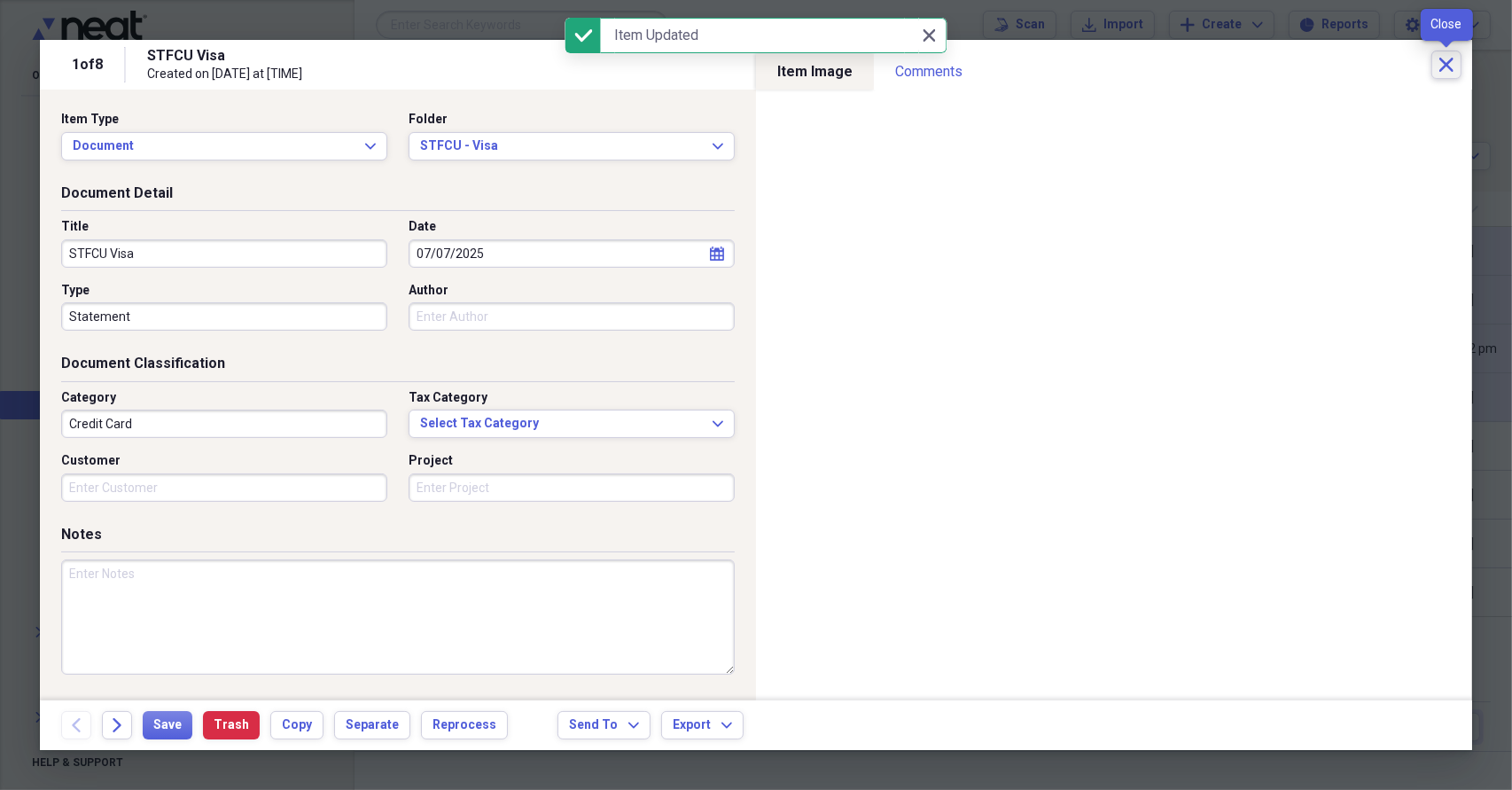 click on "Close" at bounding box center [1446, 65] 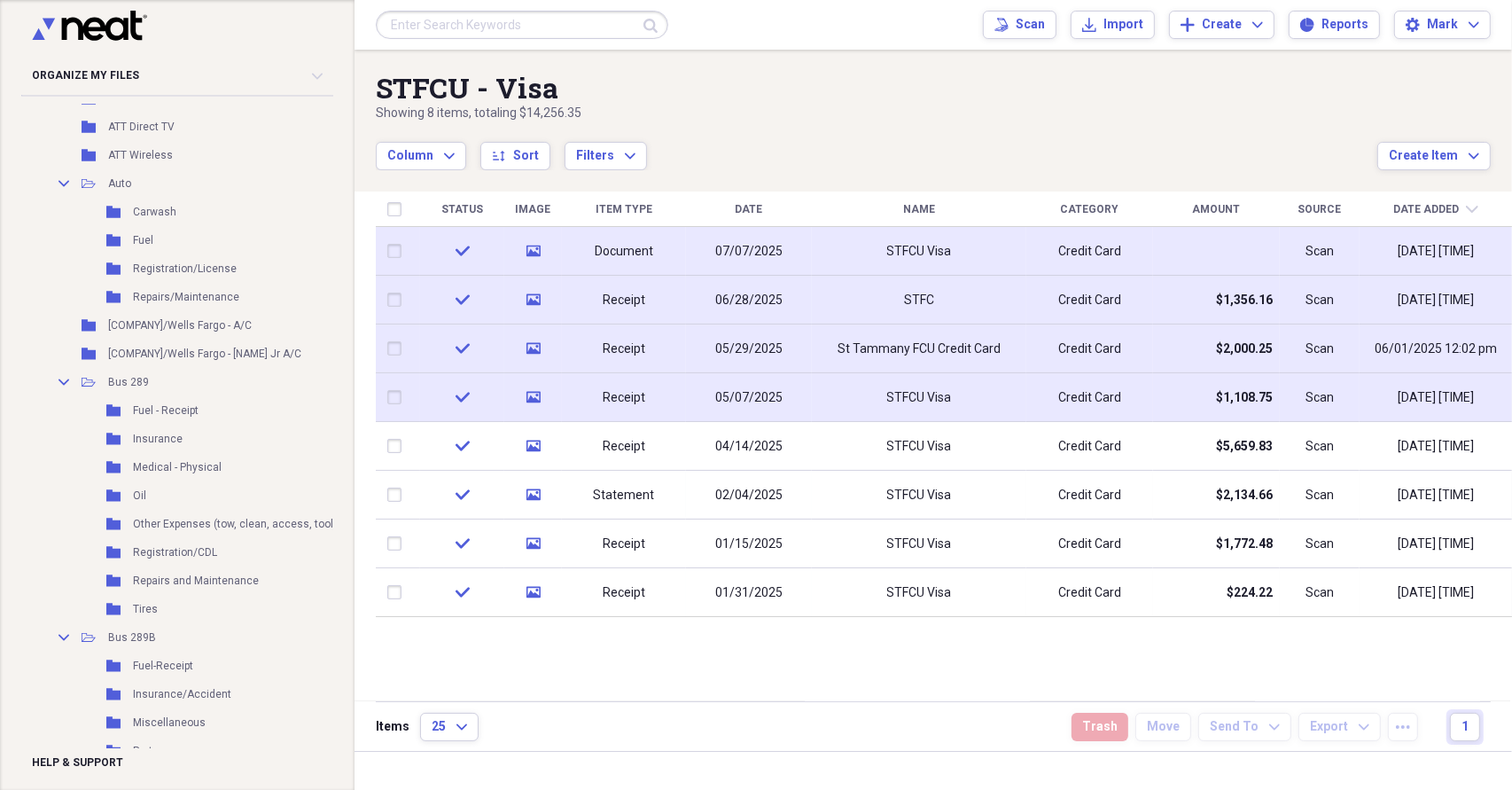 scroll, scrollTop: 443, scrollLeft: 0, axis: vertical 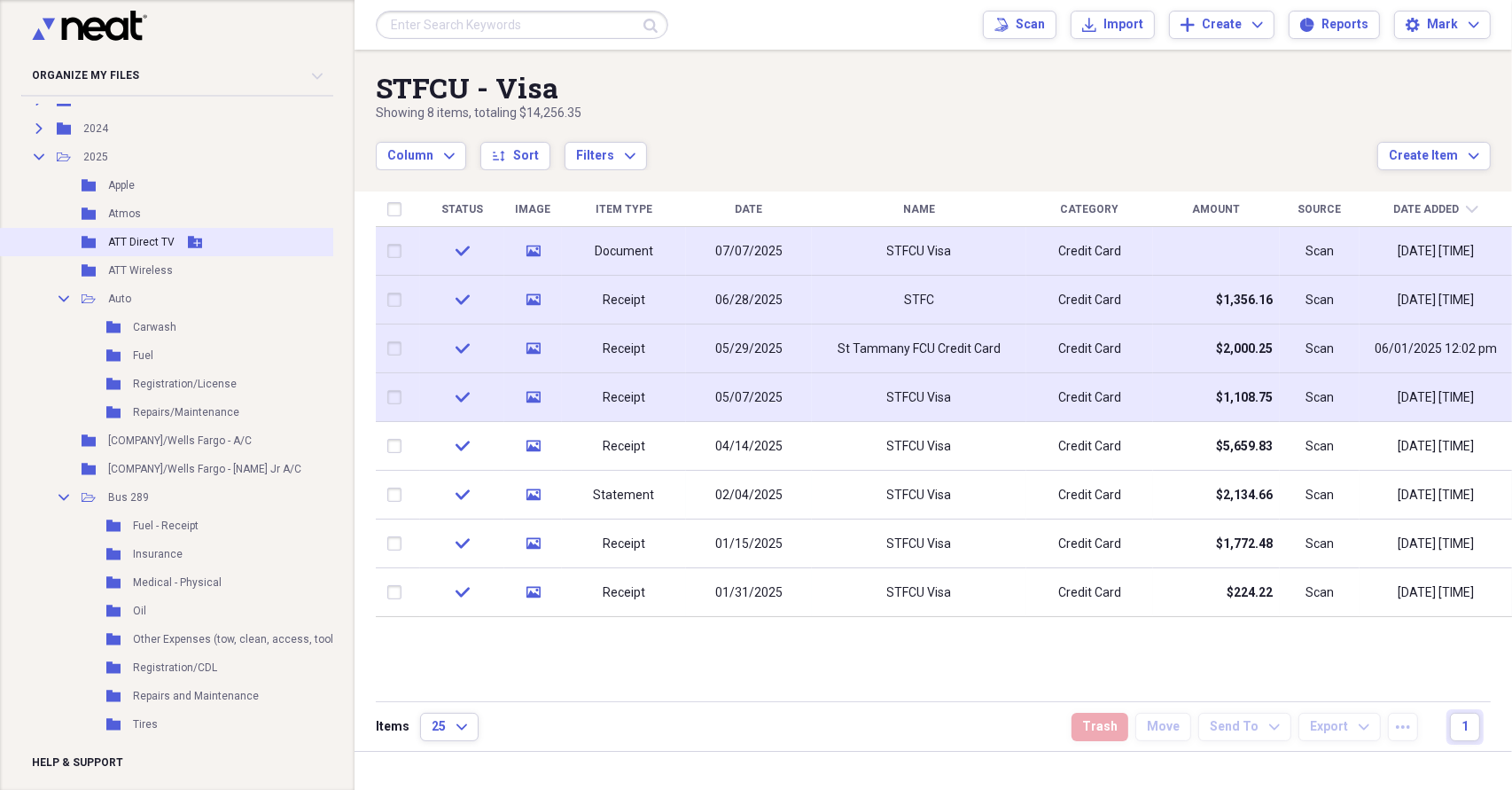 click on "Folder ATT Direct TV Add Folder" at bounding box center (195, 242) 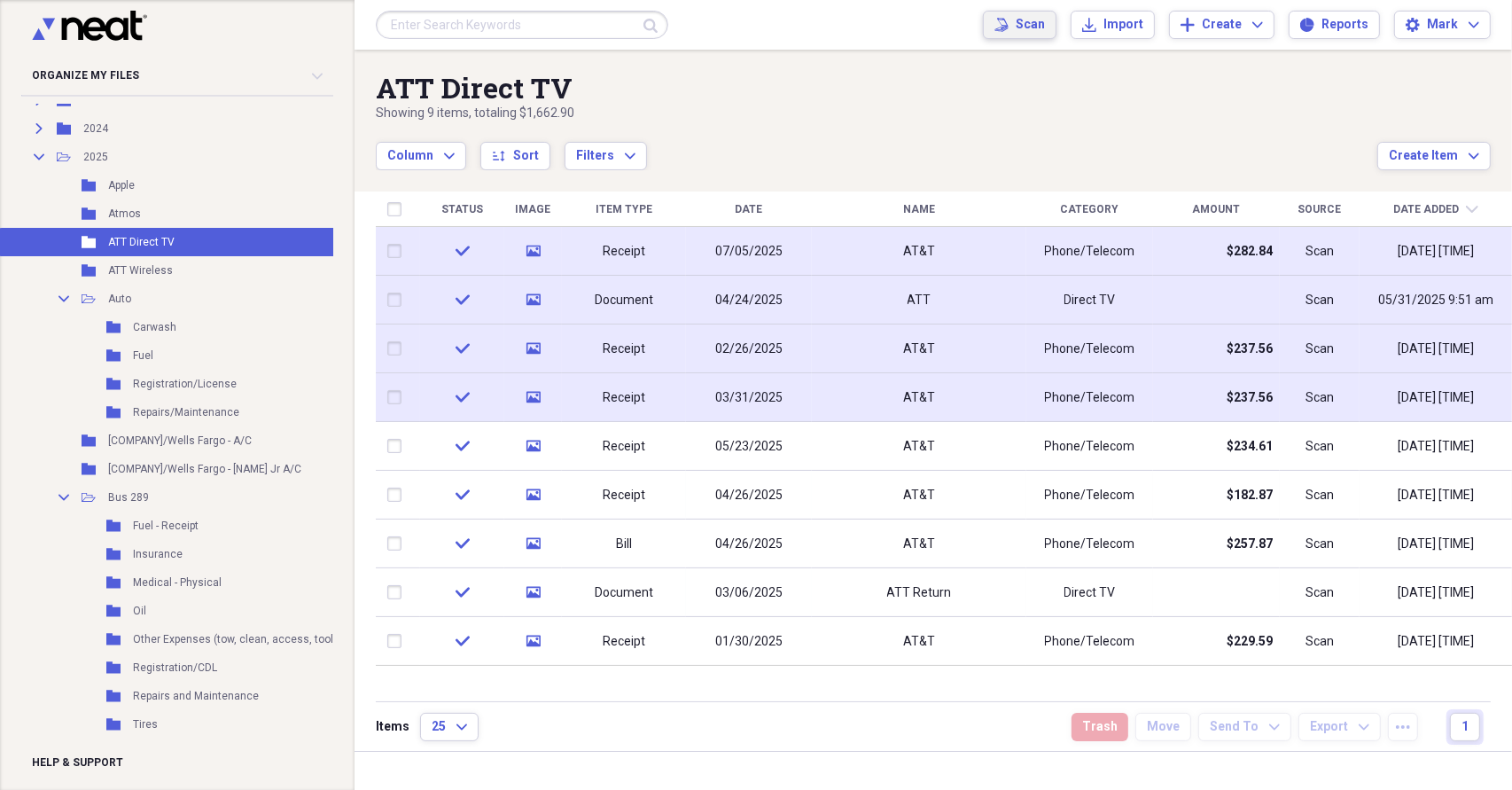 click on "Scan Scan" at bounding box center [1019, 25] 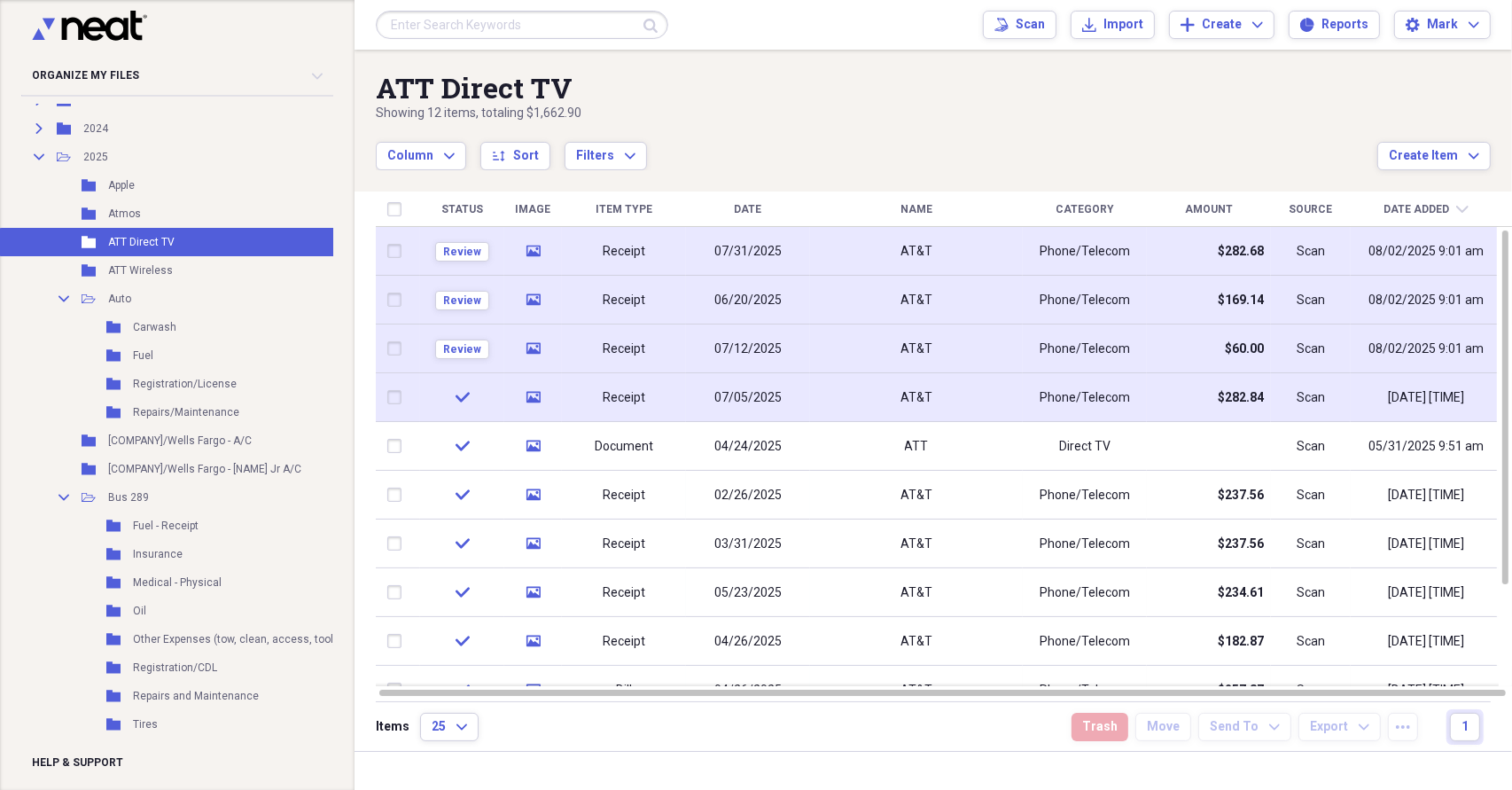 click at bounding box center (398, 251) 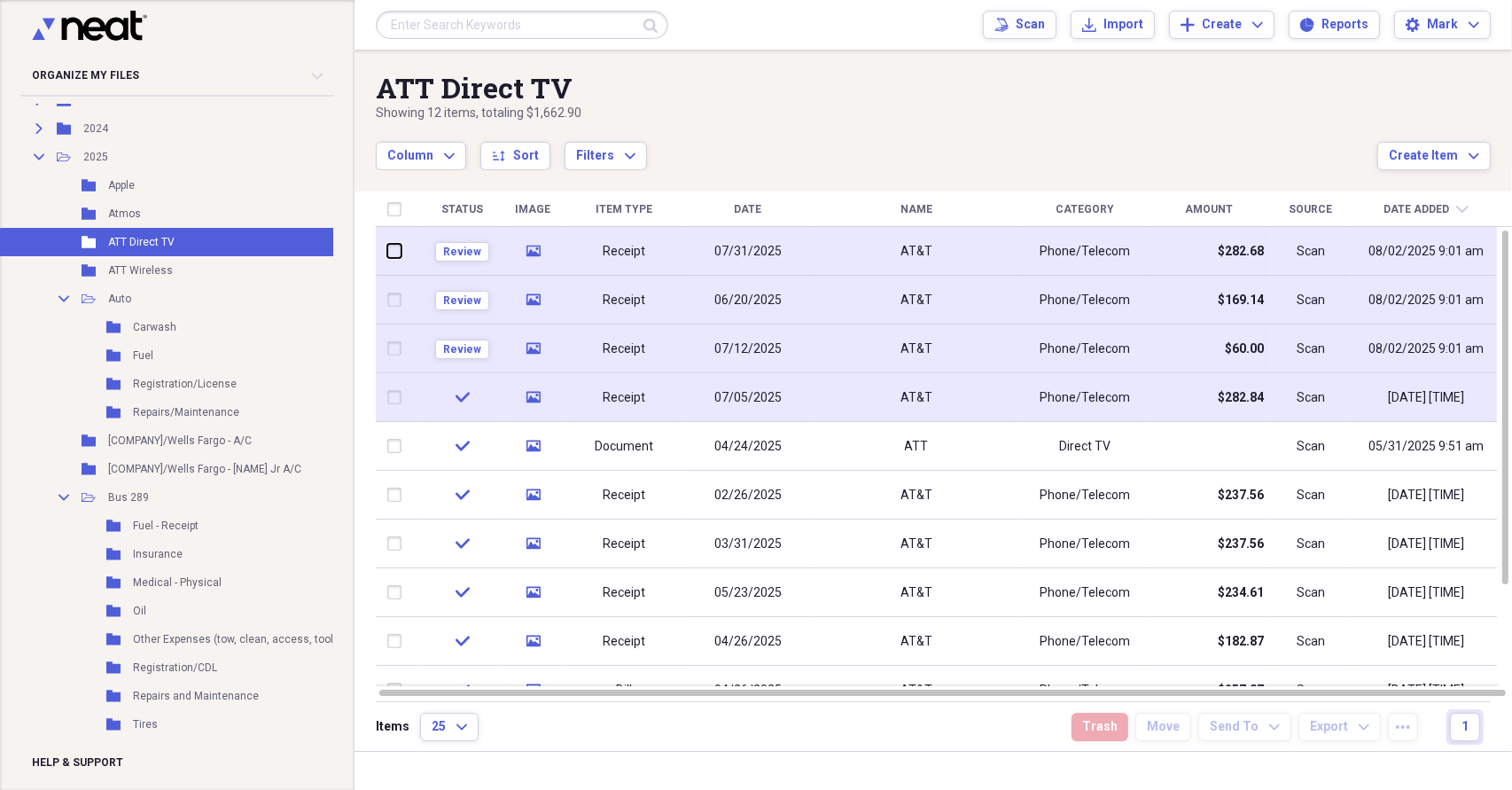 click at bounding box center [387, 251] 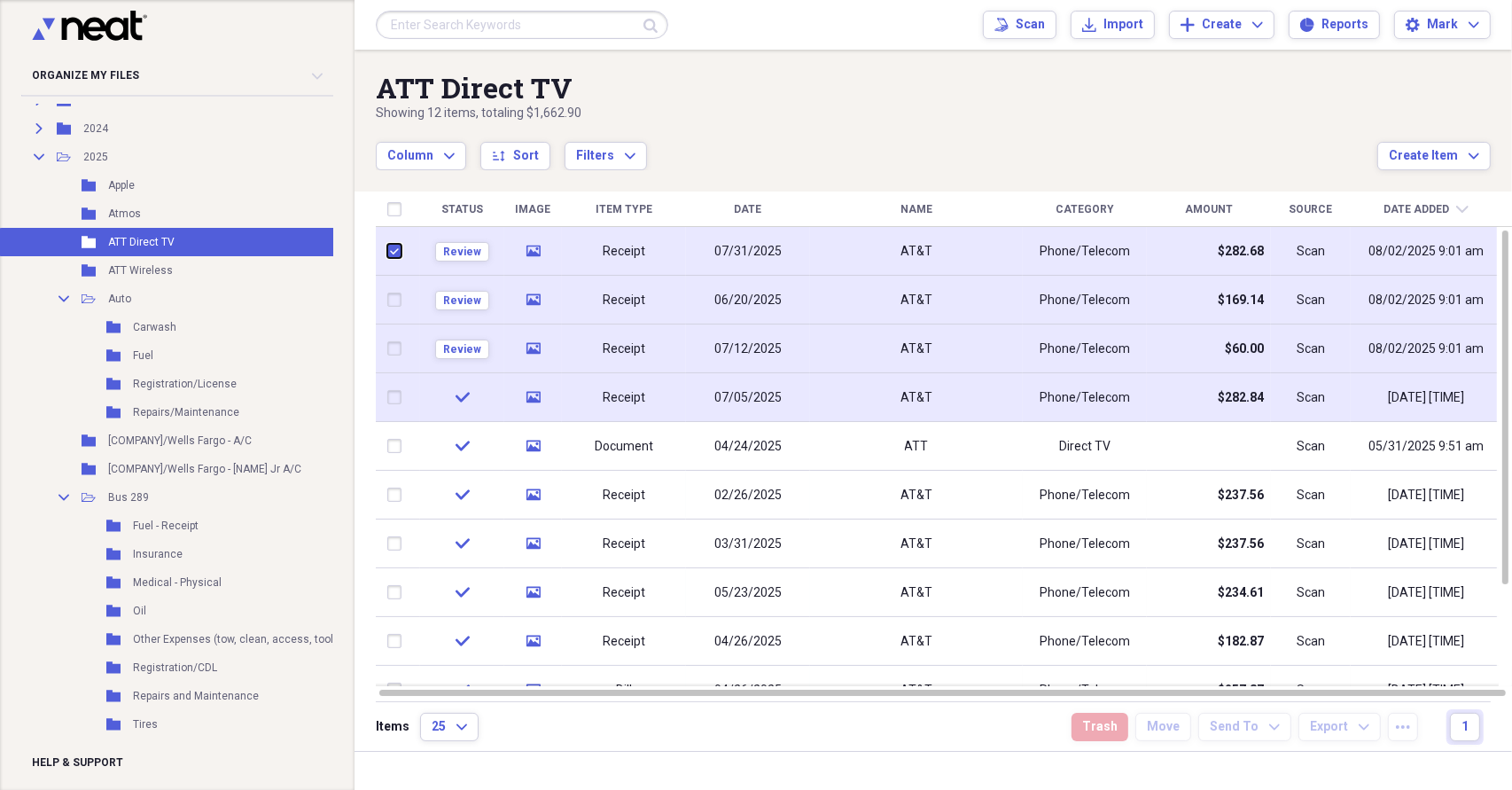 checkbox on "true" 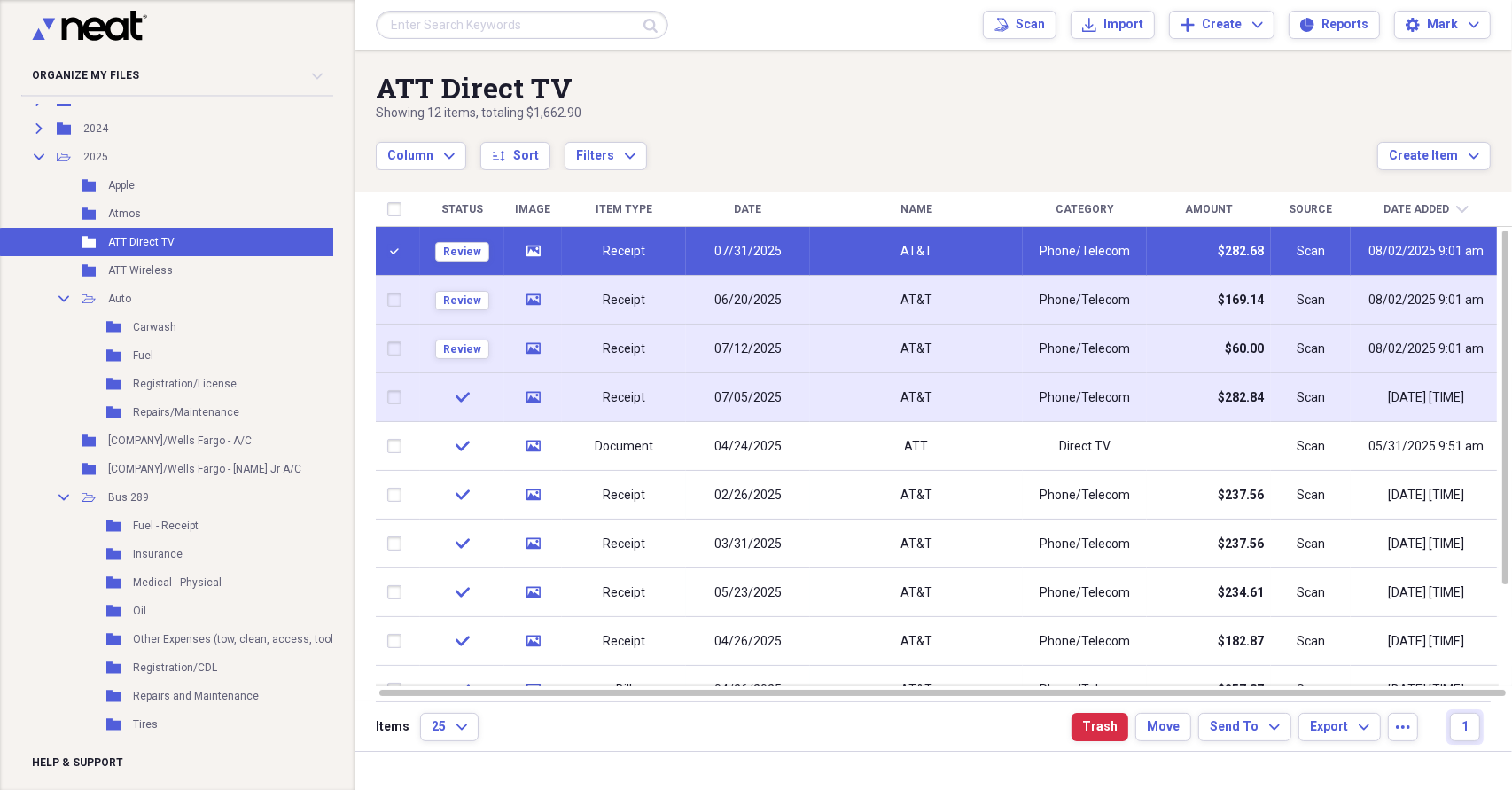 click at bounding box center [398, 300] 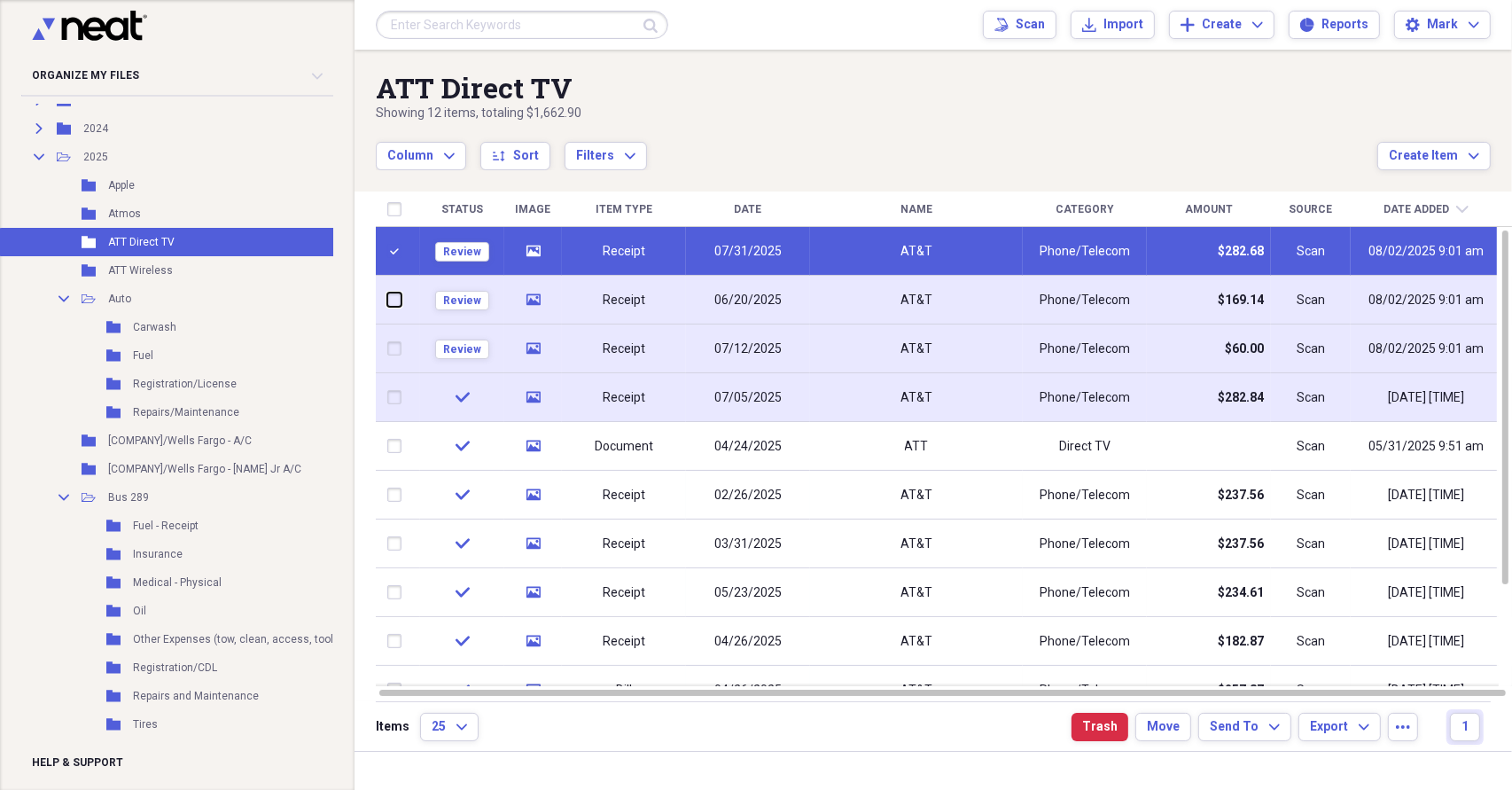 click at bounding box center (387, 300) 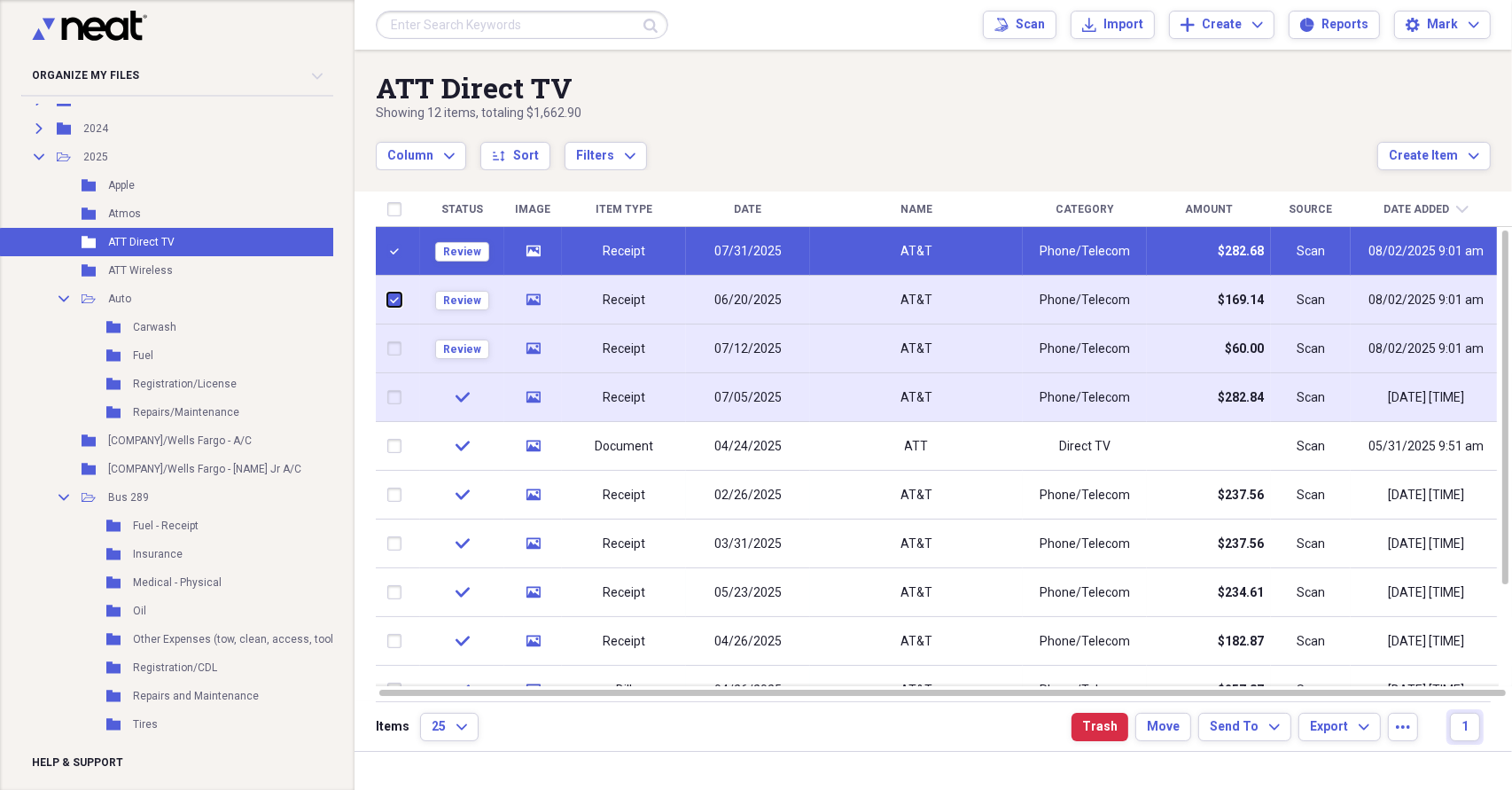 checkbox on "true" 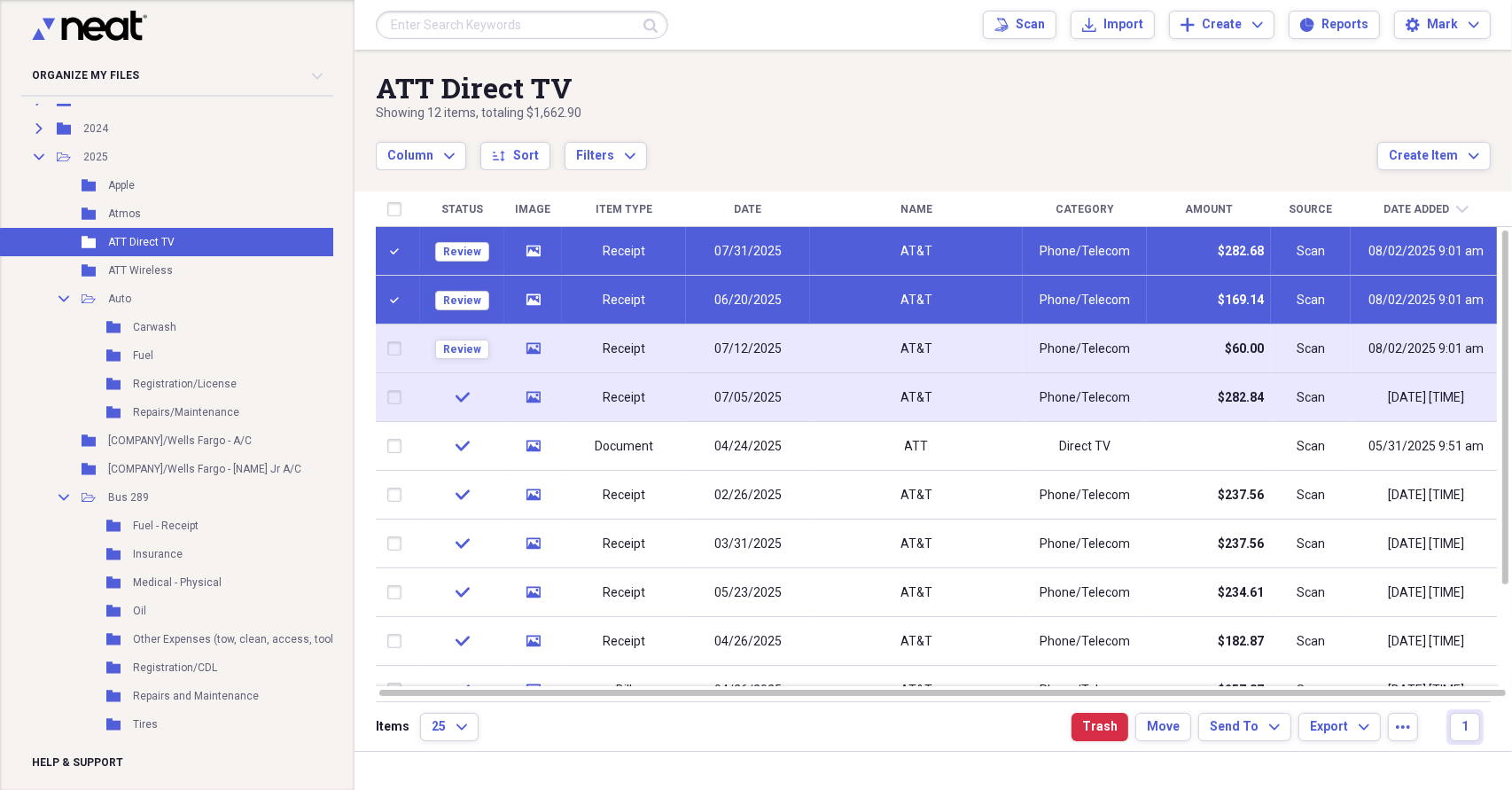 click at bounding box center (398, 348) 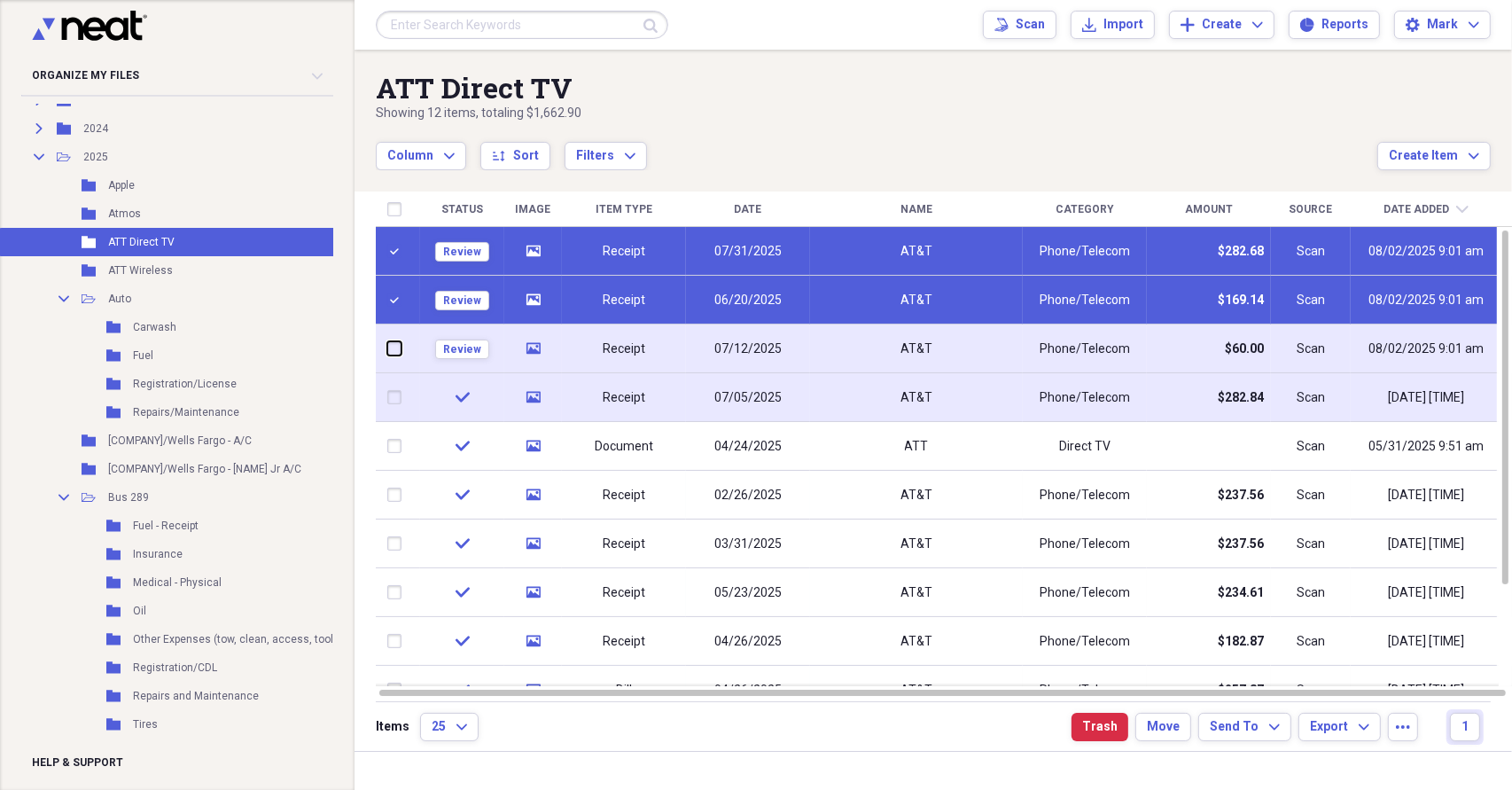 click at bounding box center [387, 348] 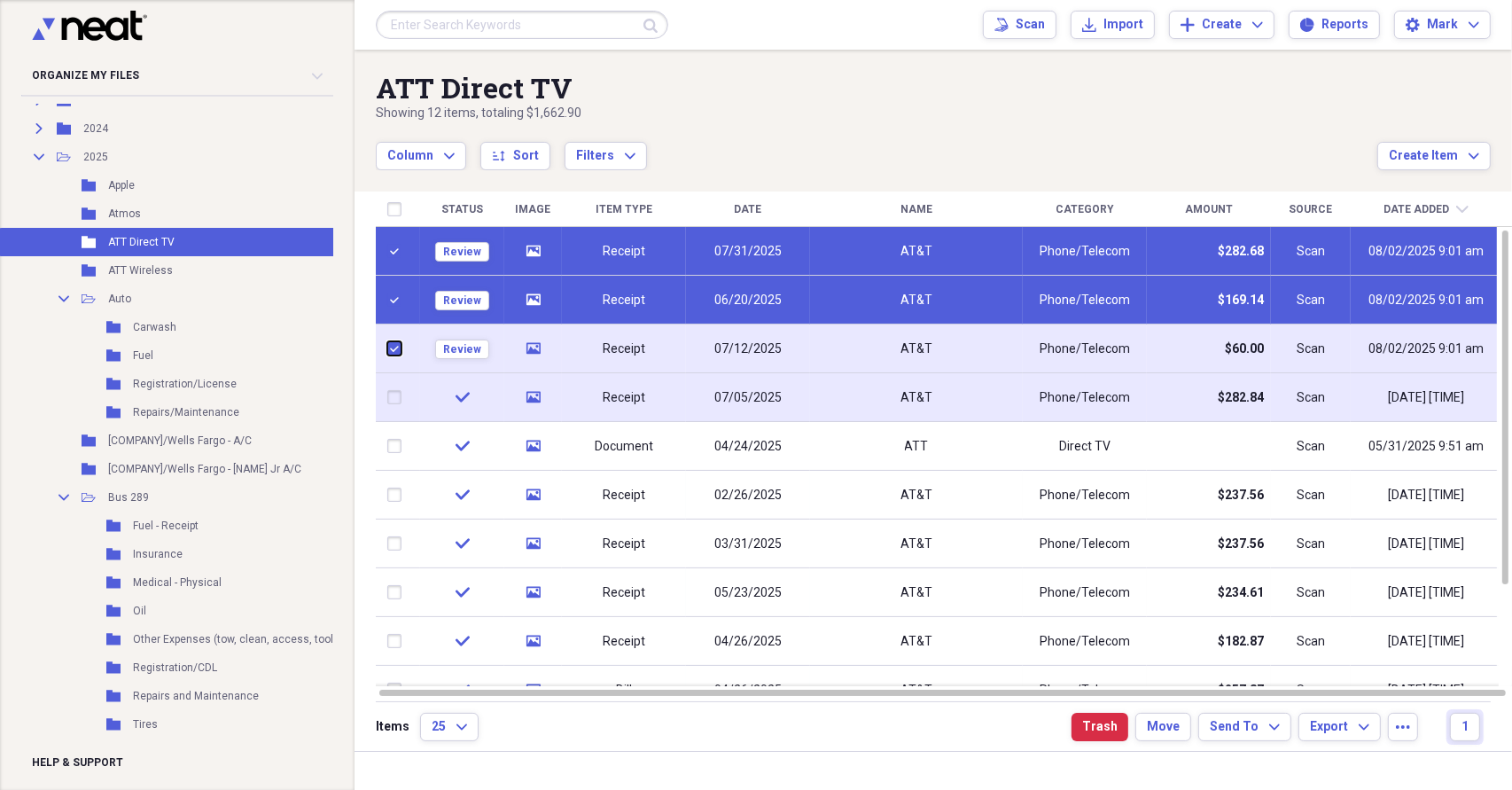 checkbox on "true" 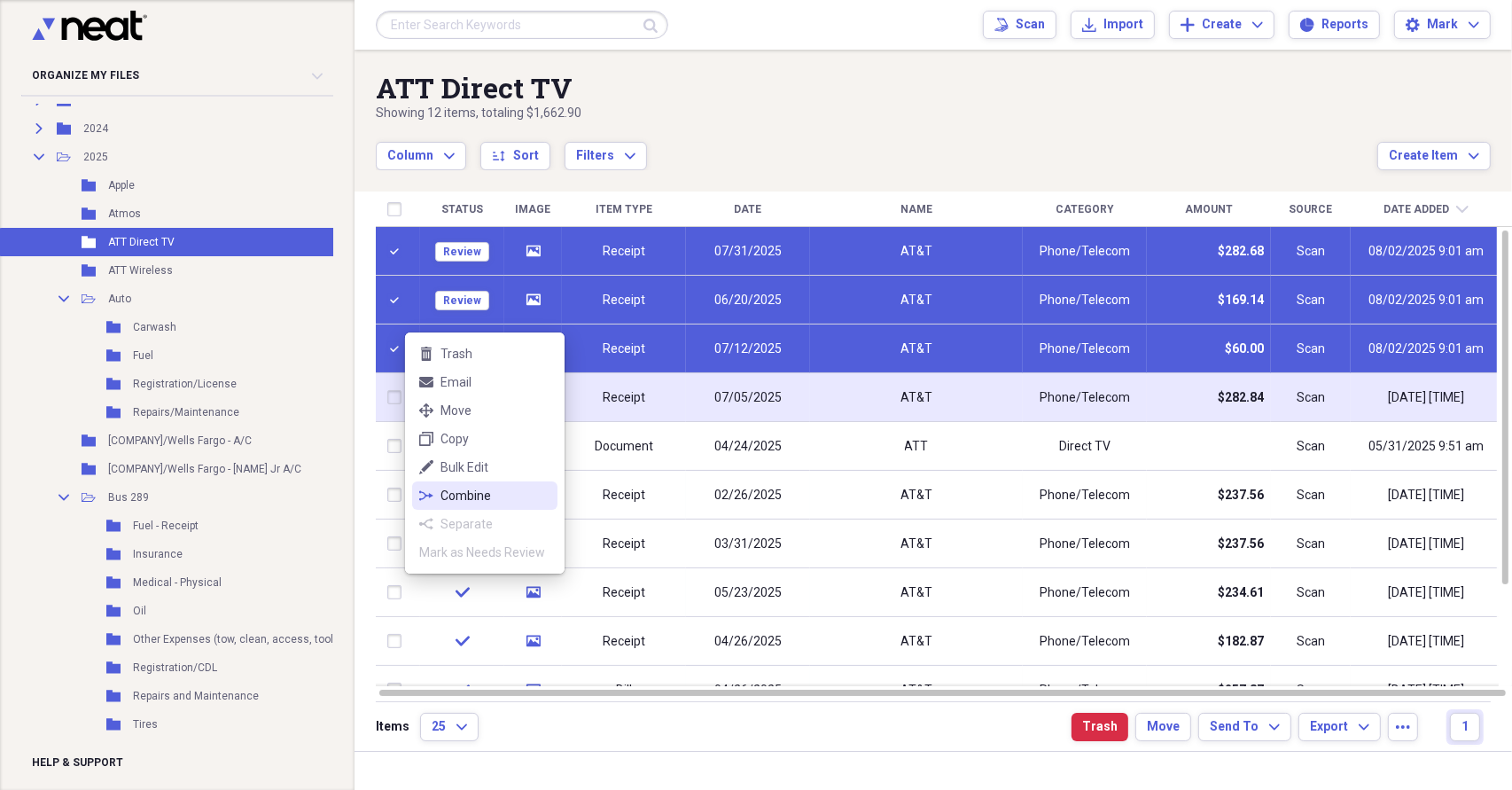 click on "Combine" at bounding box center [495, 496] 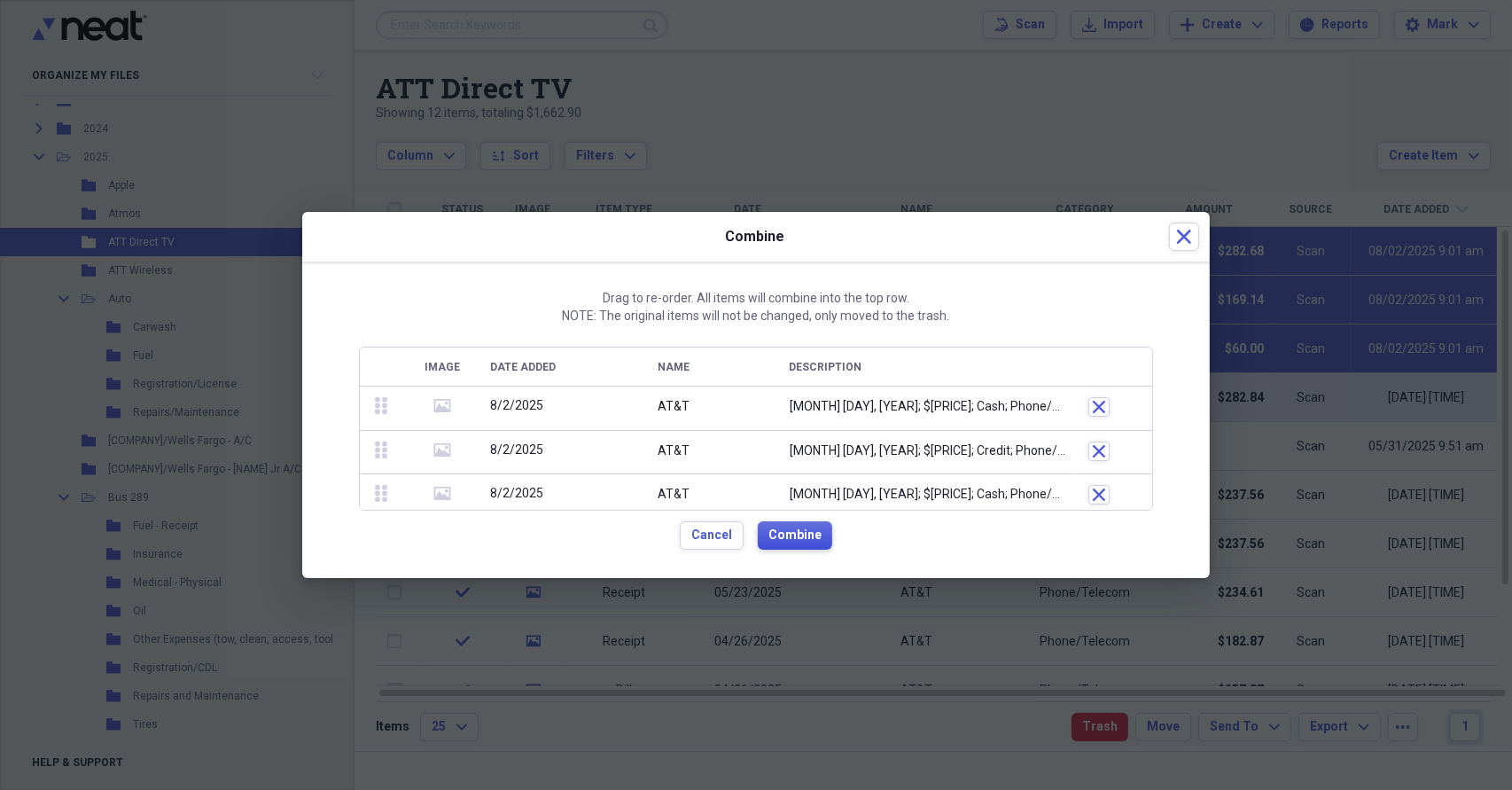 click on "Combine" at bounding box center [795, 536] 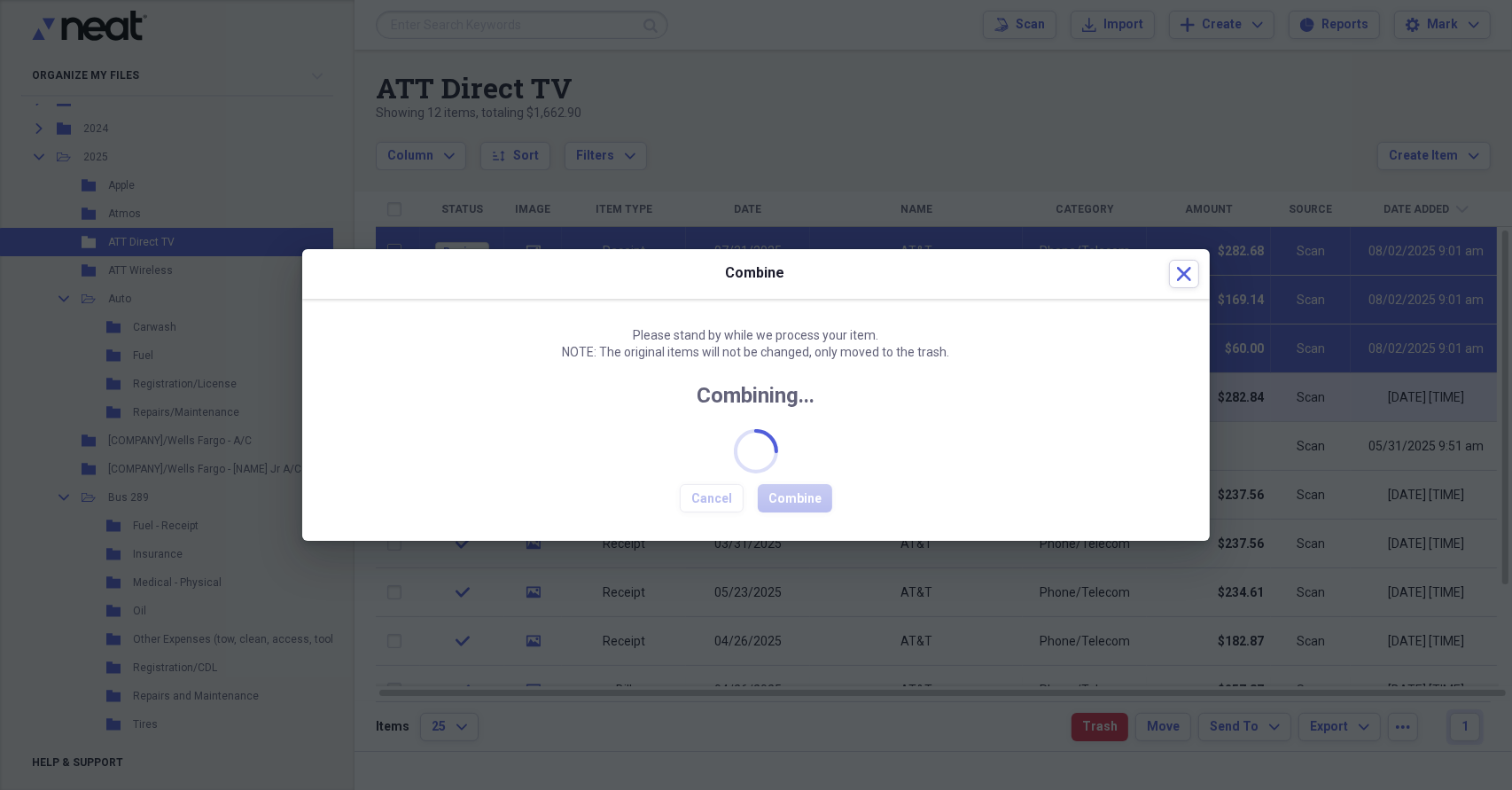 checkbox on "false" 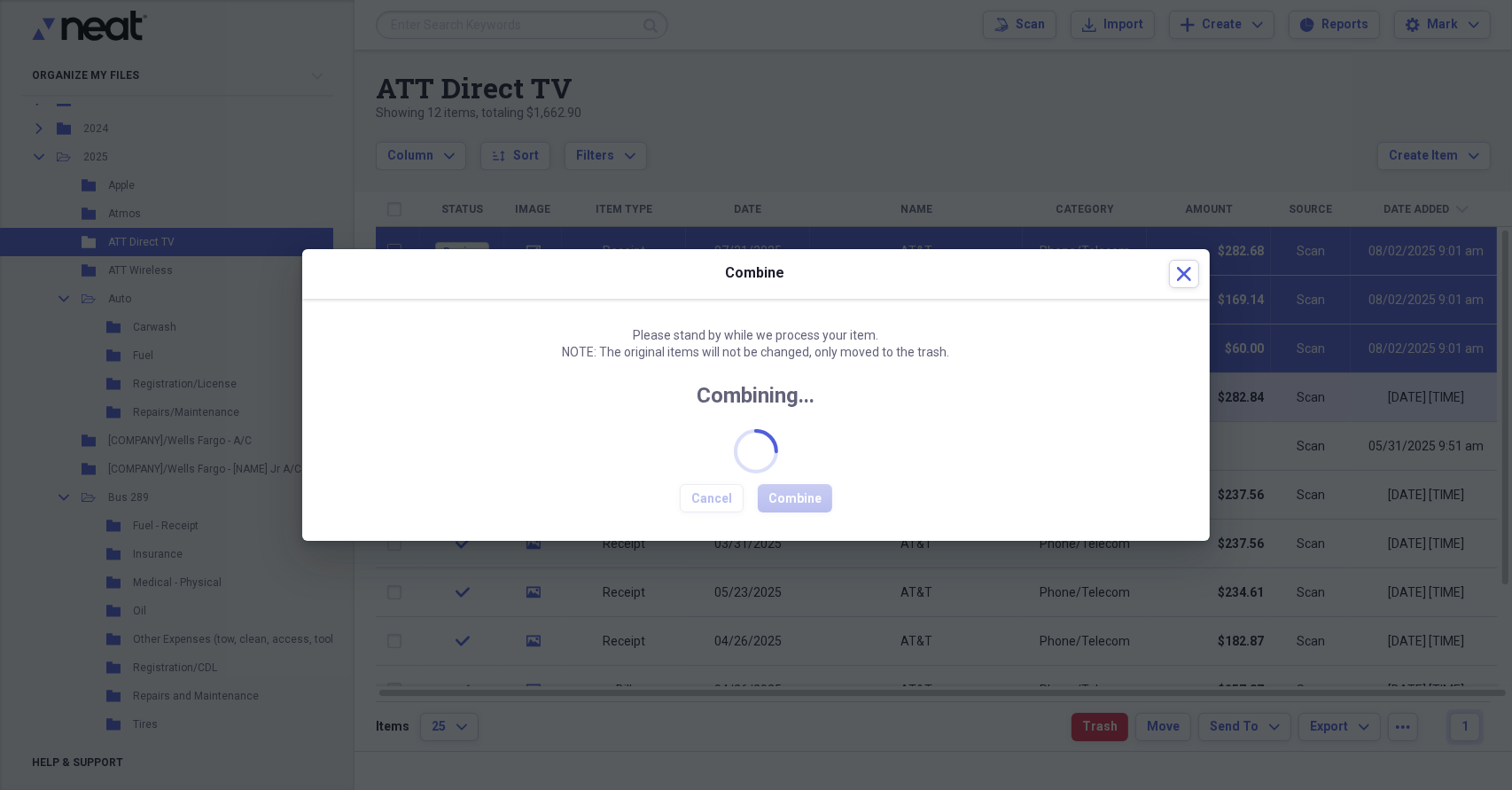 checkbox on "false" 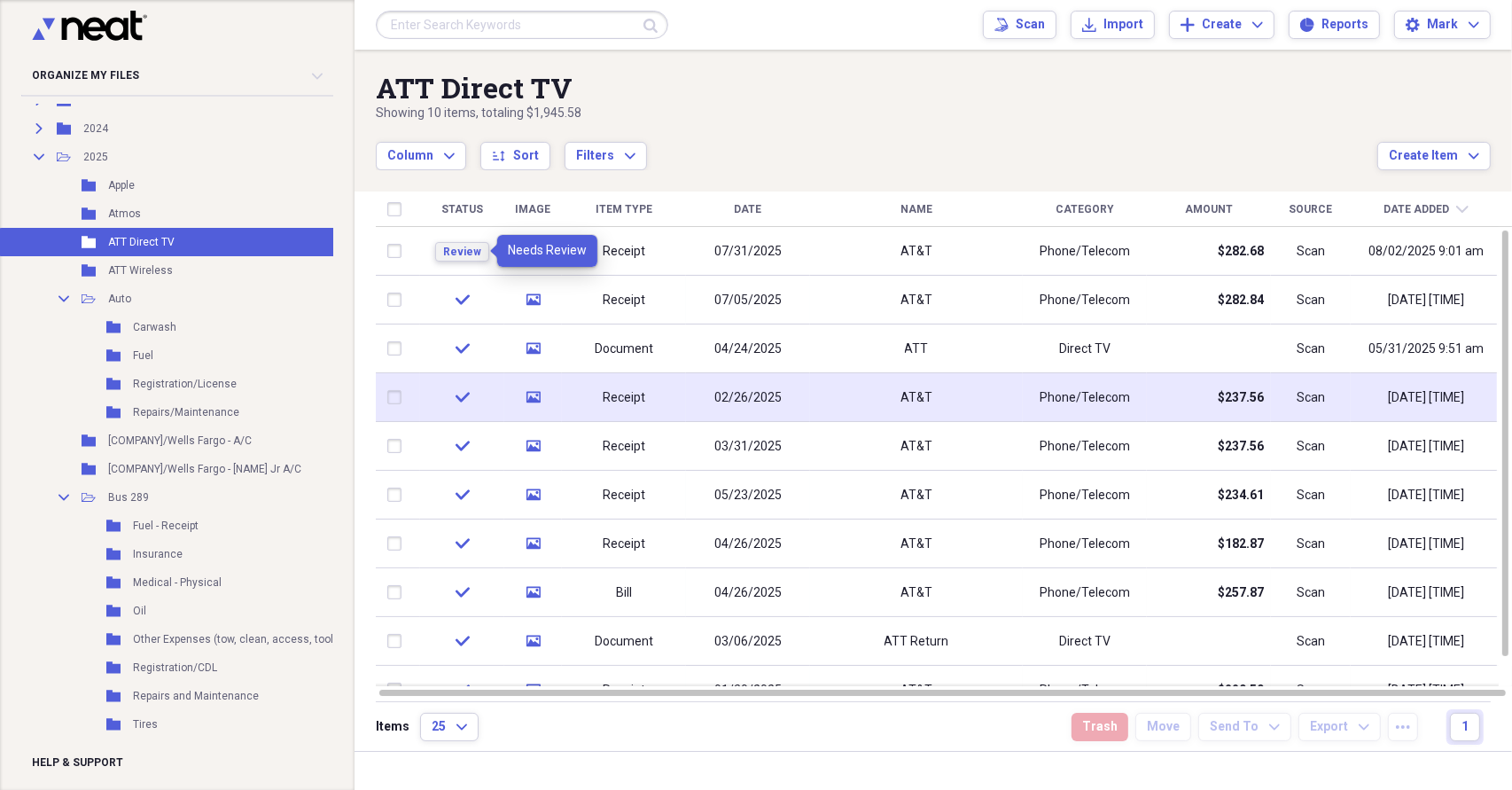 click on "Review" at bounding box center [462, 252] 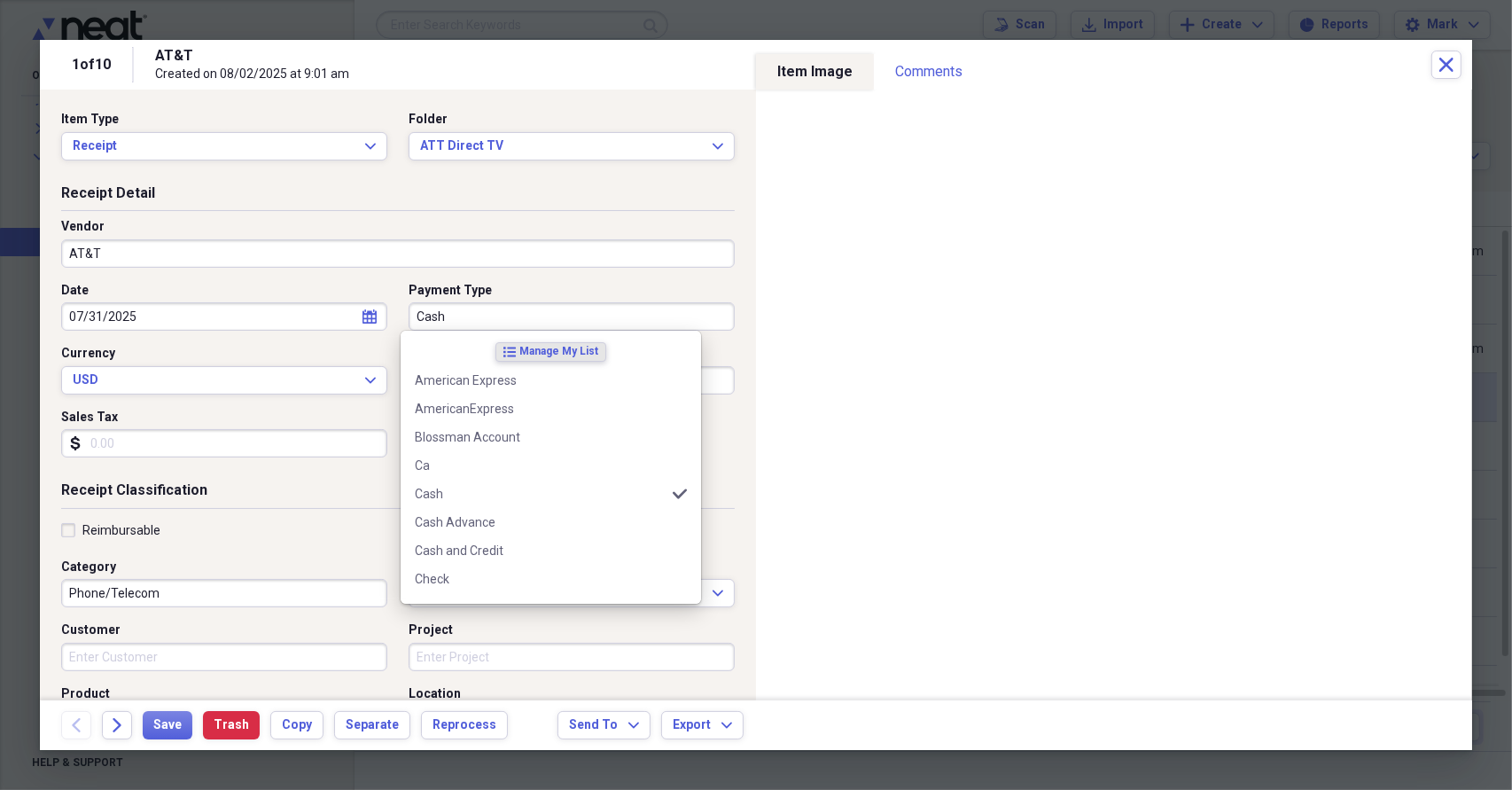 click on "Cash" at bounding box center (572, 317) 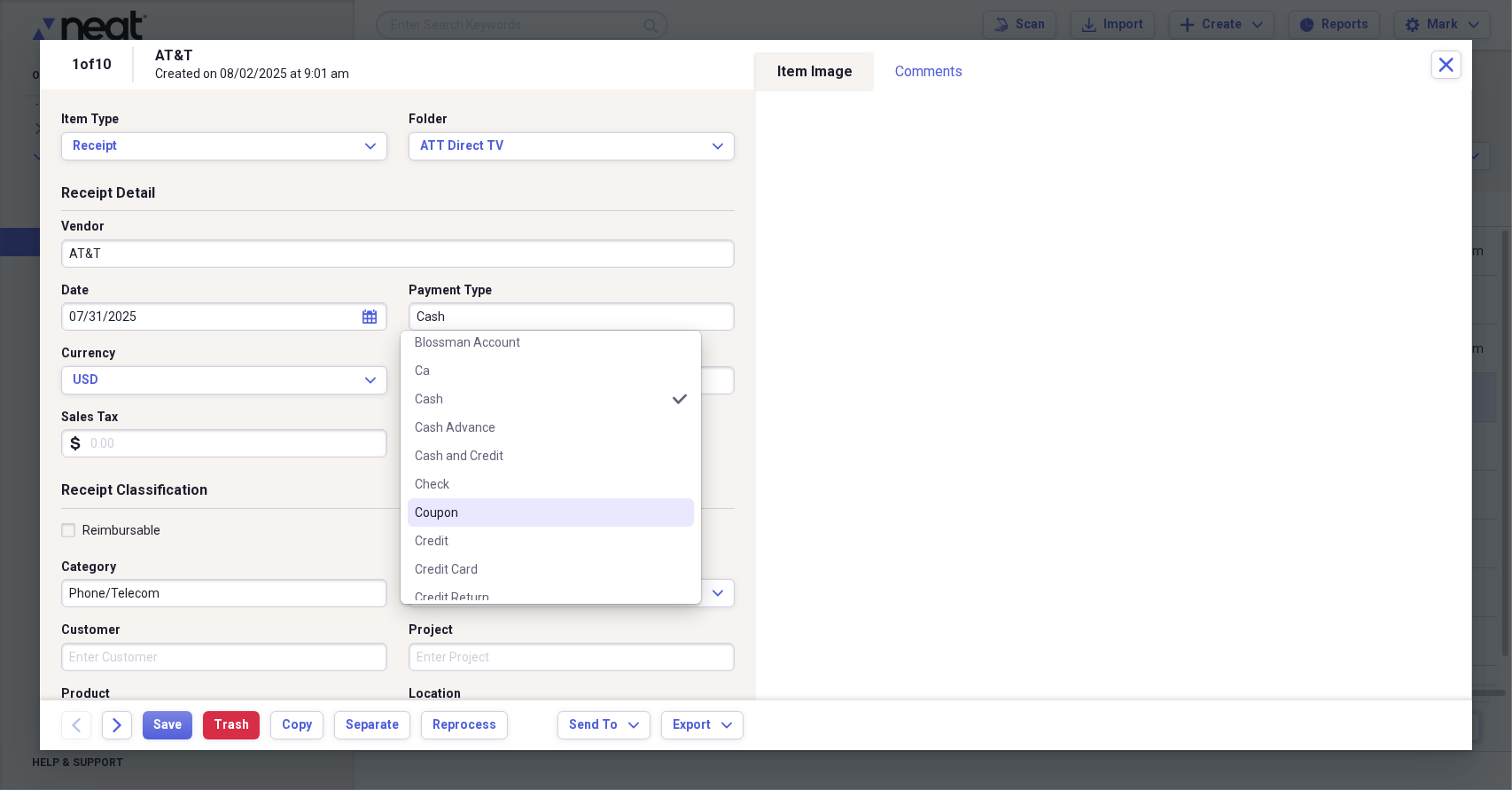 scroll, scrollTop: 266, scrollLeft: 0, axis: vertical 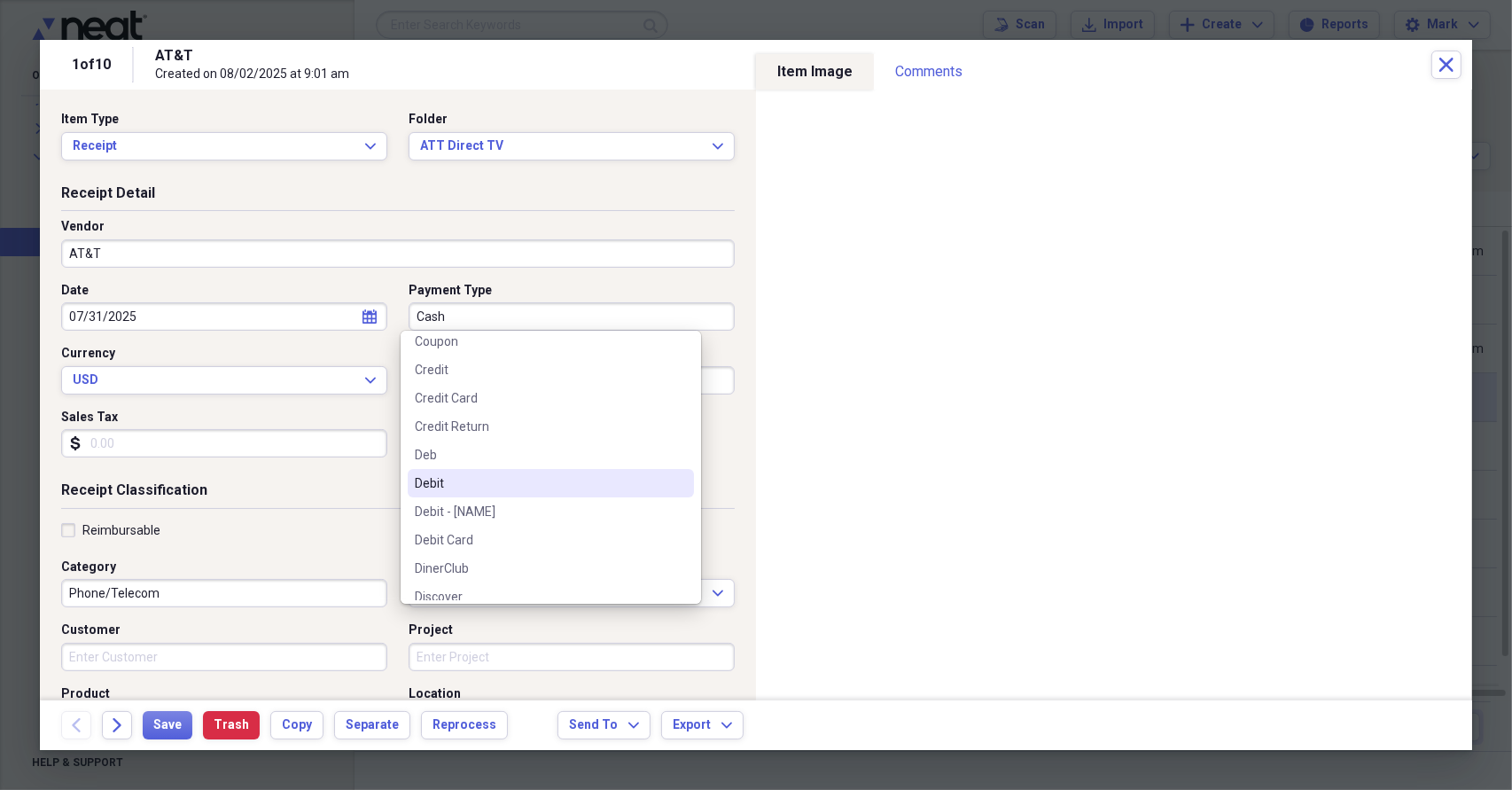 click on "Debit" at bounding box center [540, 483] 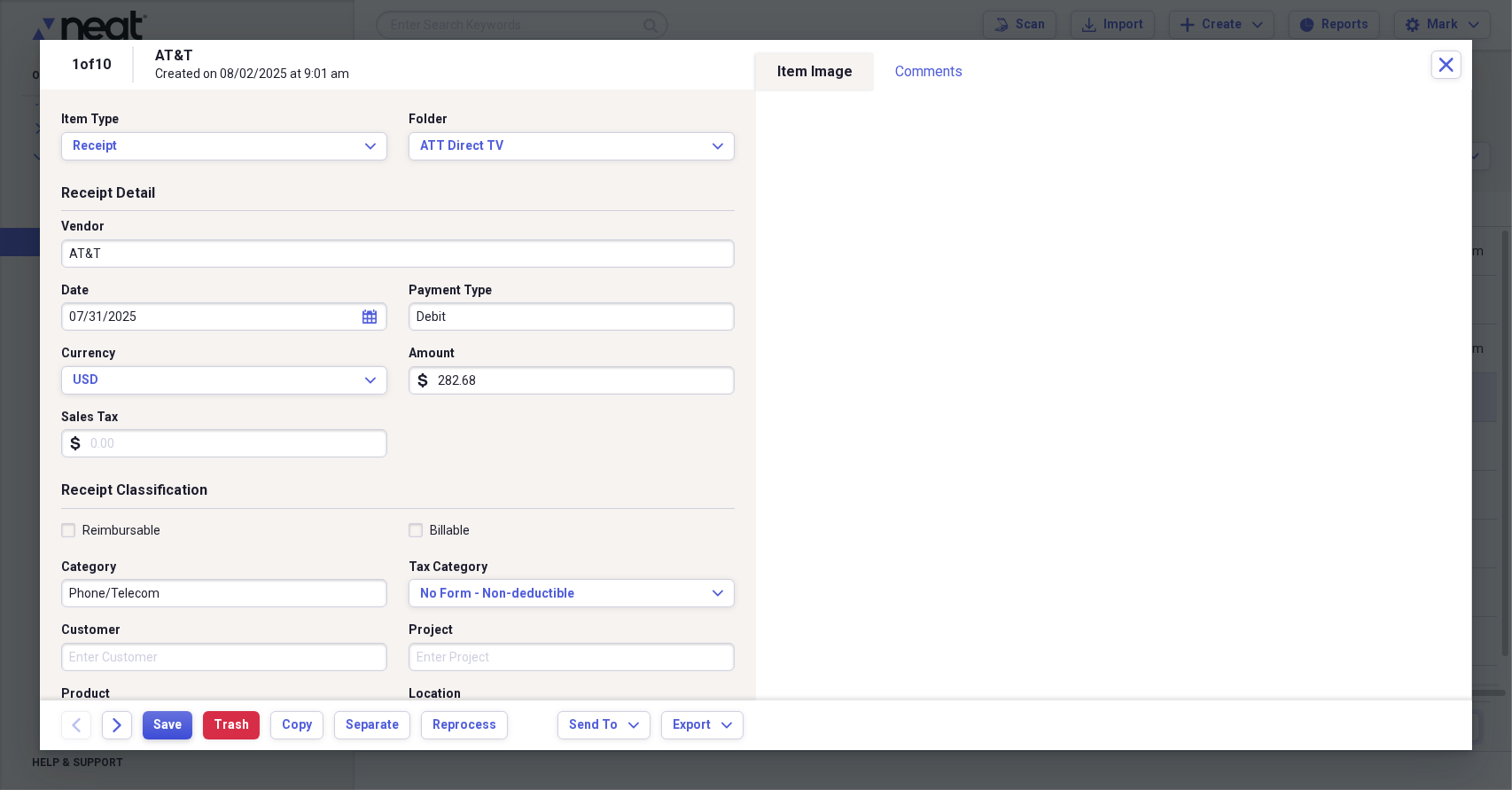 click on "Save" at bounding box center [168, 725] 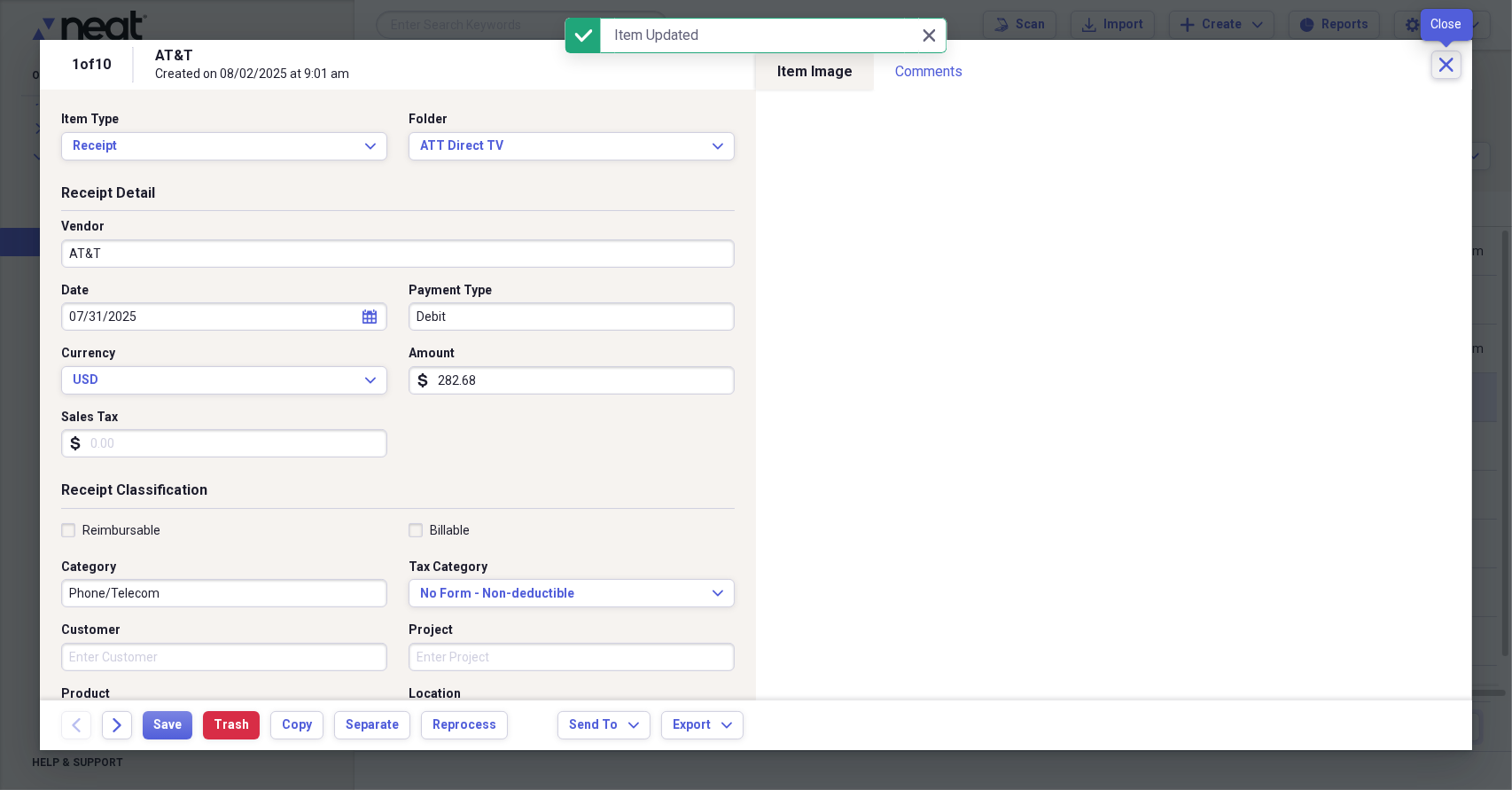 click on "Close" 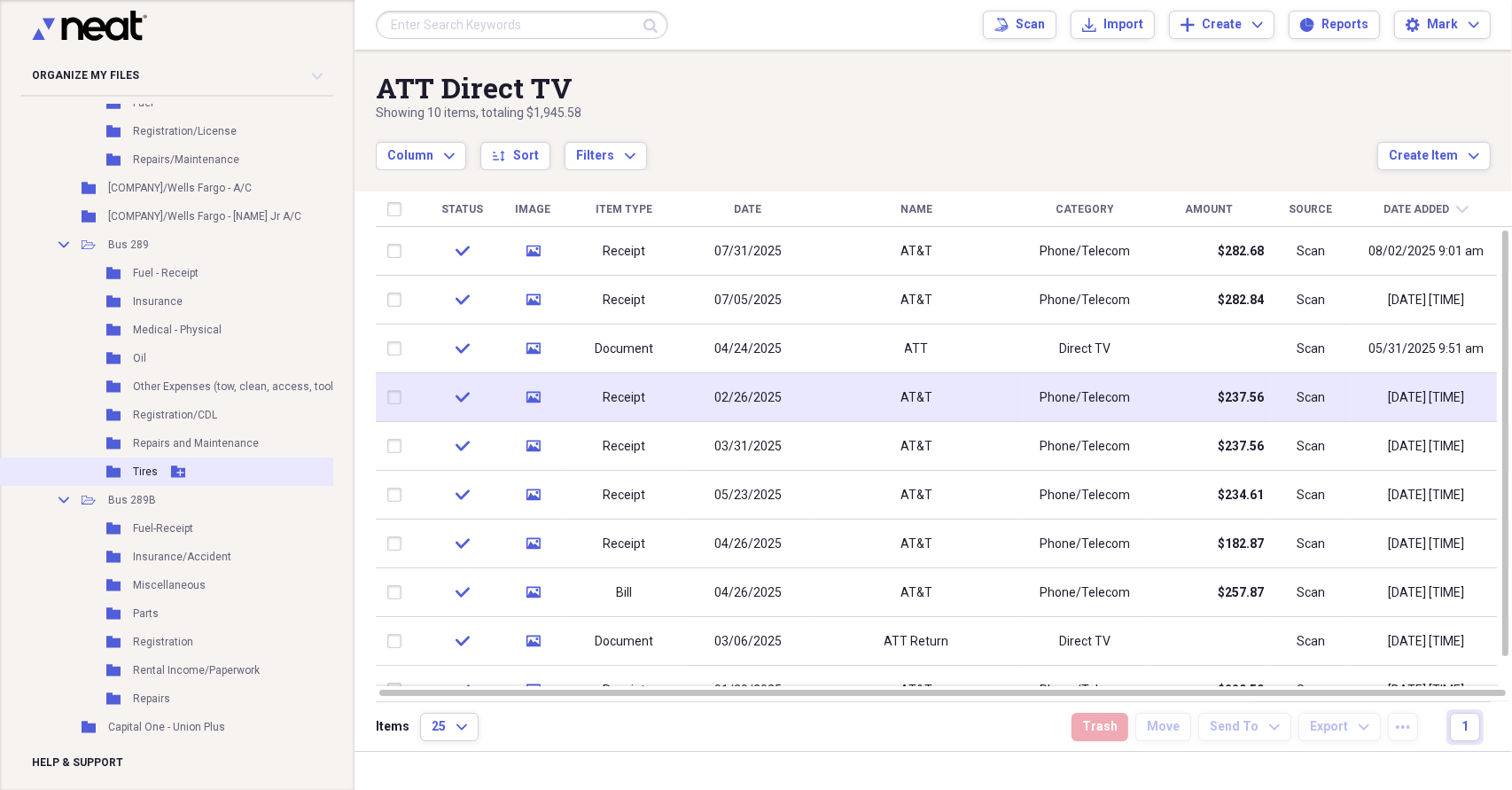 scroll, scrollTop: 709, scrollLeft: 0, axis: vertical 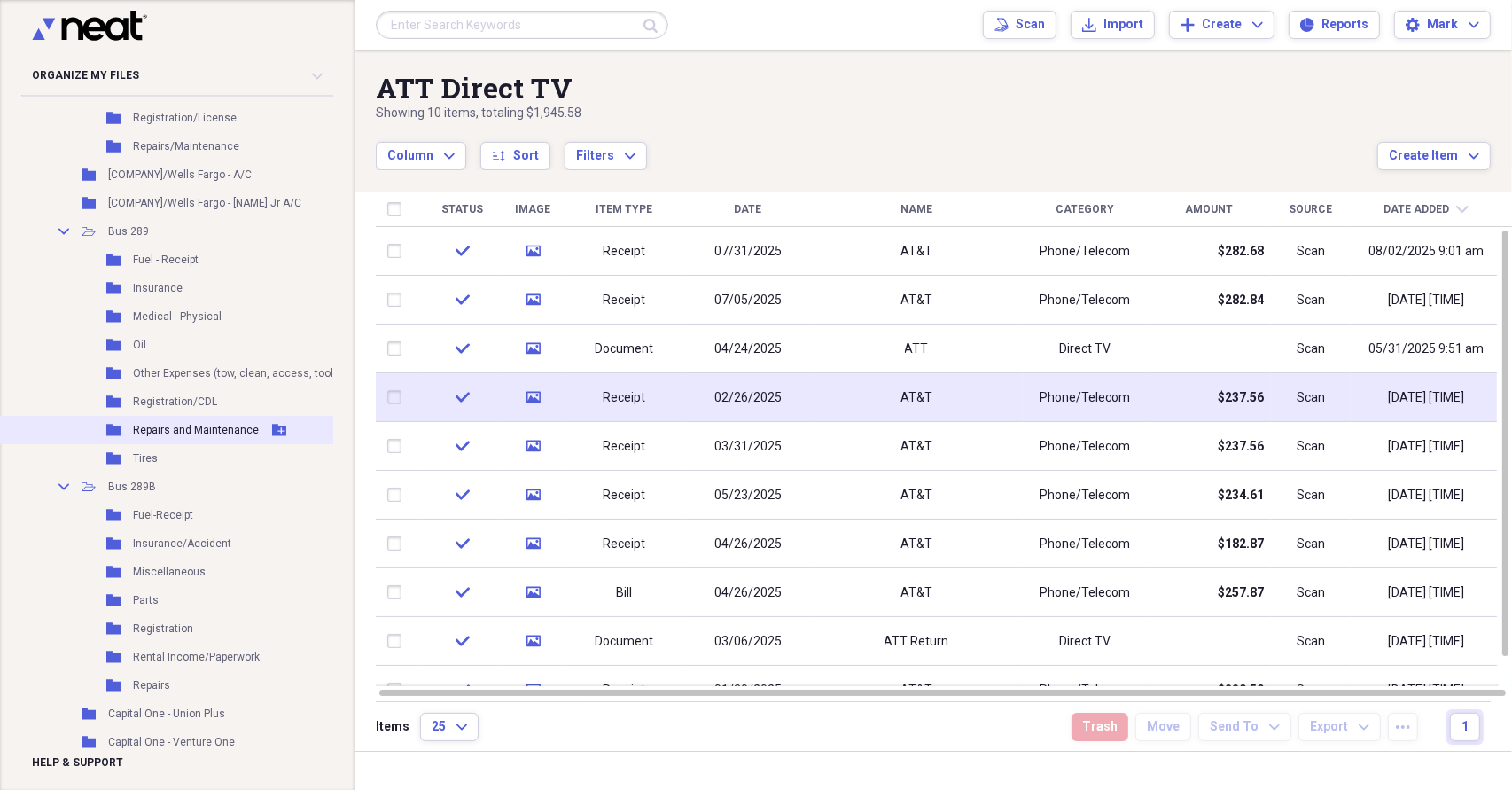 click on "Repairs and Maintenance" at bounding box center [196, 430] 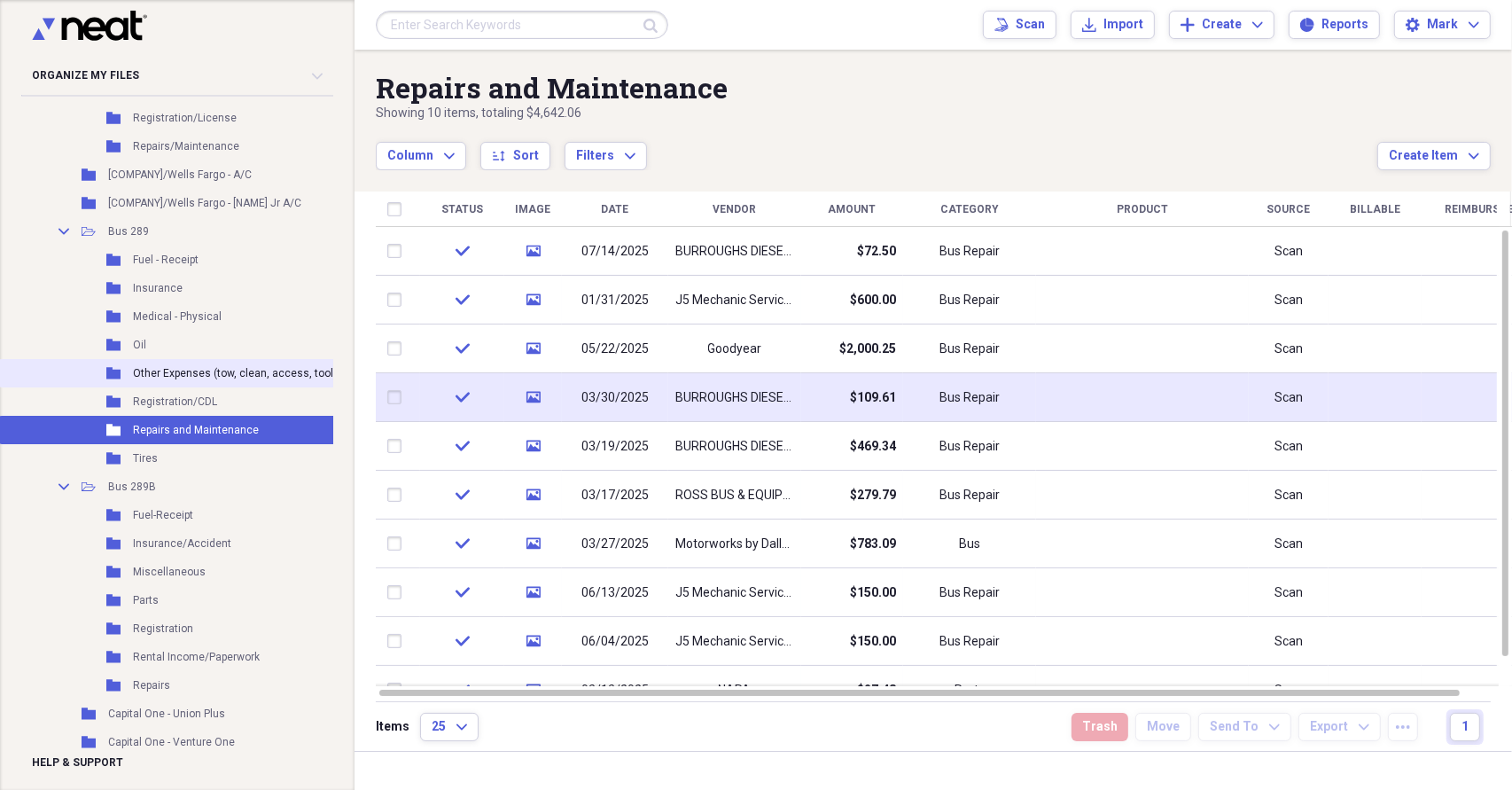 click on "Other Expenses (tow, clean, access, tool)" at bounding box center (235, 373) 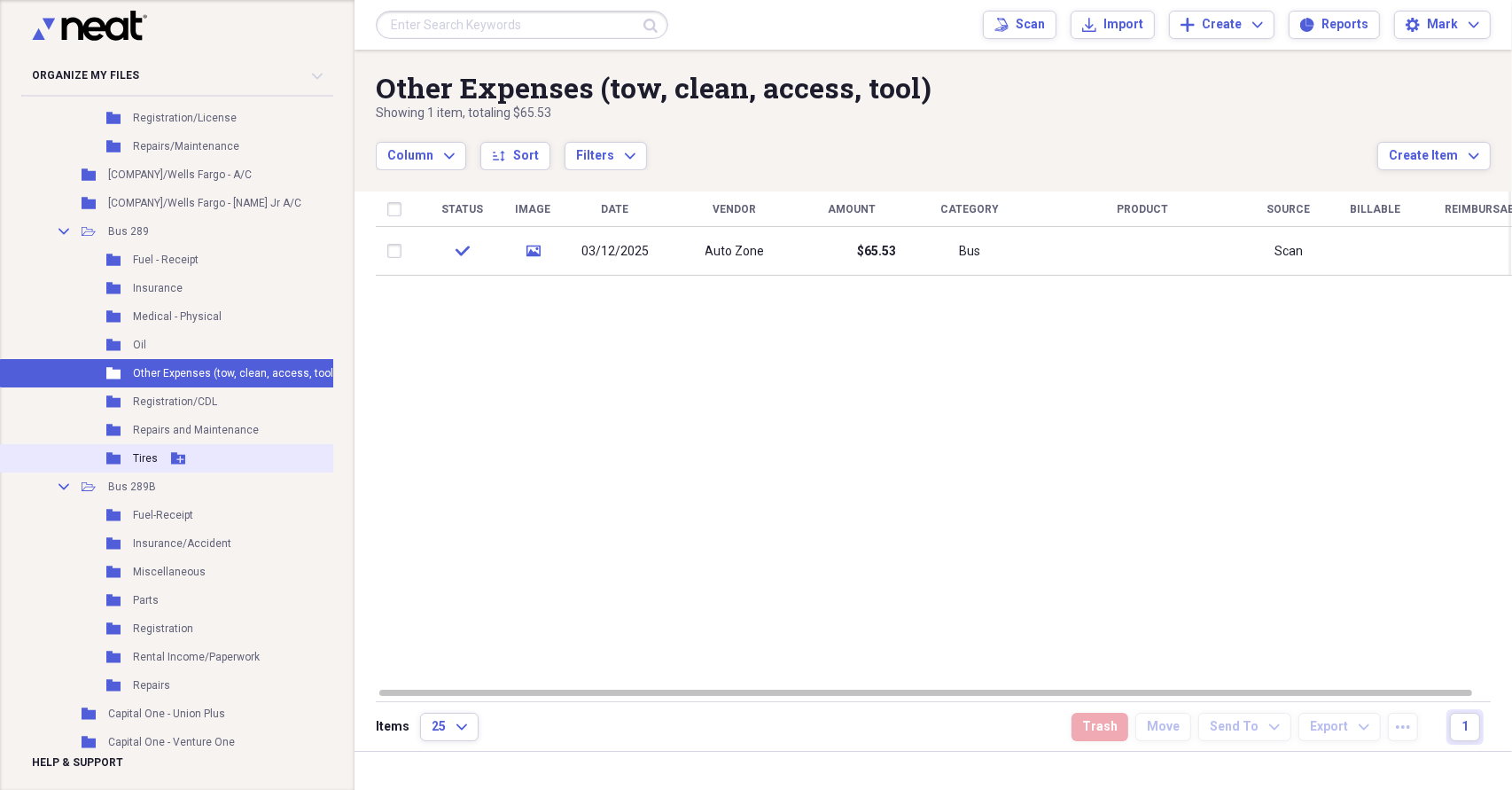 click on "Tires" at bounding box center (145, 458) 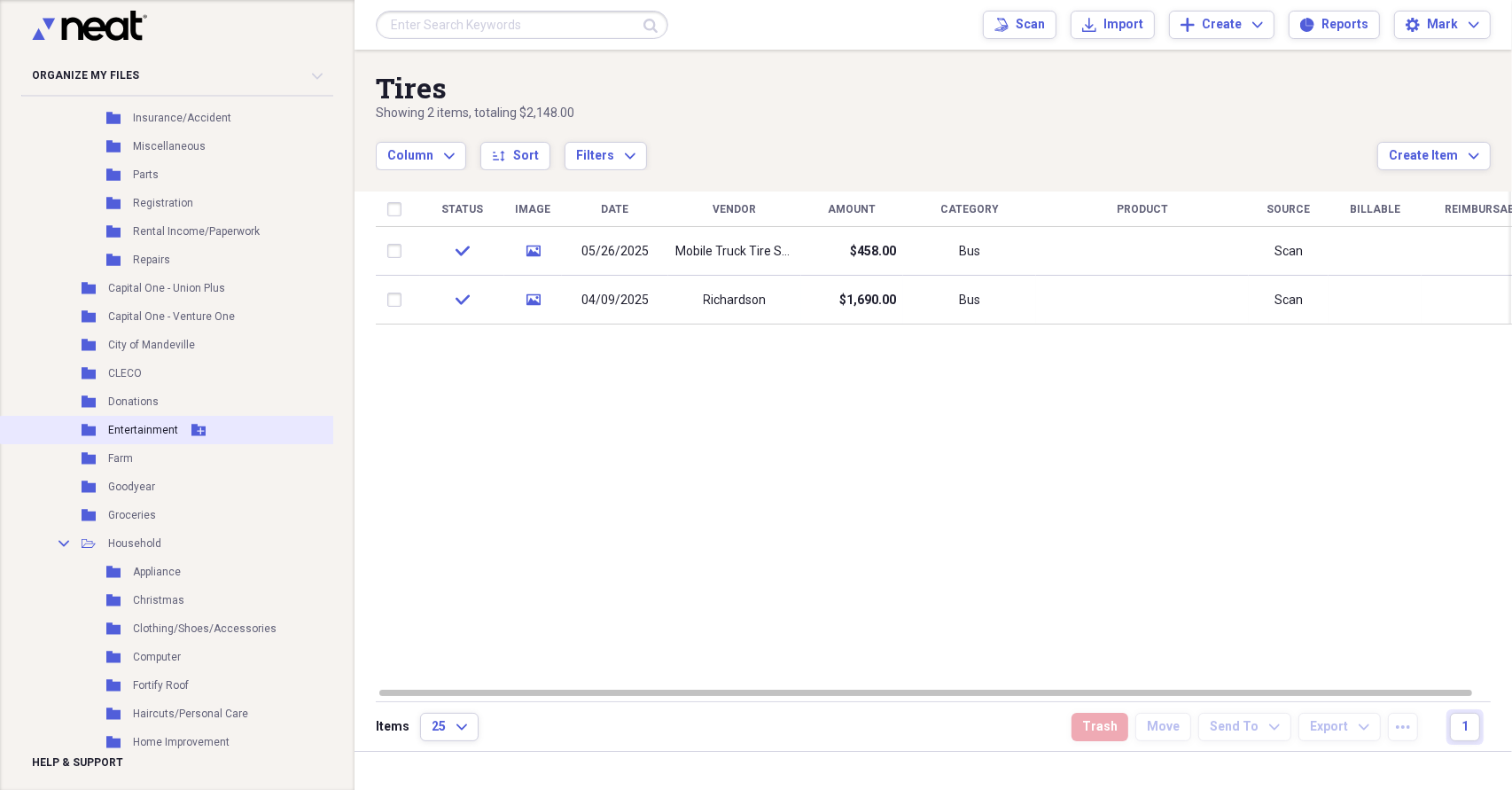 scroll, scrollTop: 1153, scrollLeft: 0, axis: vertical 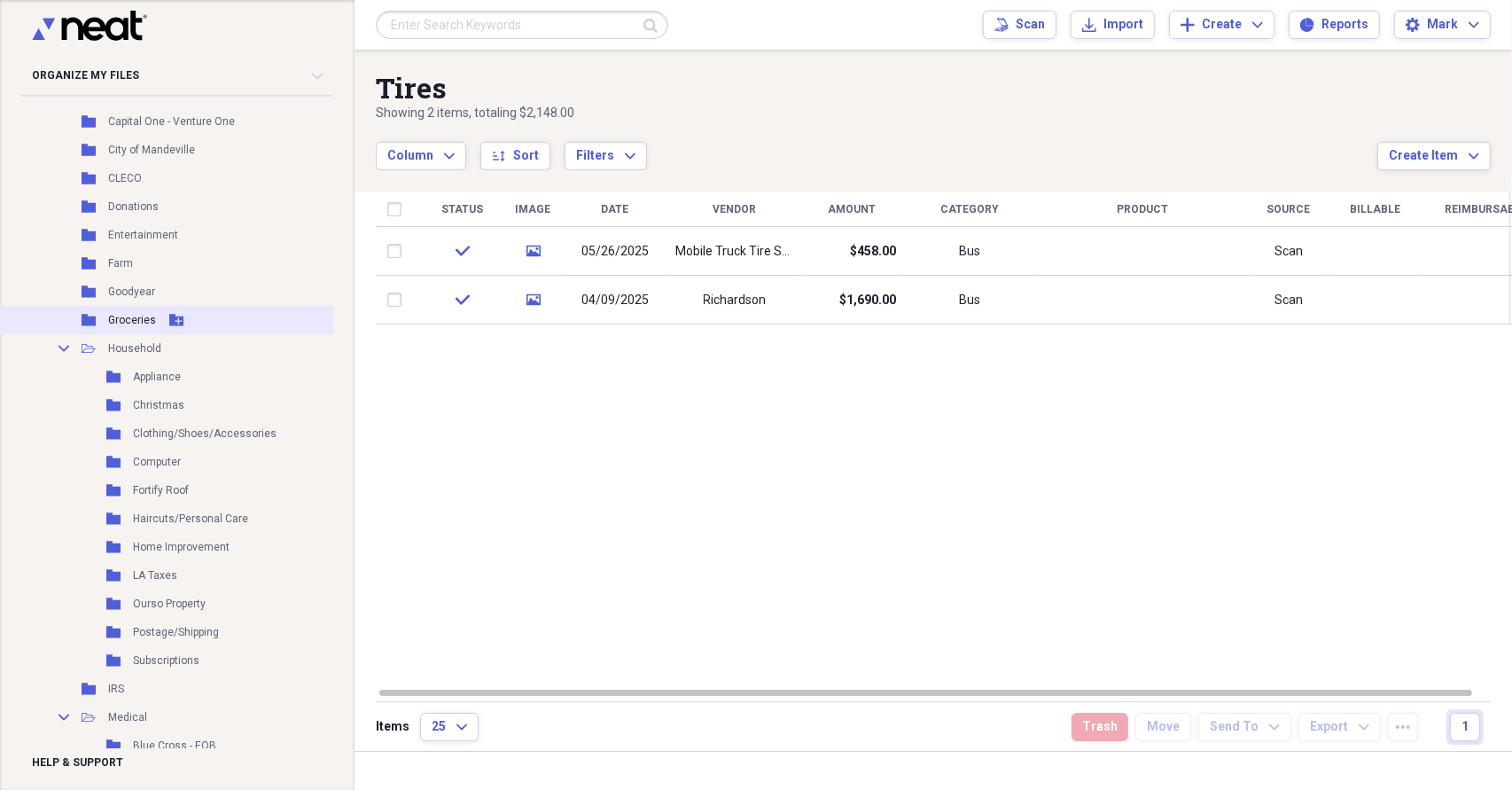 click on "Groceries" at bounding box center [132, 320] 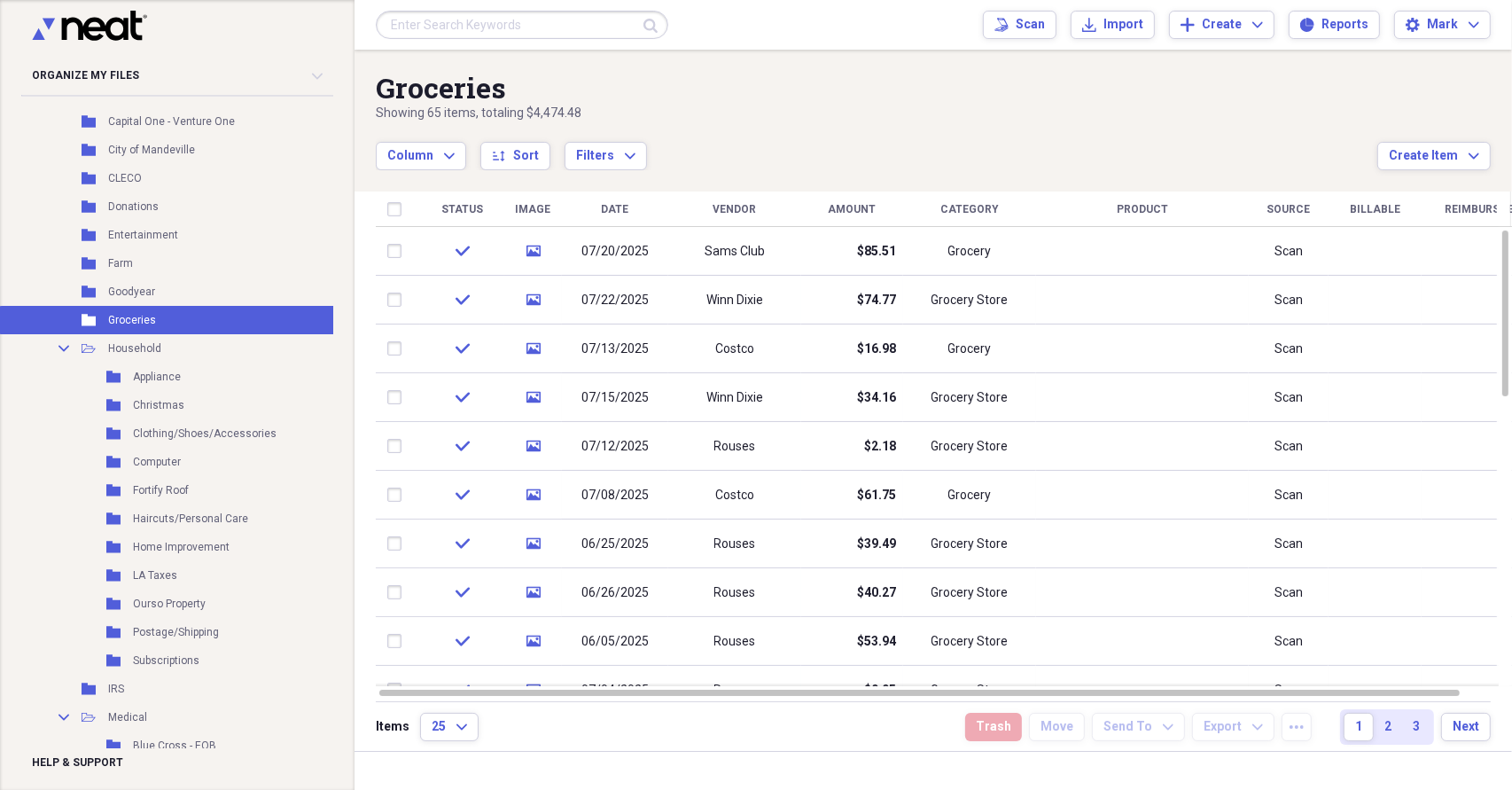 click on "Submit Scan Scan Import Import Add Create Expand Reports Reports Settings Mark Expand" at bounding box center (933, 25) 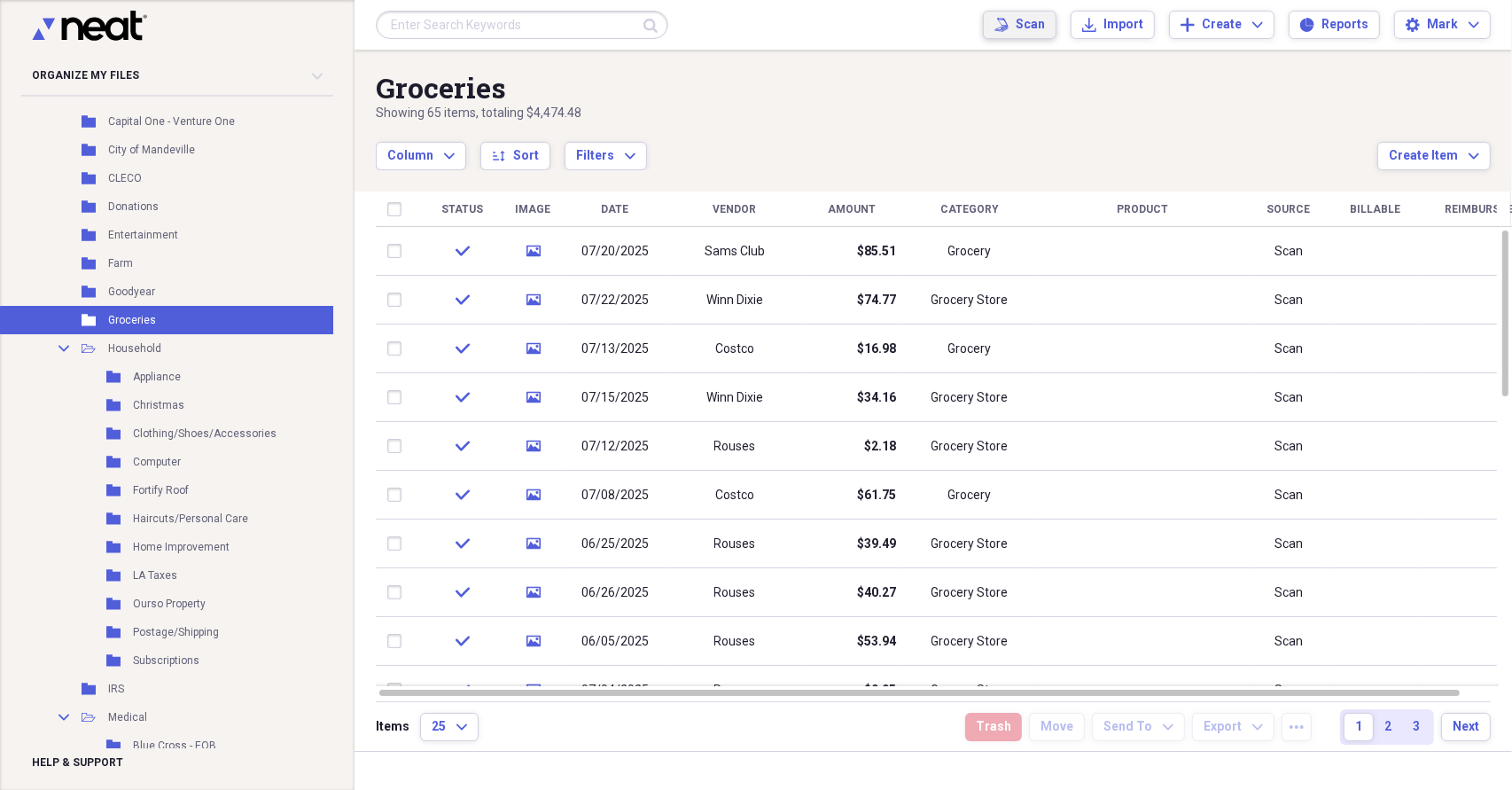 click on "Scan" at bounding box center [1030, 25] 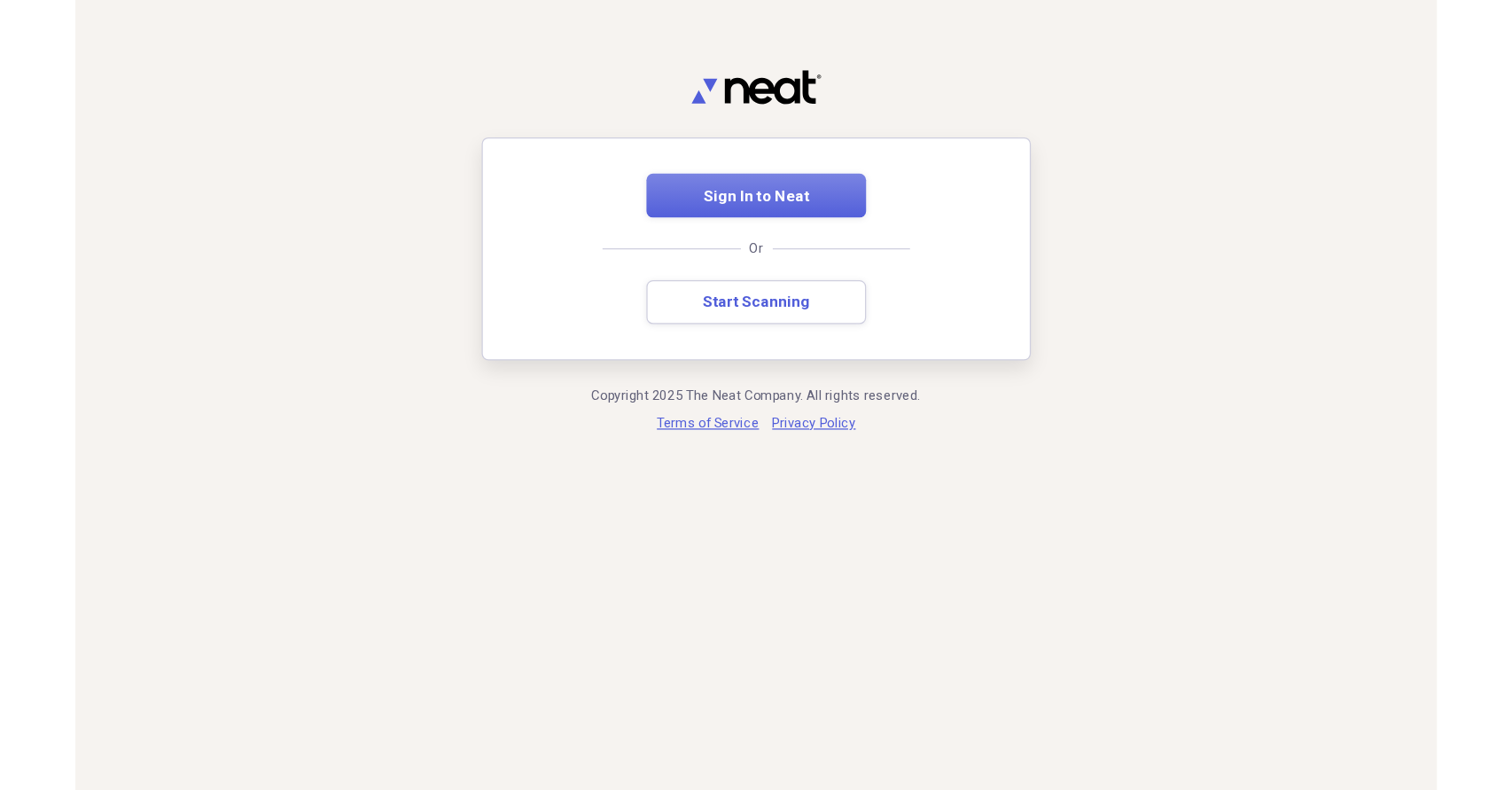 scroll, scrollTop: 0, scrollLeft: 0, axis: both 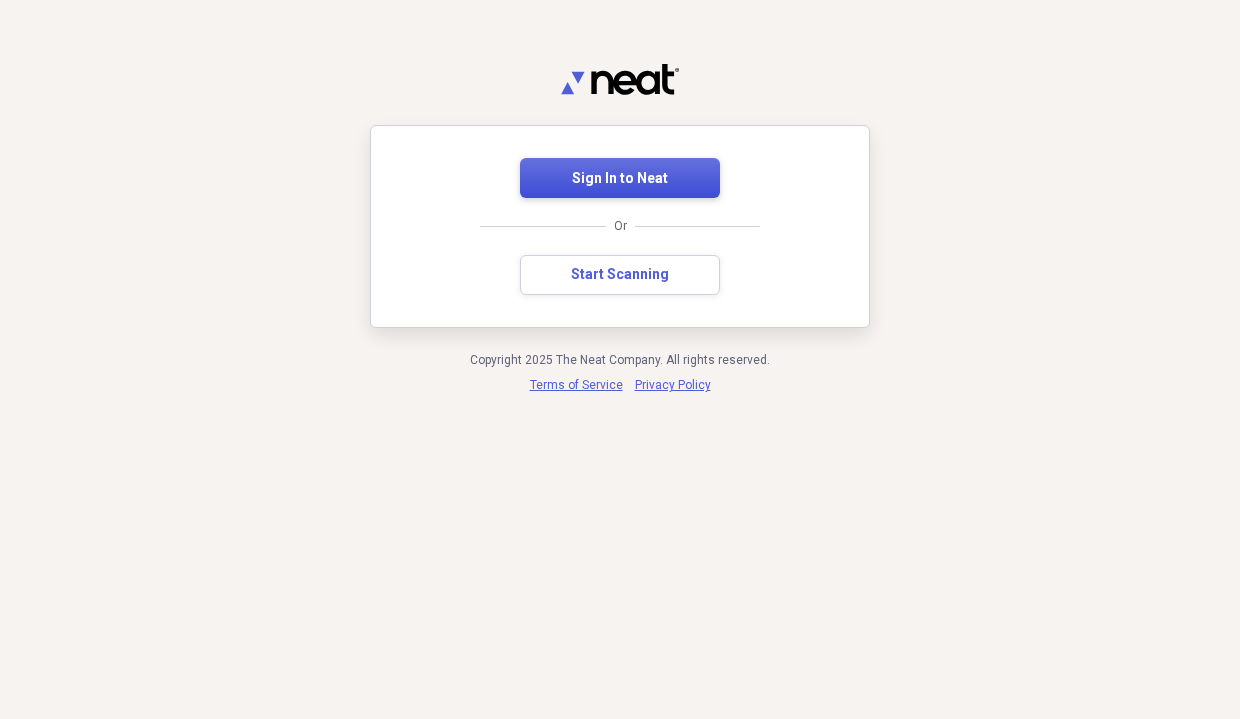 click on "Sign In to Neat" at bounding box center [620, 178] 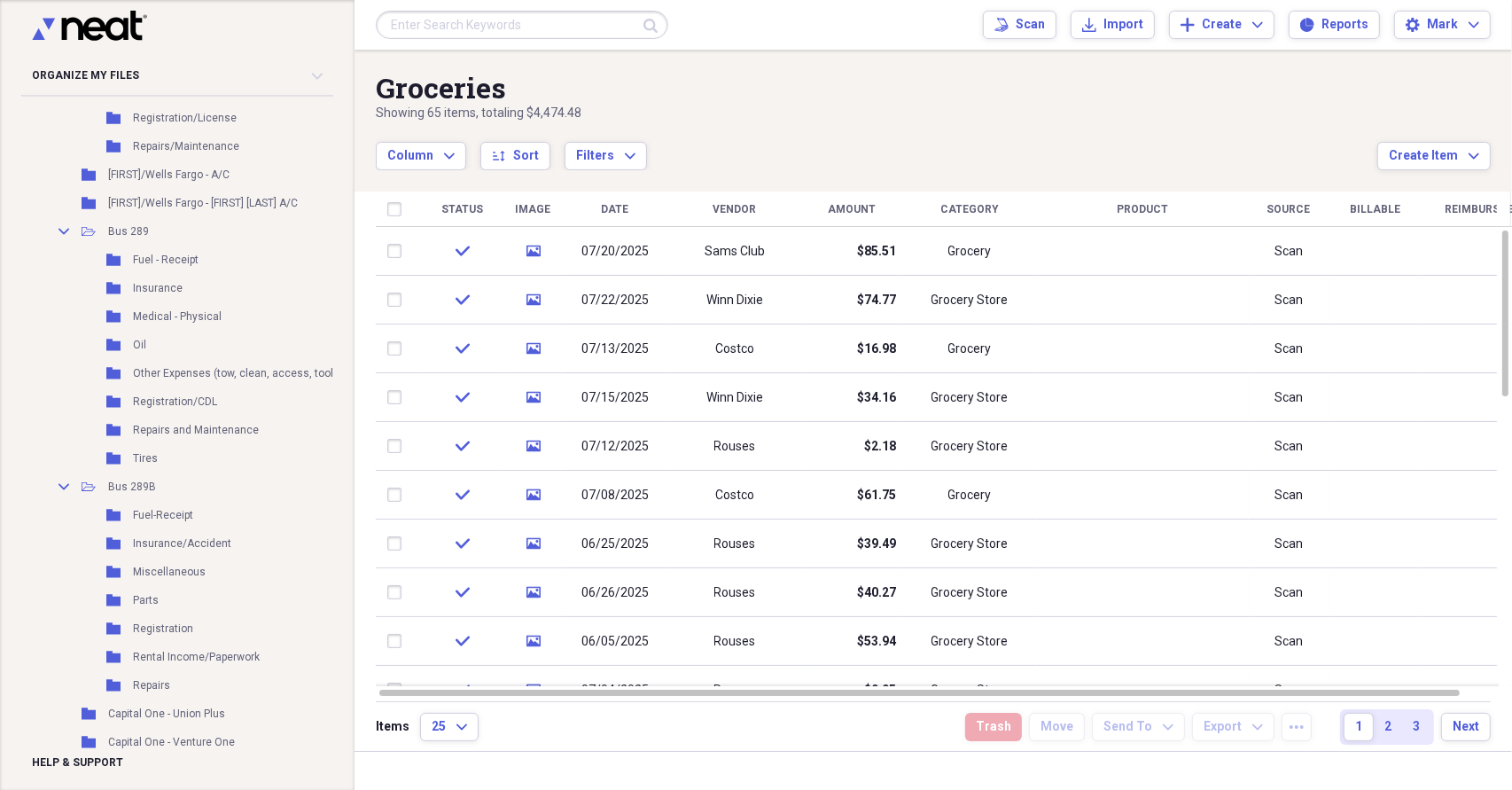 scroll, scrollTop: 798, scrollLeft: 0, axis: vertical 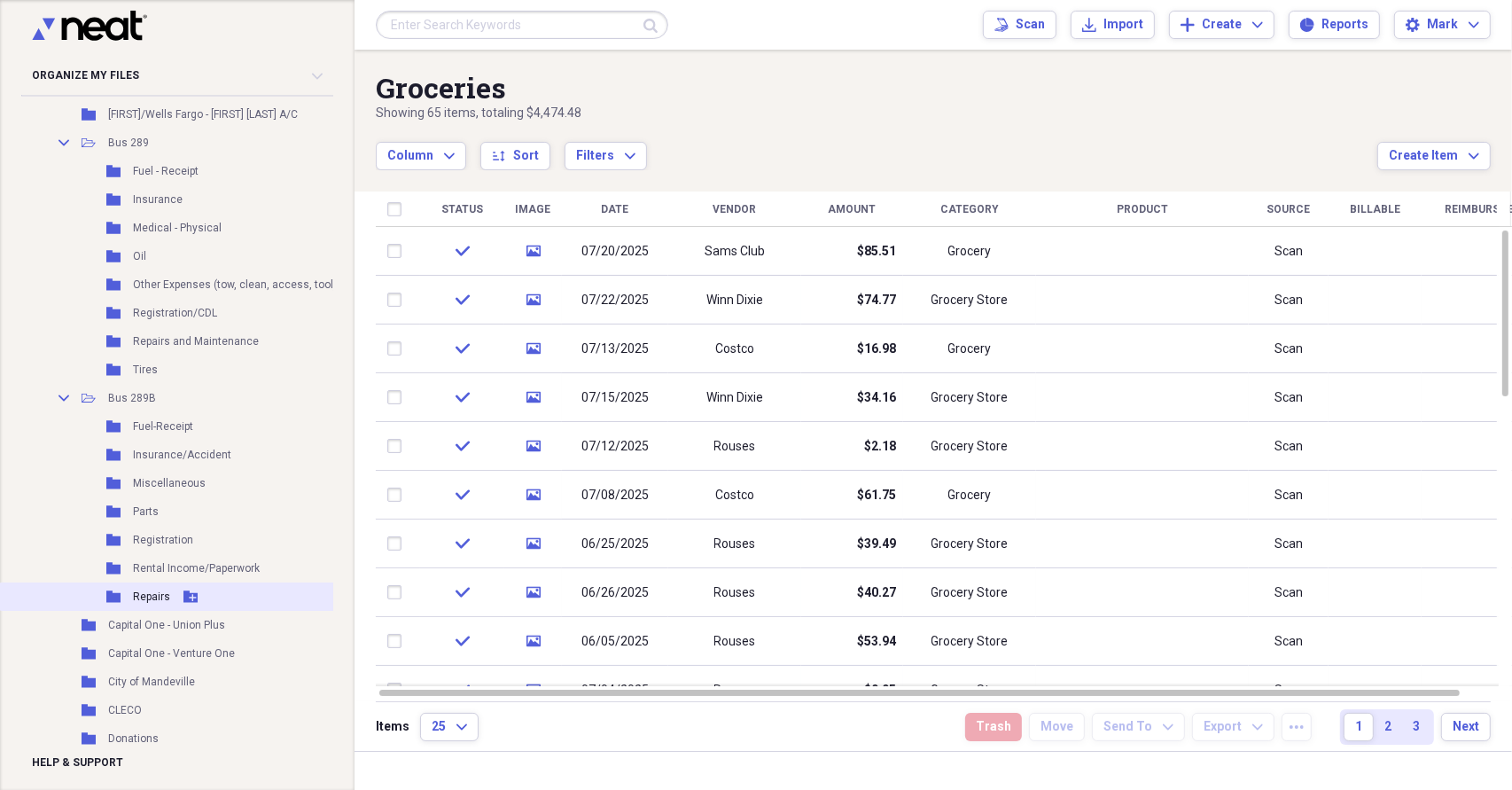 click on "Folder Repairs Add Folder" at bounding box center [195, 597] 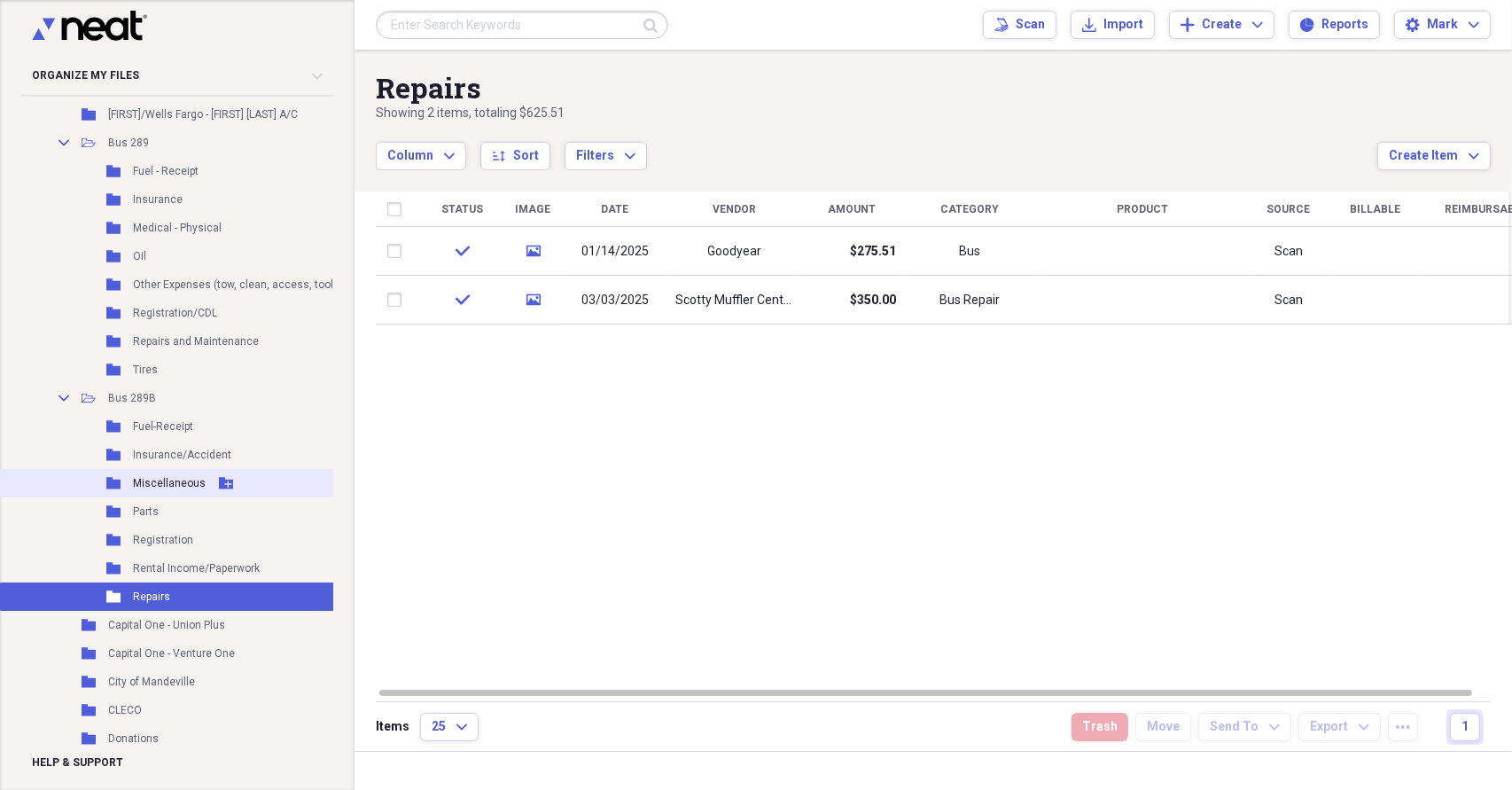 click on "Miscellaneous" at bounding box center [169, 483] 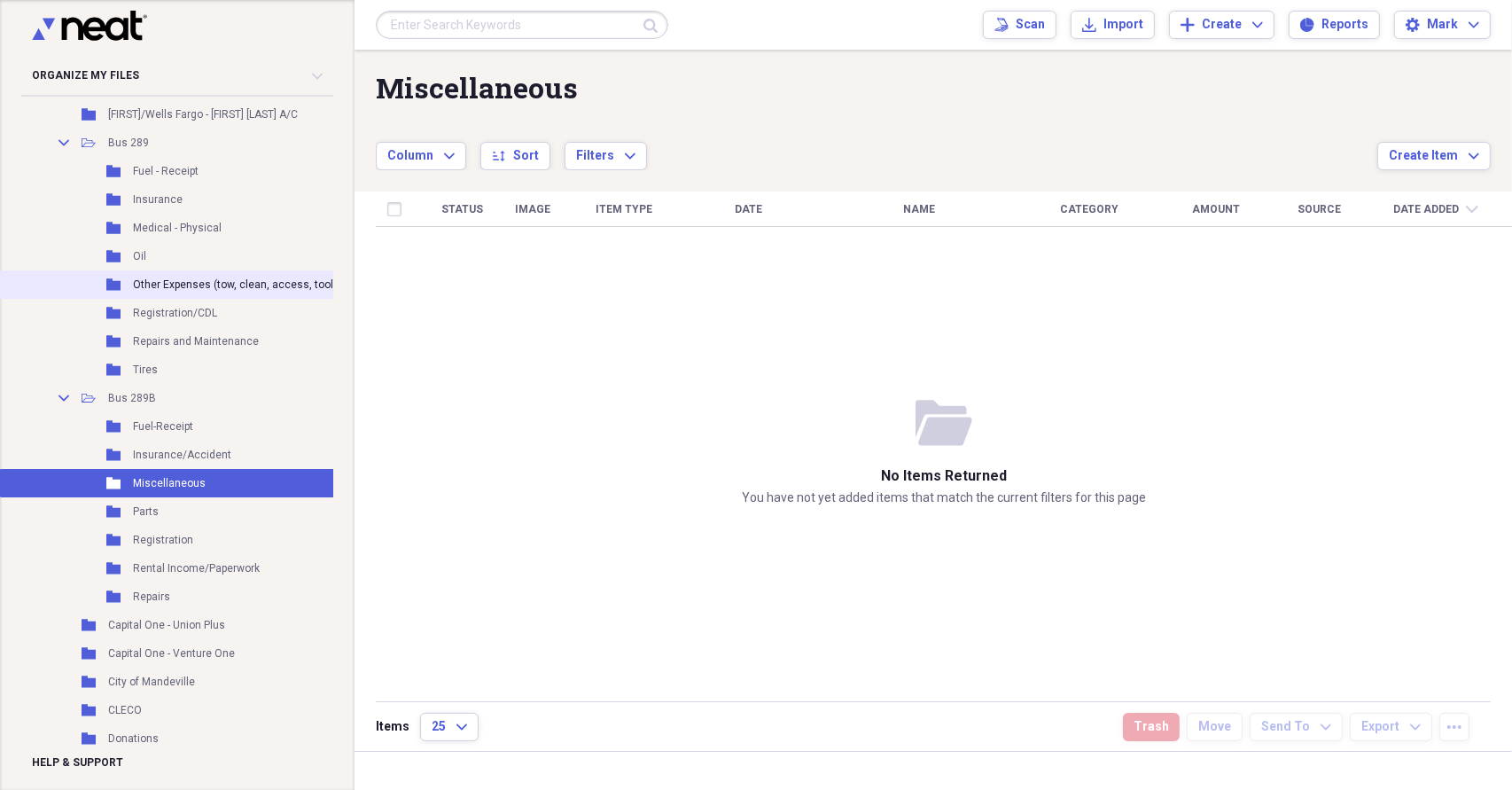 click on "Other Expenses (tow, clean, access, tool)" at bounding box center (235, 285) 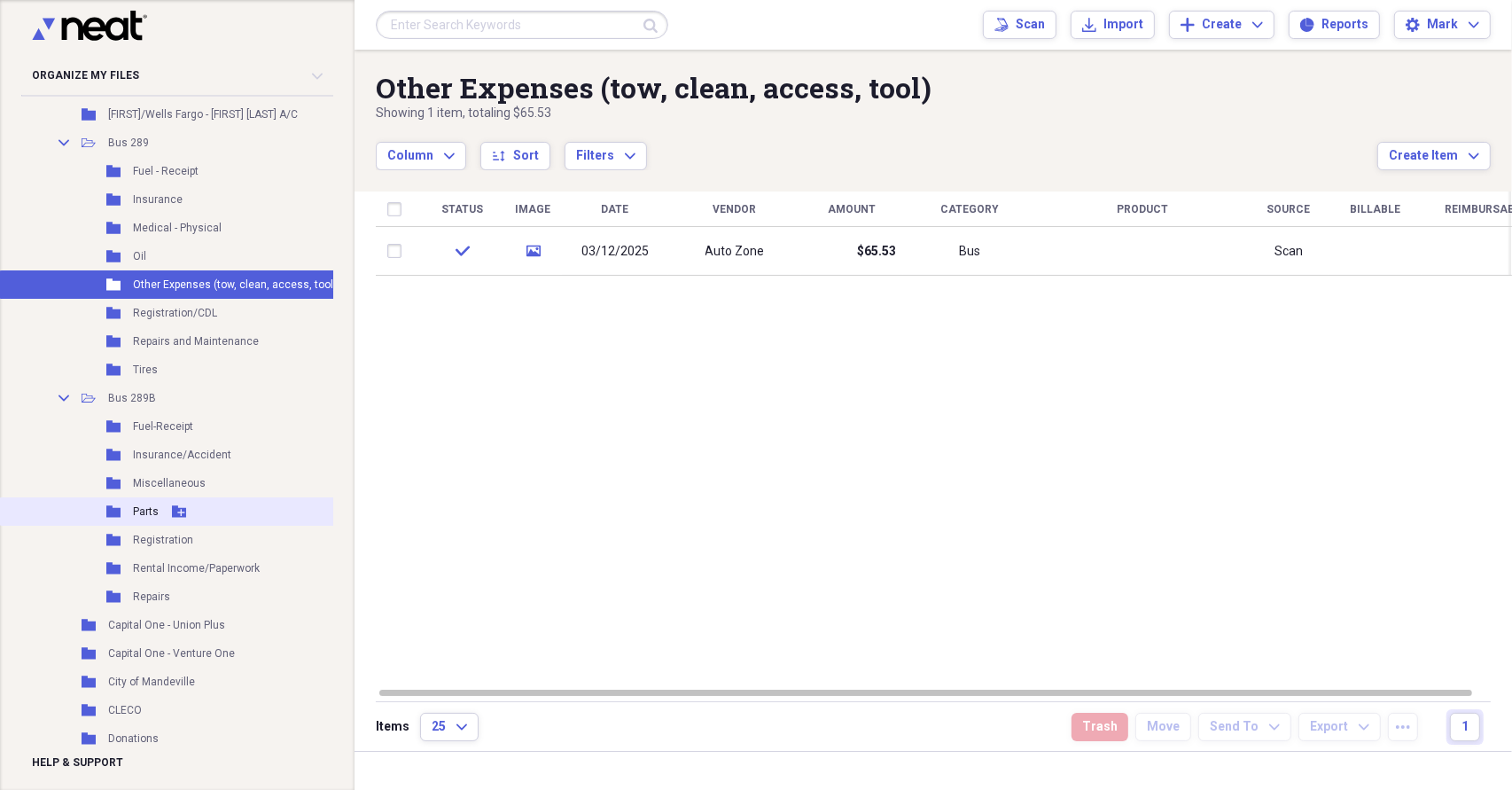 scroll, scrollTop: 887, scrollLeft: 0, axis: vertical 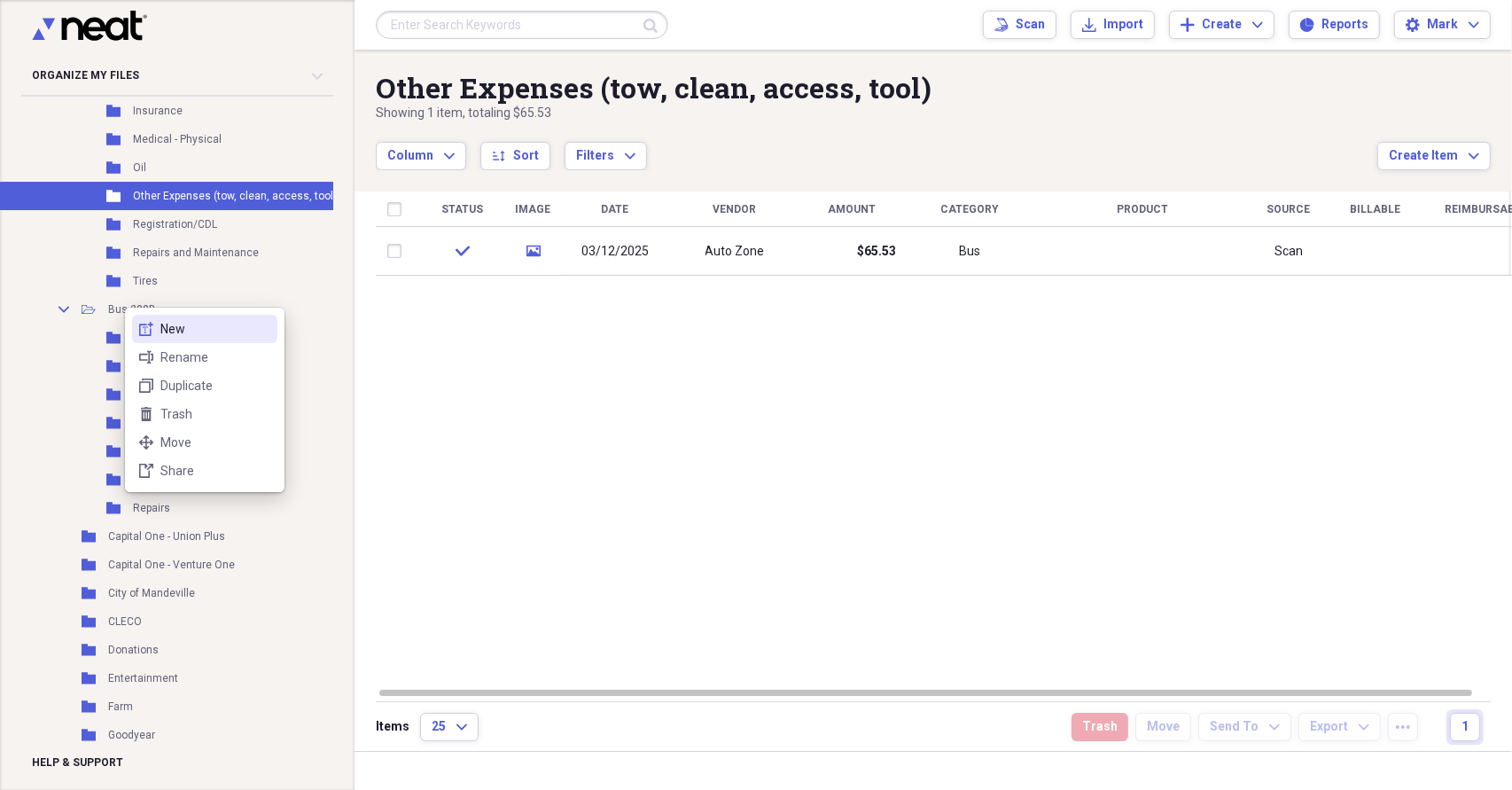 click on "New" at bounding box center [215, 329] 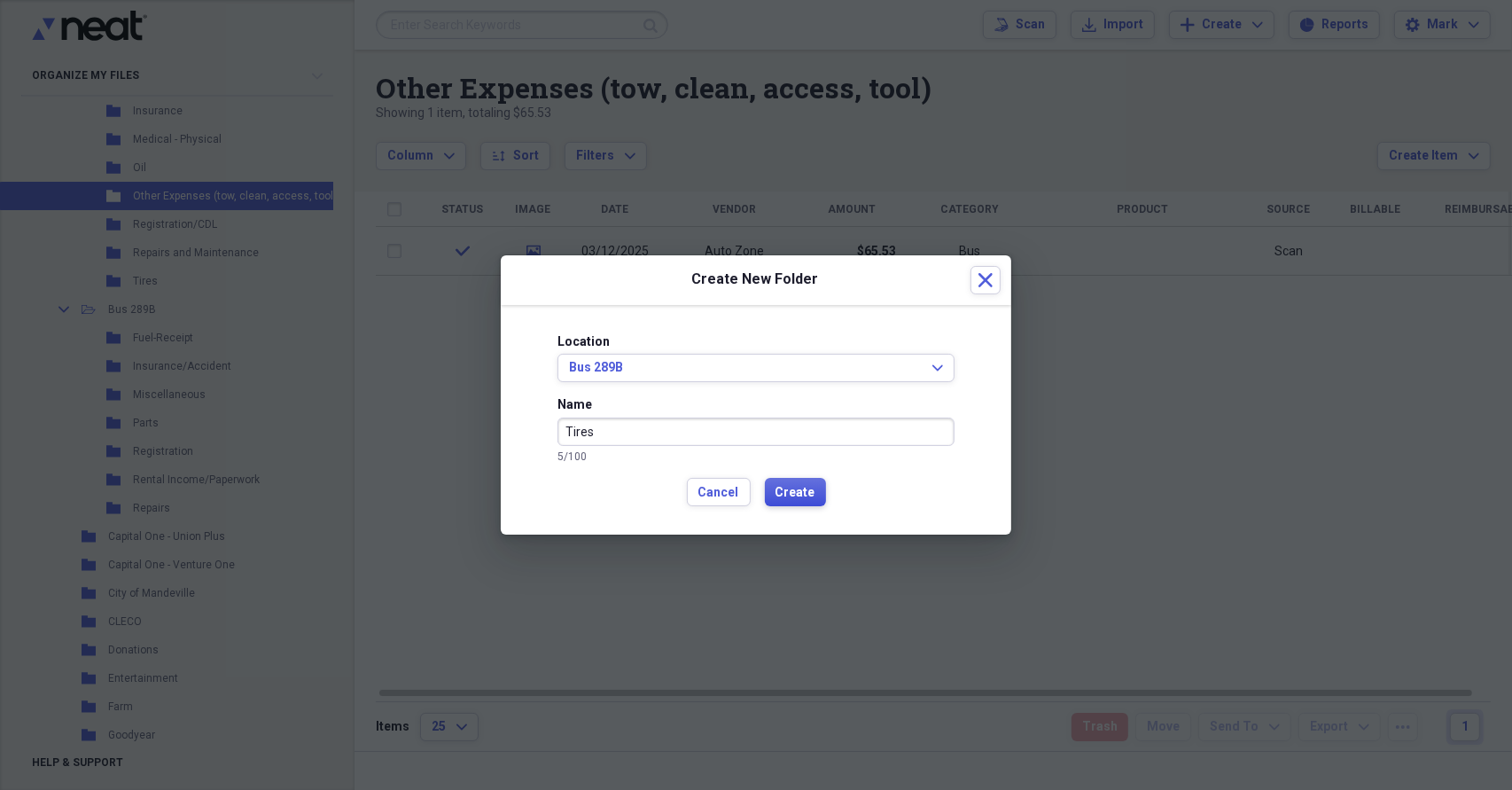 type on "Tires" 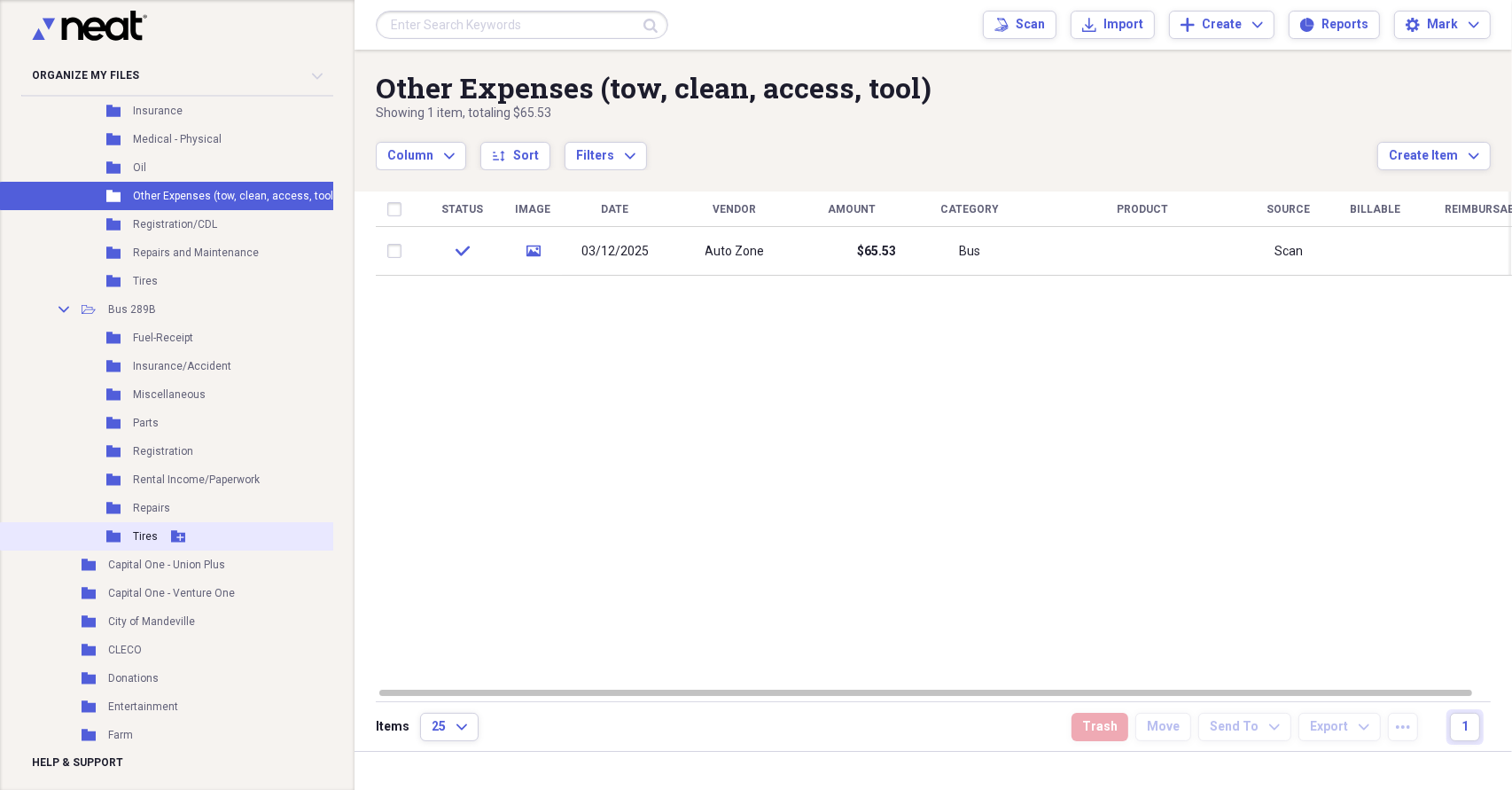 click on "Folder Tires Add Folder" at bounding box center (195, 536) 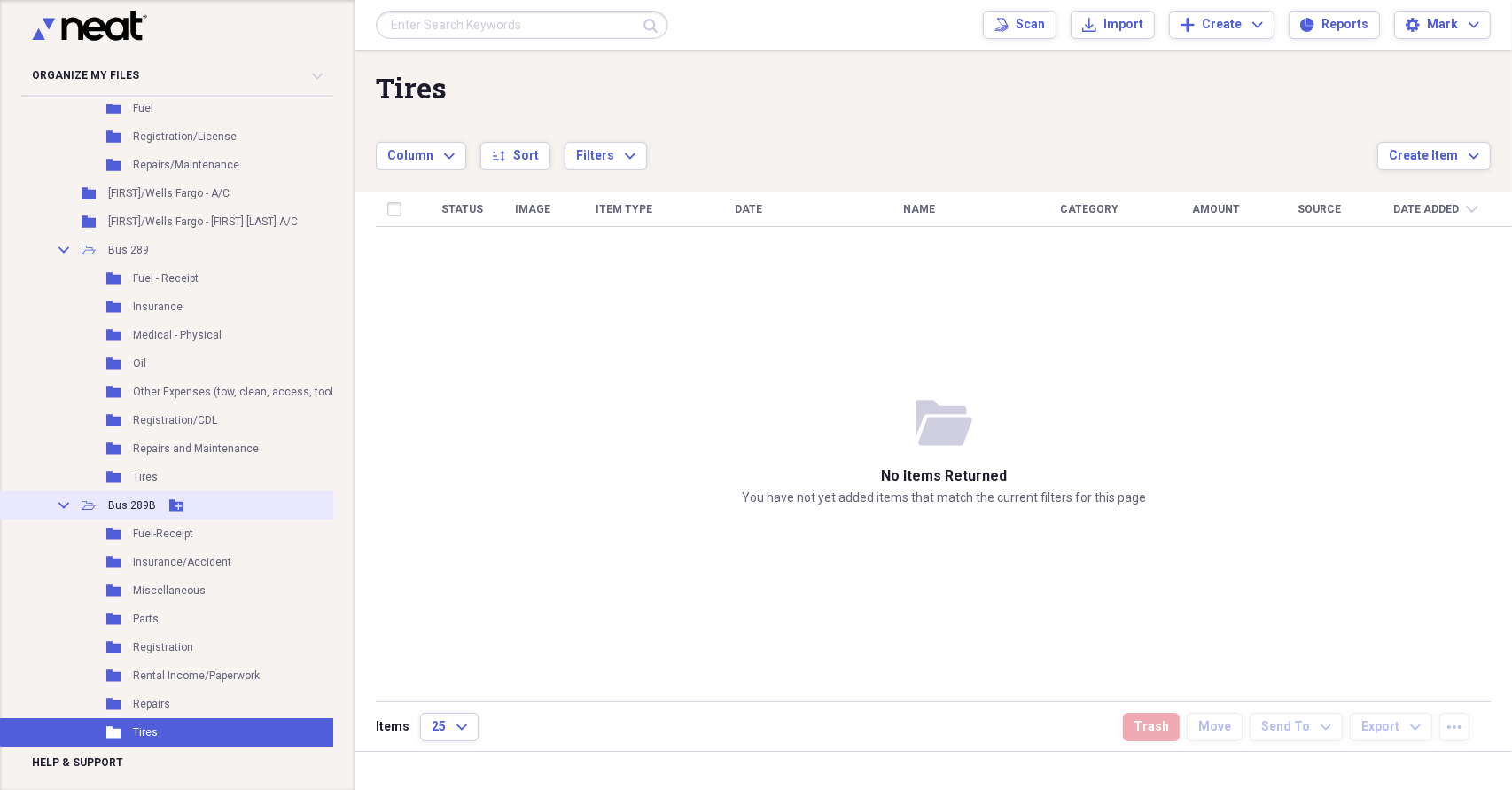 scroll, scrollTop: 709, scrollLeft: 0, axis: vertical 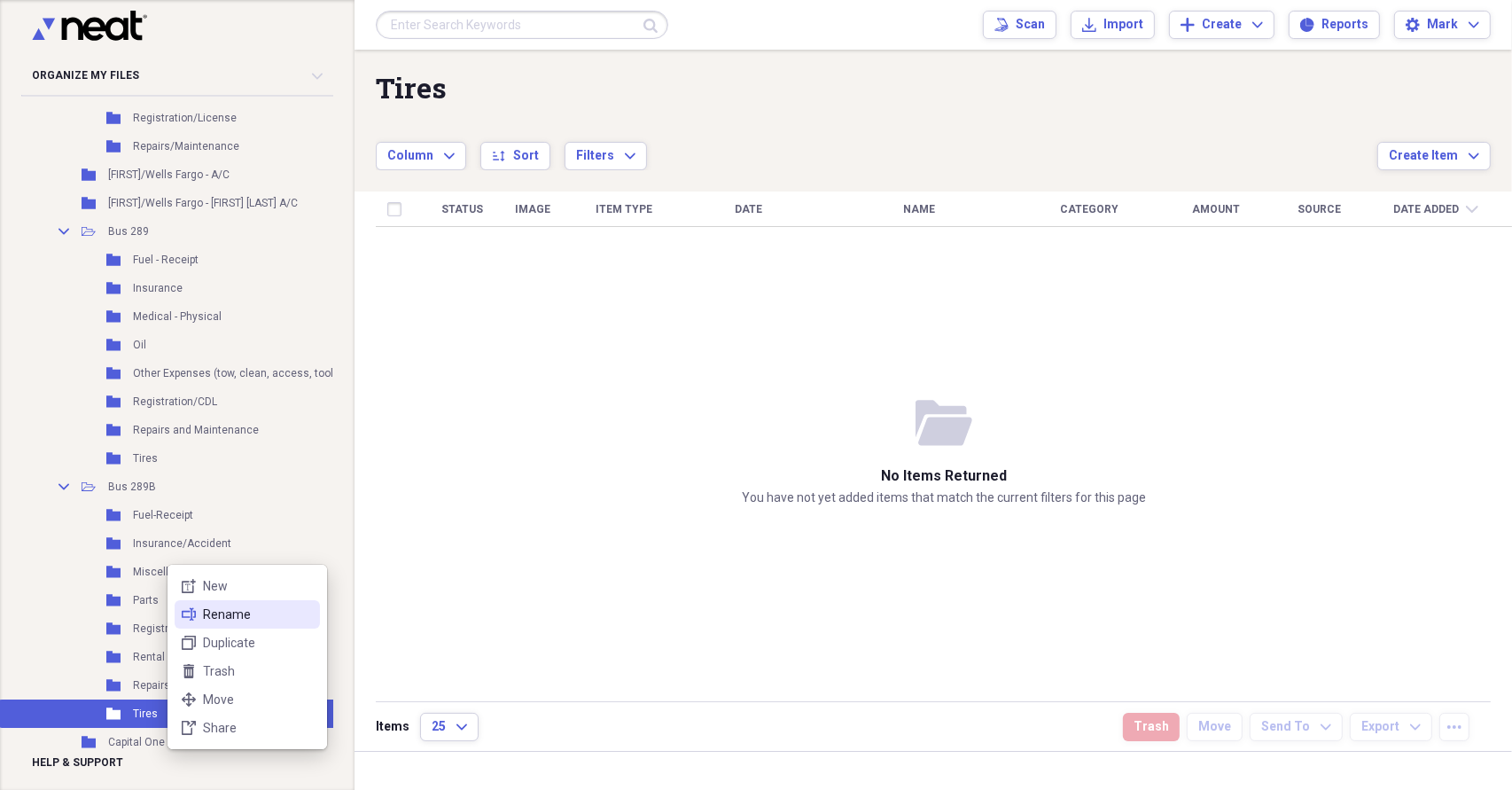 click on "rename Rename" at bounding box center [247, 614] 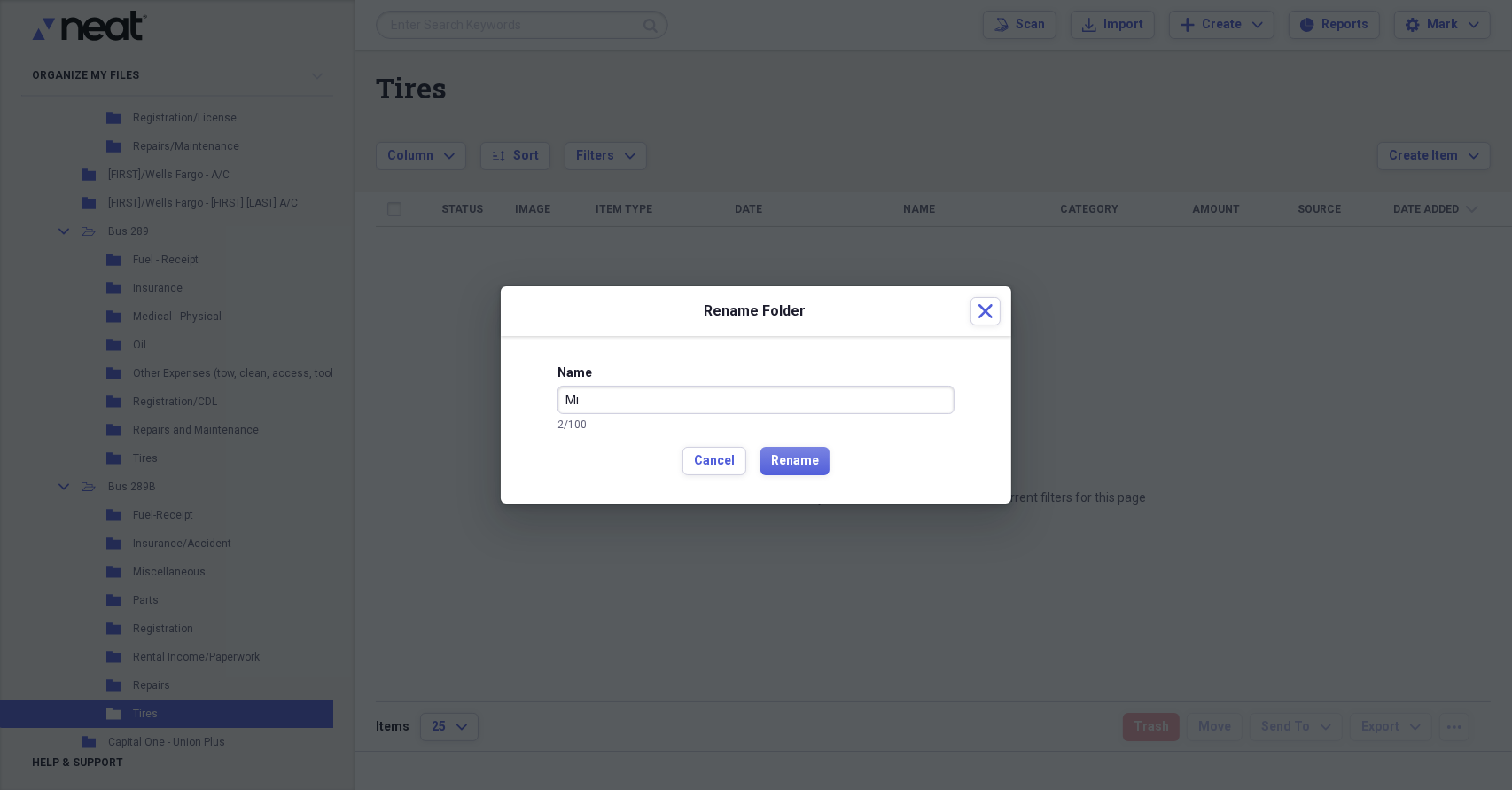 type on "M" 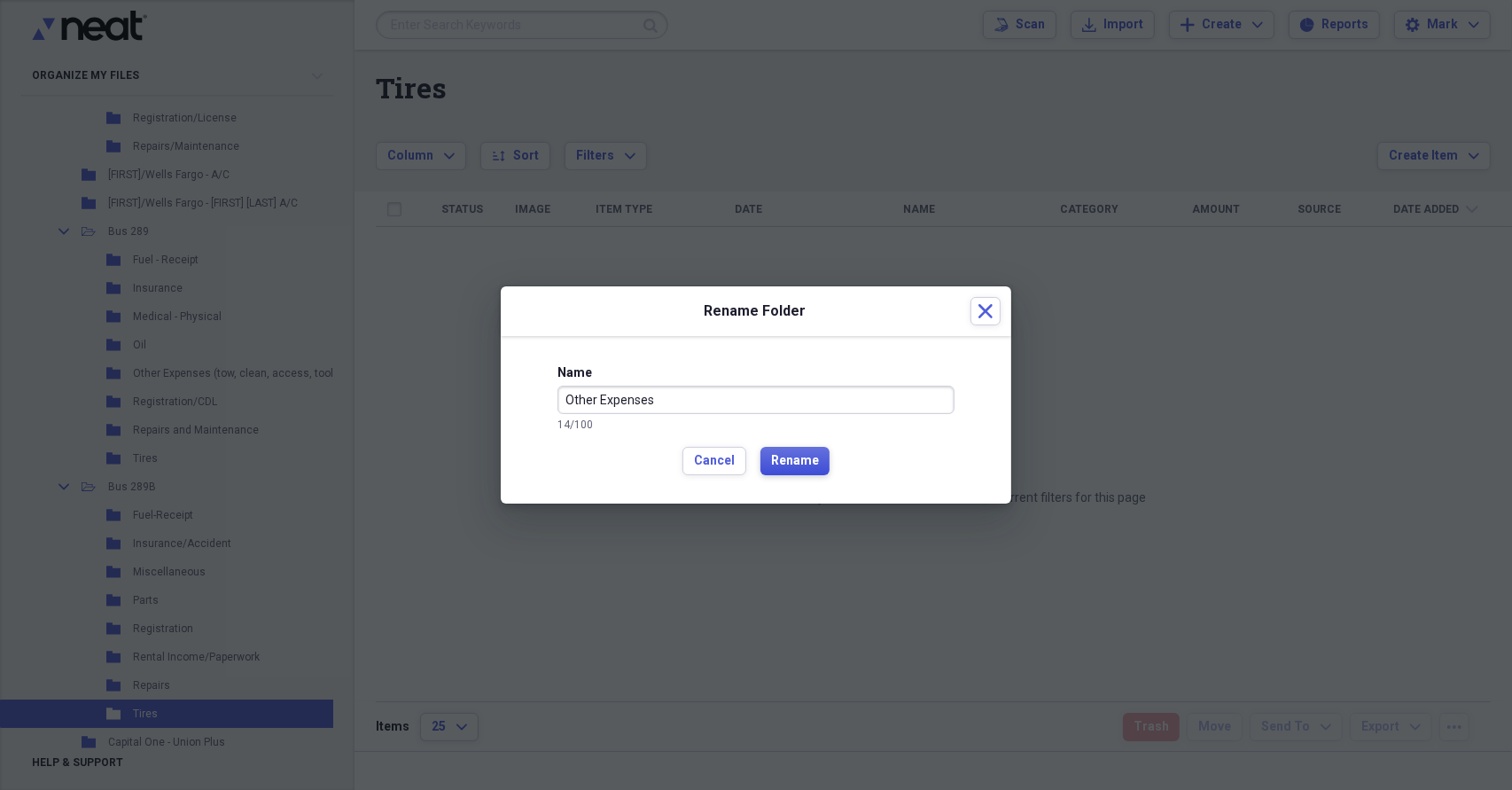 type on "Other Expenses" 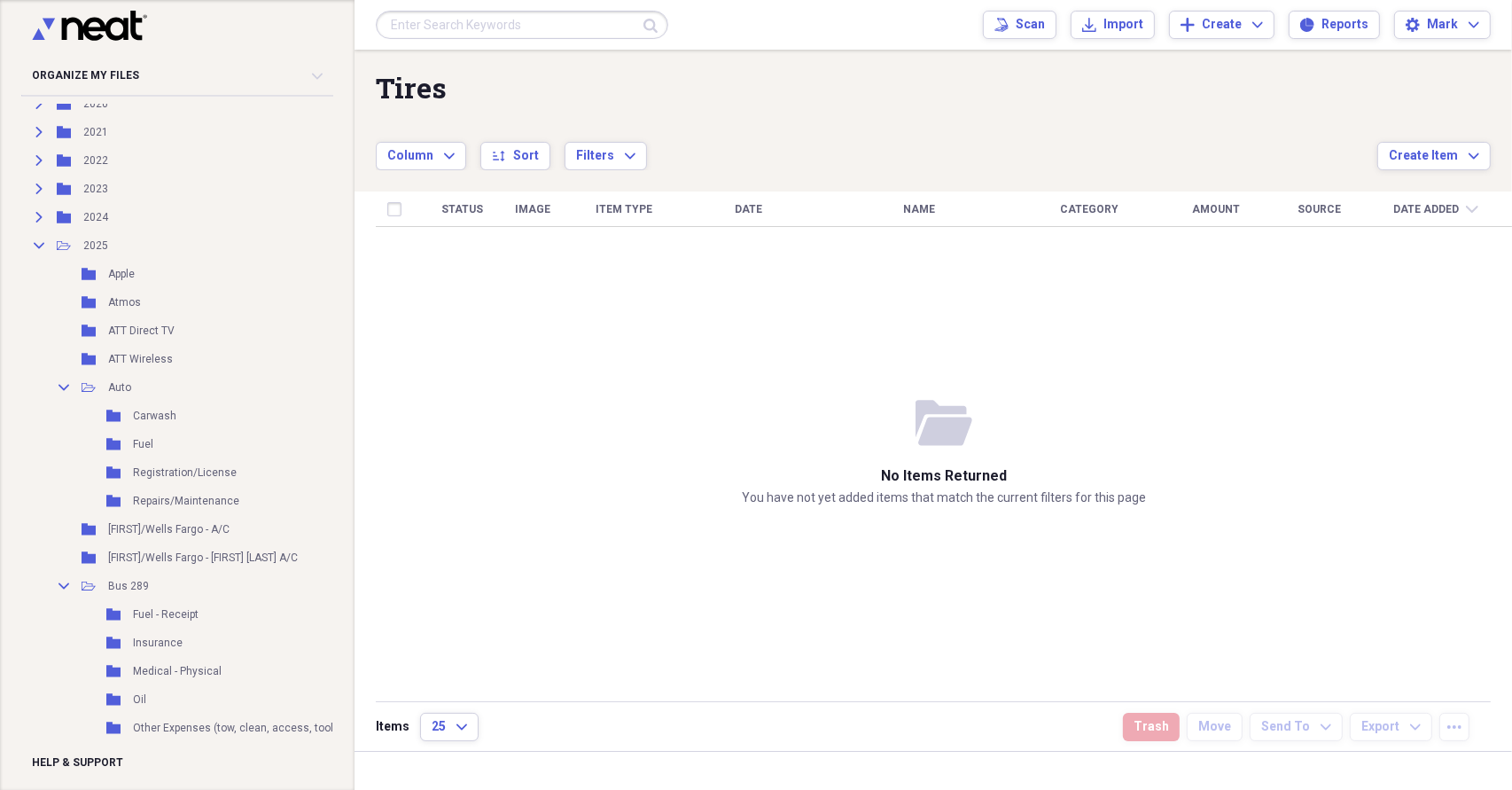 scroll, scrollTop: 0, scrollLeft: 0, axis: both 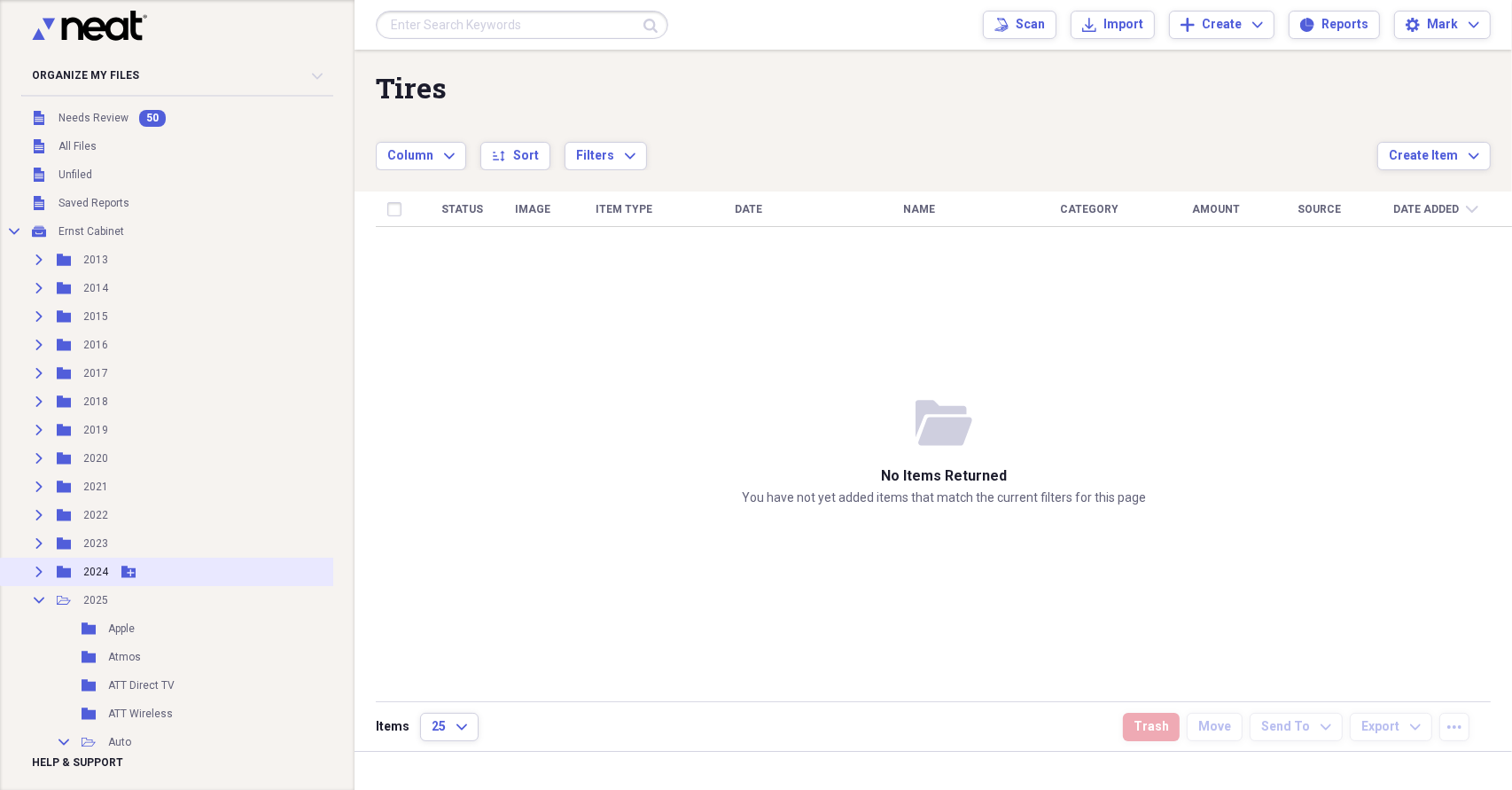 click on "Expand" 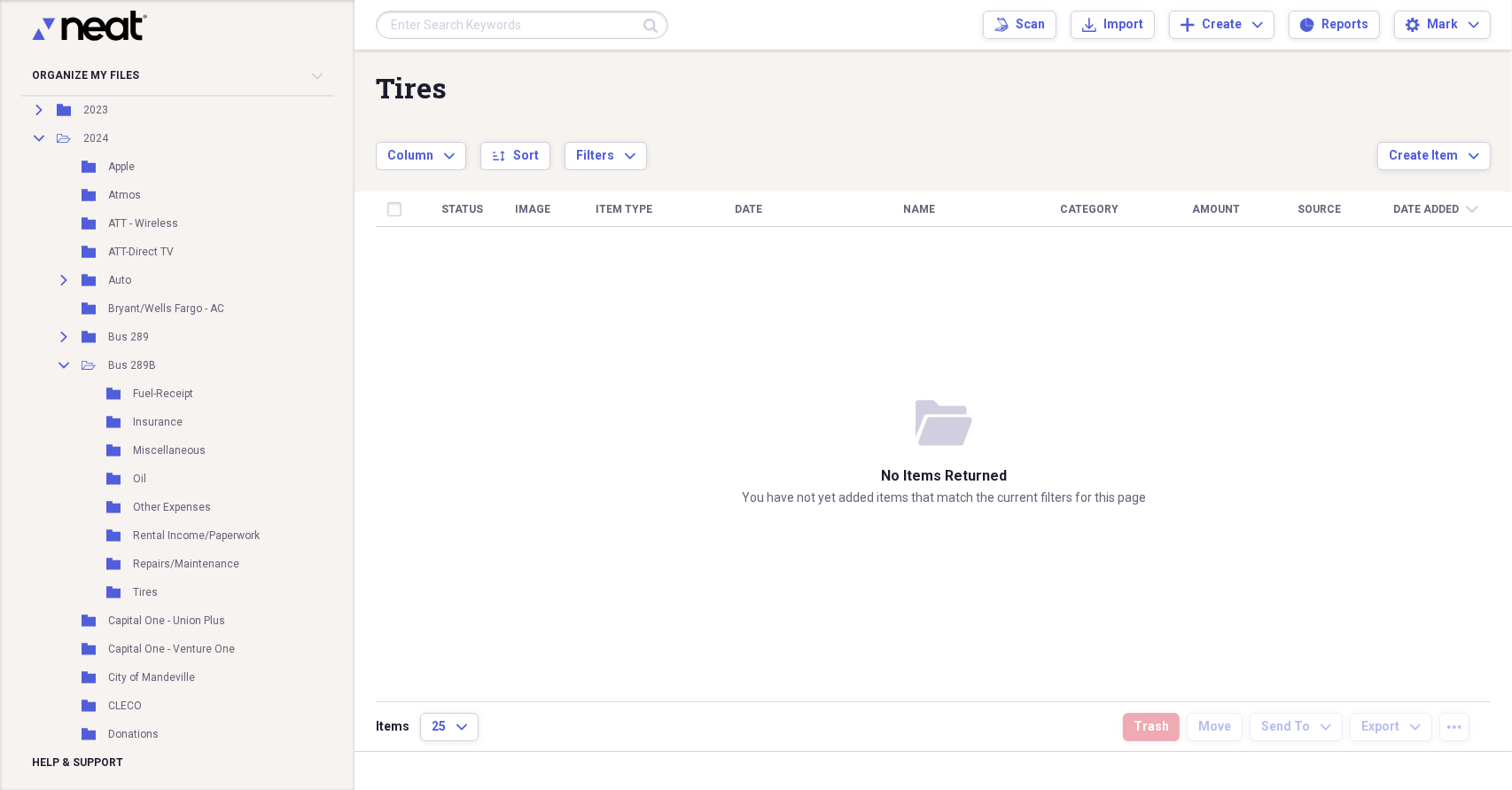 scroll, scrollTop: 443, scrollLeft: 0, axis: vertical 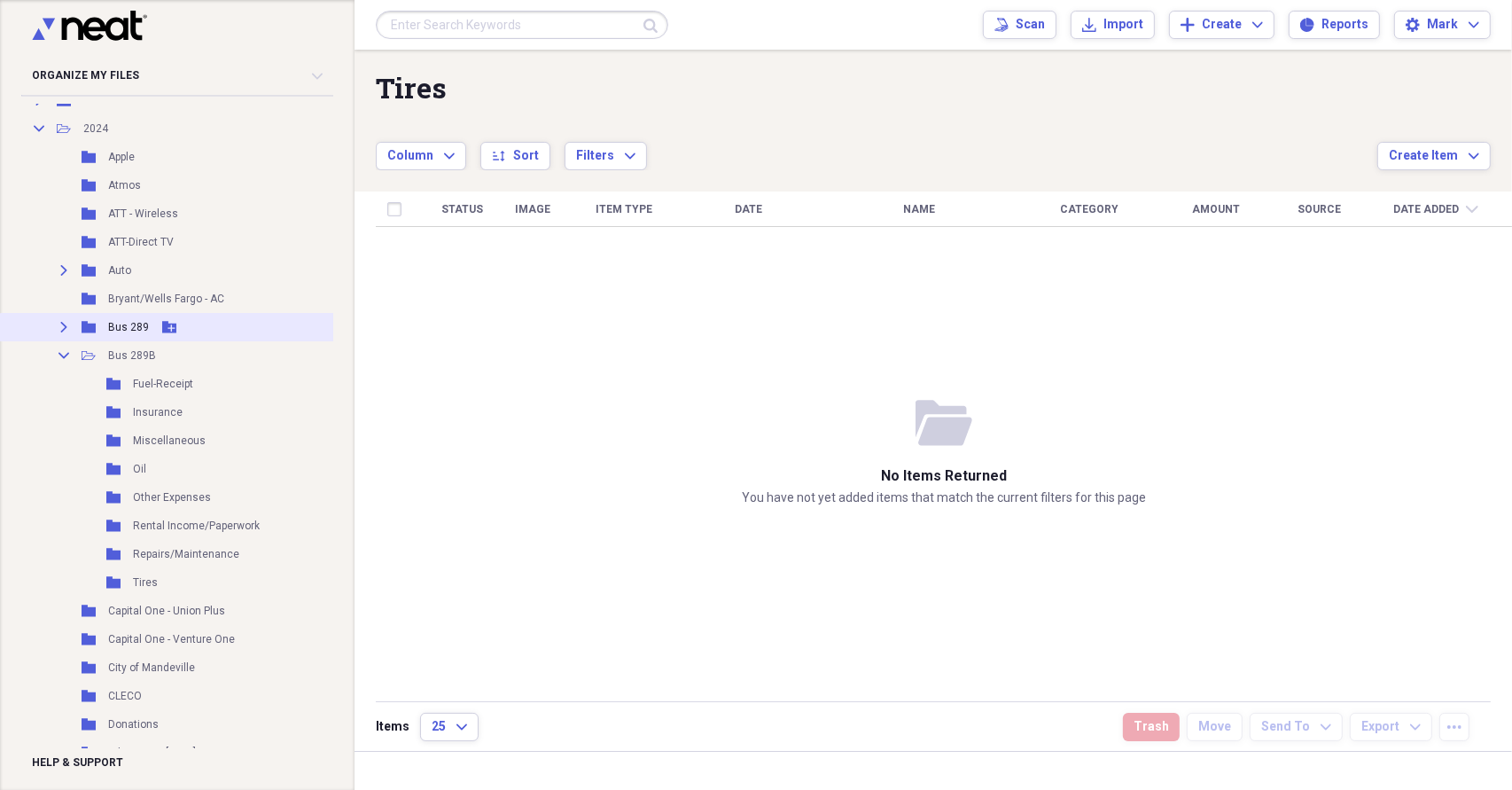 click on "Expand" 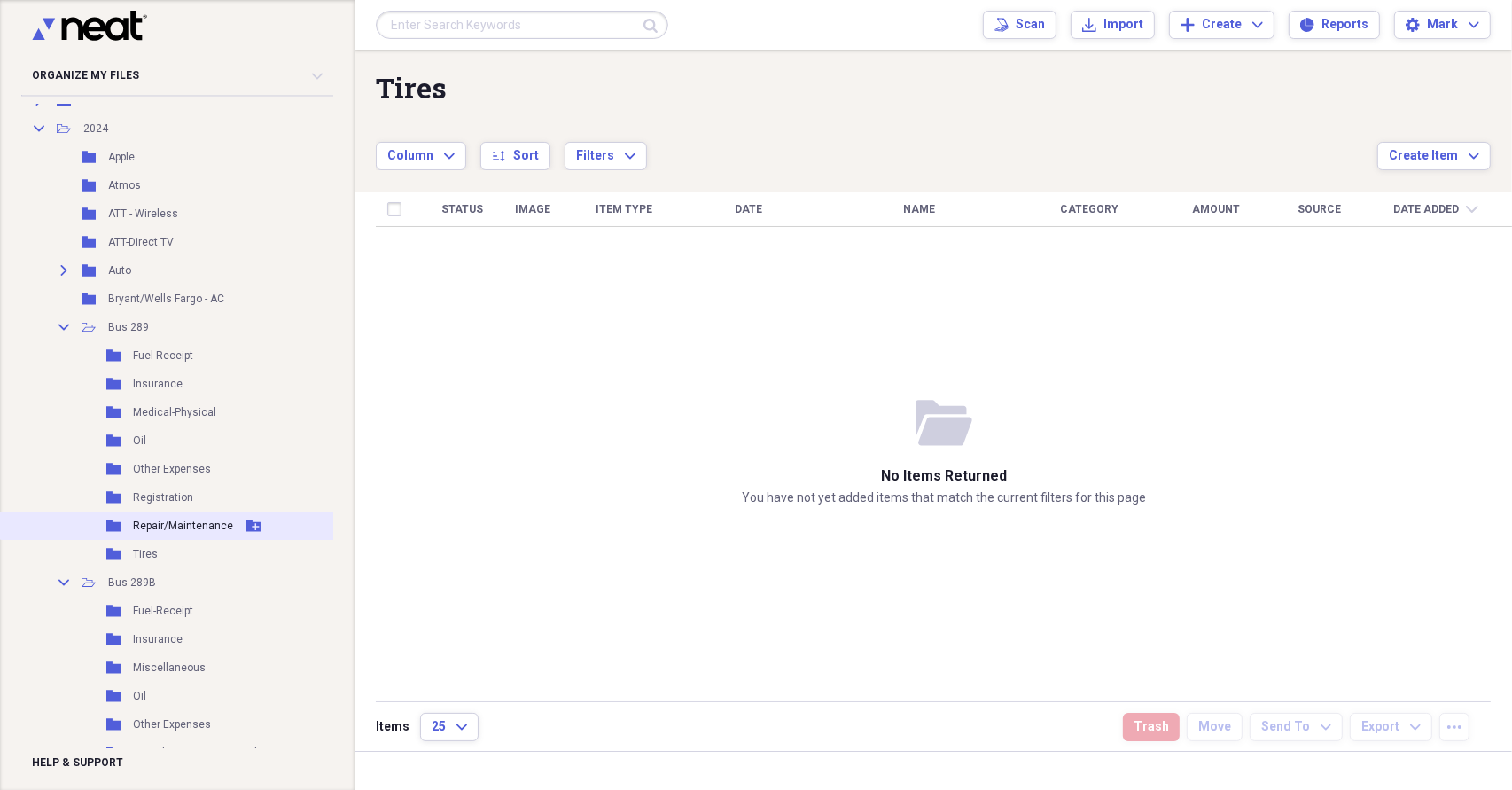 click on "Repair/Maintenance" at bounding box center [183, 526] 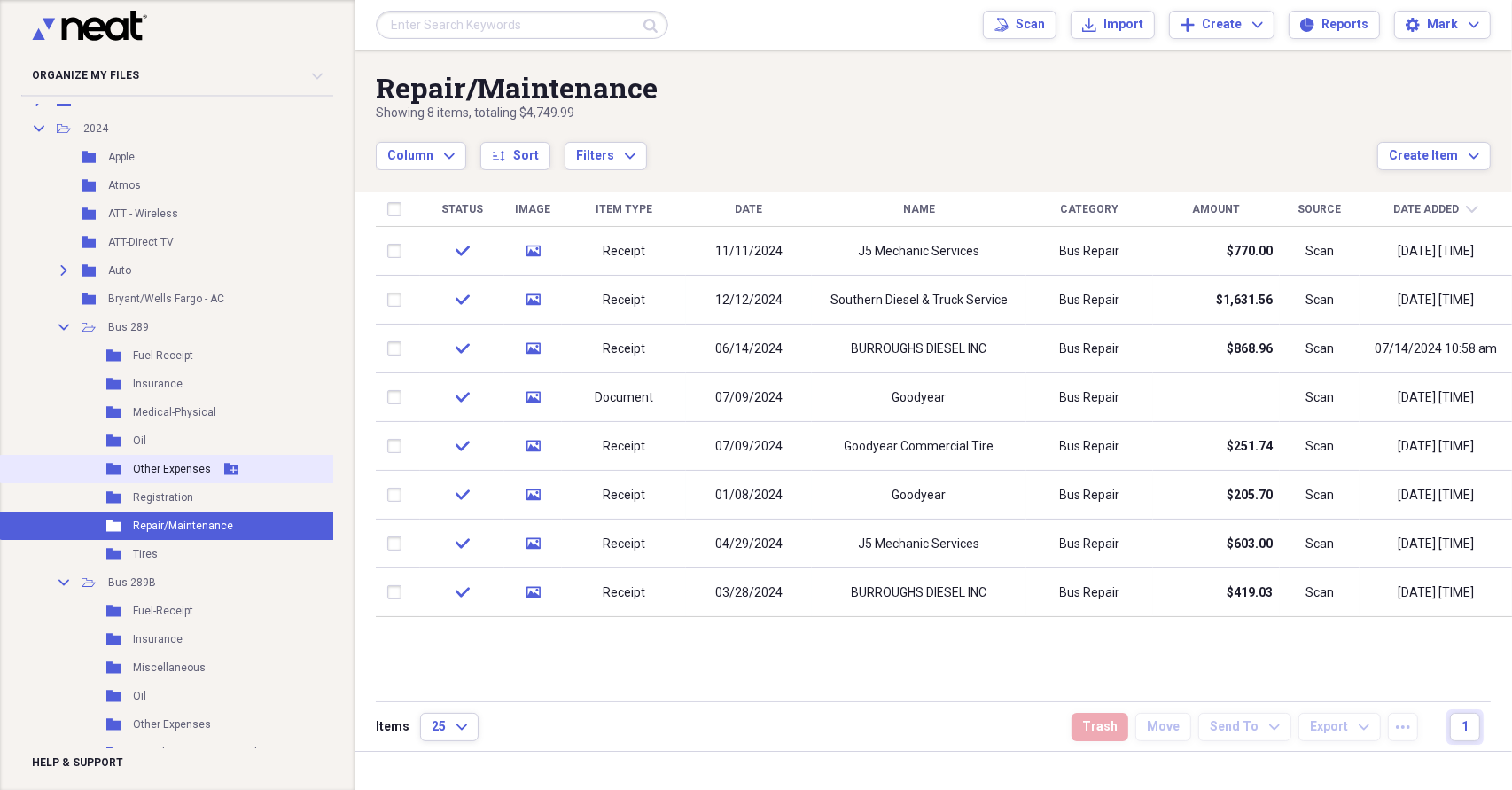 click on "Other Expenses" at bounding box center [172, 469] 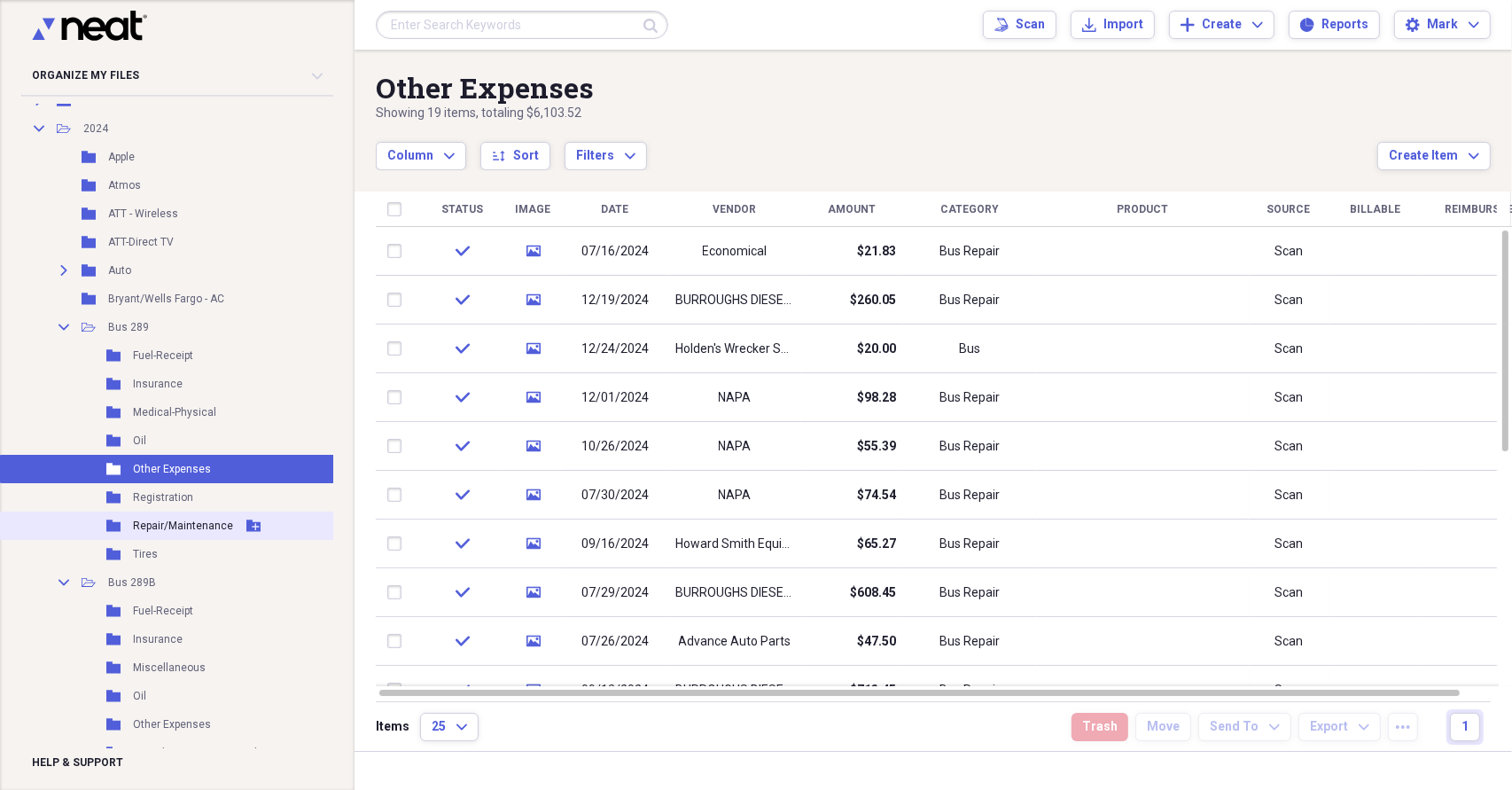 click on "Repair/Maintenance" at bounding box center [183, 526] 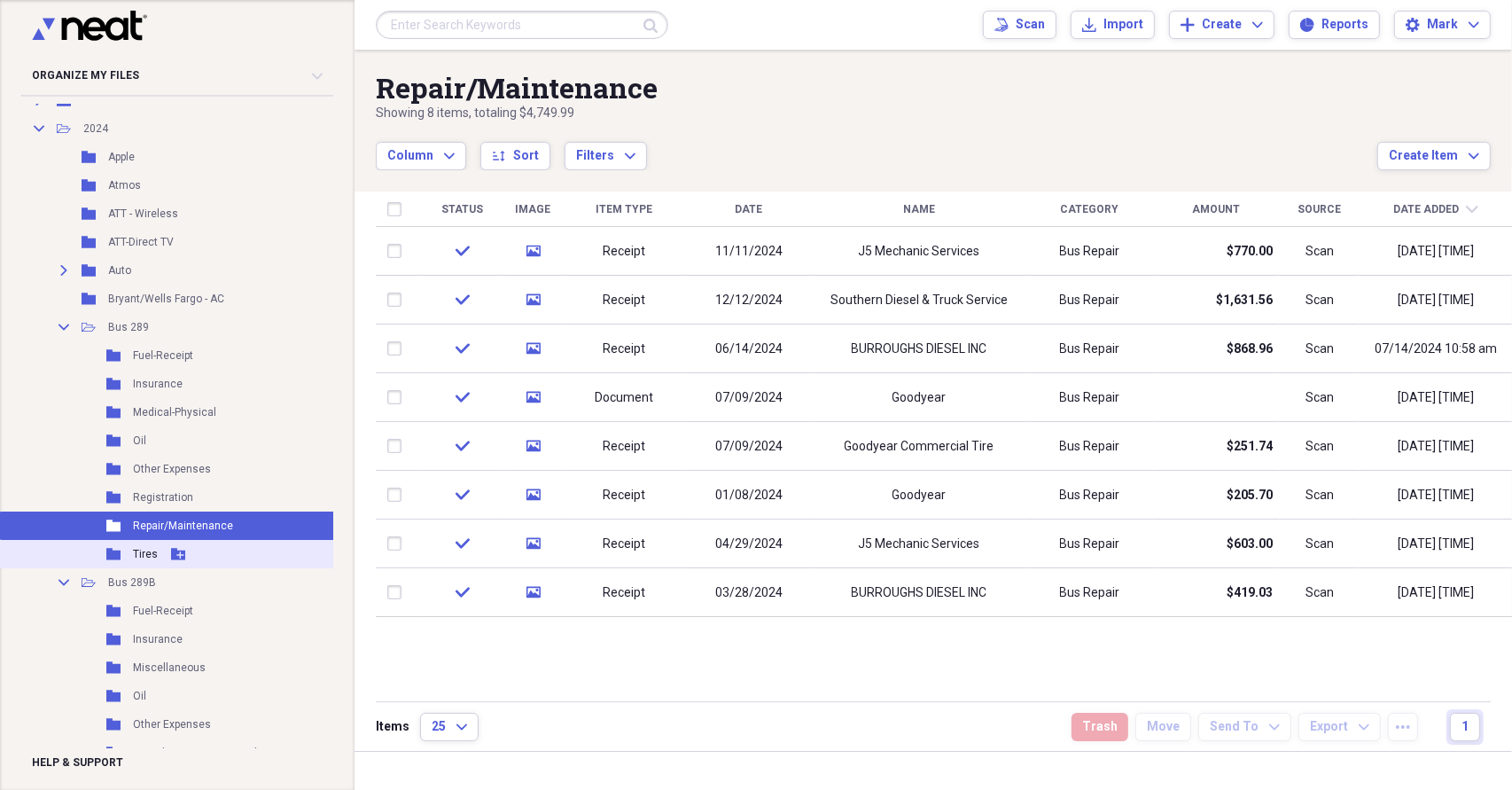 click on "Folder Tires Add Folder" at bounding box center [195, 554] 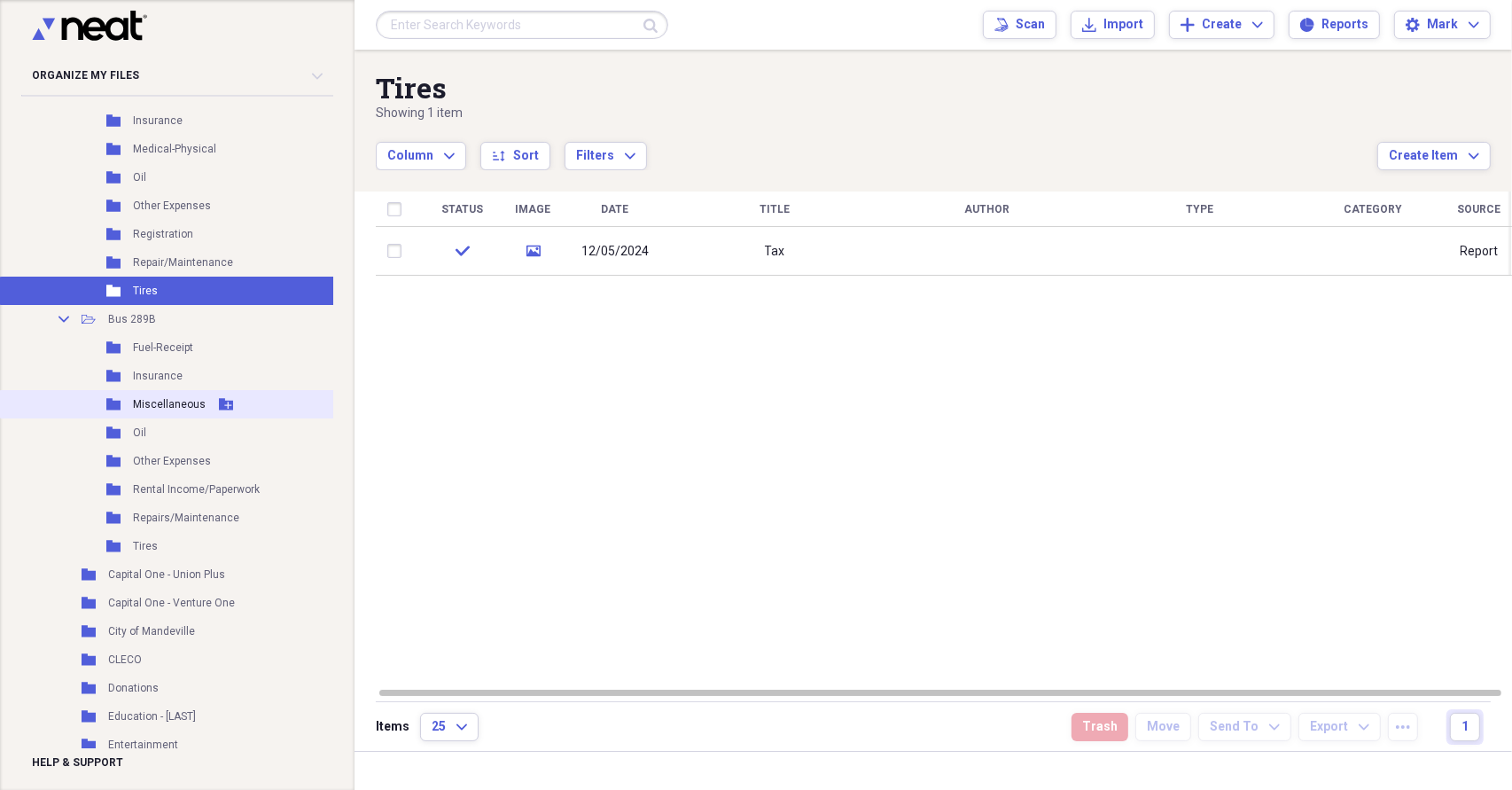 scroll, scrollTop: 709, scrollLeft: 0, axis: vertical 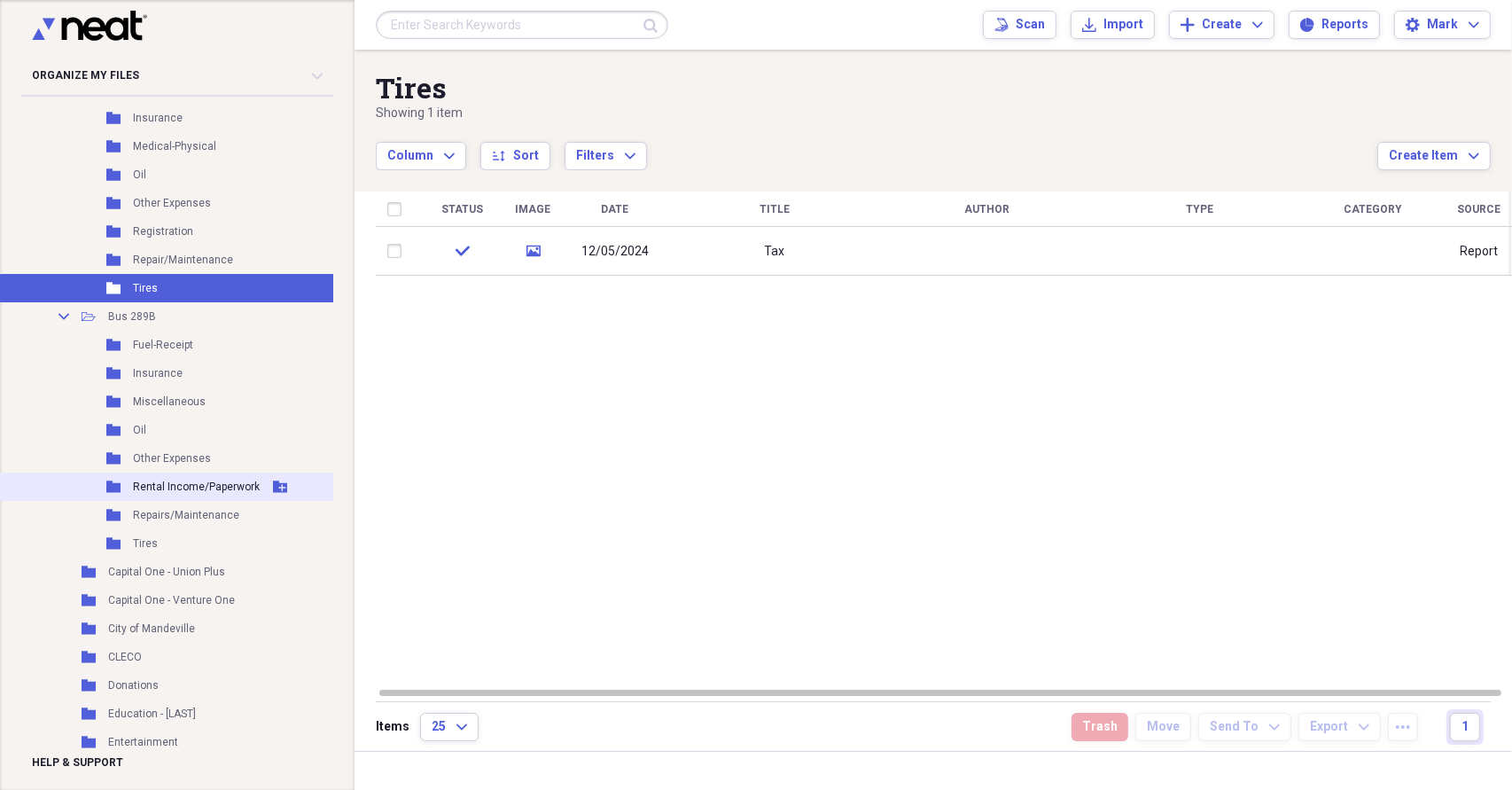 click on "Rental Income/Paperwork" at bounding box center [196, 487] 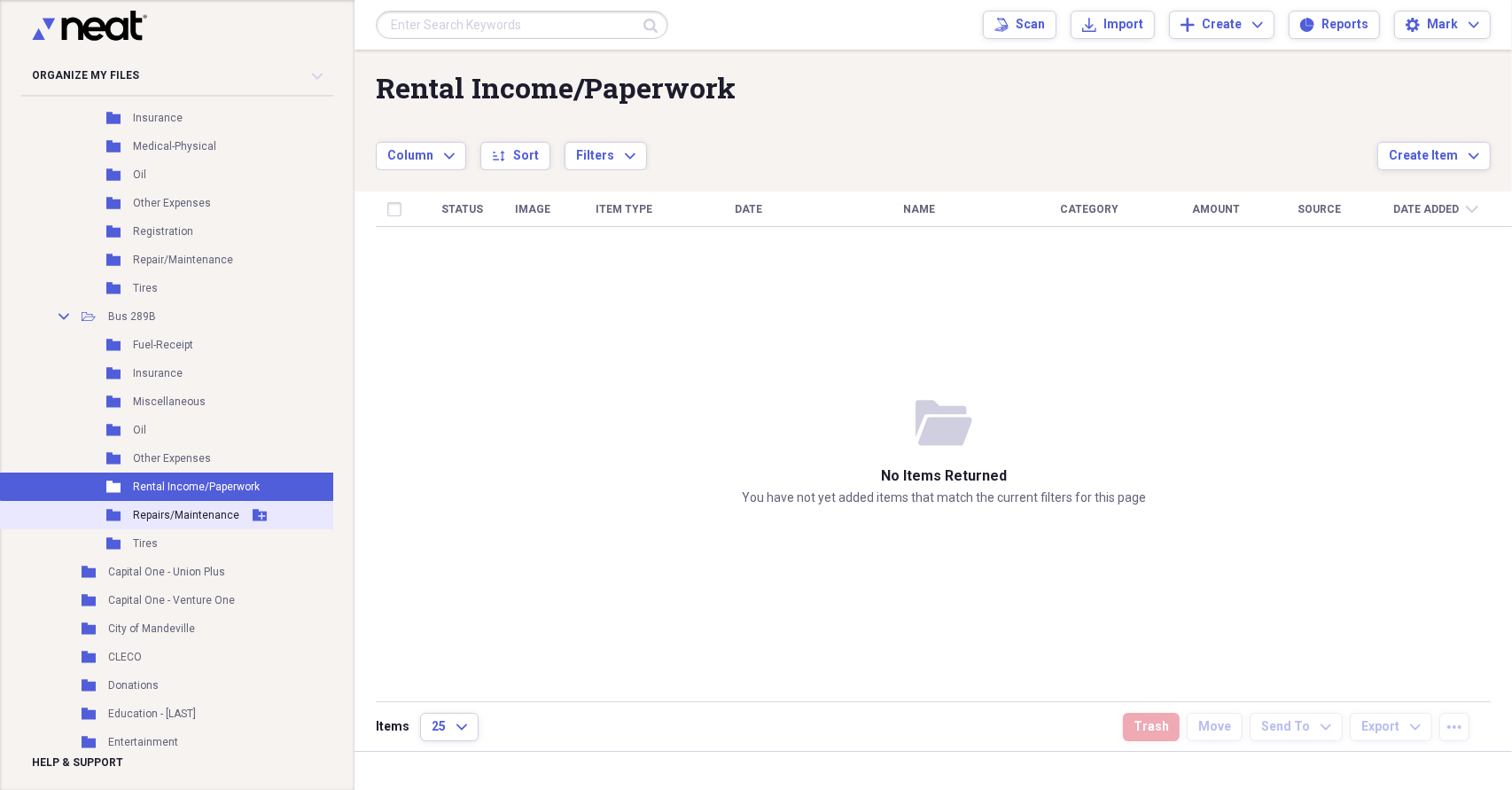 click on "Folder Repairs/Maintenance Add Folder" at bounding box center (195, 515) 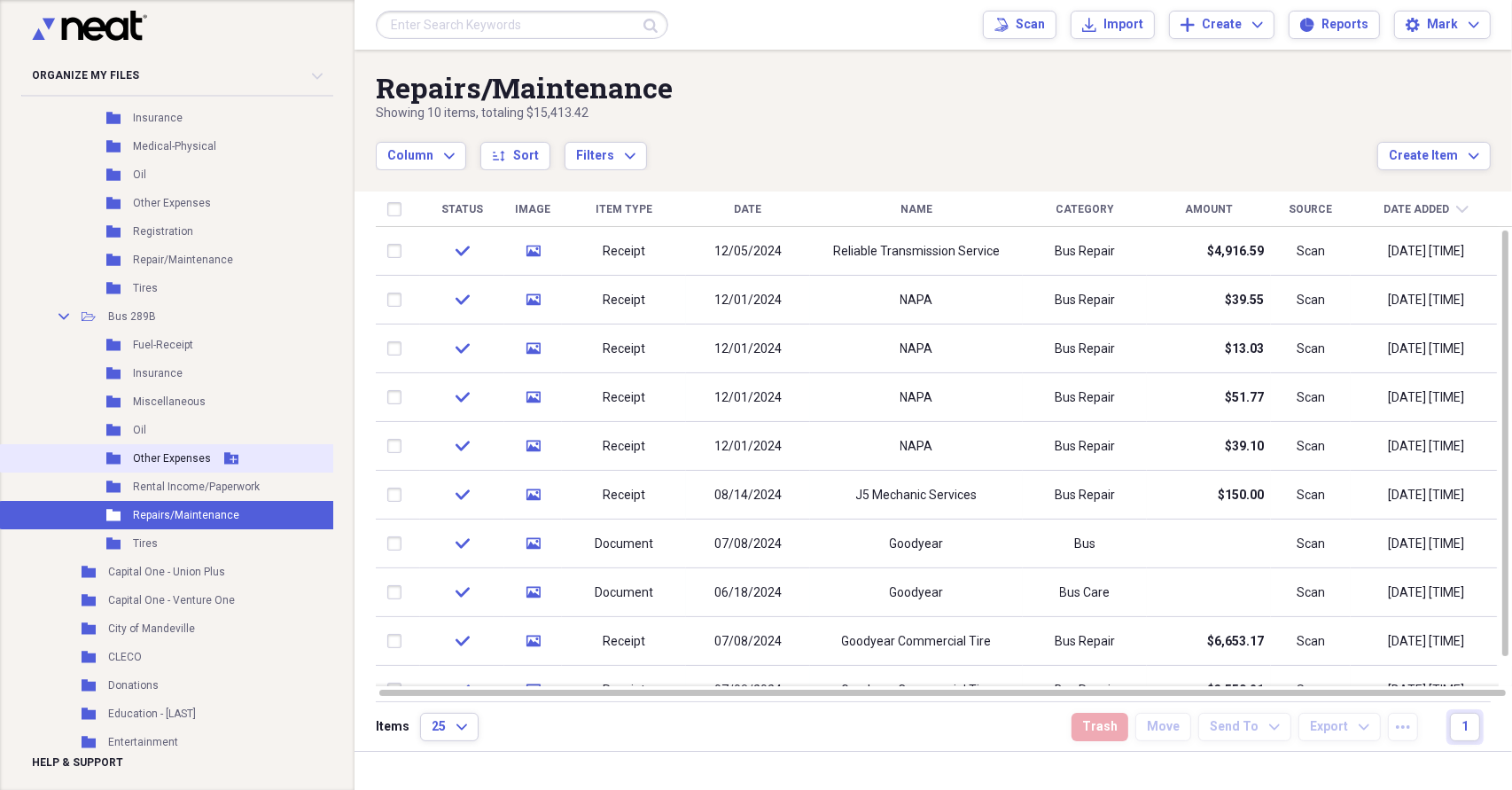 click on "Other Expenses" at bounding box center (172, 458) 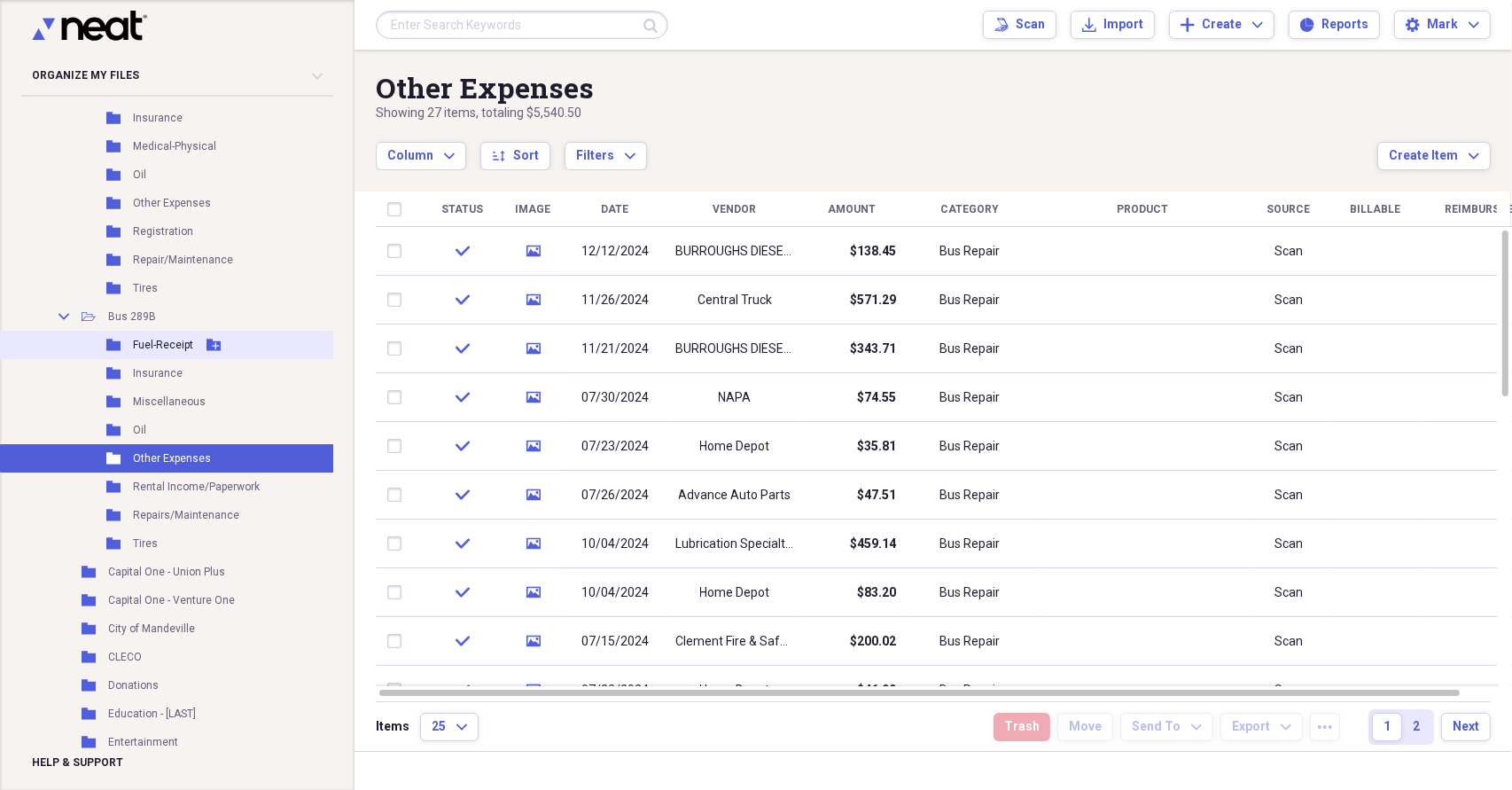 click on "Fuel-Receipt" at bounding box center [163, 345] 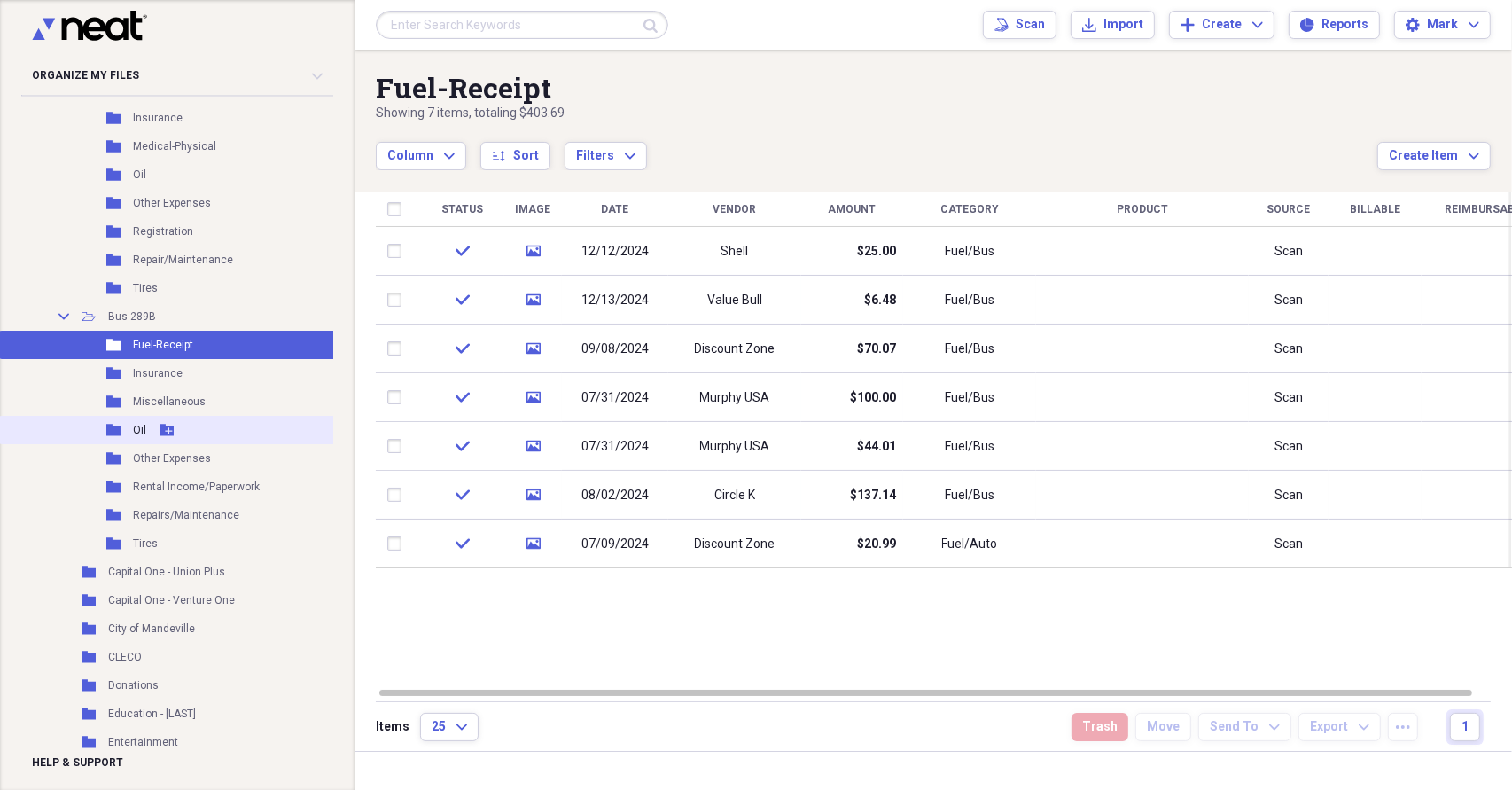 click on "Oil" at bounding box center [139, 430] 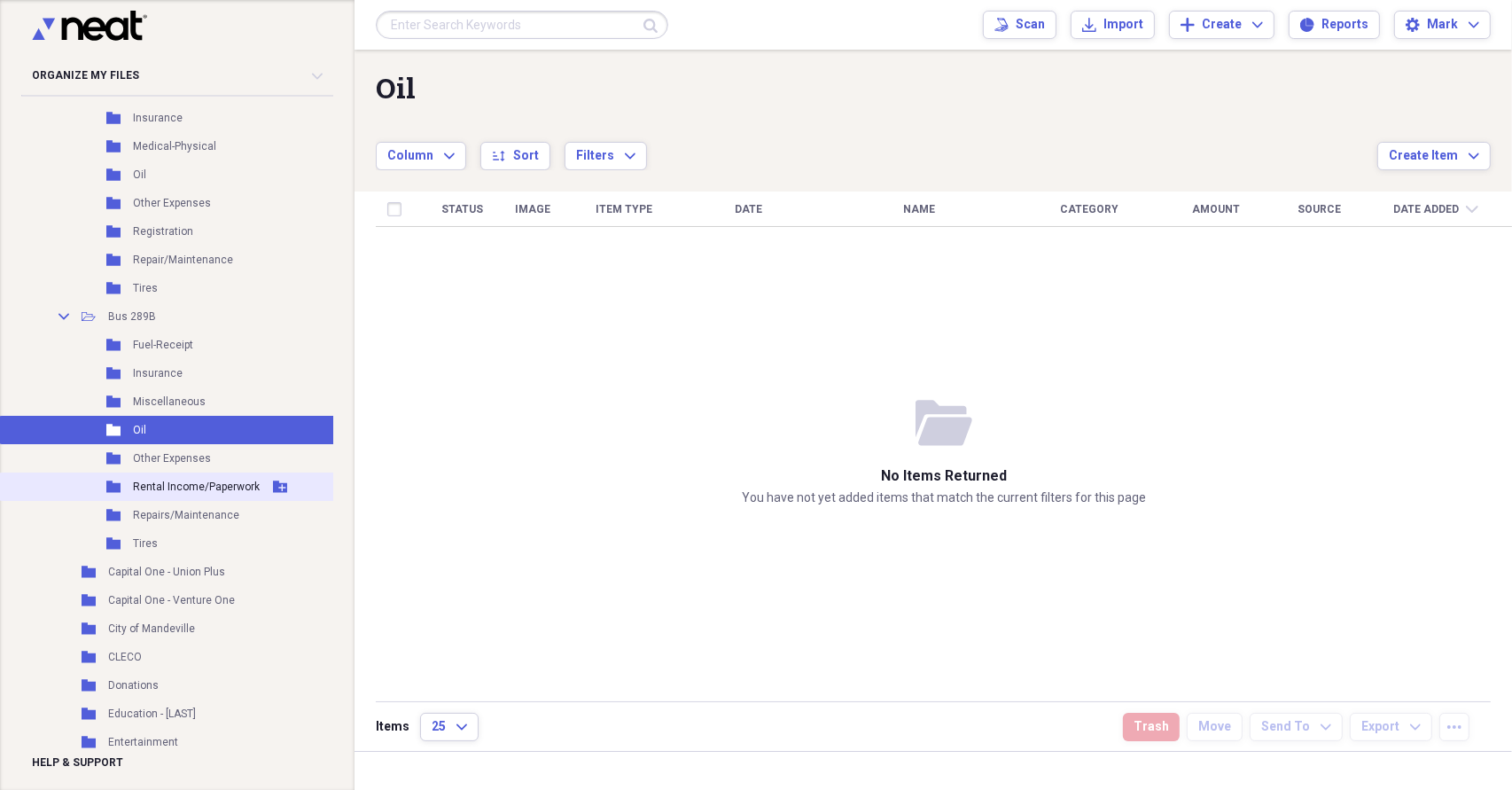 click on "Rental Income/Paperwork" at bounding box center [196, 487] 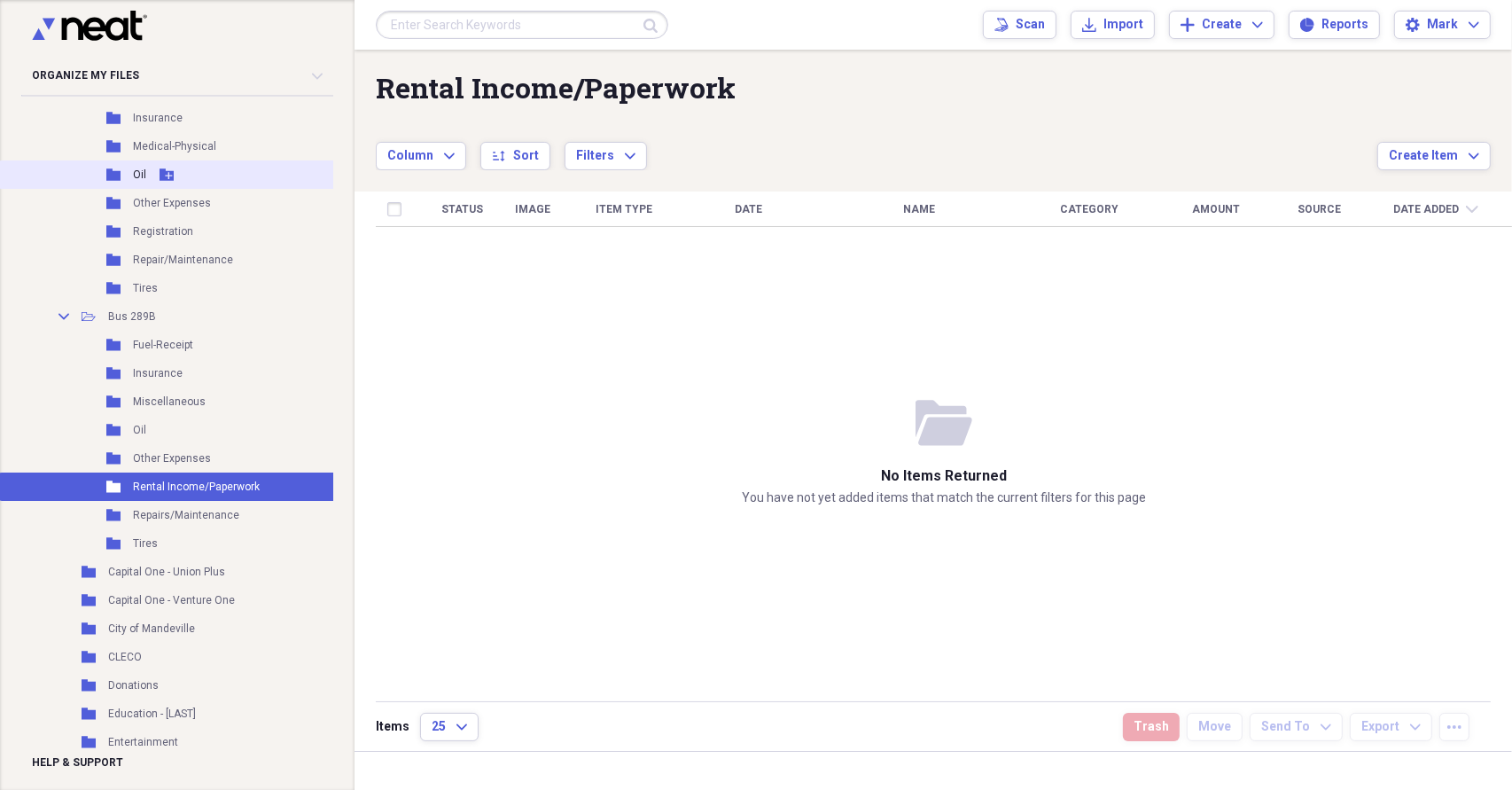 click on "Oil" at bounding box center (139, 175) 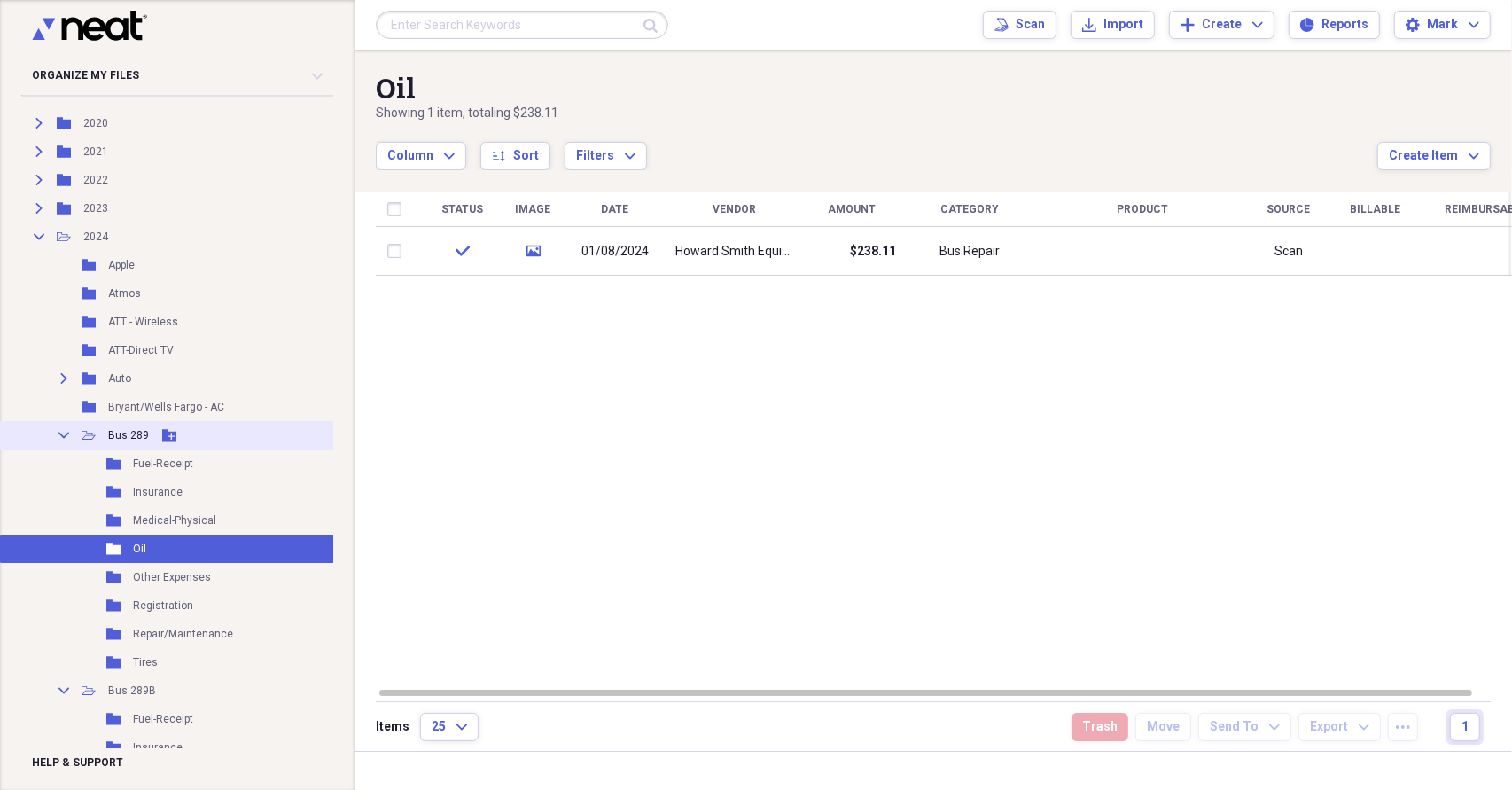 scroll, scrollTop: 355, scrollLeft: 0, axis: vertical 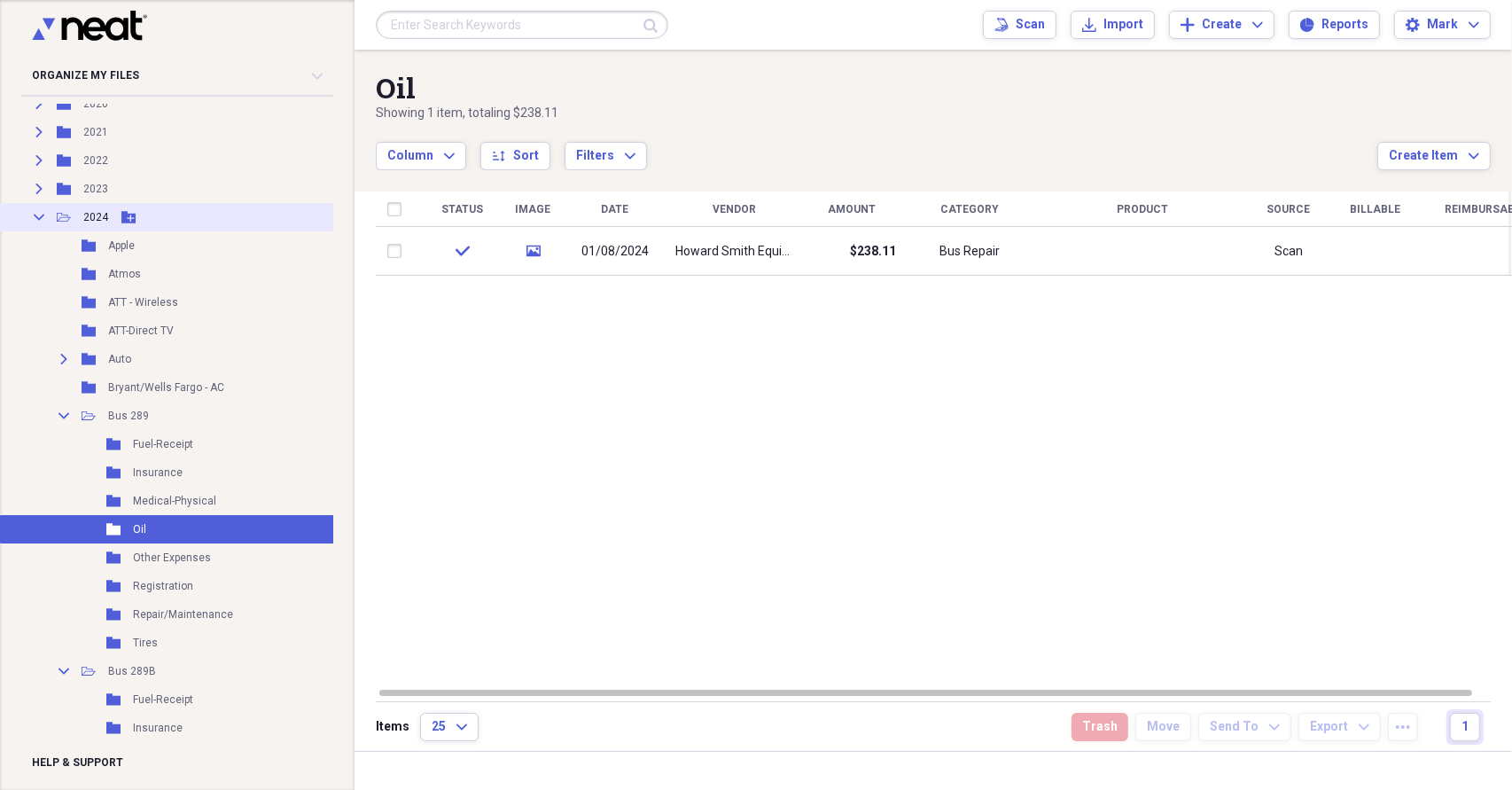 click on "Collapse" 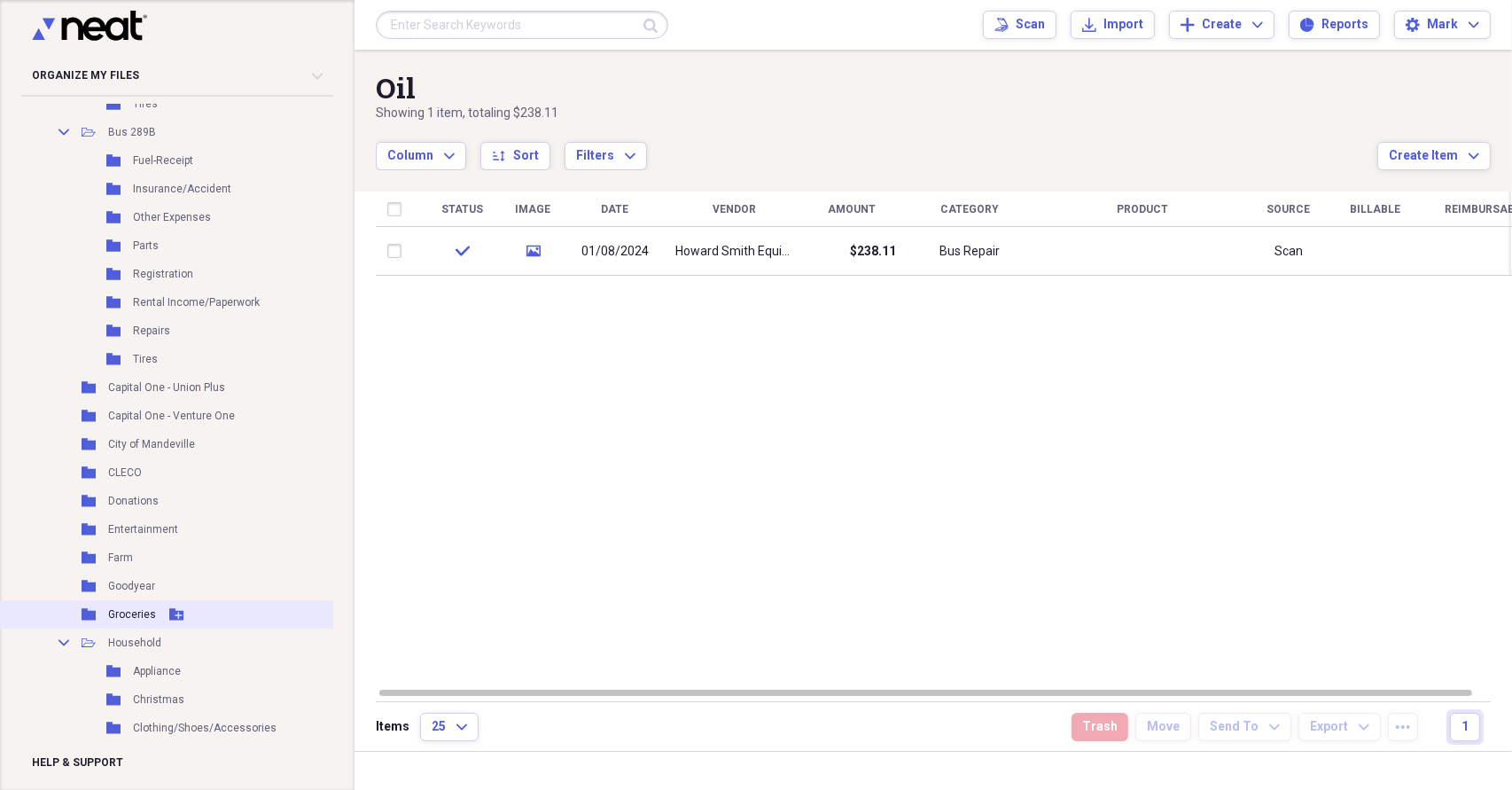 scroll, scrollTop: 1330, scrollLeft: 0, axis: vertical 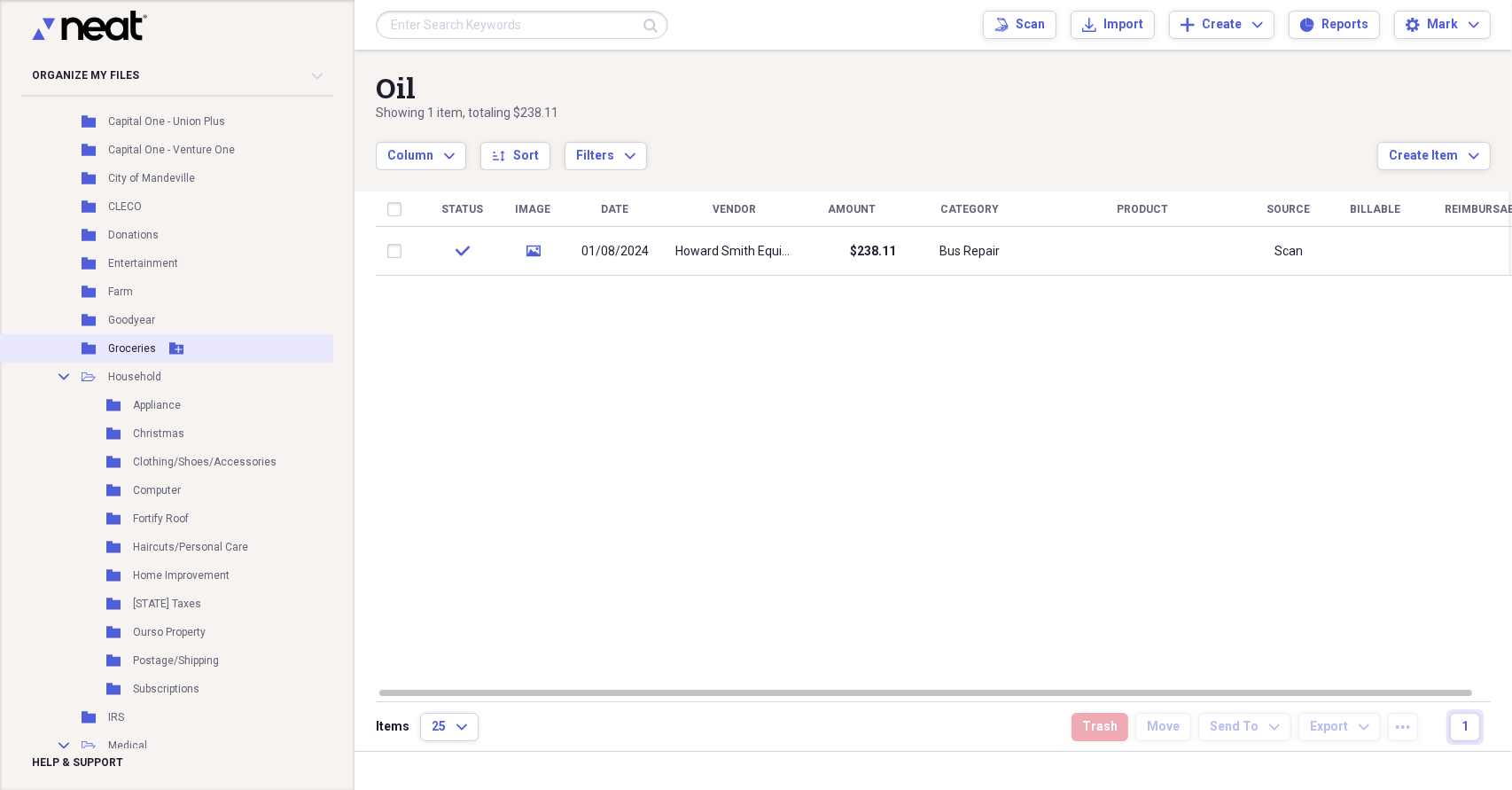 click on "Folder Groceries Add Folder" at bounding box center (195, 348) 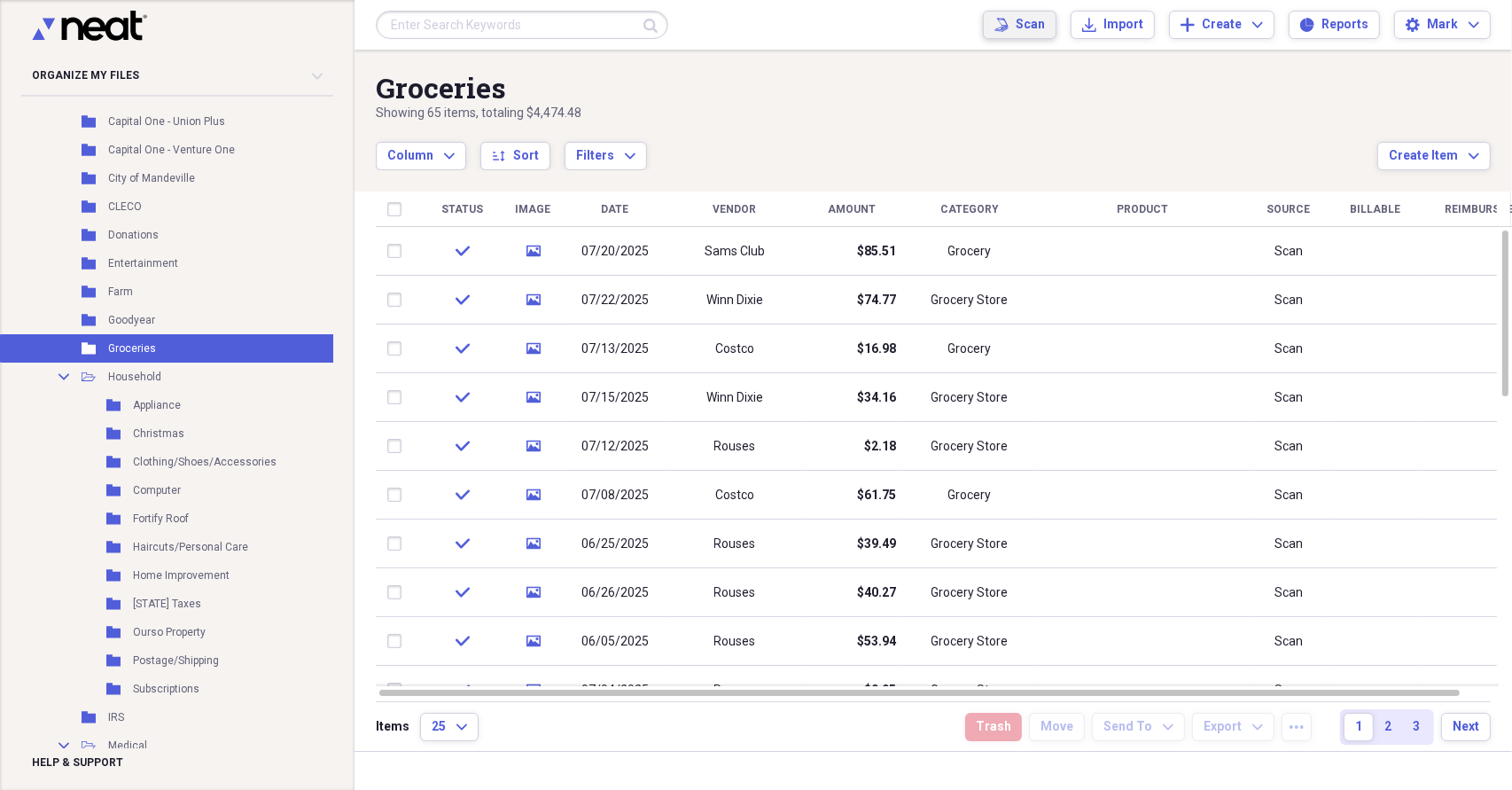 click on "Scan Scan" at bounding box center (1019, 25) 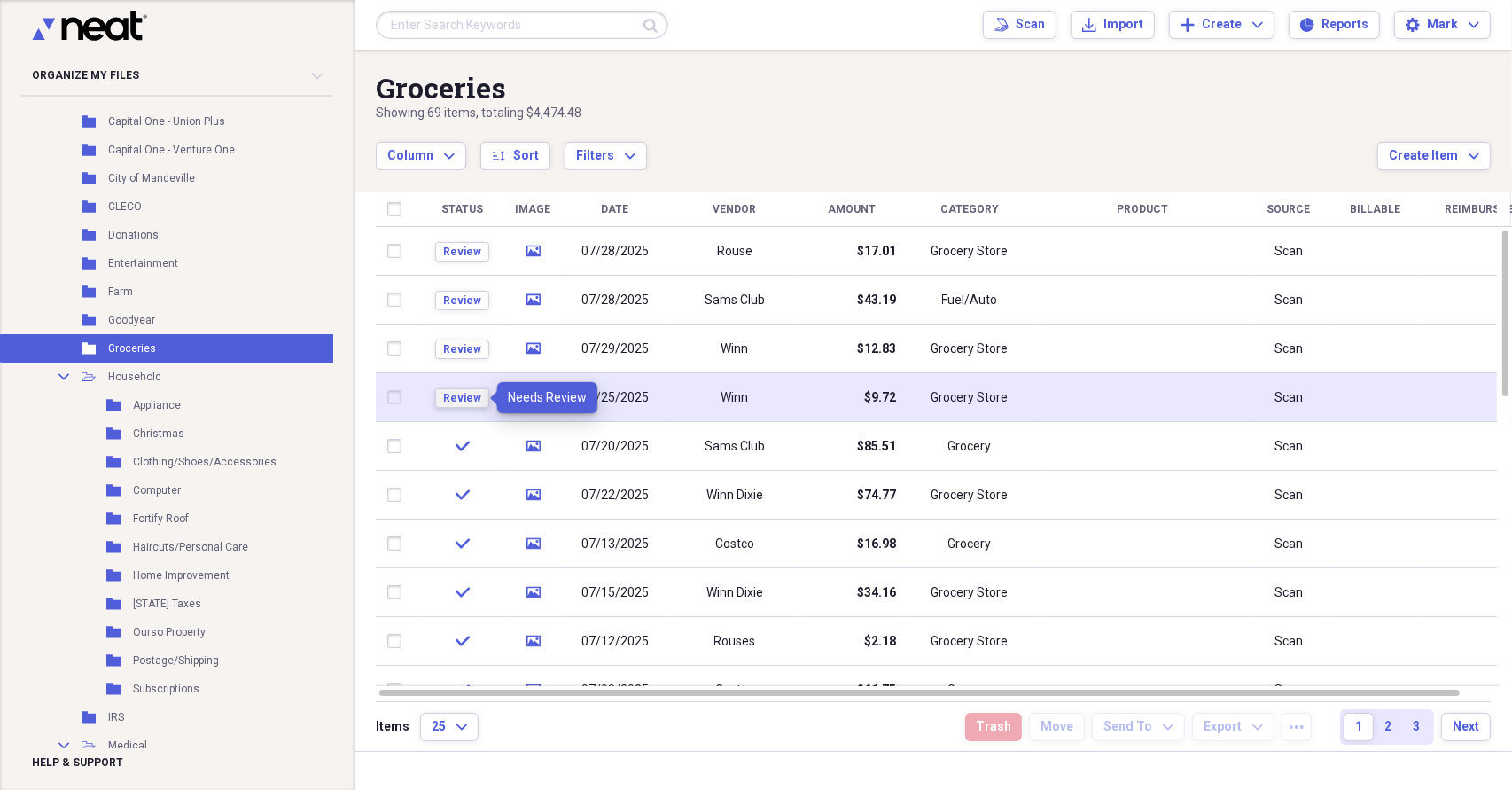 click on "Review" at bounding box center [462, 398] 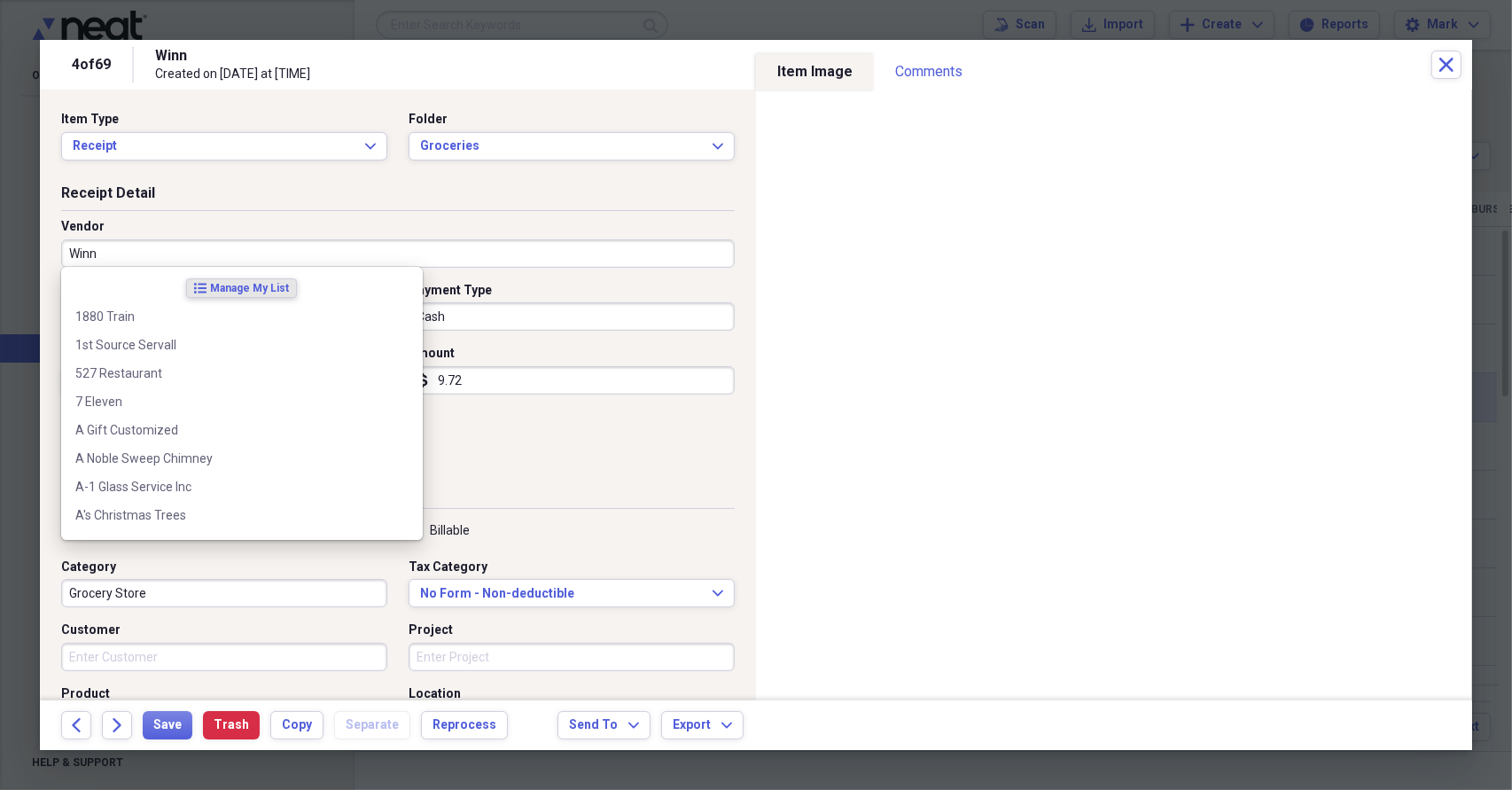 click on "Winn" at bounding box center (398, 254) 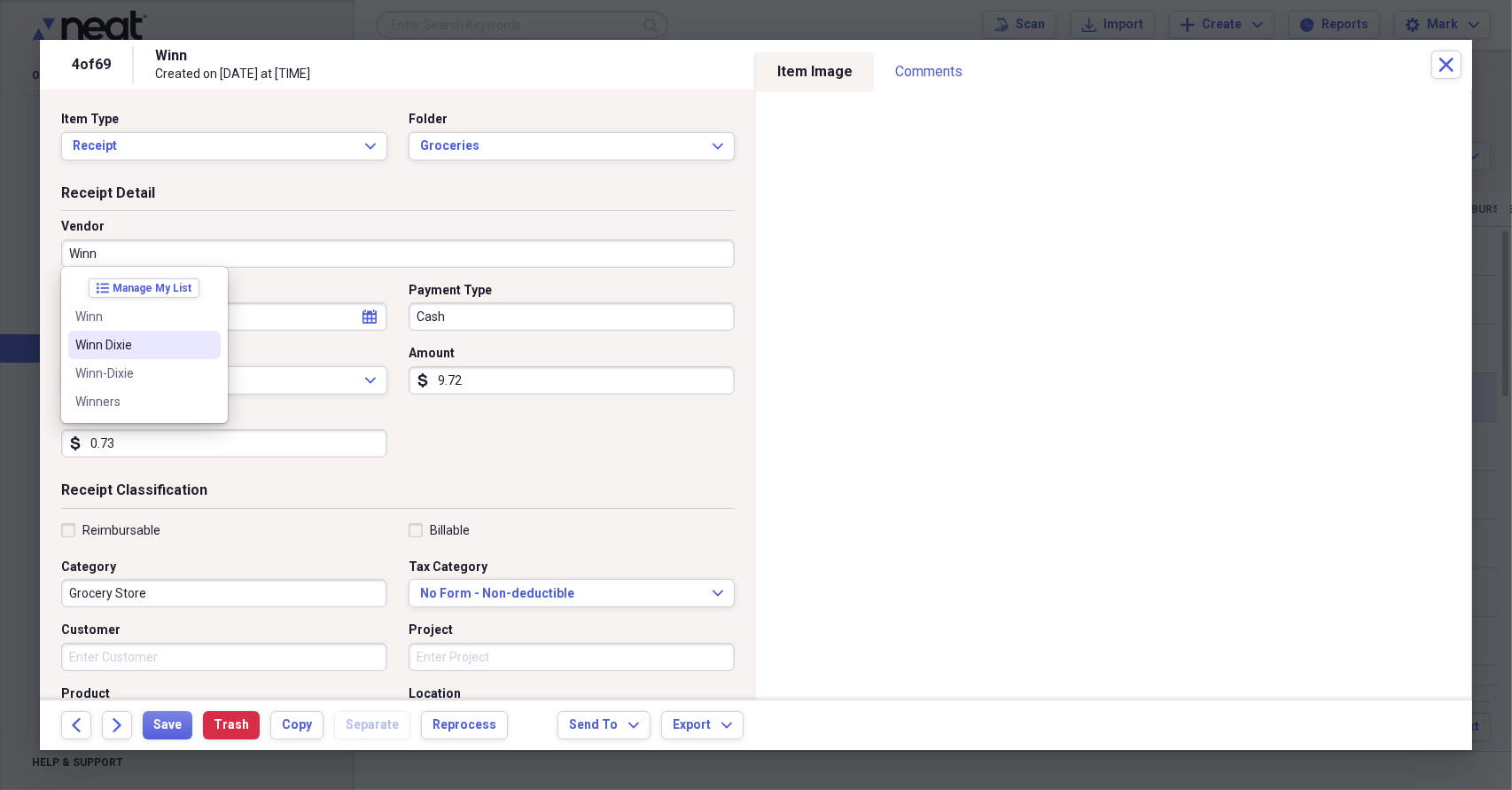 click on "Winn Dixie" at bounding box center [144, 345] 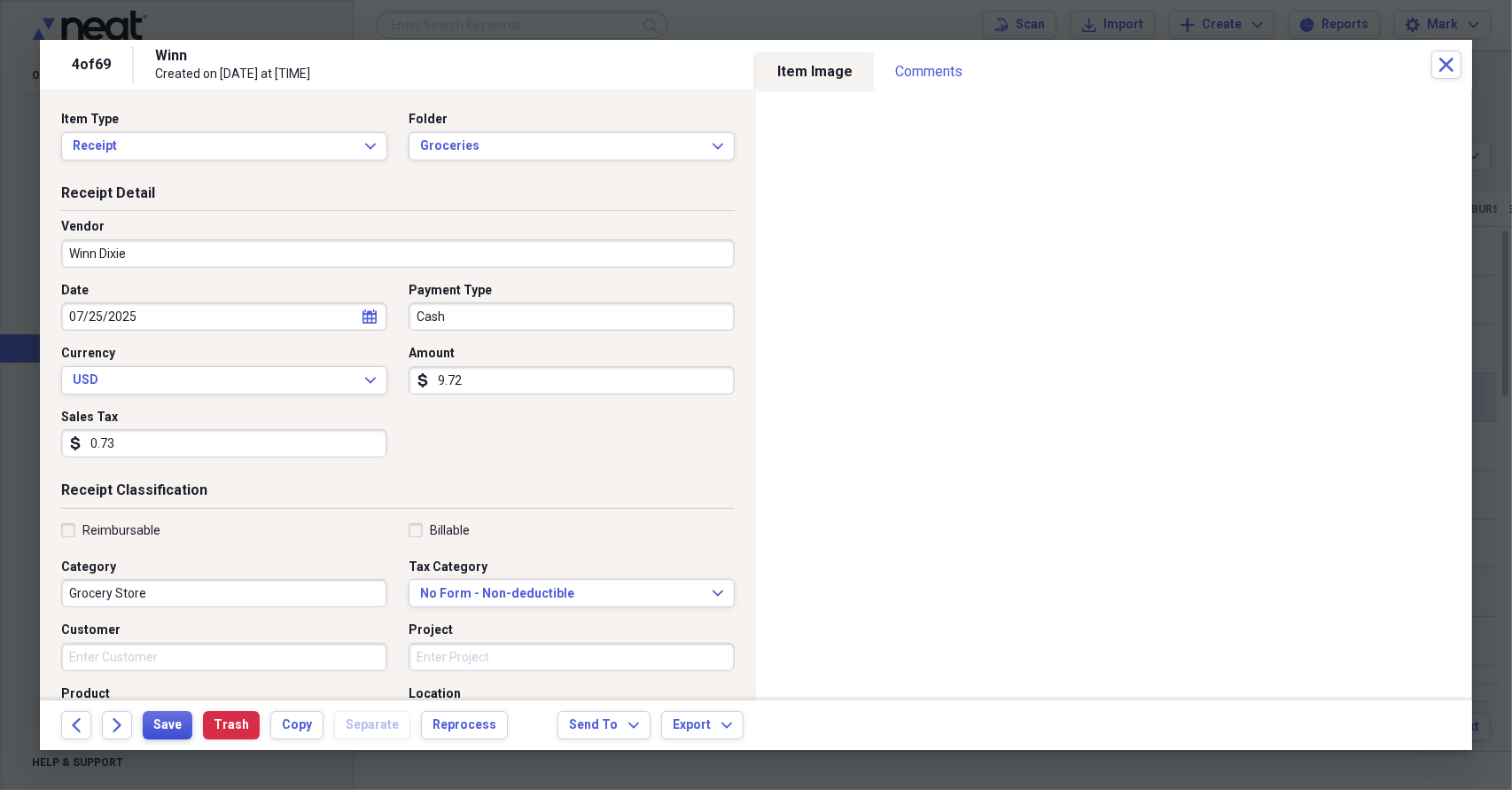 click on "Save" at bounding box center (168, 725) 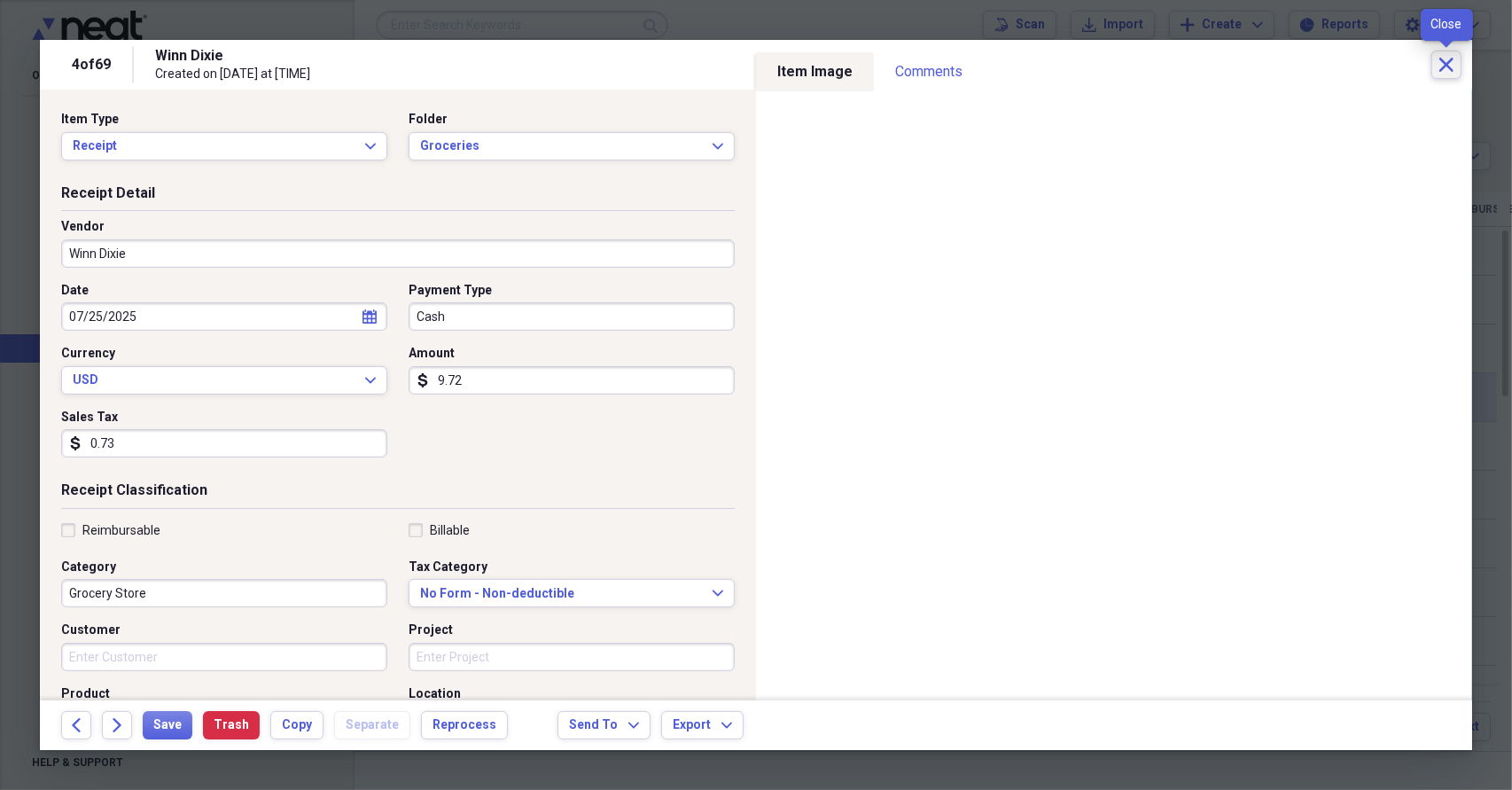 click on "Close" 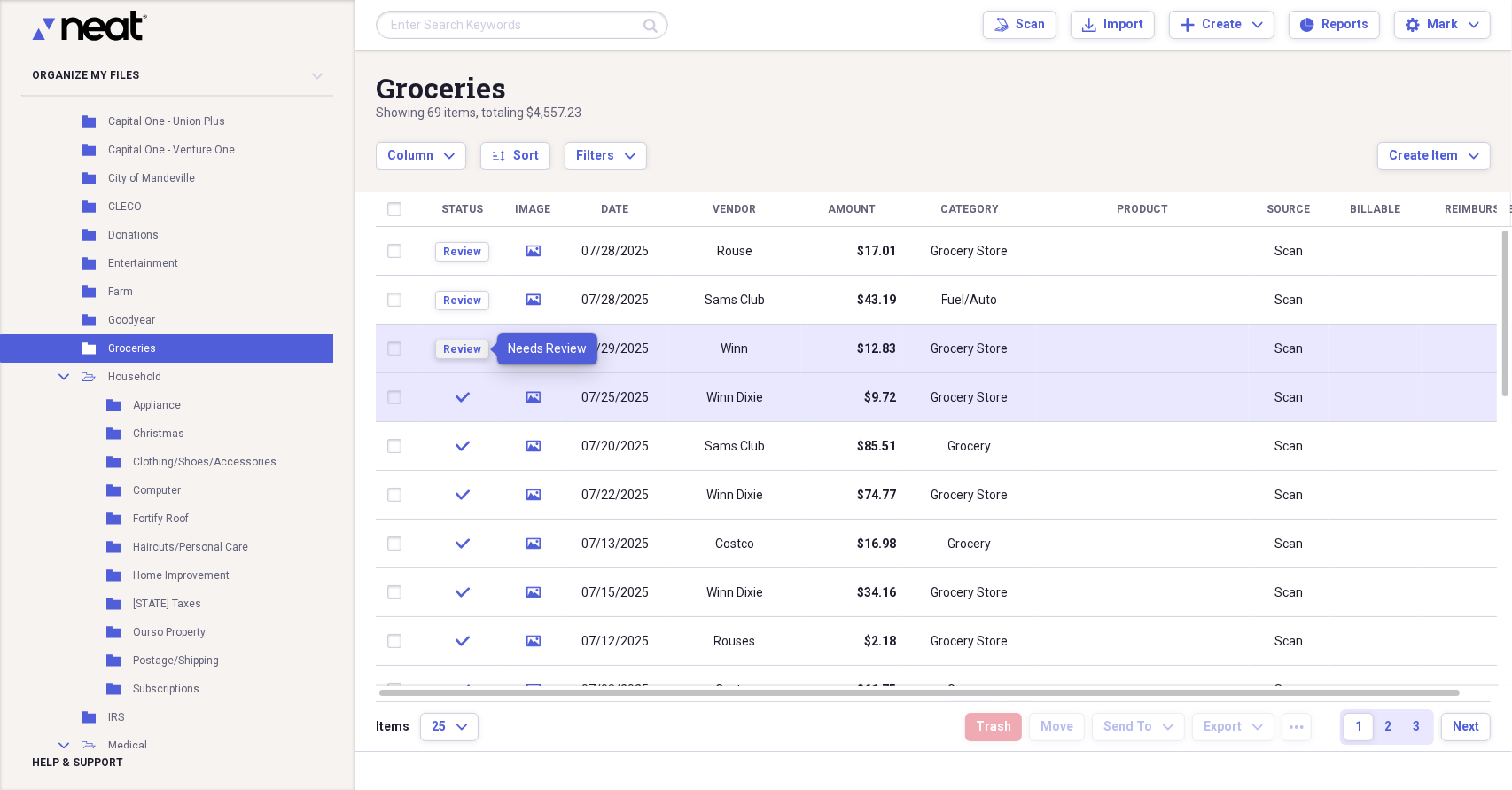 click on "Review" at bounding box center [462, 349] 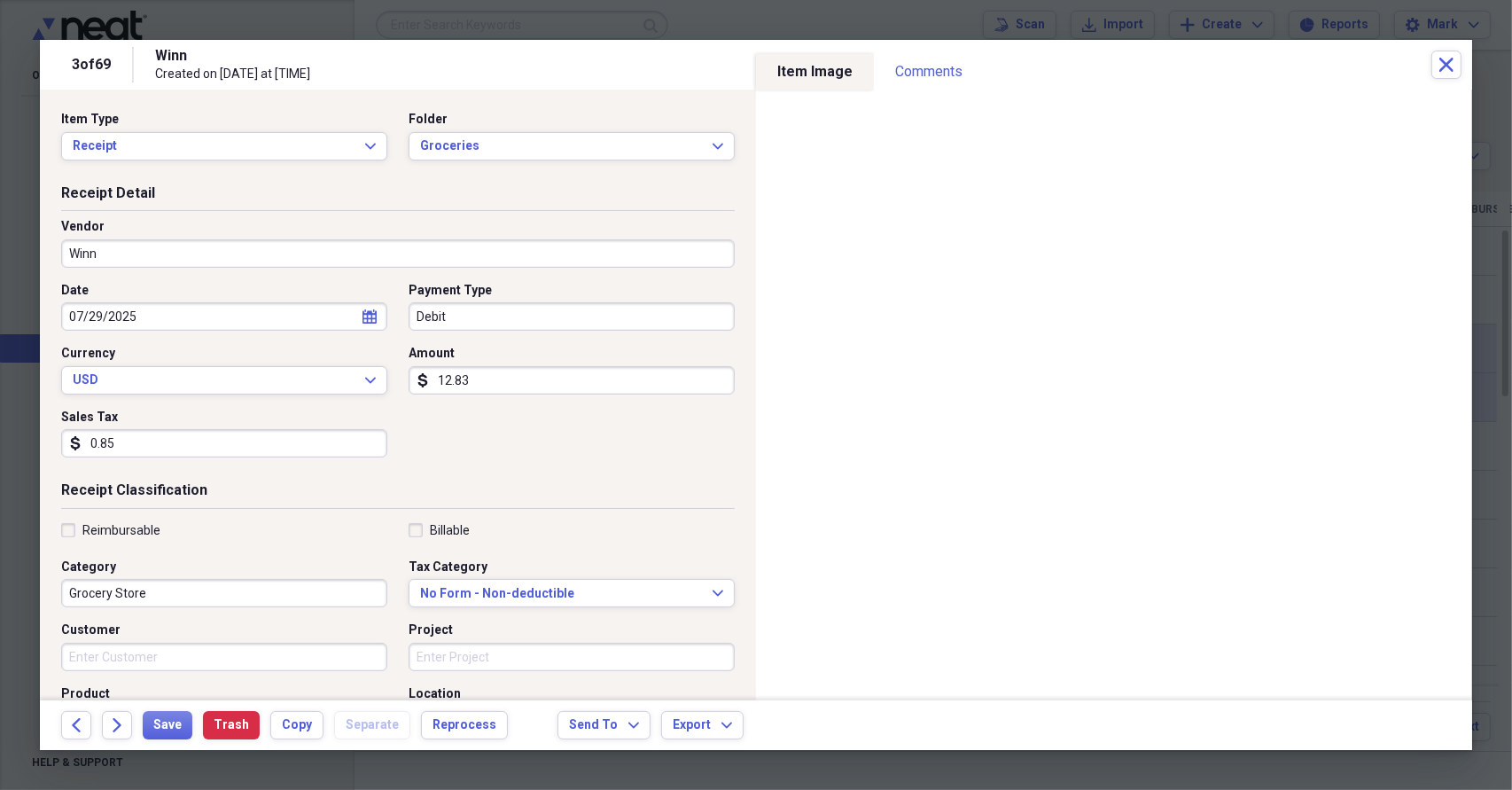 click on "Winn" at bounding box center (398, 254) 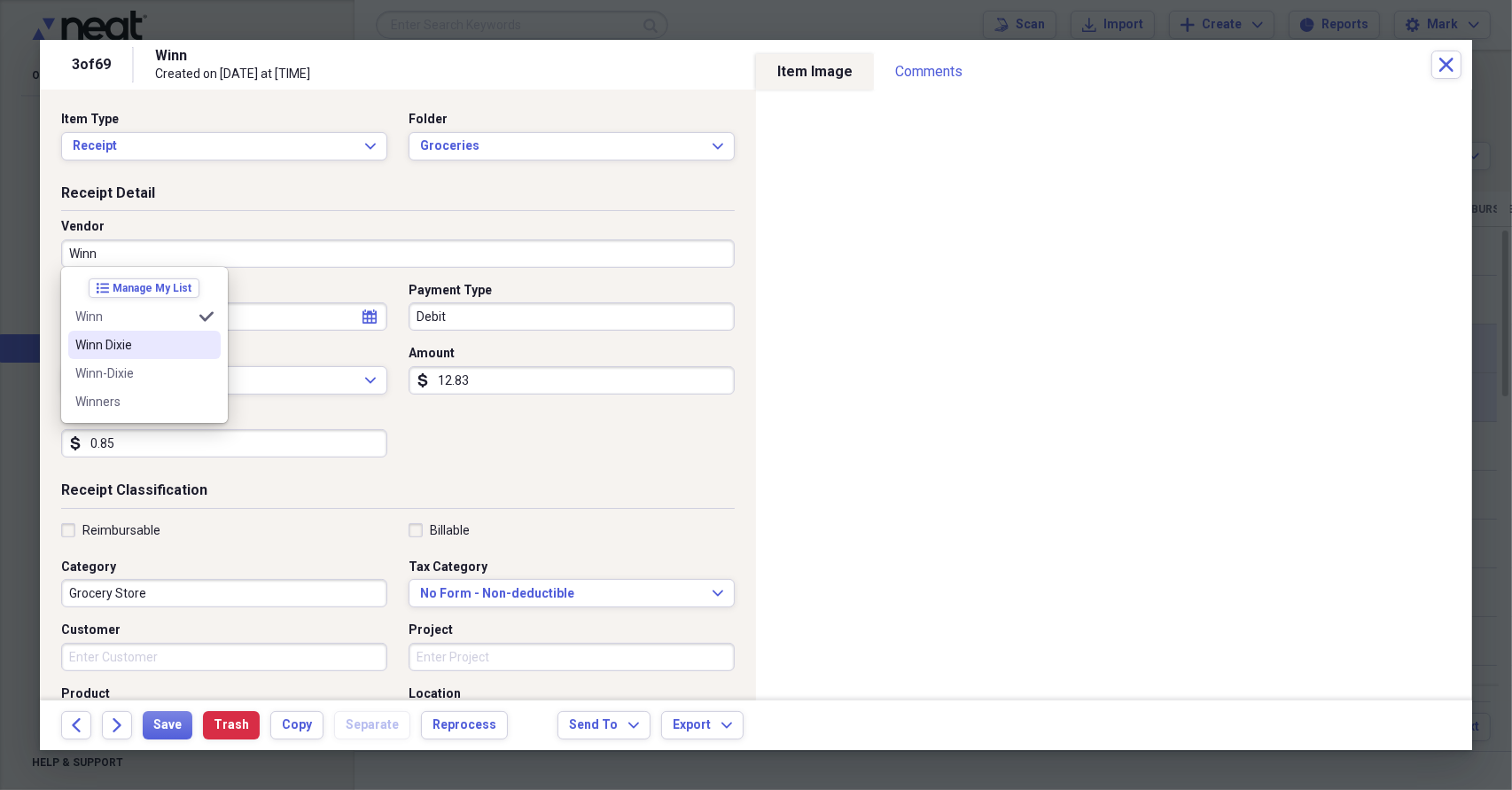 click on "Winn Dixie" at bounding box center [134, 345] 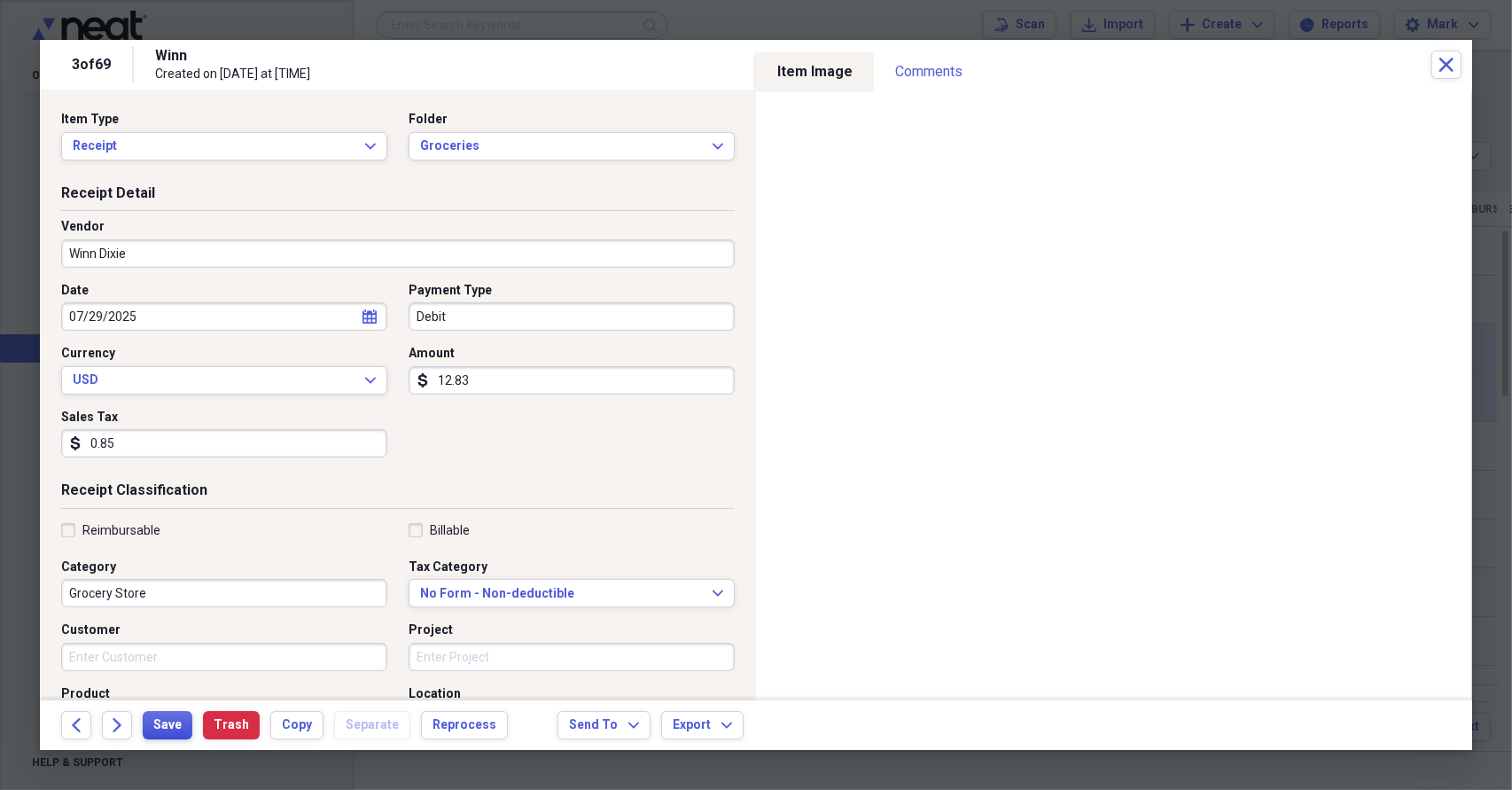 click on "Save" at bounding box center [168, 725] 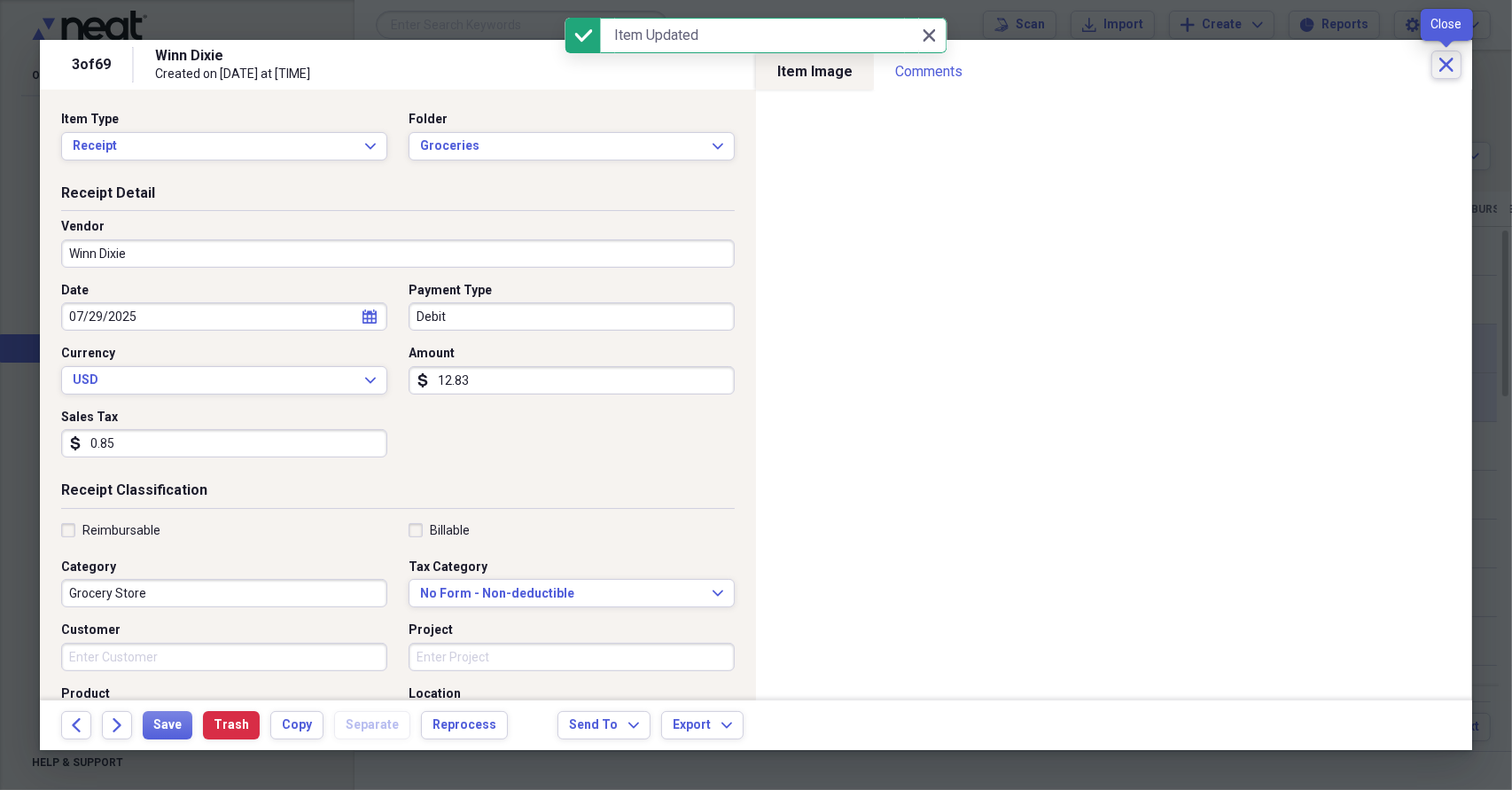 click on "Close" 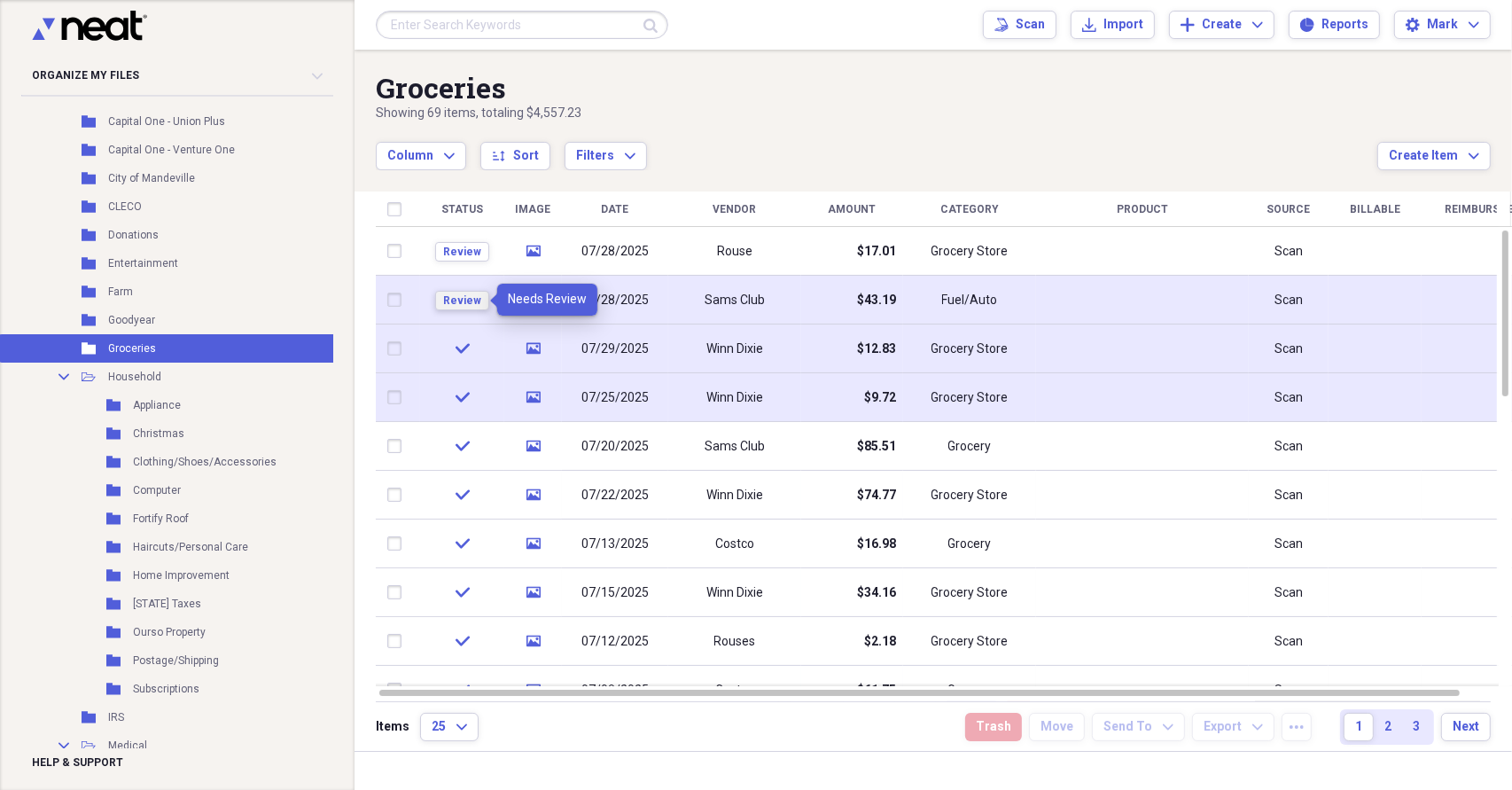 click on "Review" at bounding box center (462, 301) 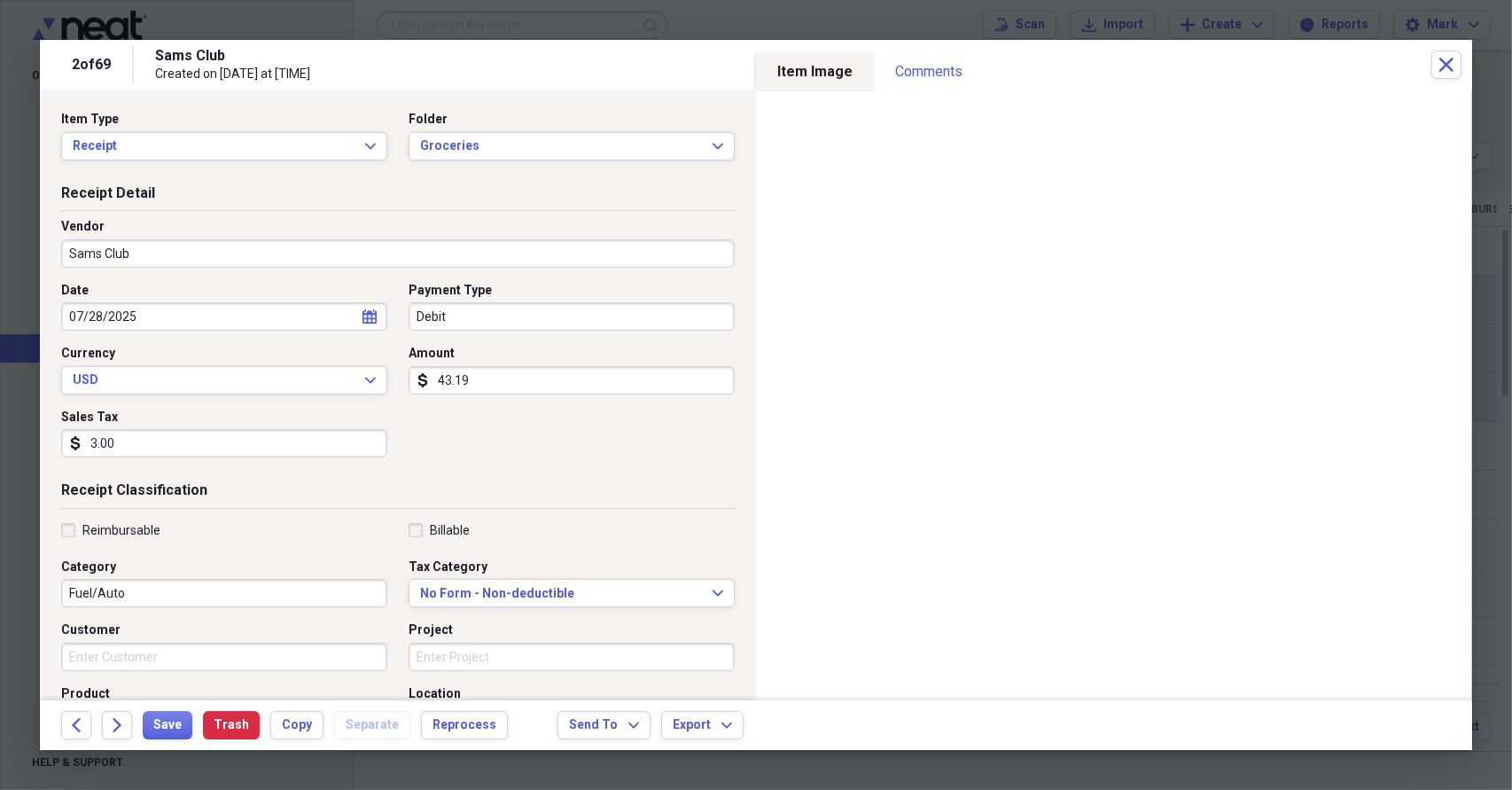 click on "3.00" at bounding box center [224, 443] 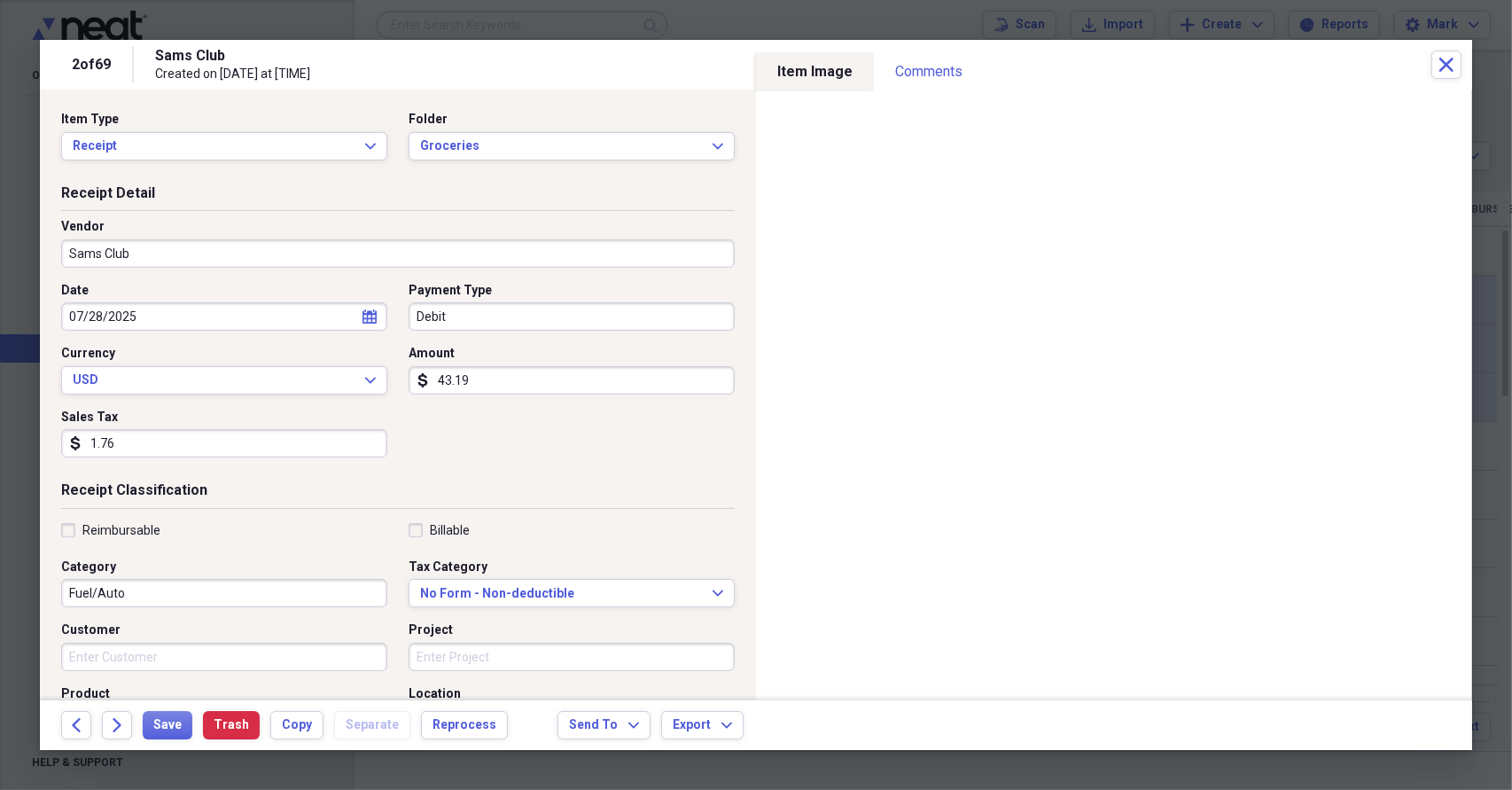 type on "1.76" 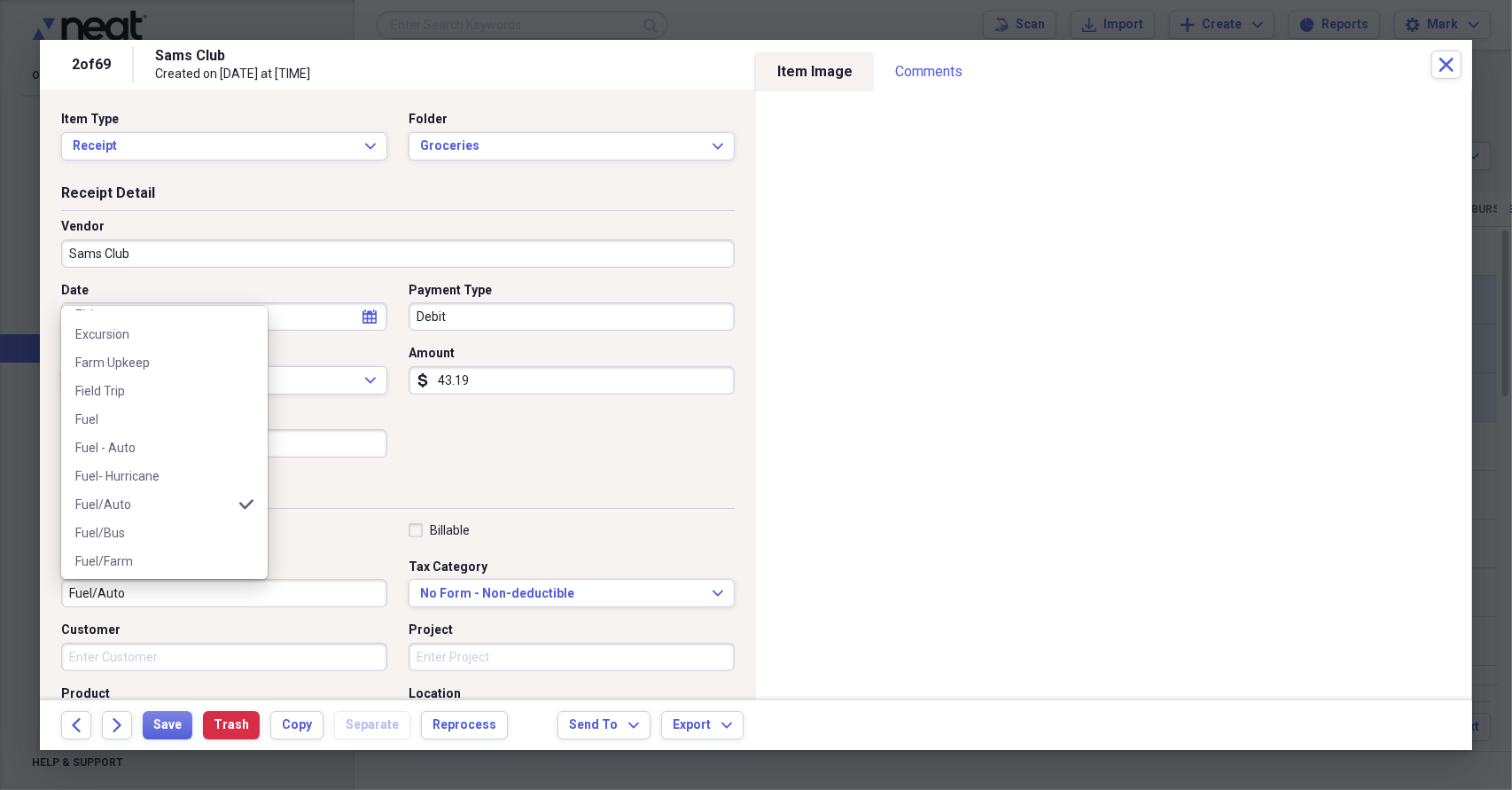 scroll, scrollTop: 1507, scrollLeft: 0, axis: vertical 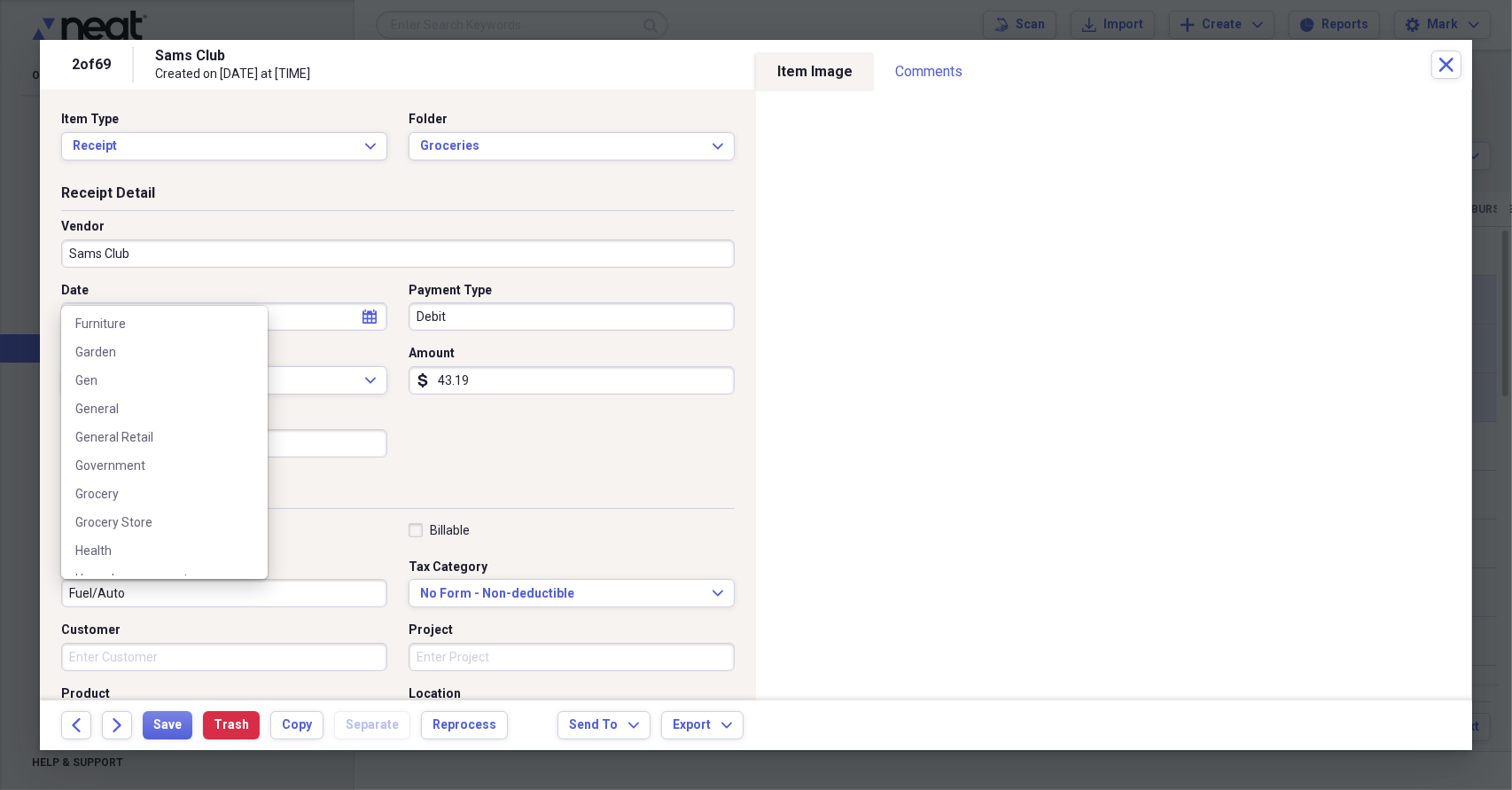 click on "Grocery Store" at bounding box center (153, 522) 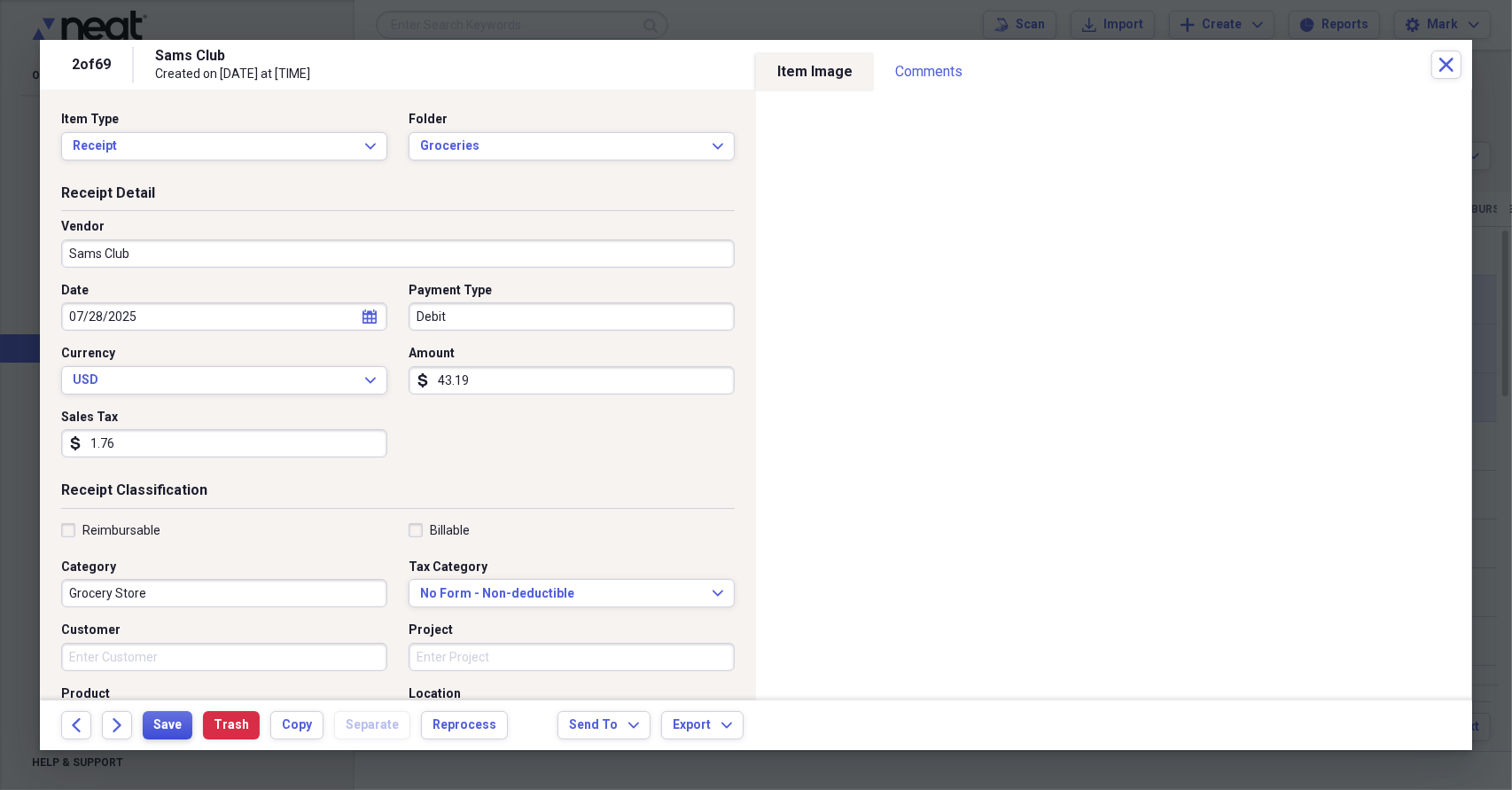 click on "Save" at bounding box center (168, 725) 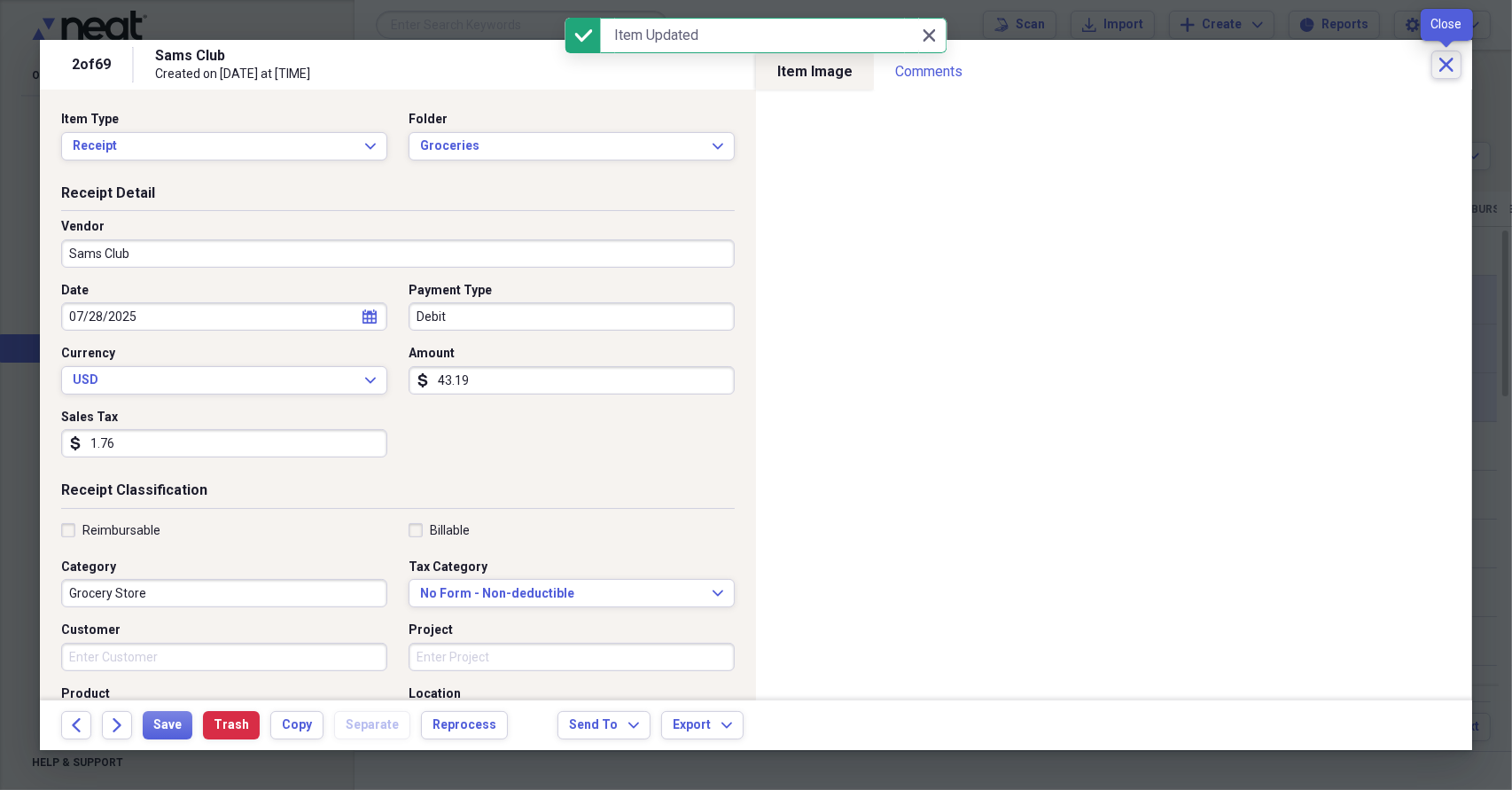 click on "Close" at bounding box center (1446, 65) 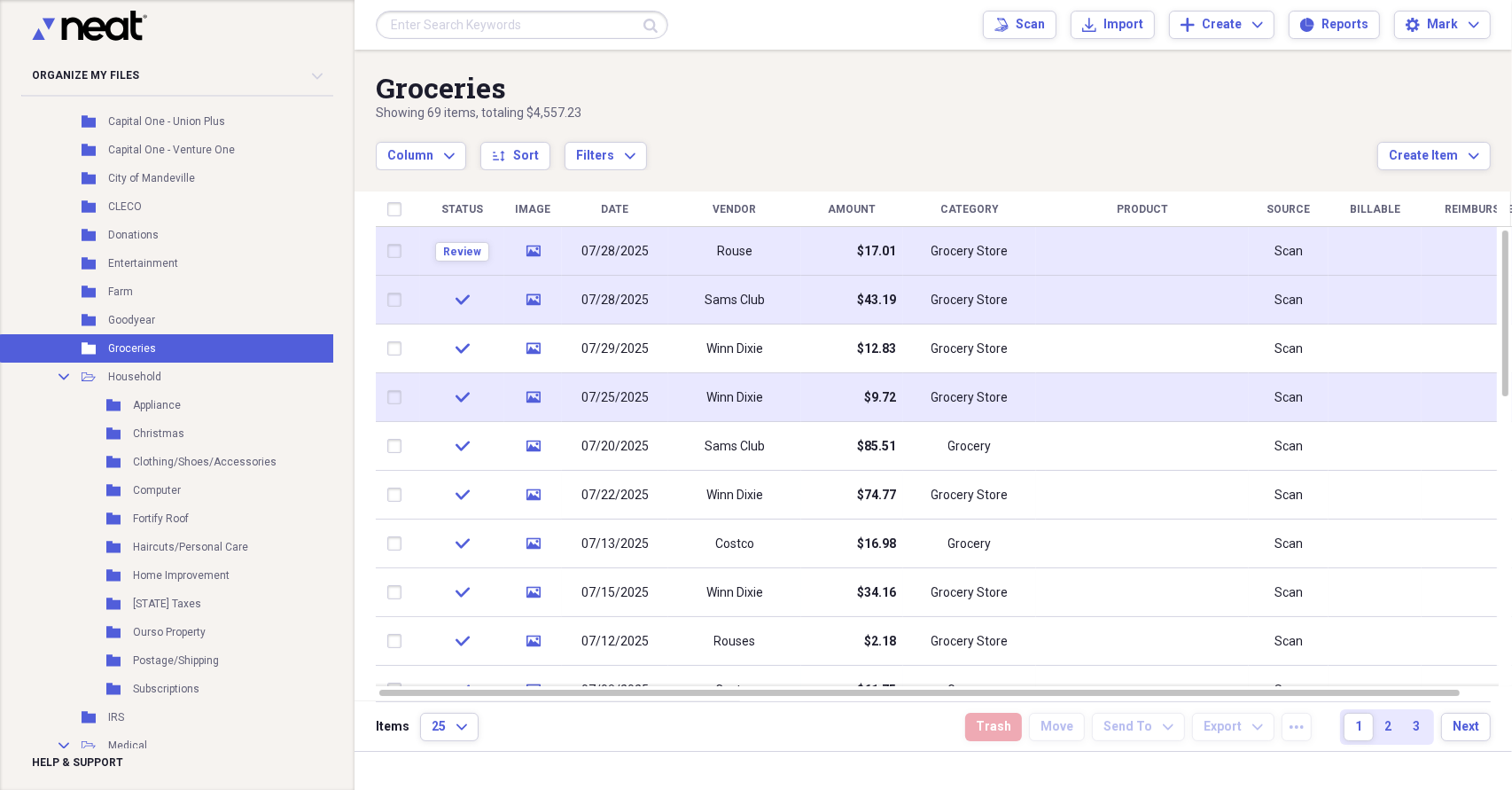 click on "Review" at bounding box center [462, 251] 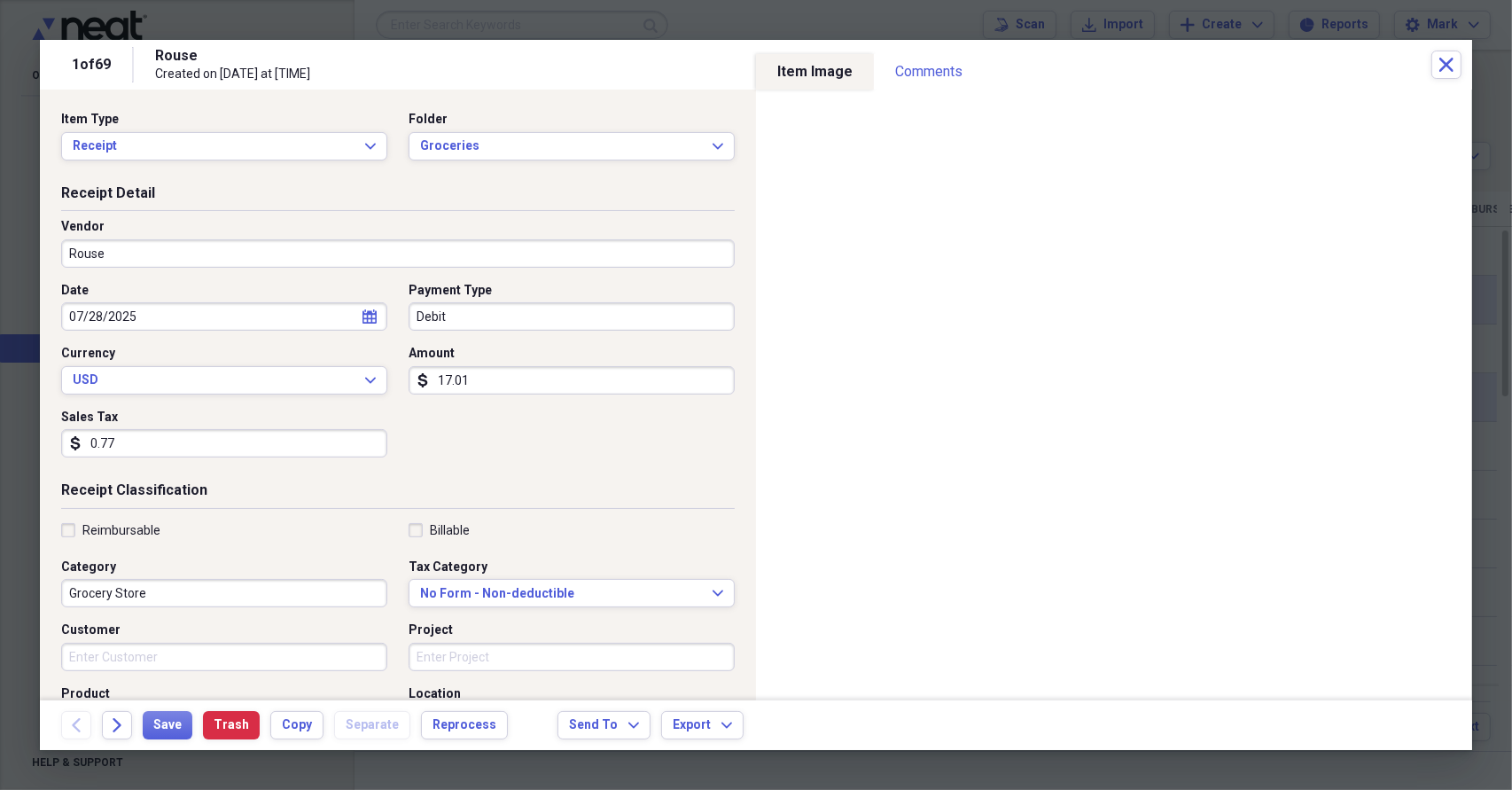 click on "Rouse" at bounding box center [398, 254] 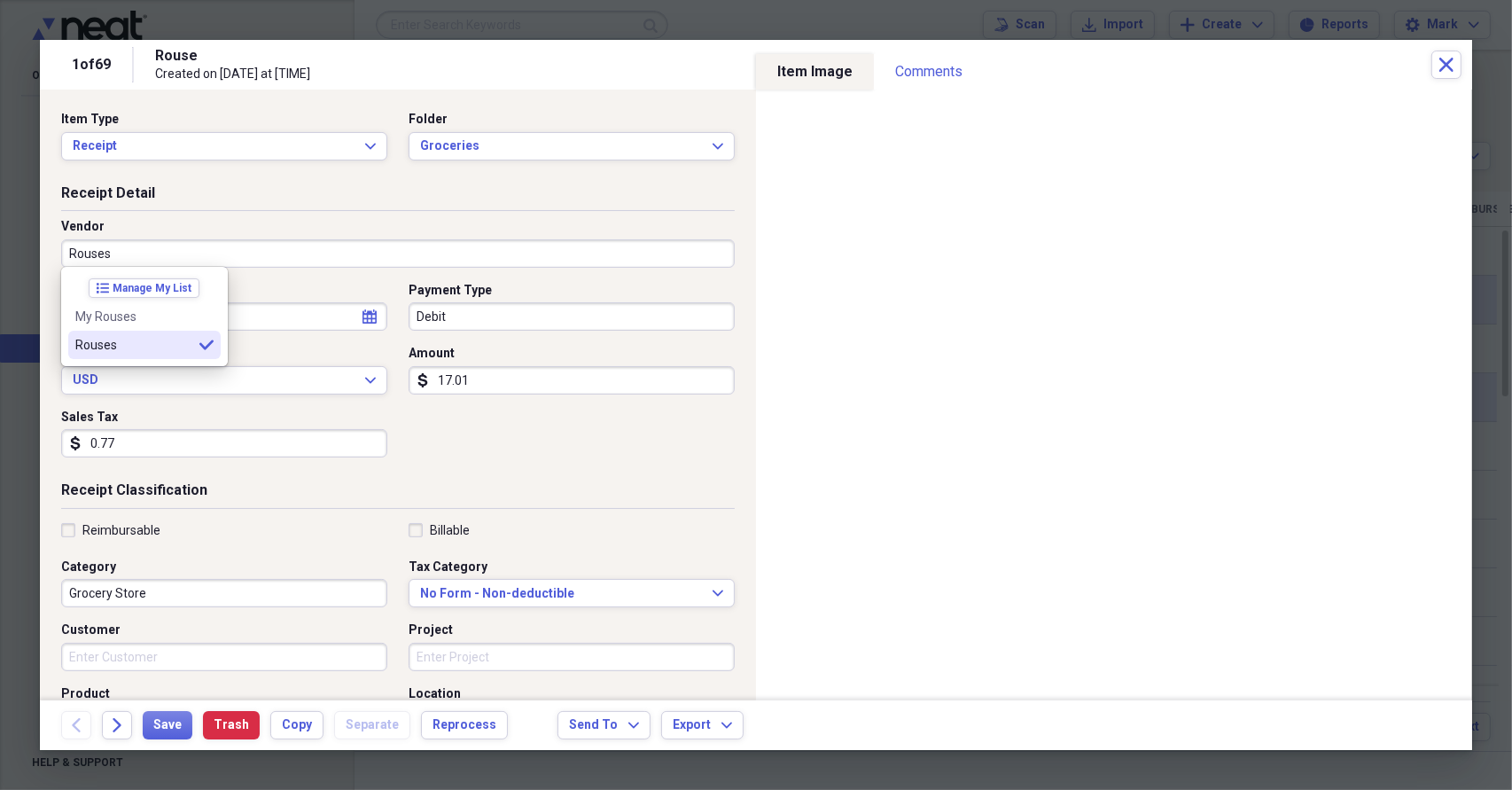 type on "Rouses" 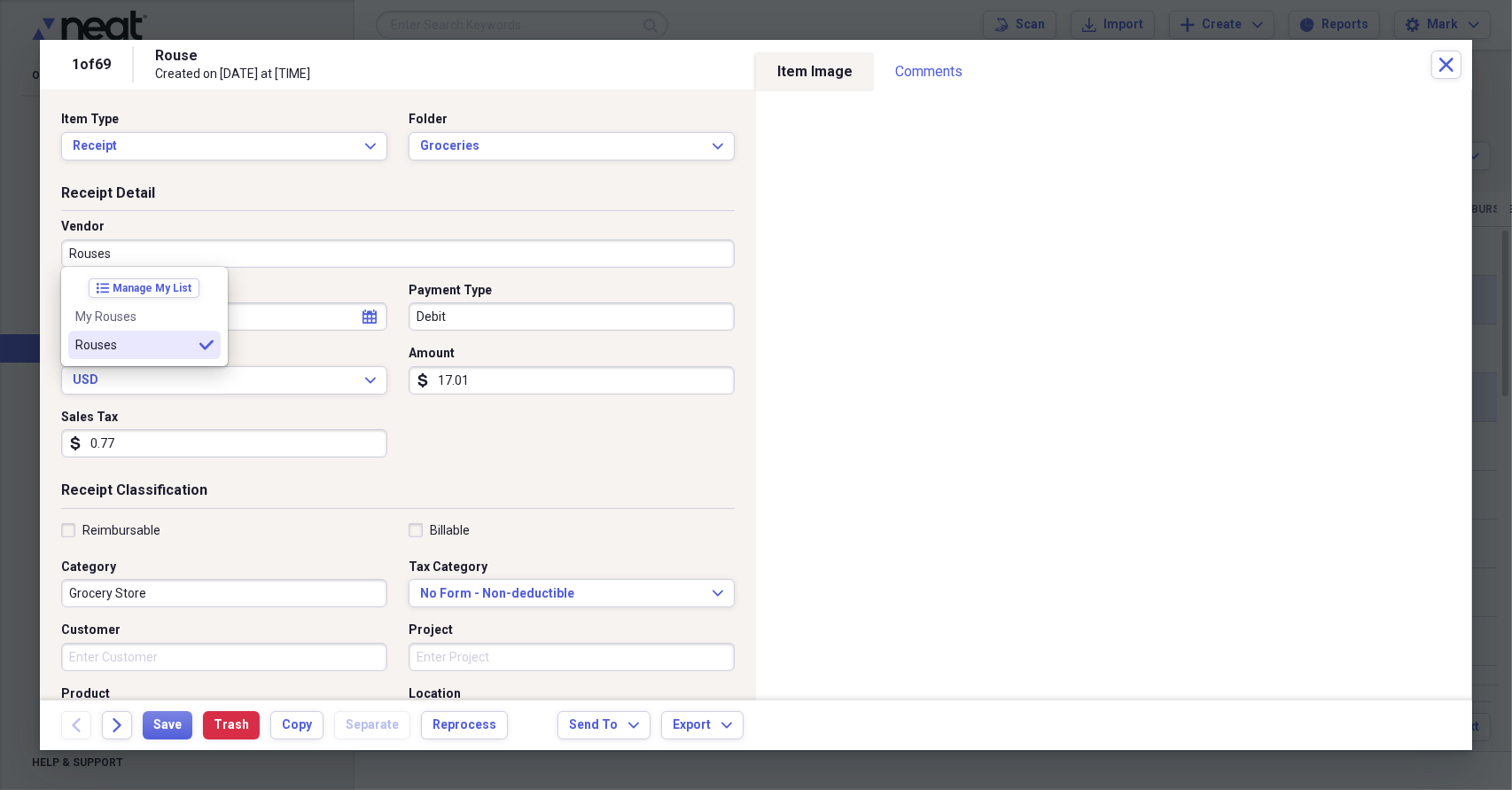 click on "Rouses selected" at bounding box center [144, 345] 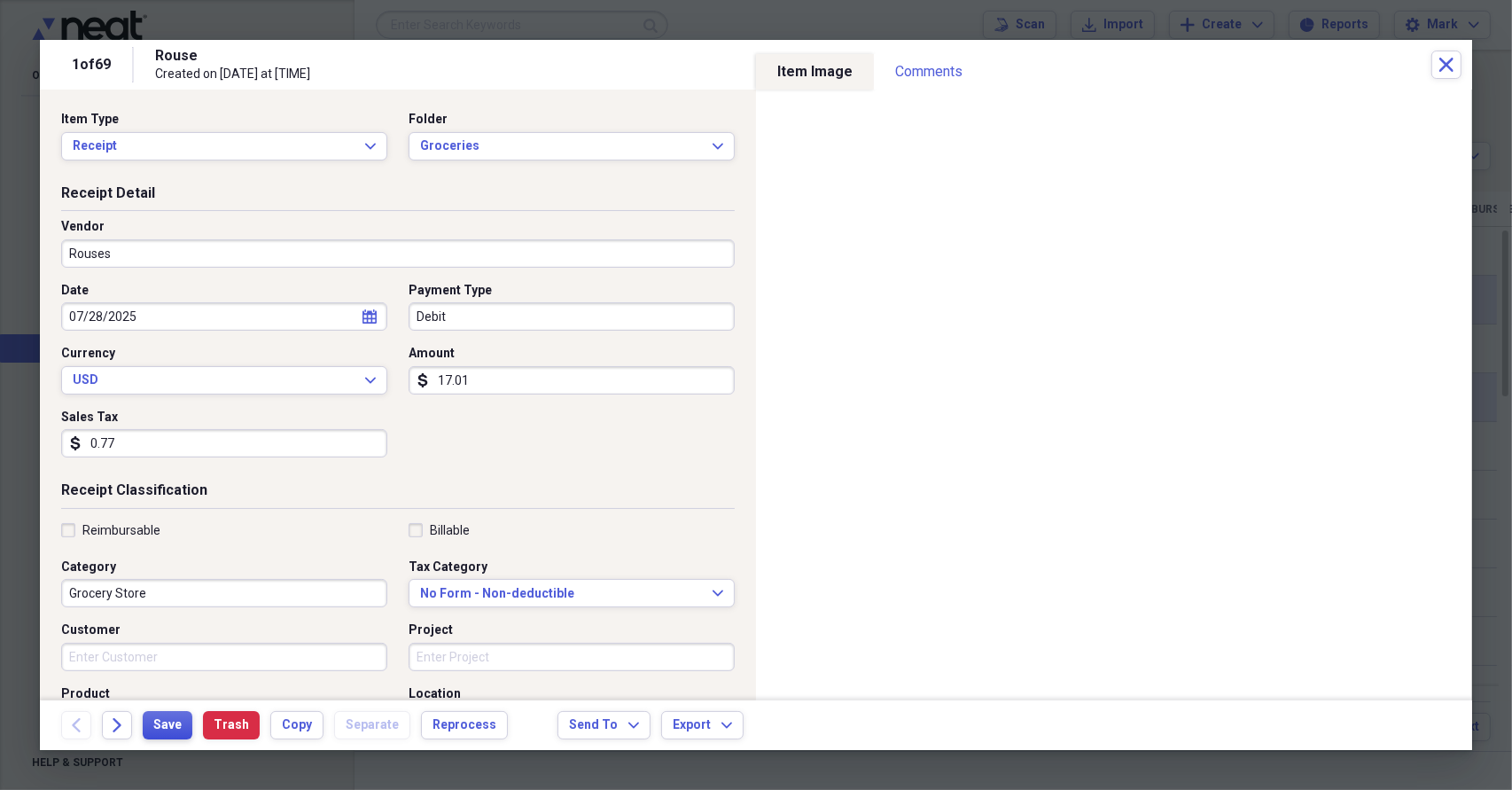 click on "Save" at bounding box center [168, 725] 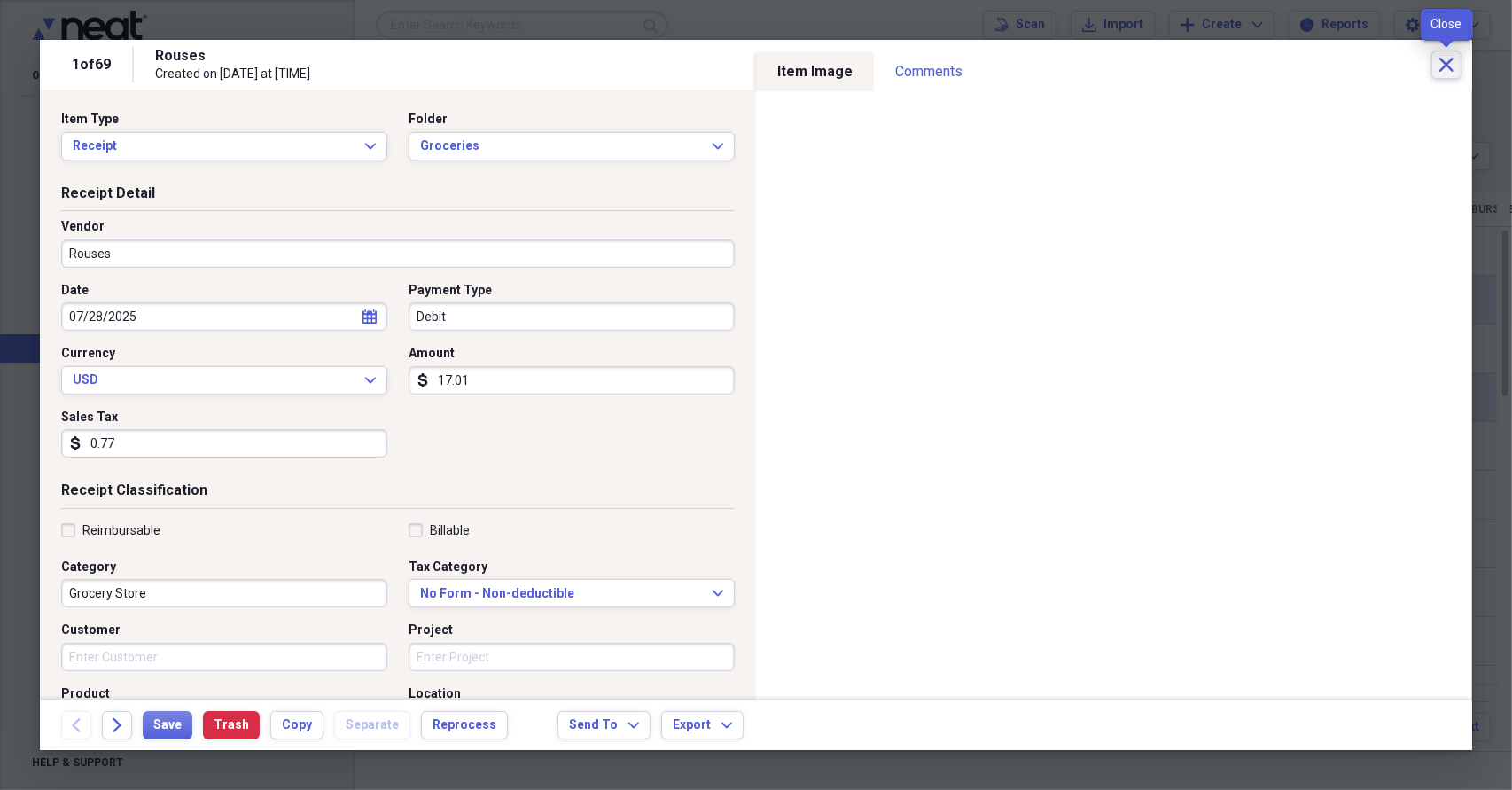 click on "Close" at bounding box center [1446, 65] 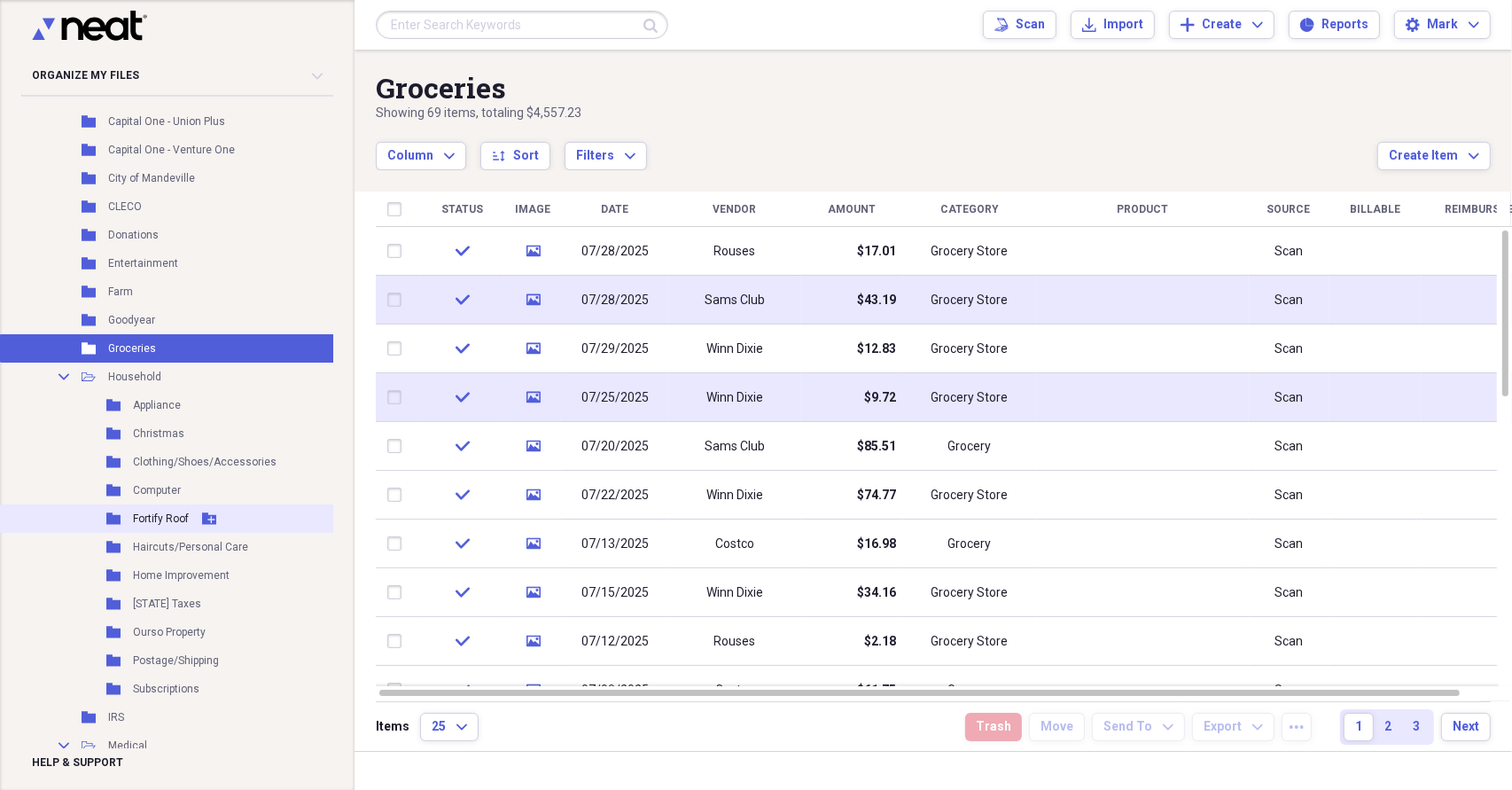 scroll, scrollTop: 1241, scrollLeft: 0, axis: vertical 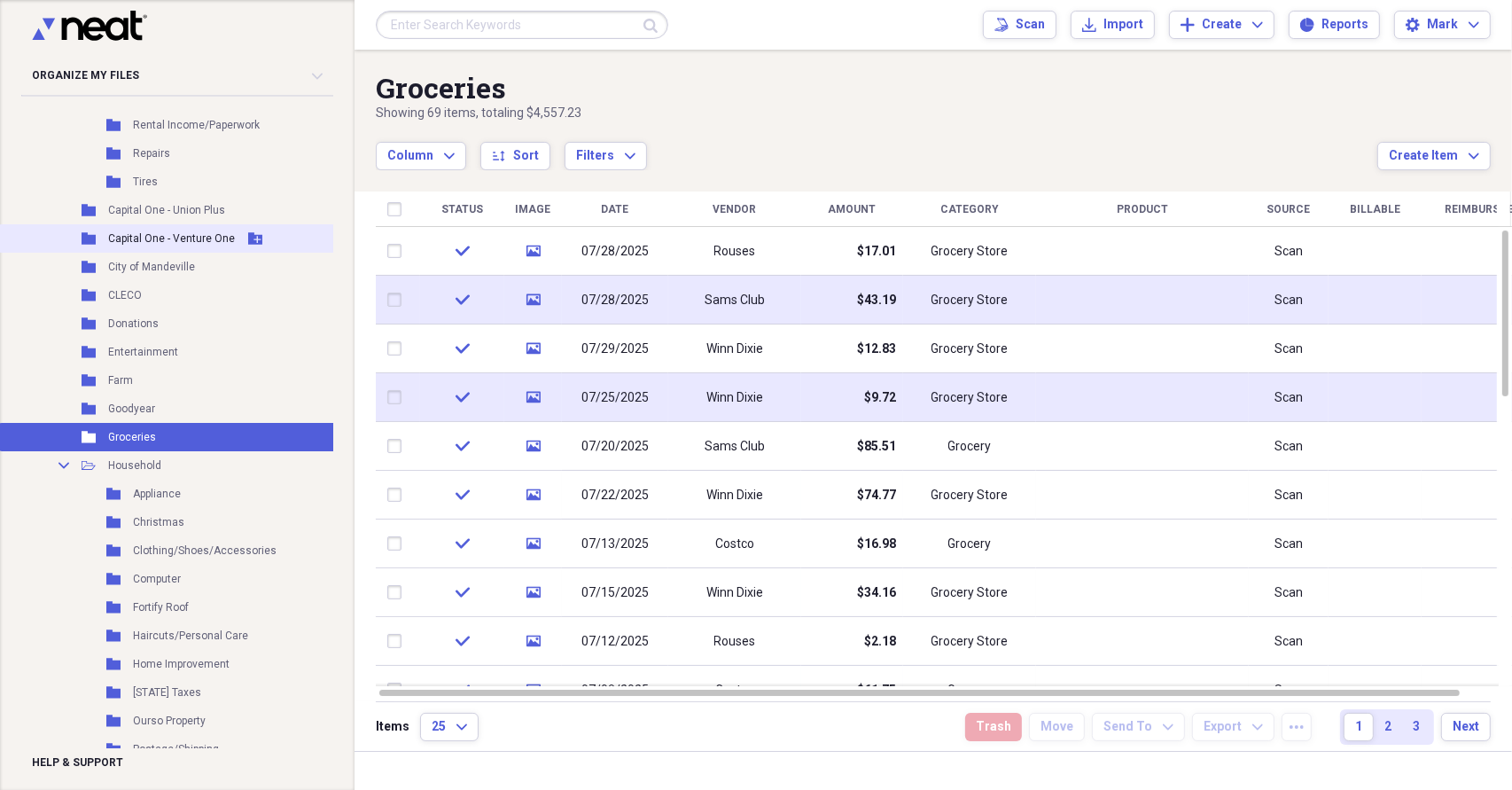click on "Capital One - Venture One" at bounding box center [171, 239] 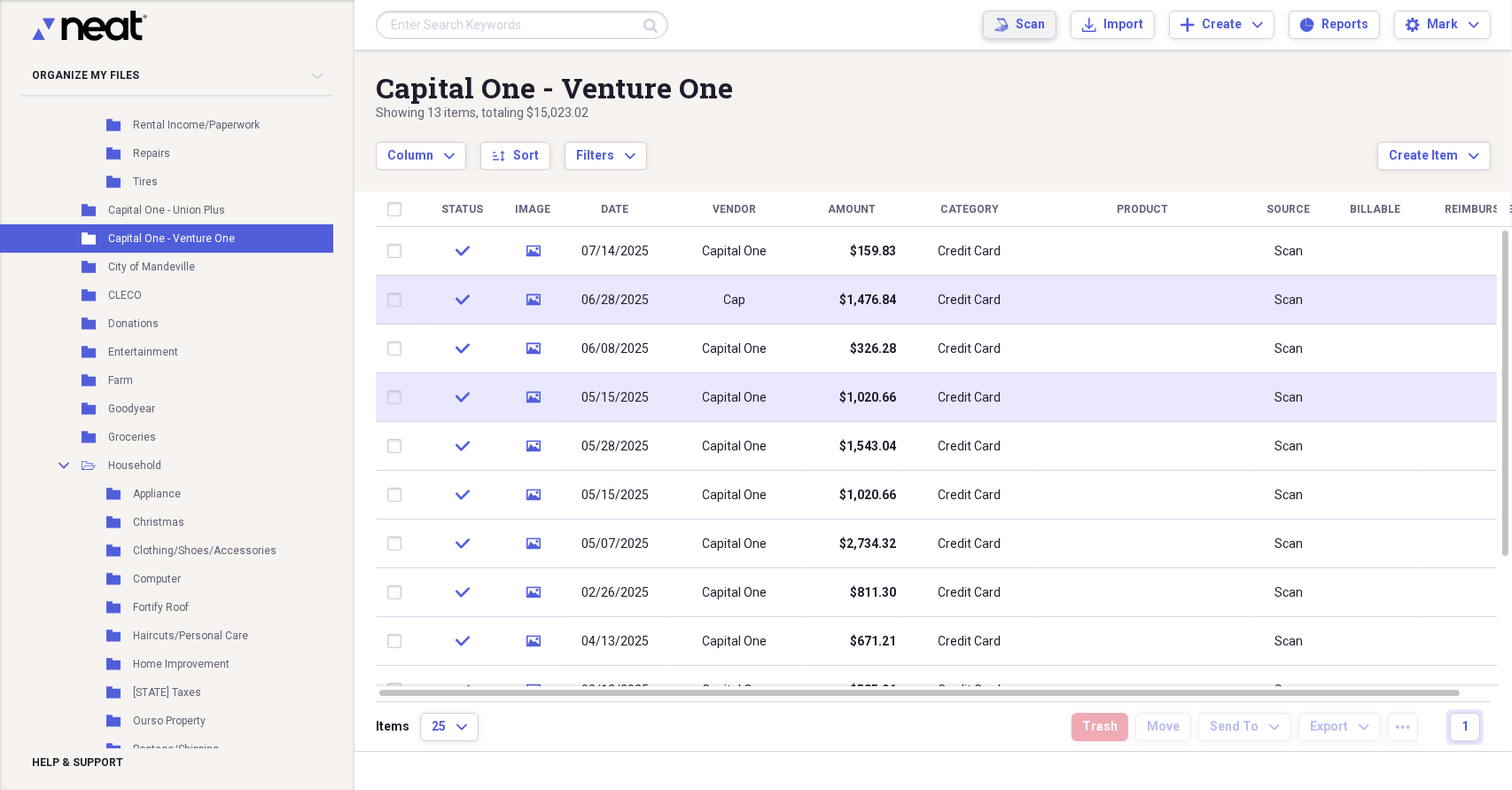 click on "Scan" at bounding box center [1030, 25] 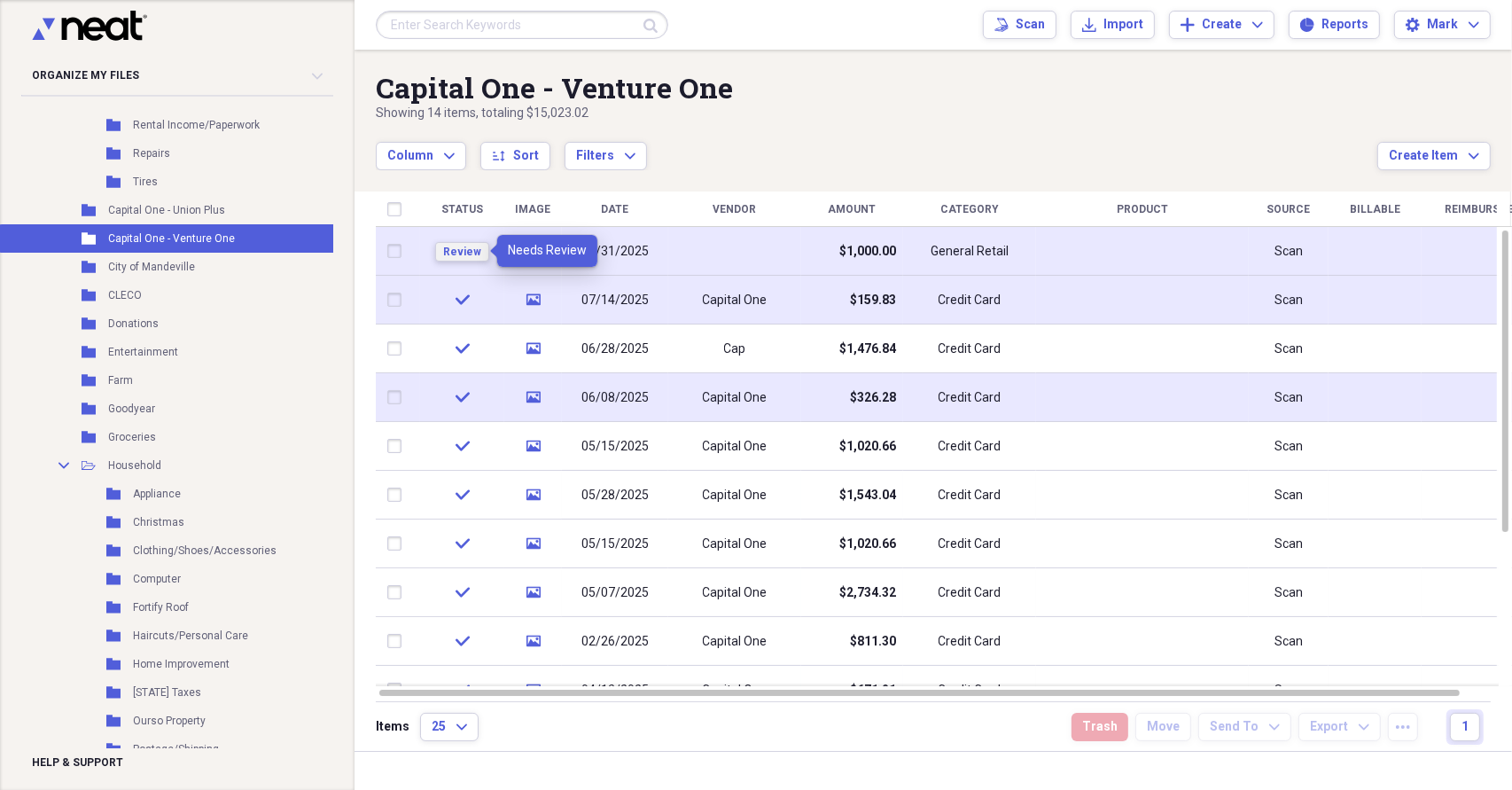 click on "Review" at bounding box center [462, 252] 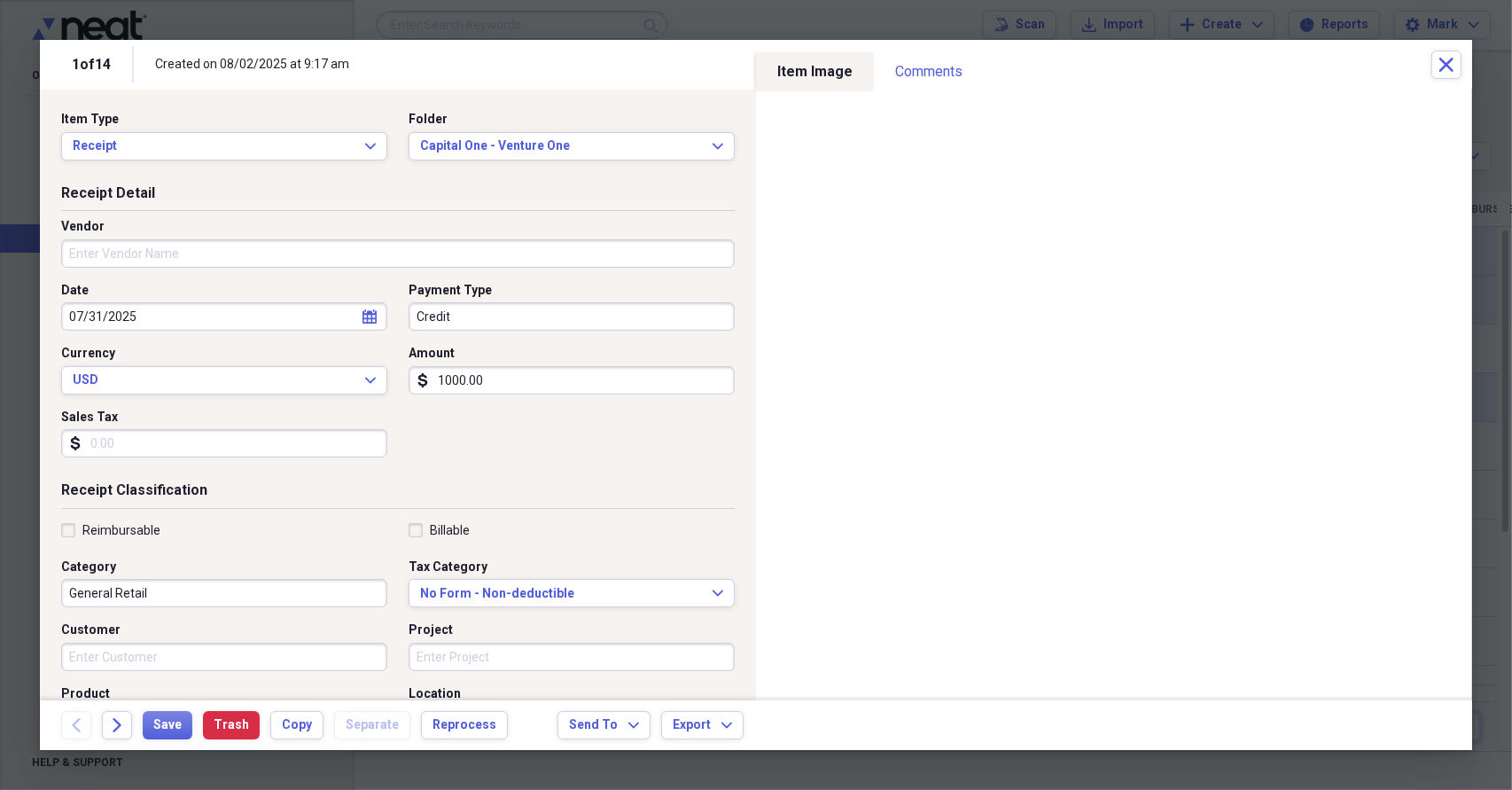click on "Vendor" at bounding box center [398, 254] 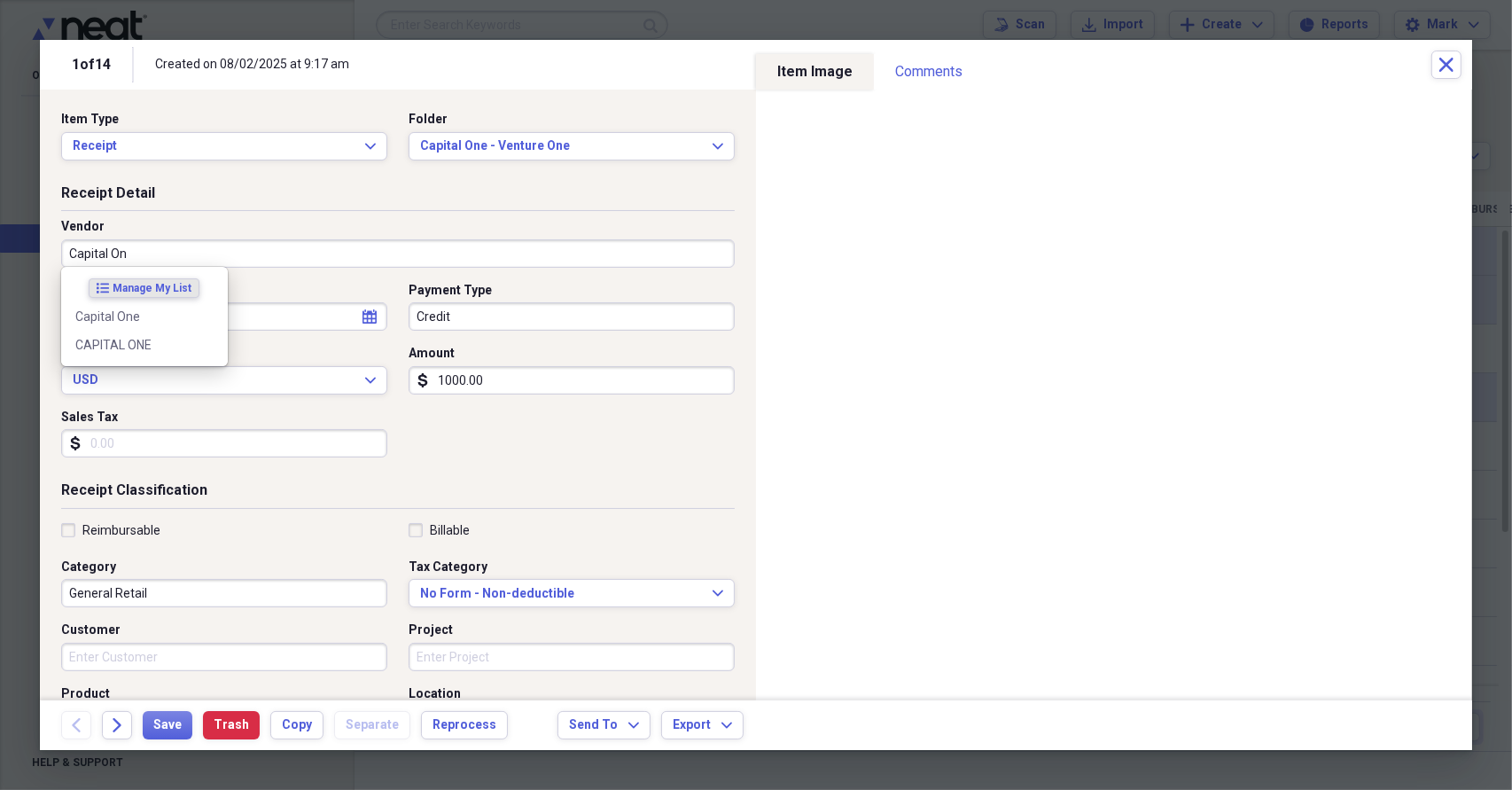 type on "Capital One" 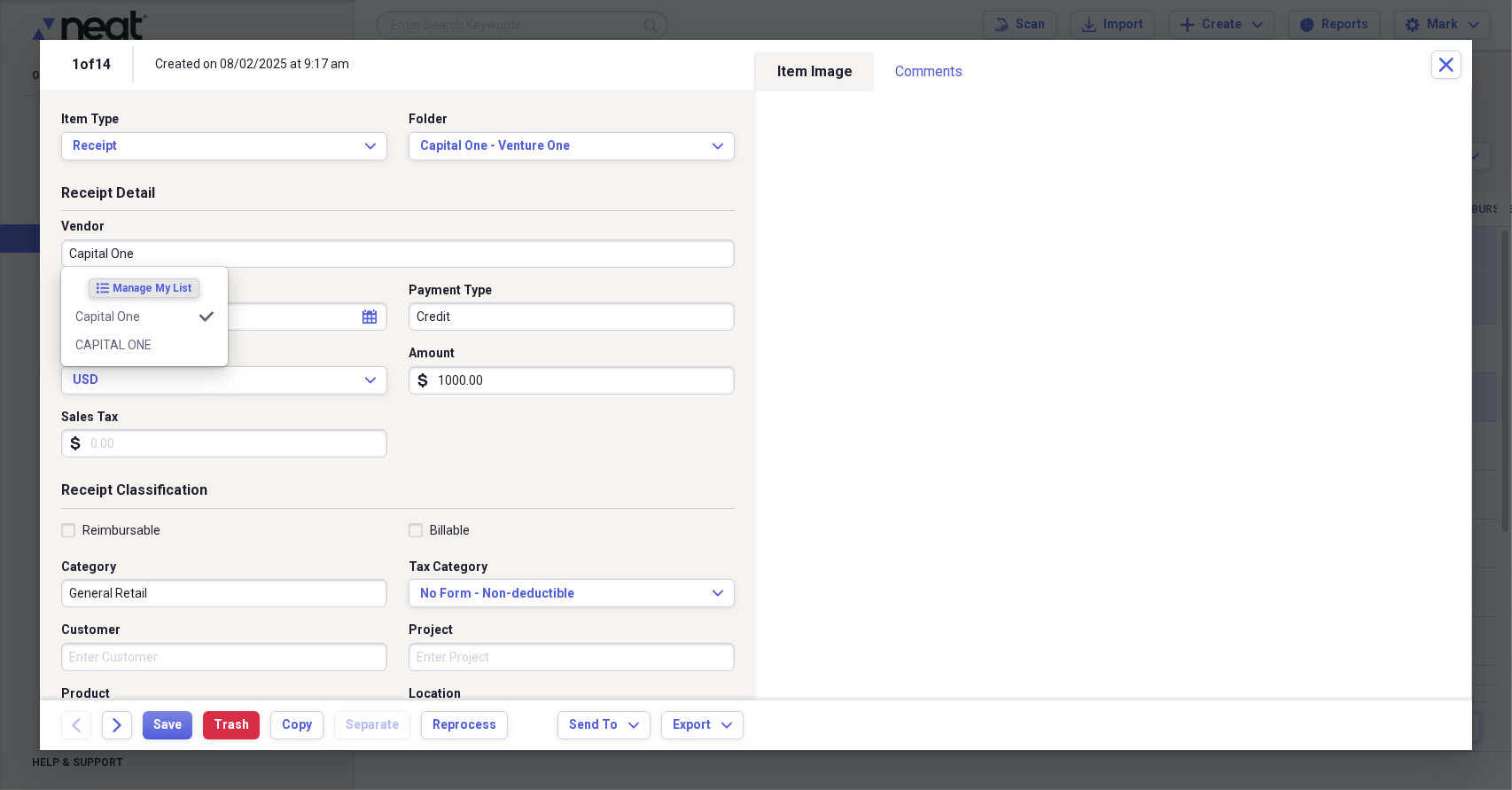 type on "Credit Card" 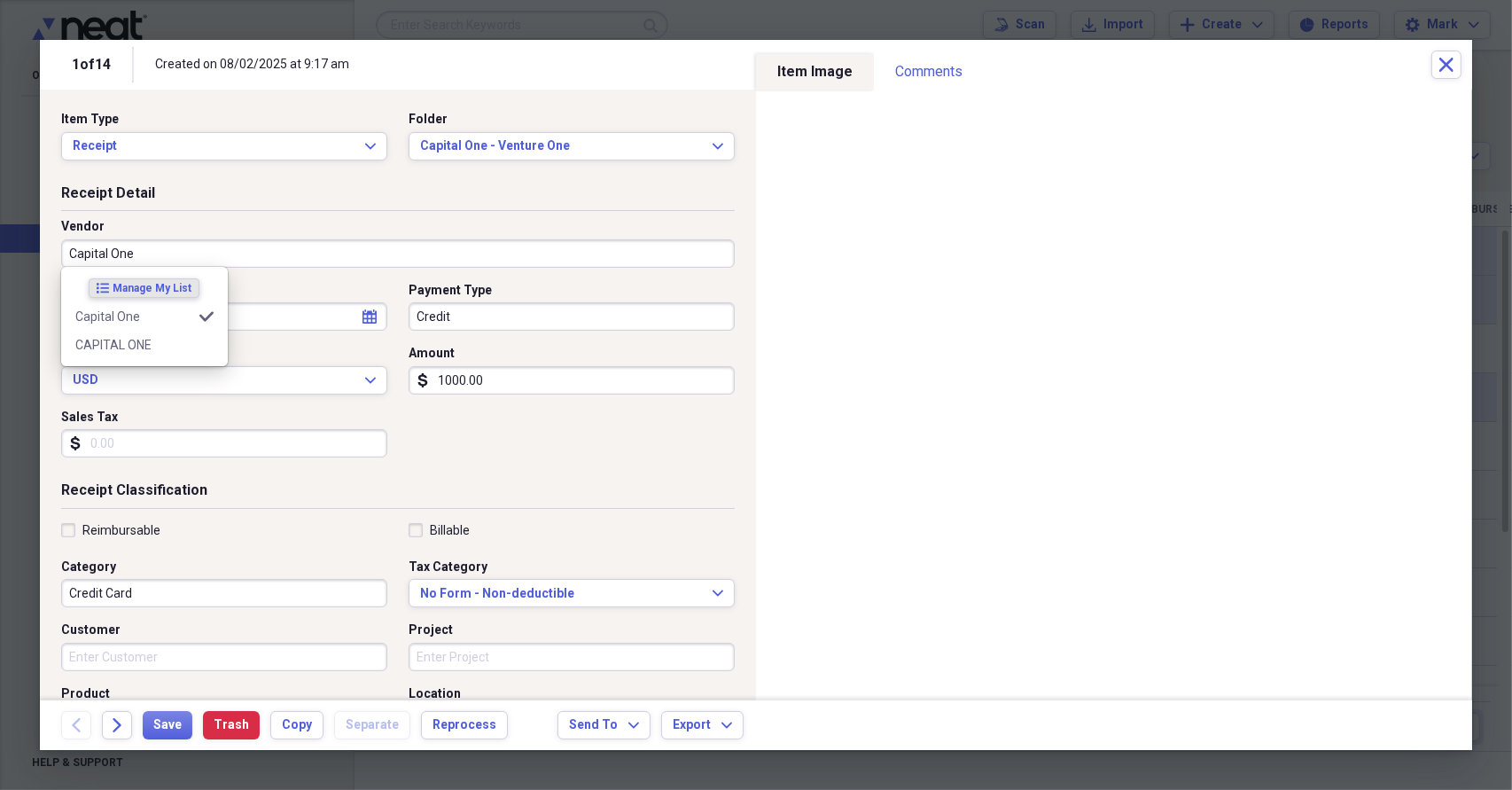 type on "Capital One" 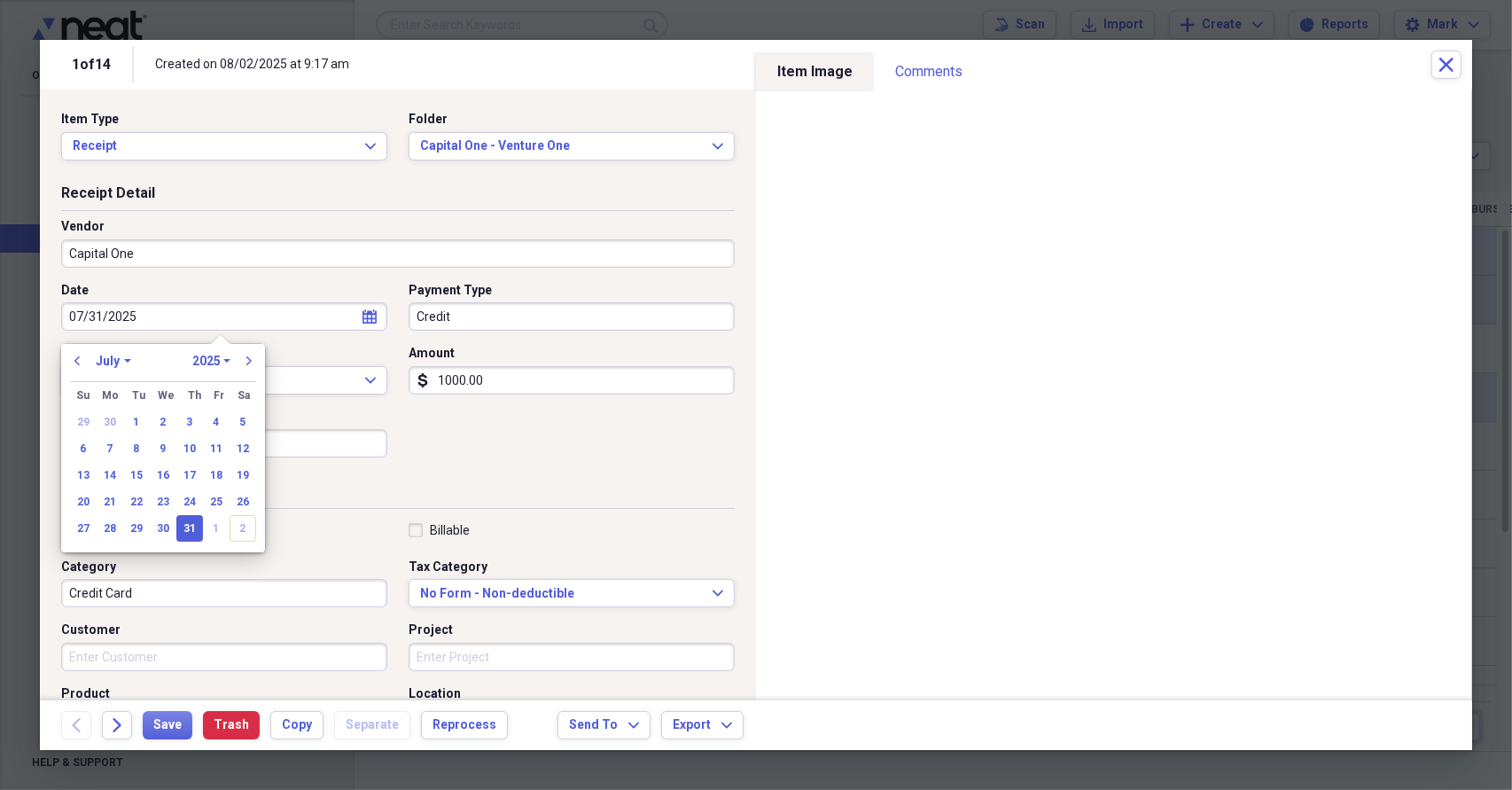 type 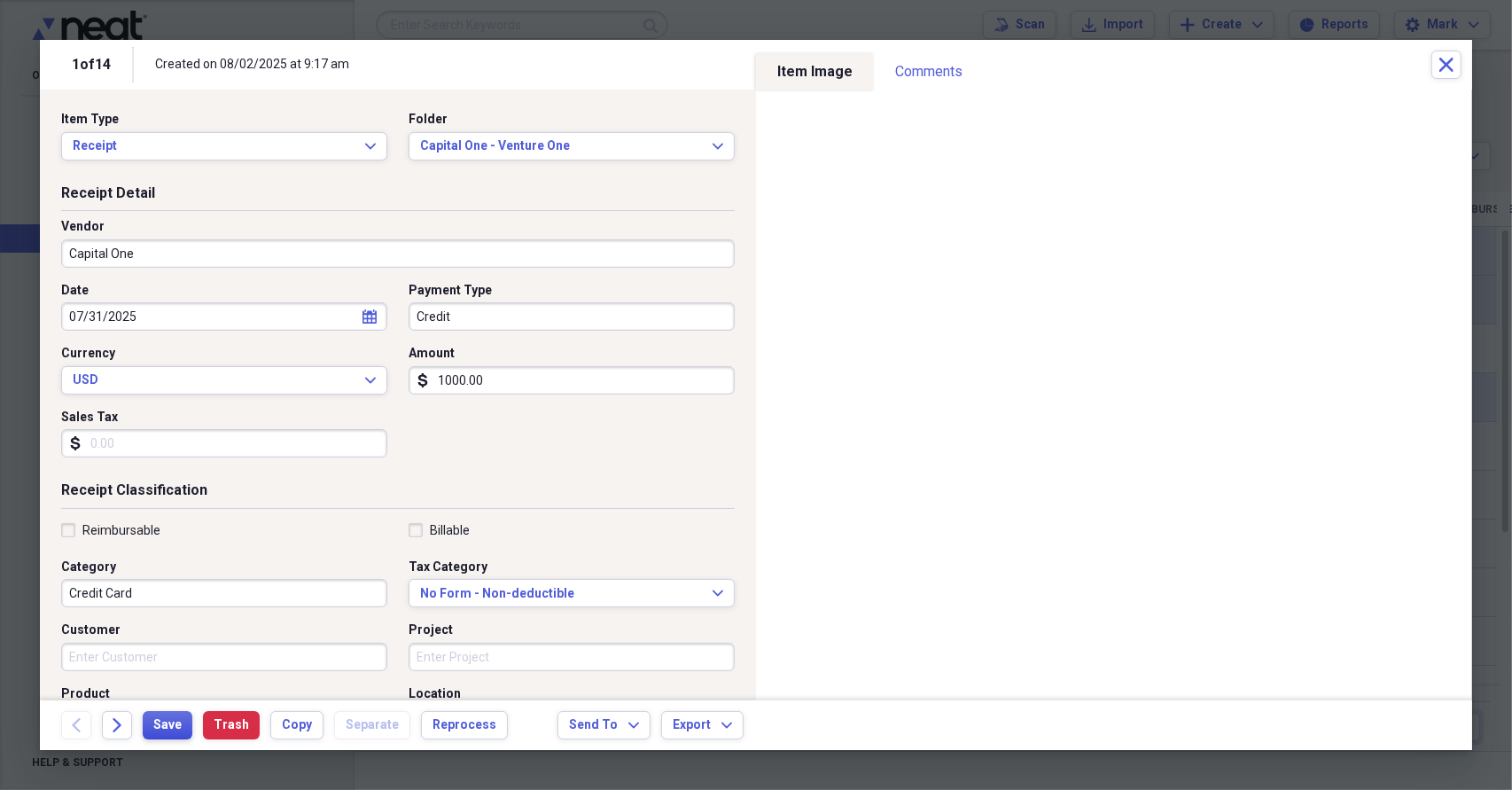 click on "Save" at bounding box center (168, 725) 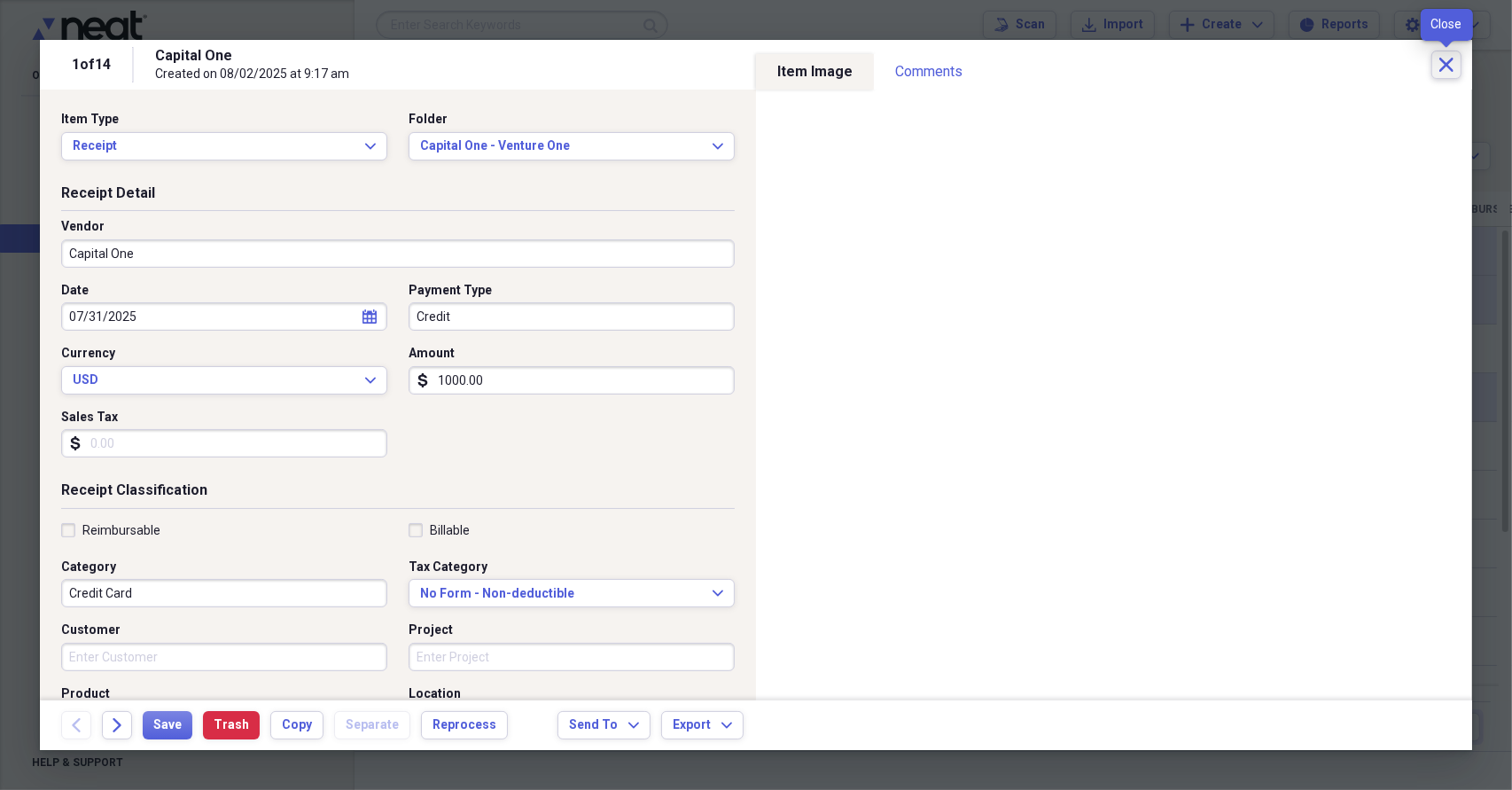 click on "Close" 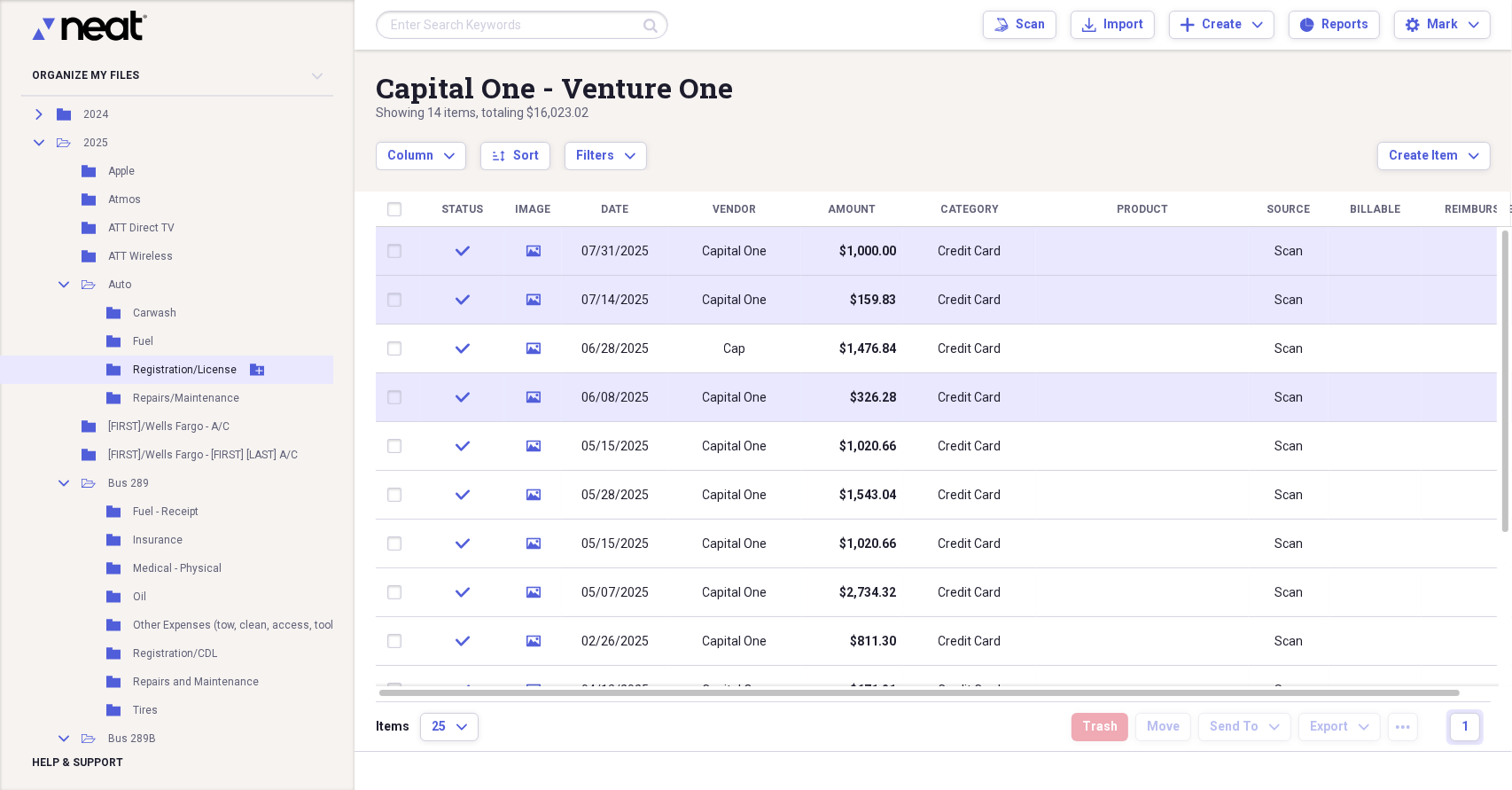 scroll, scrollTop: 355, scrollLeft: 0, axis: vertical 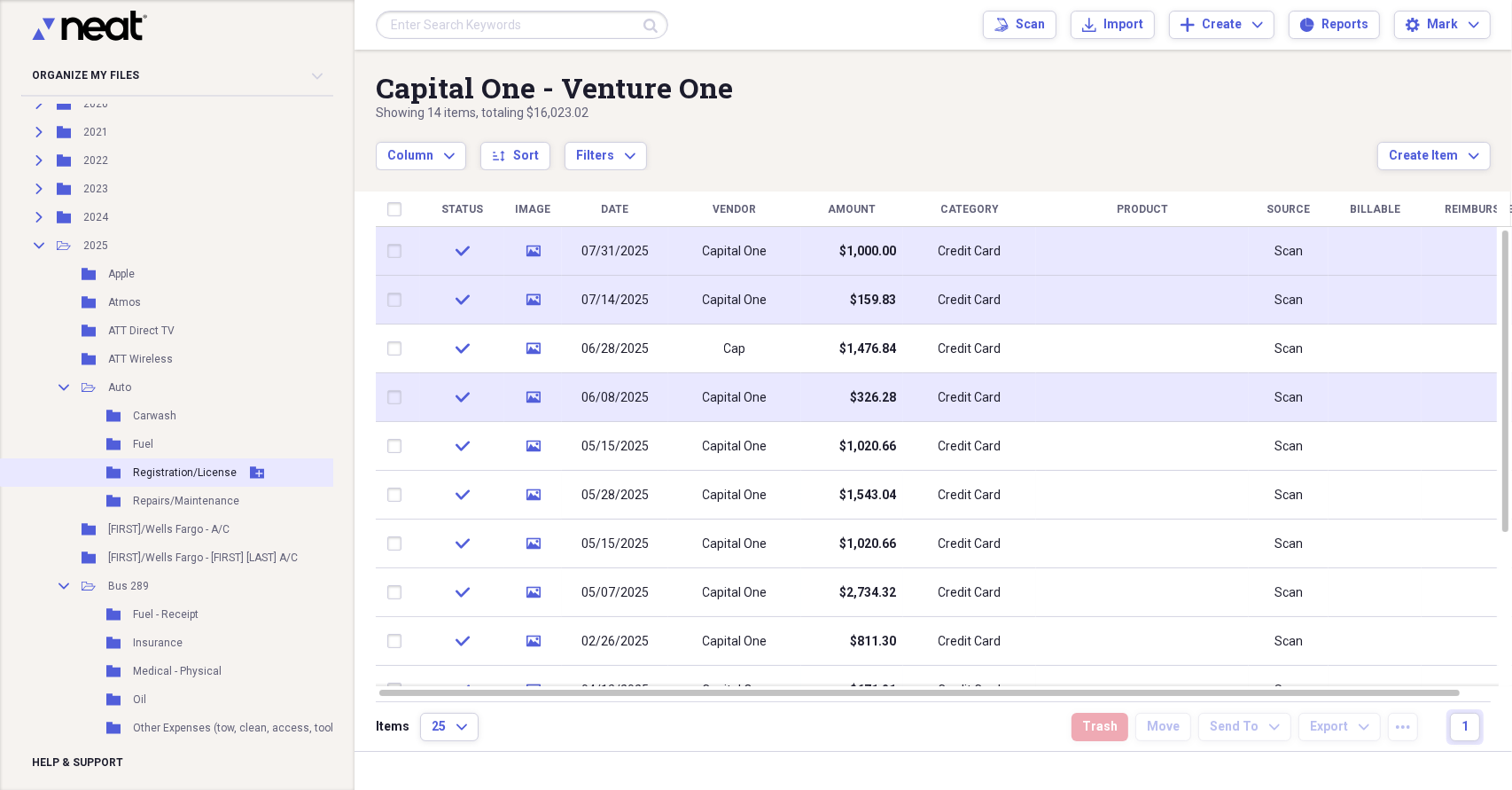 click on "ATT Wireless" at bounding box center (140, 359) 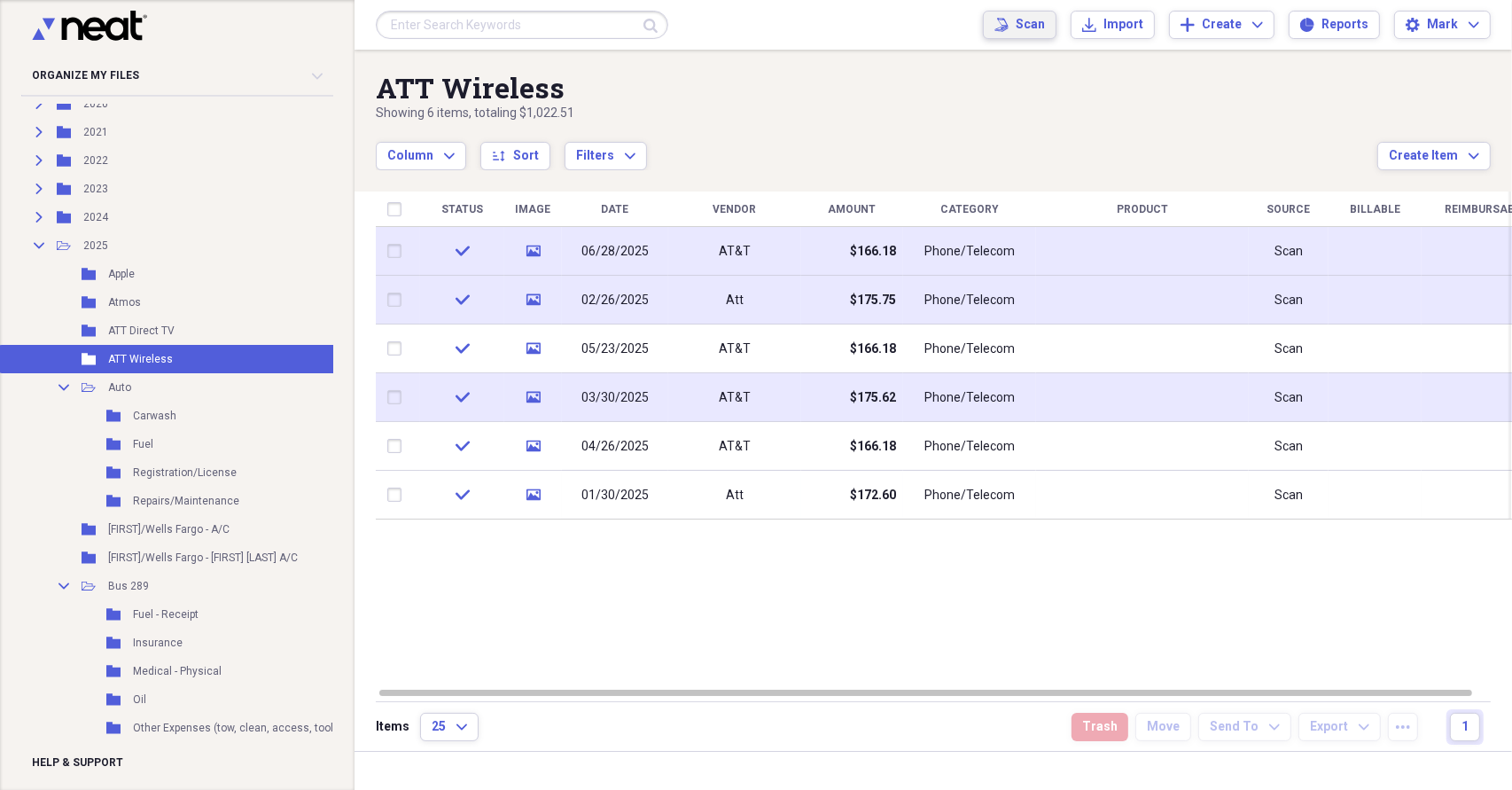 click on "Scan Scan" at bounding box center (1019, 25) 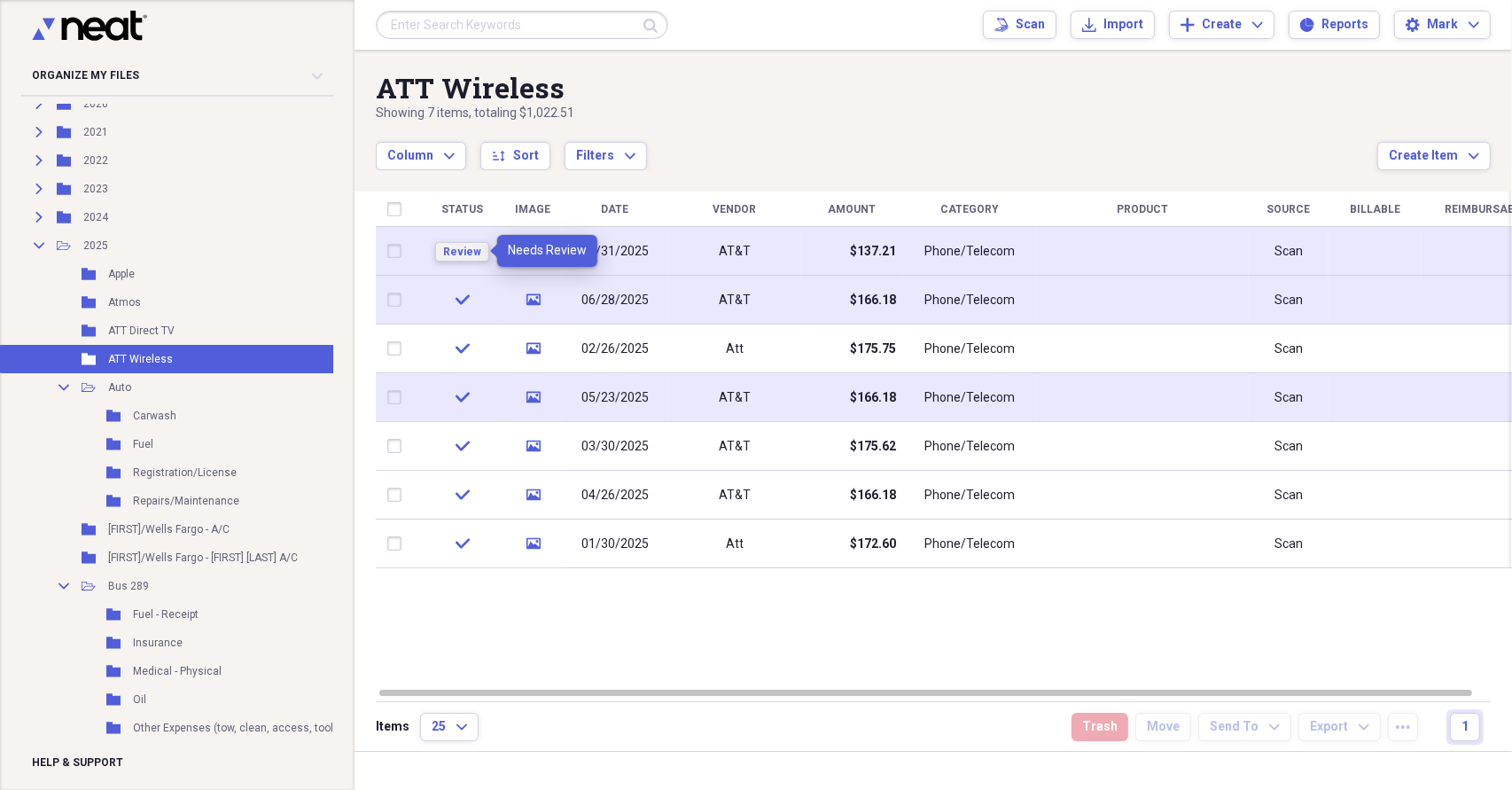 click on "Review" at bounding box center (462, 252) 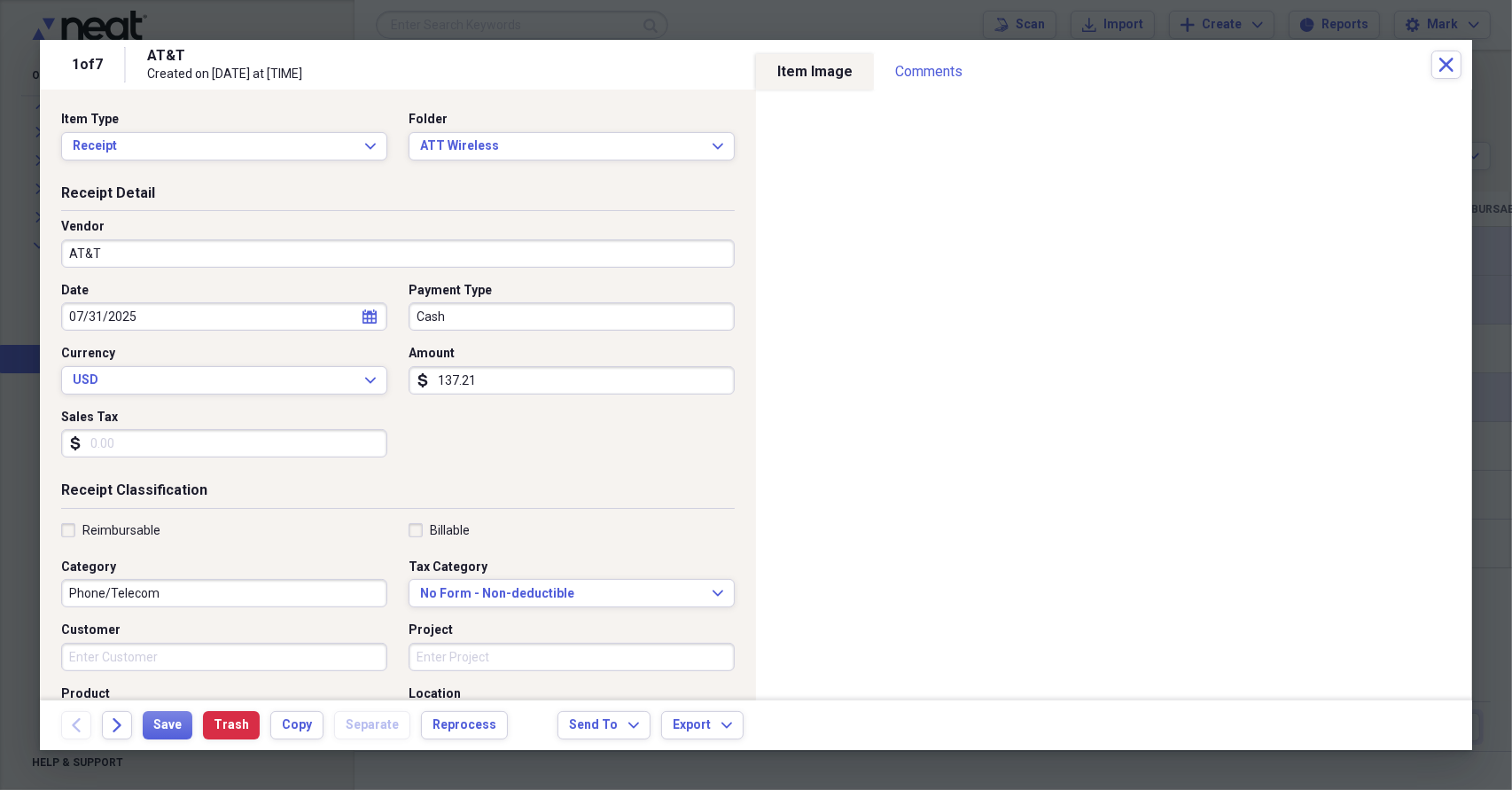 click on "Payment Type Cash" at bounding box center [566, 307] 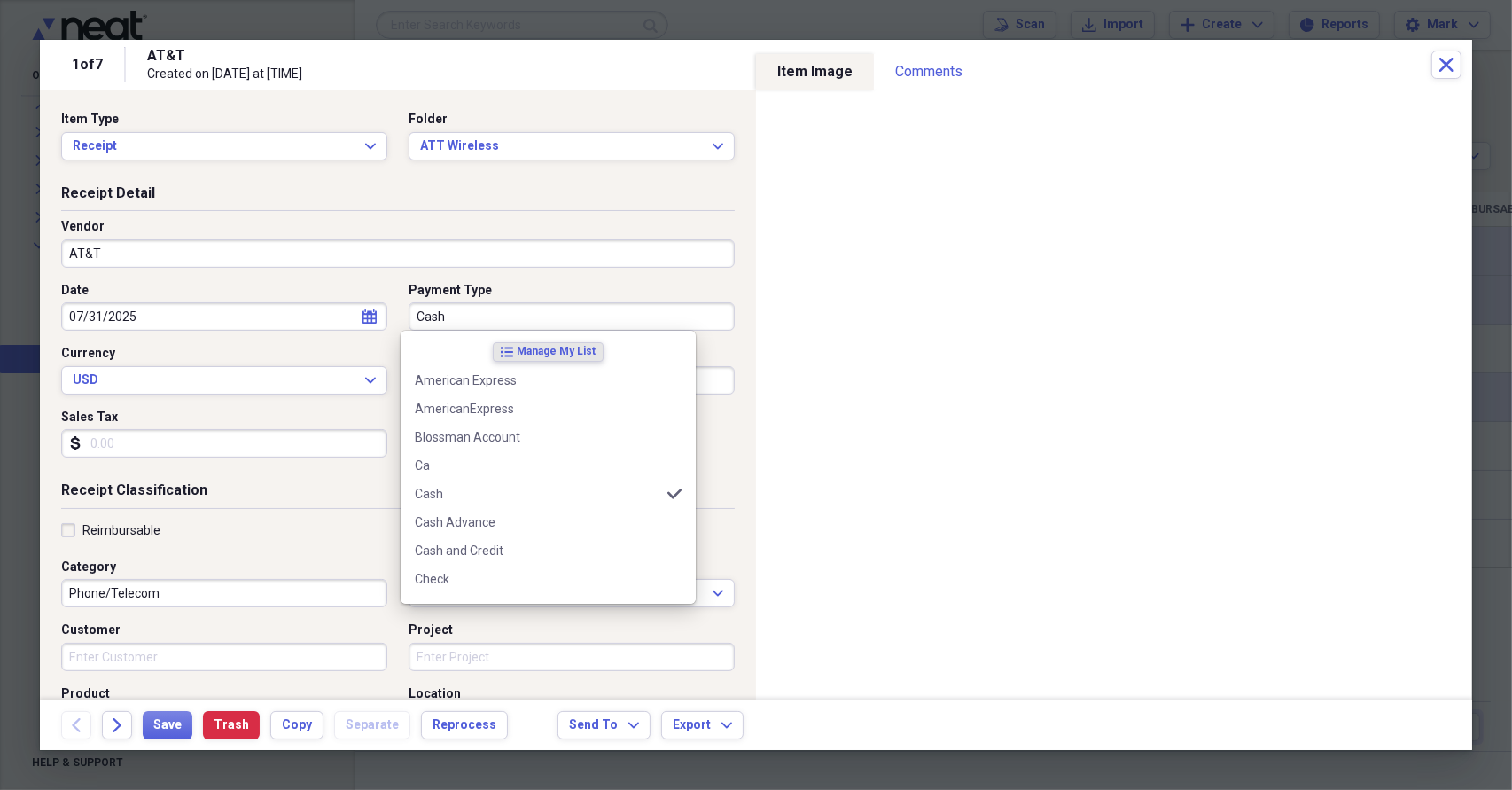 click on "Cash" at bounding box center [572, 317] 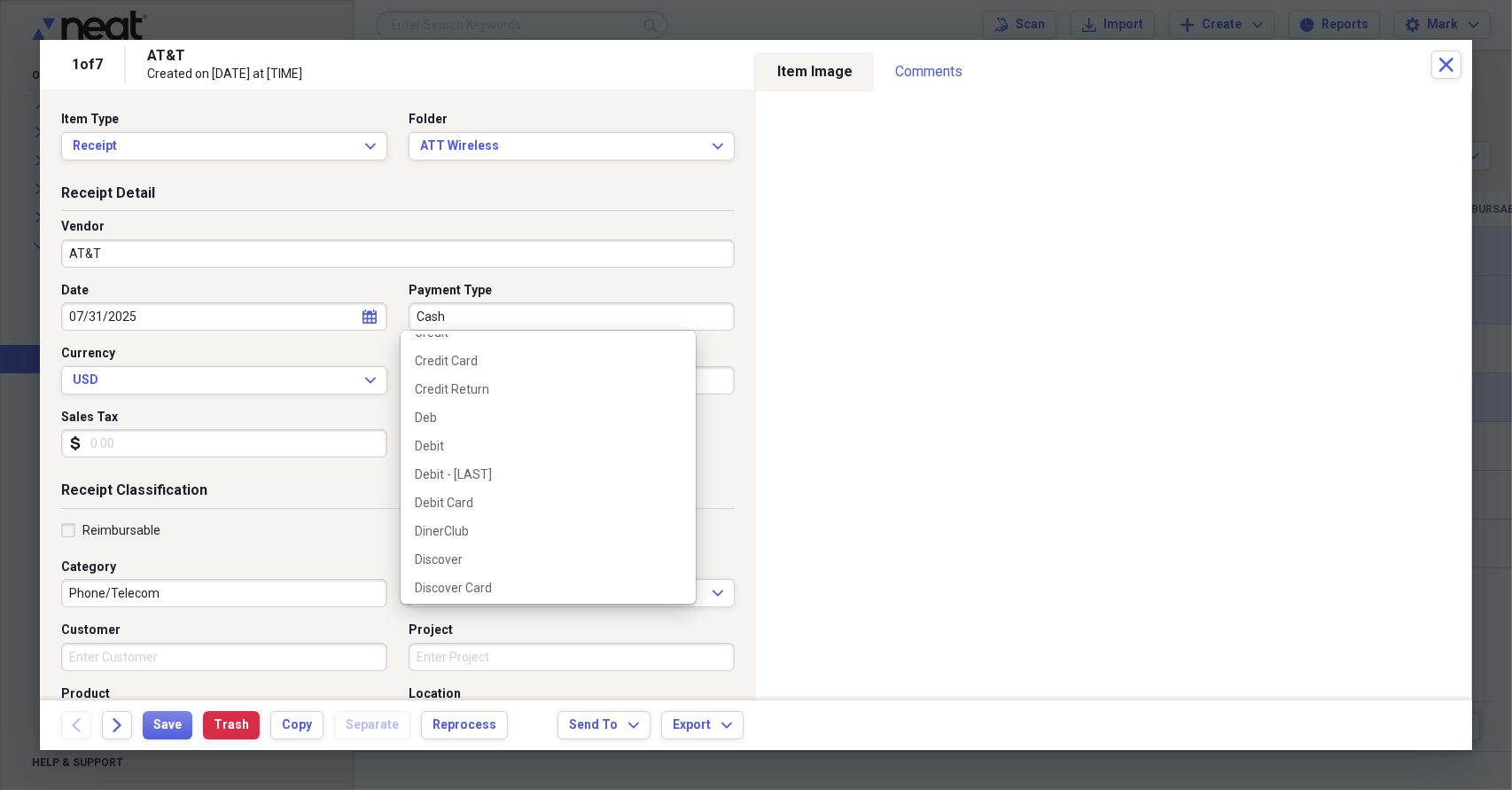 scroll, scrollTop: 355, scrollLeft: 0, axis: vertical 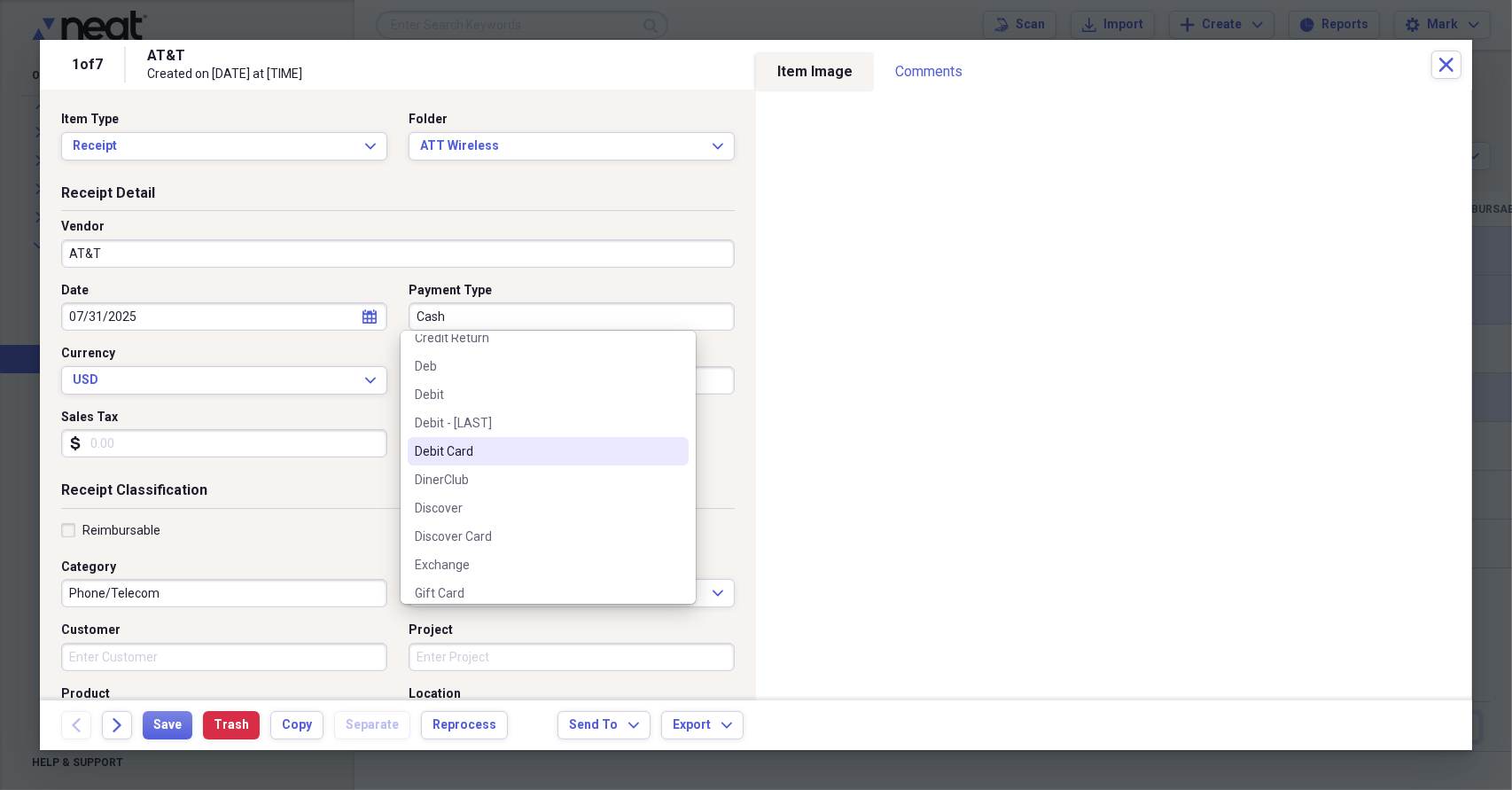 click on "Debit Card" at bounding box center [537, 451] 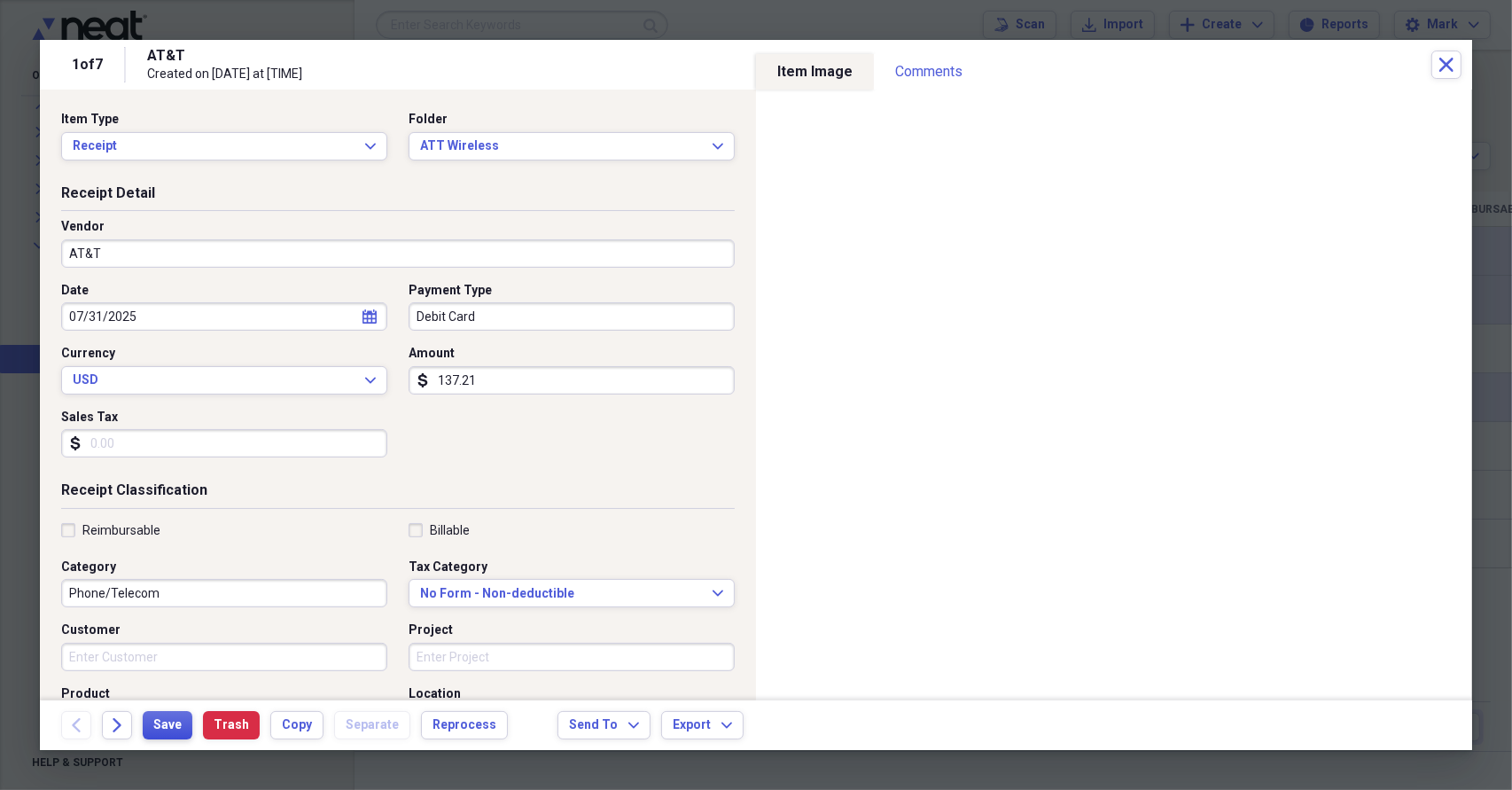 click on "Save" at bounding box center (168, 725) 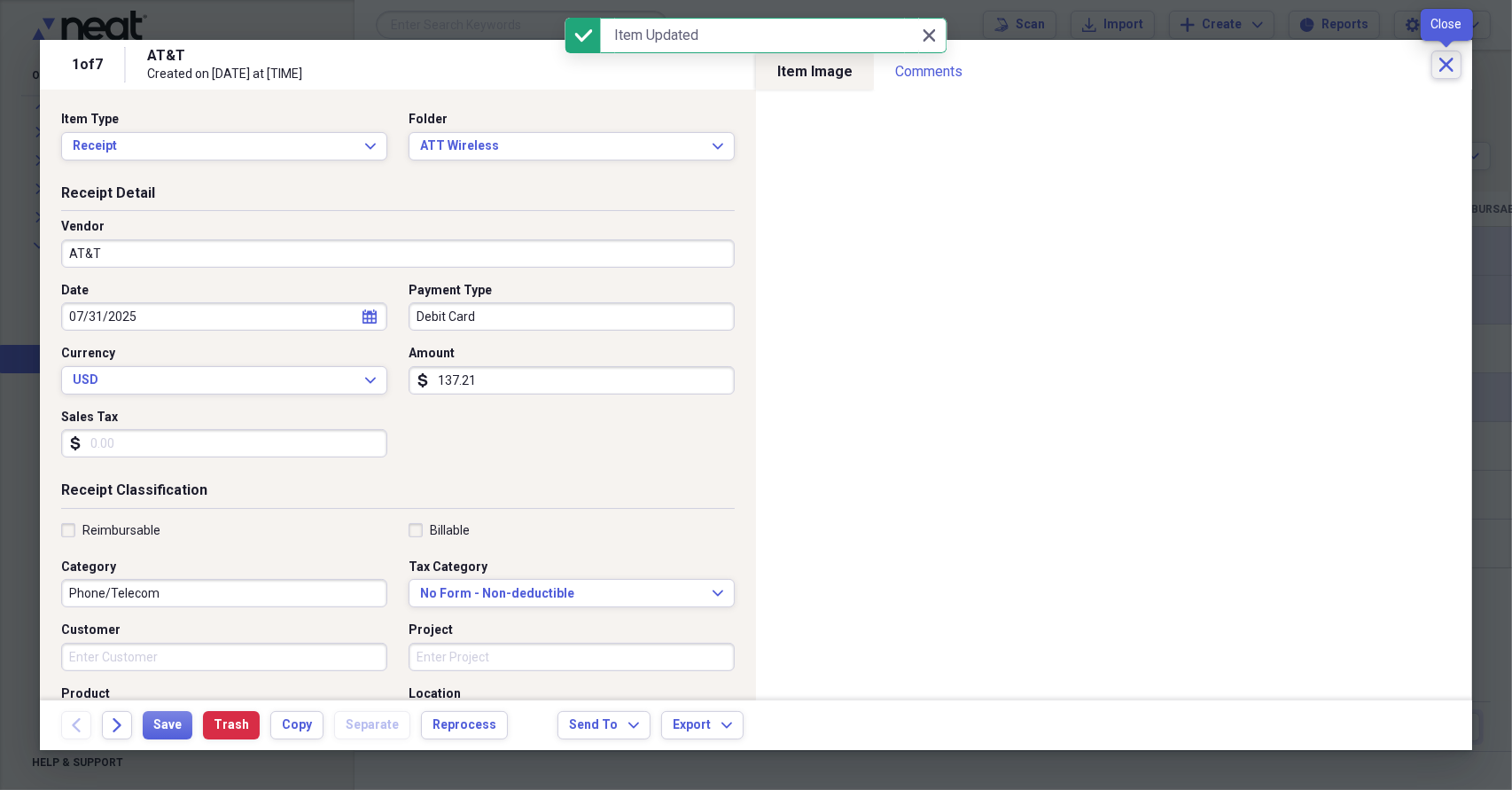 click 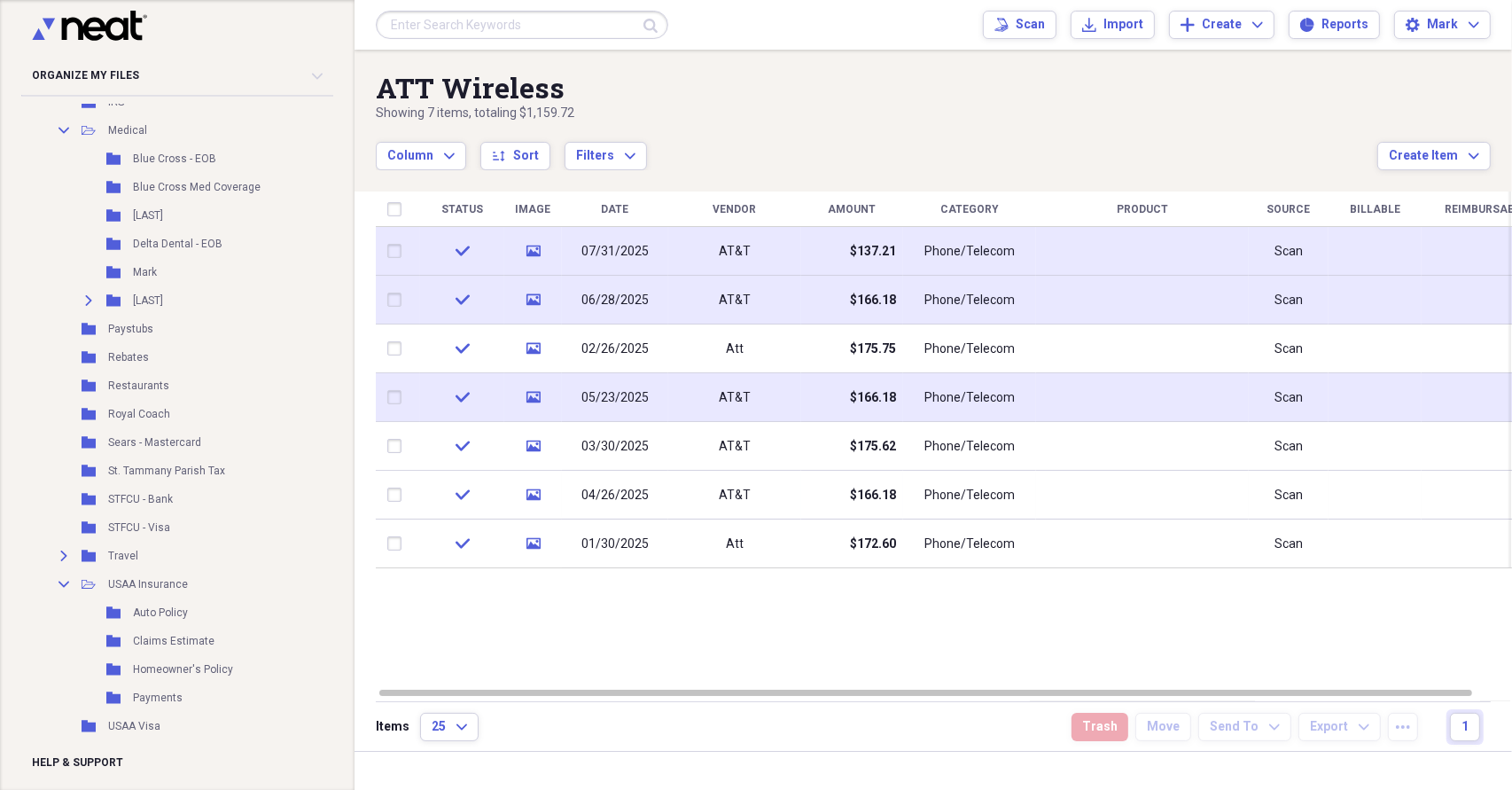 scroll, scrollTop: 1951, scrollLeft: 0, axis: vertical 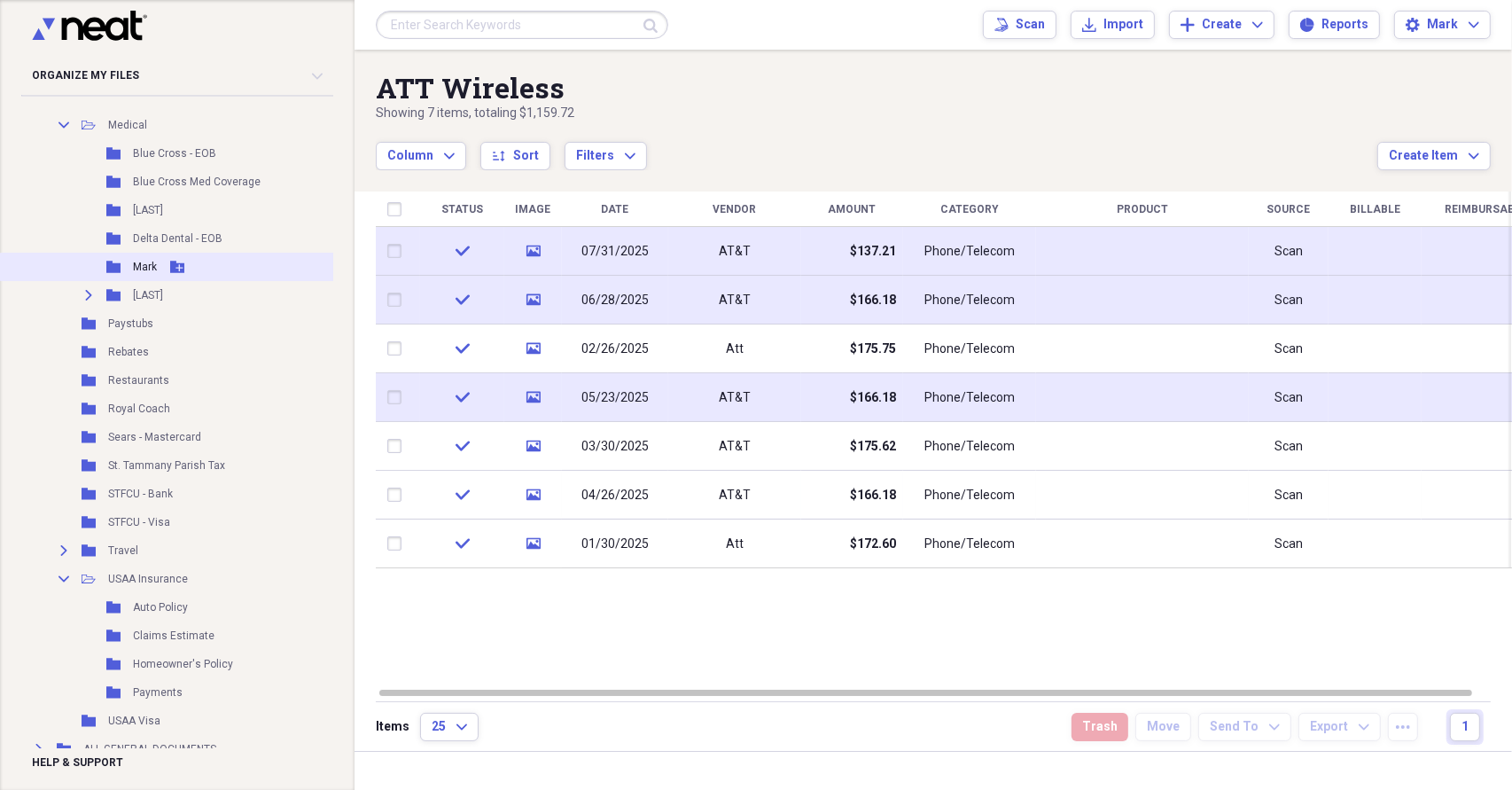 click on "Folder Mark Add Folder" at bounding box center (195, 267) 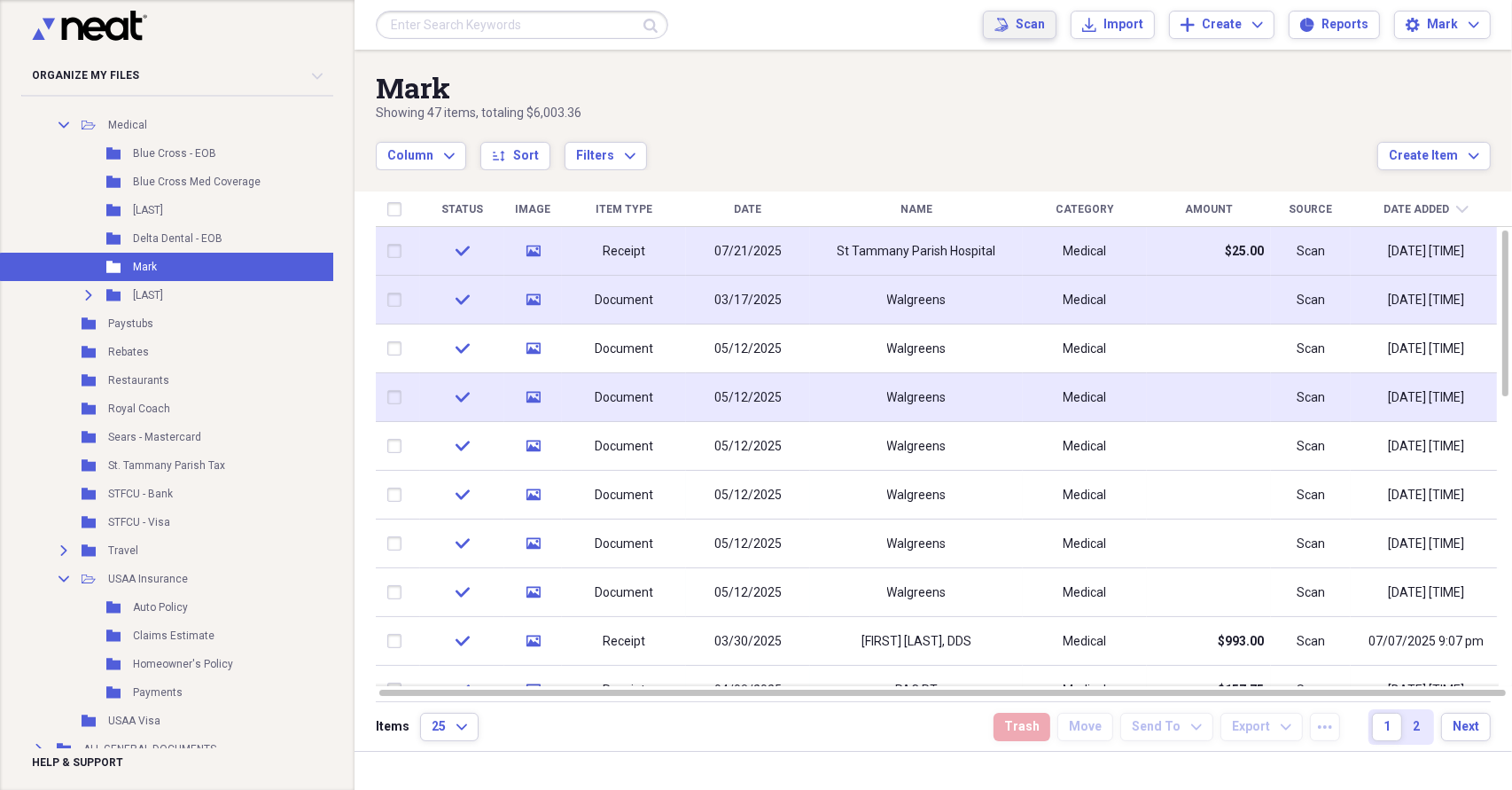 click on "Scan" at bounding box center (1030, 25) 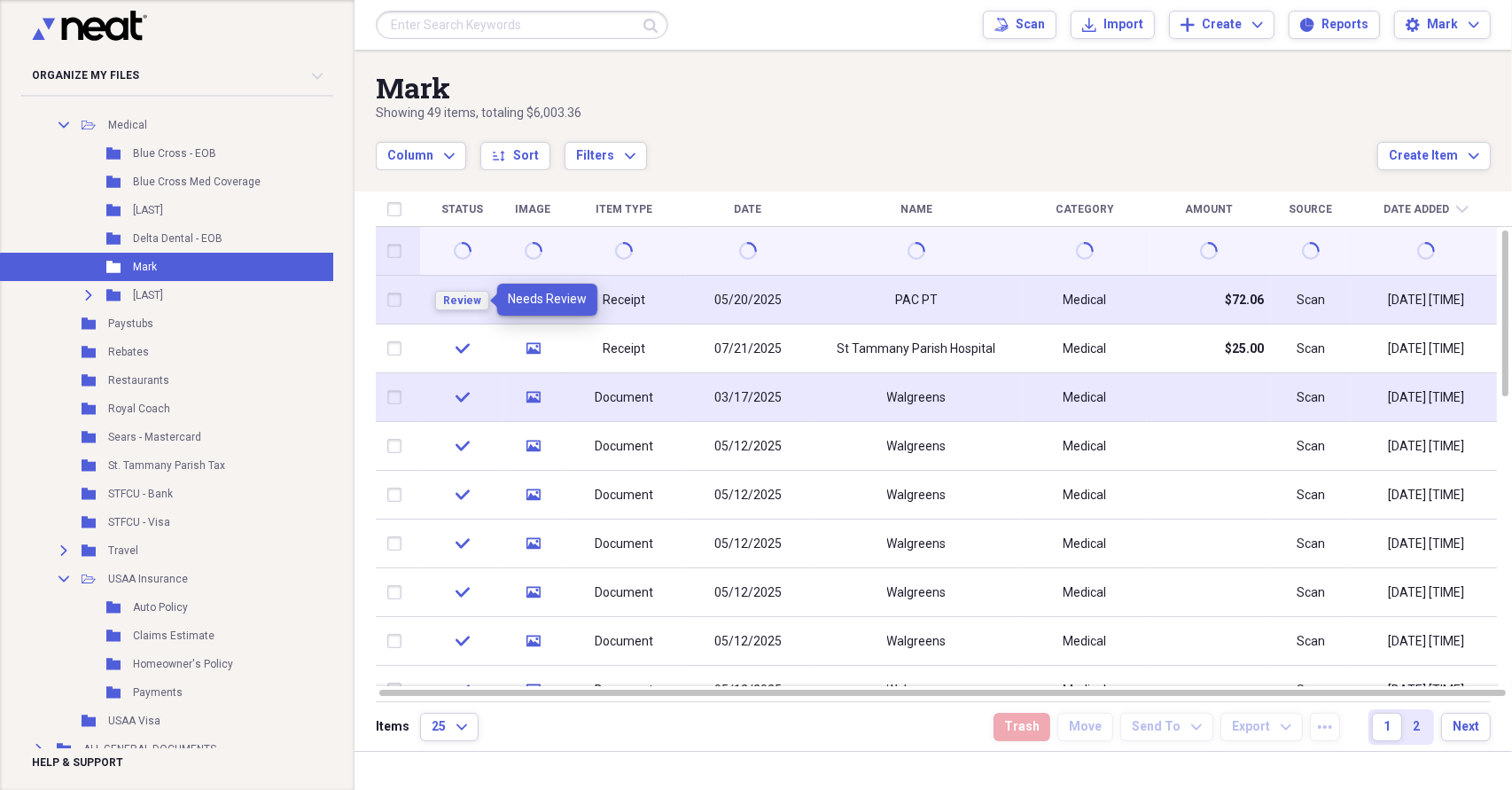 click on "Review" at bounding box center [462, 301] 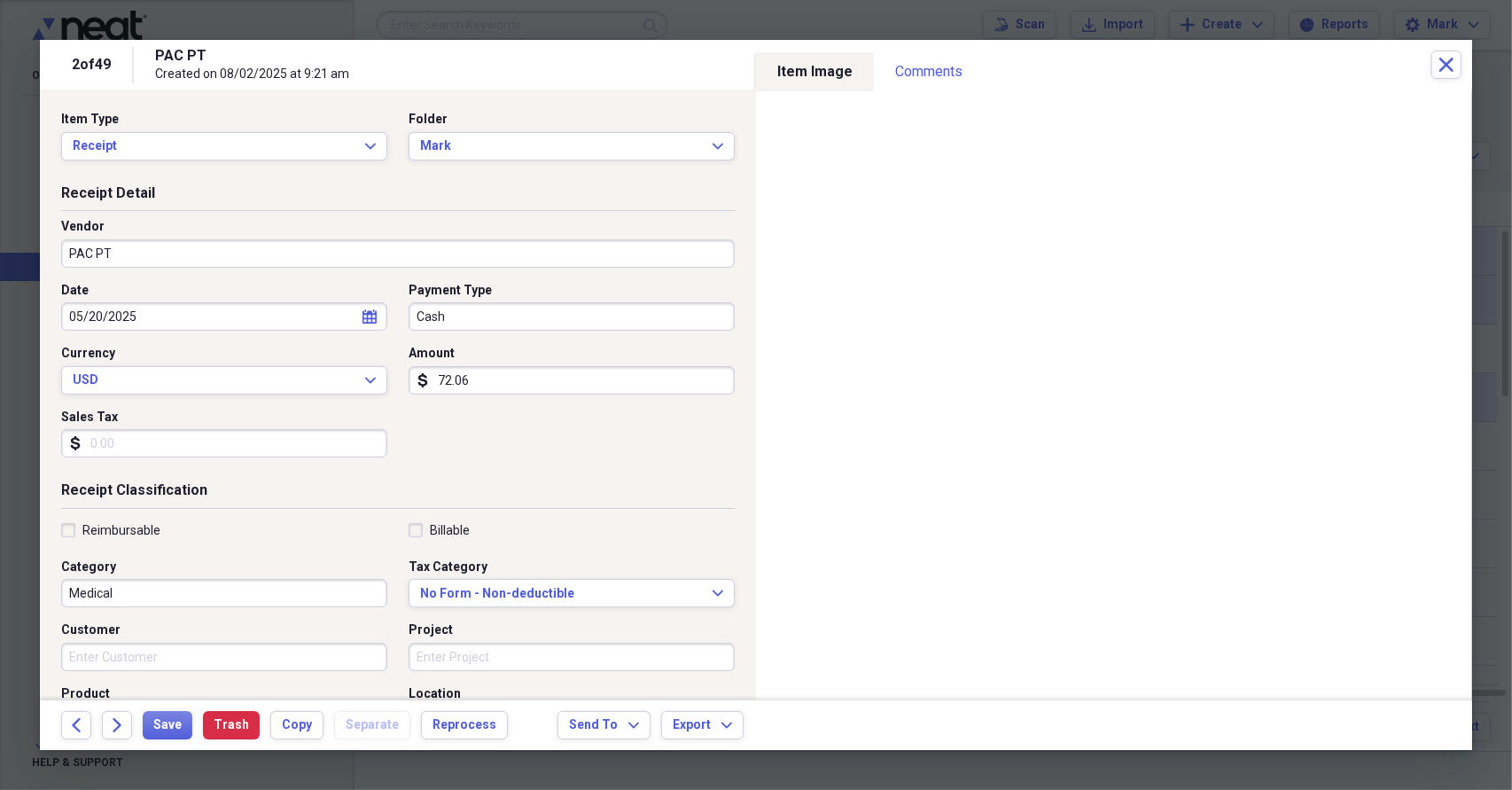 click on "Cash" at bounding box center [572, 317] 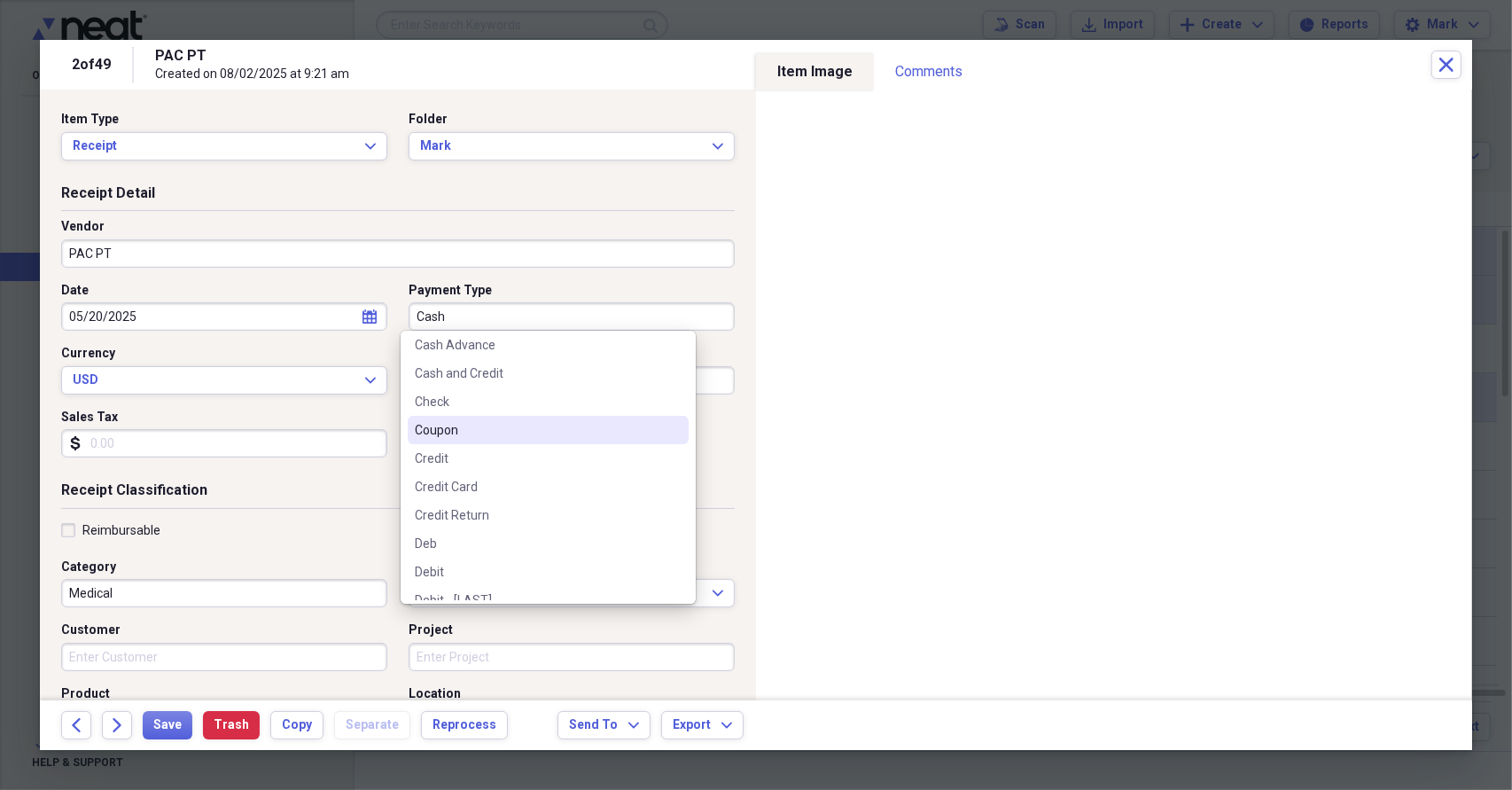 scroll, scrollTop: 266, scrollLeft: 0, axis: vertical 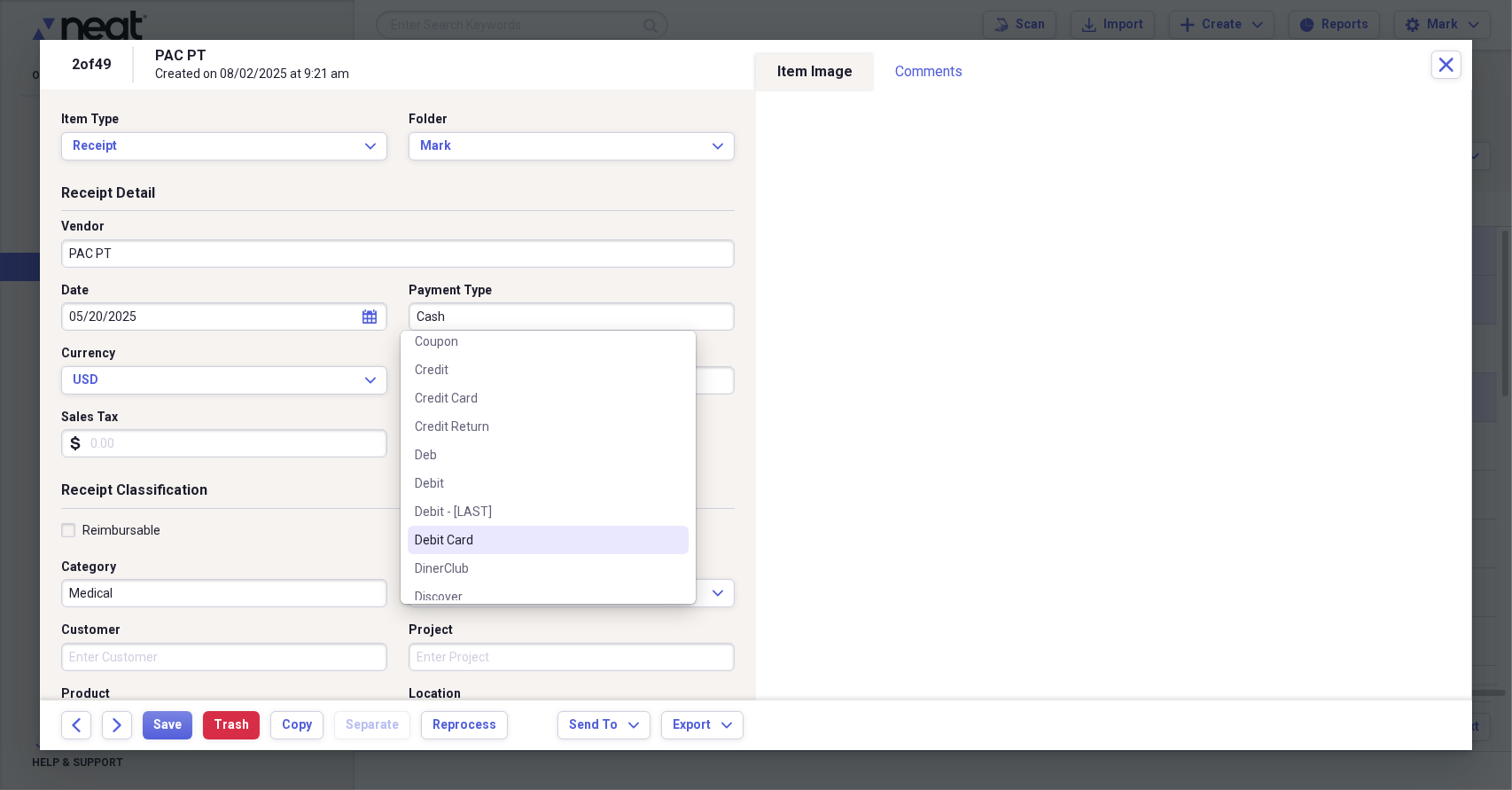 click on "Debit Card" at bounding box center (537, 540) 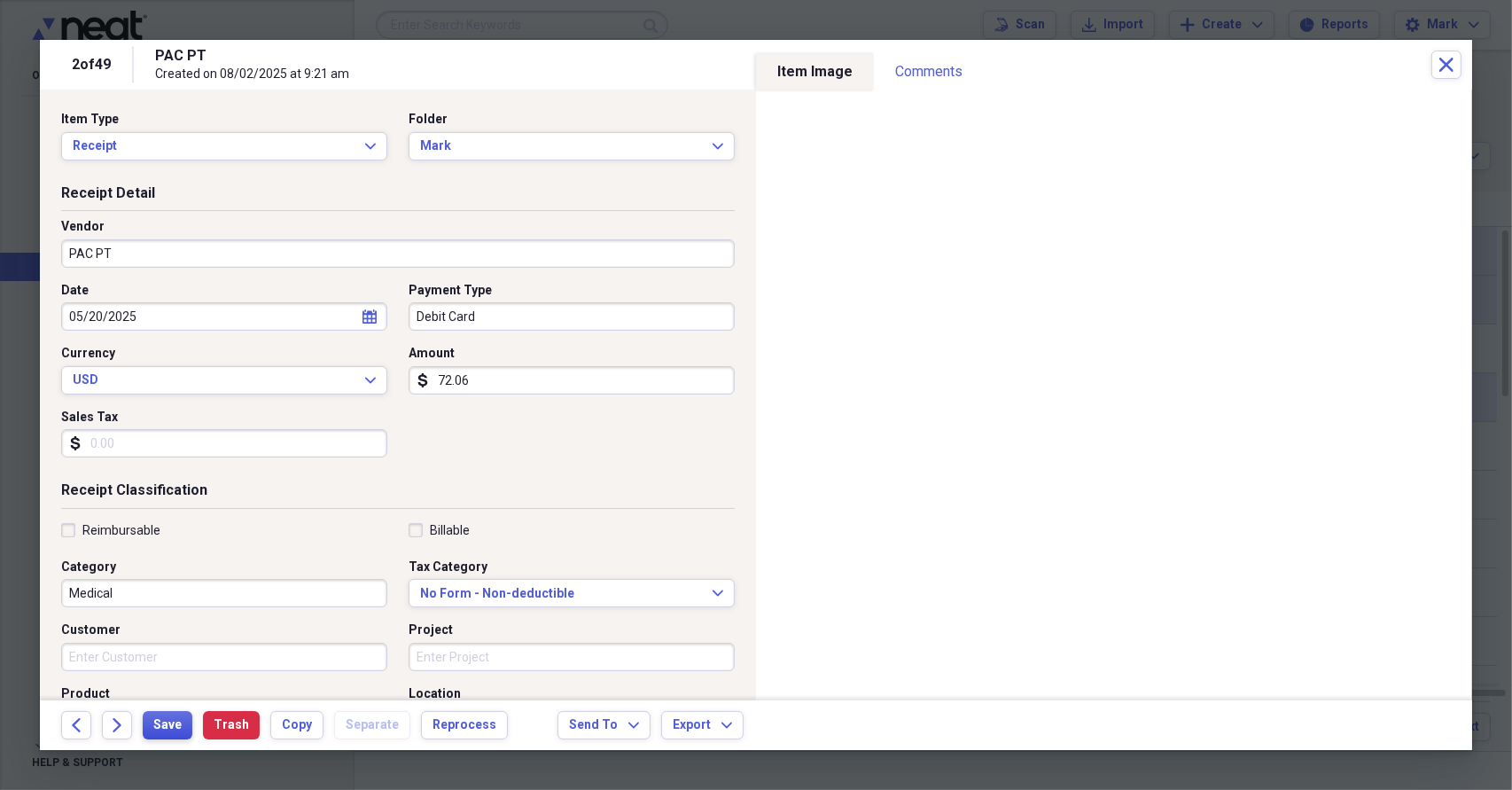 click on "Save" at bounding box center (168, 725) 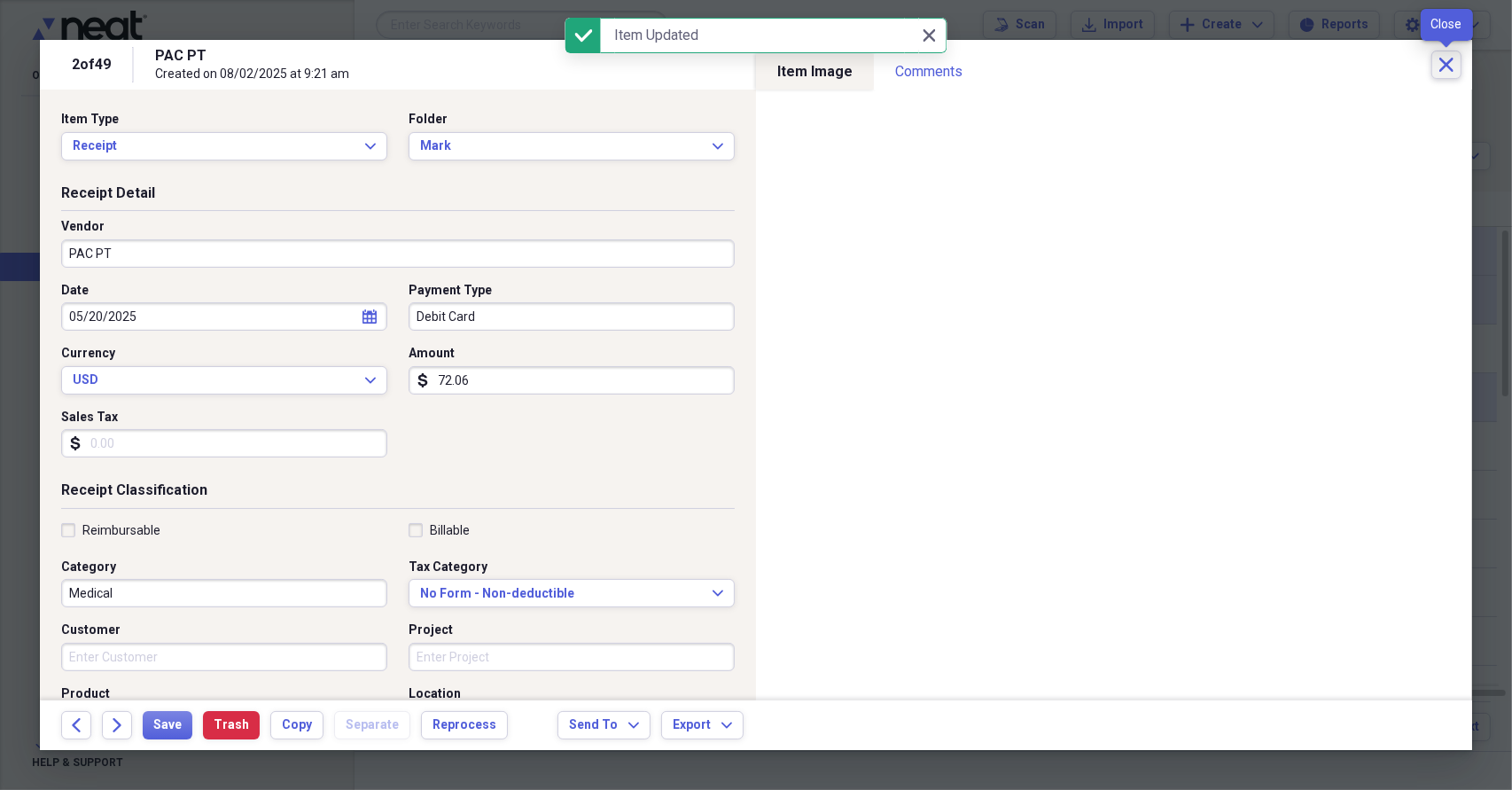 click 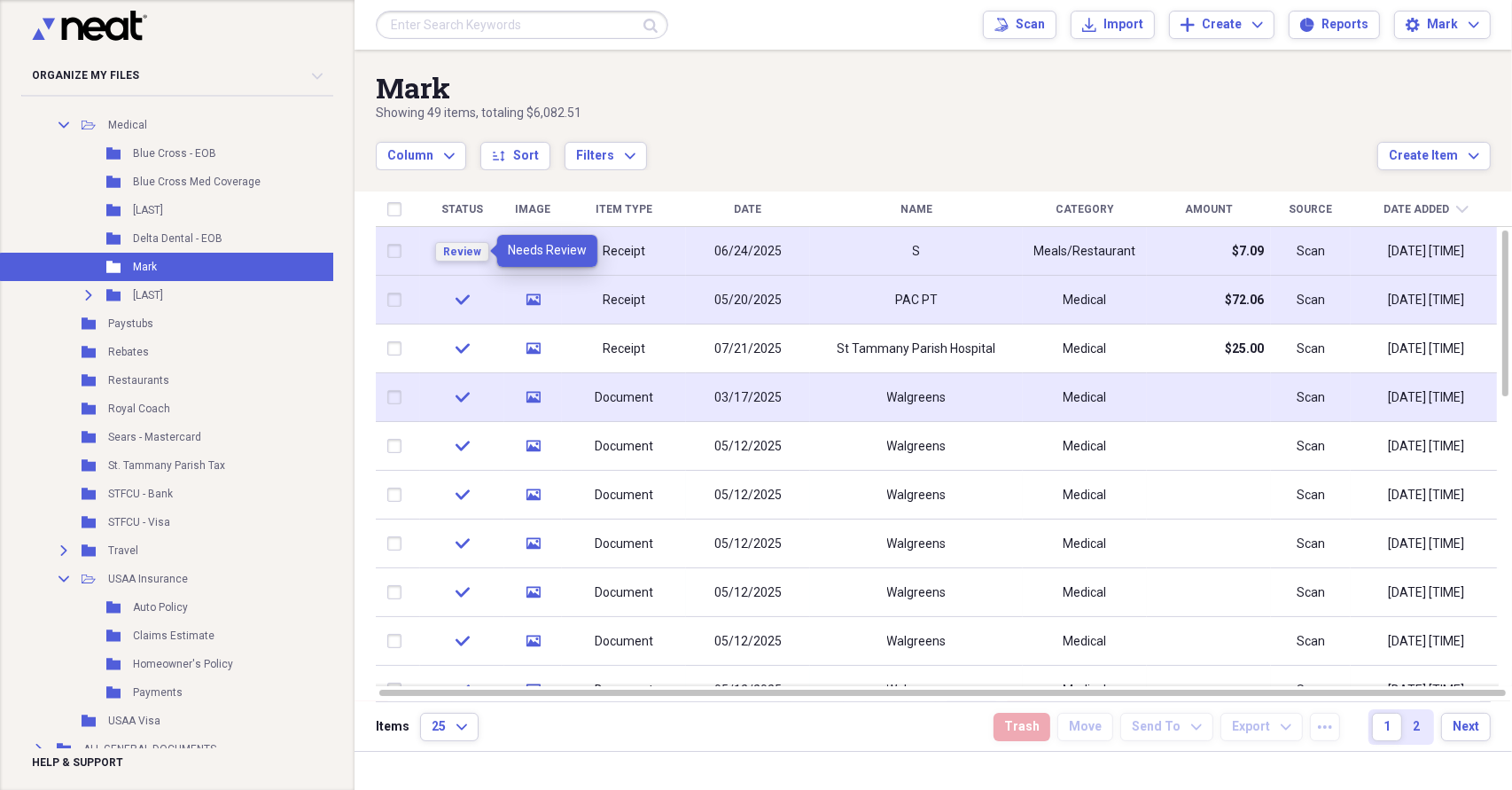 click on "Review" at bounding box center [462, 252] 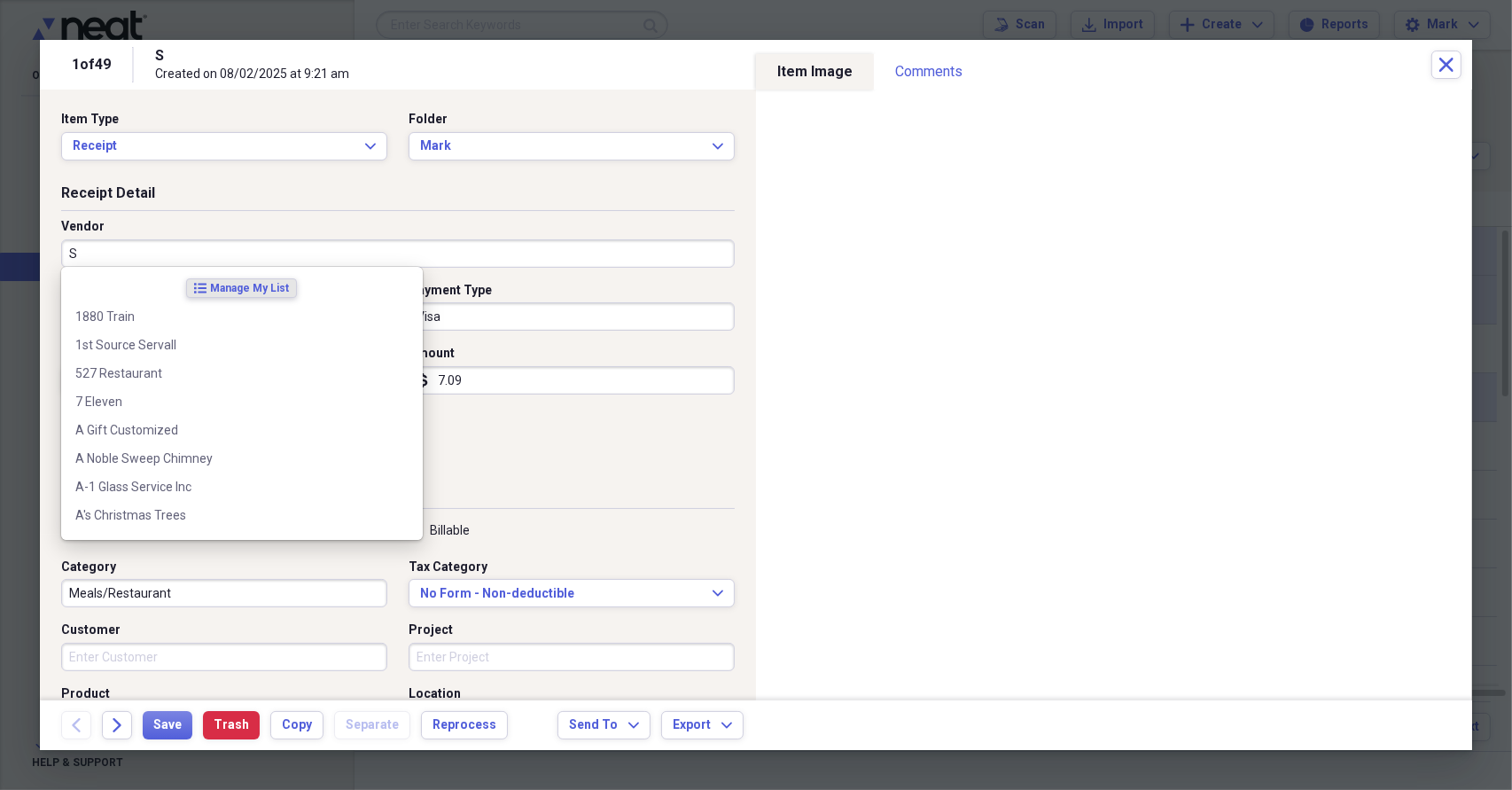 click on "S" at bounding box center (398, 254) 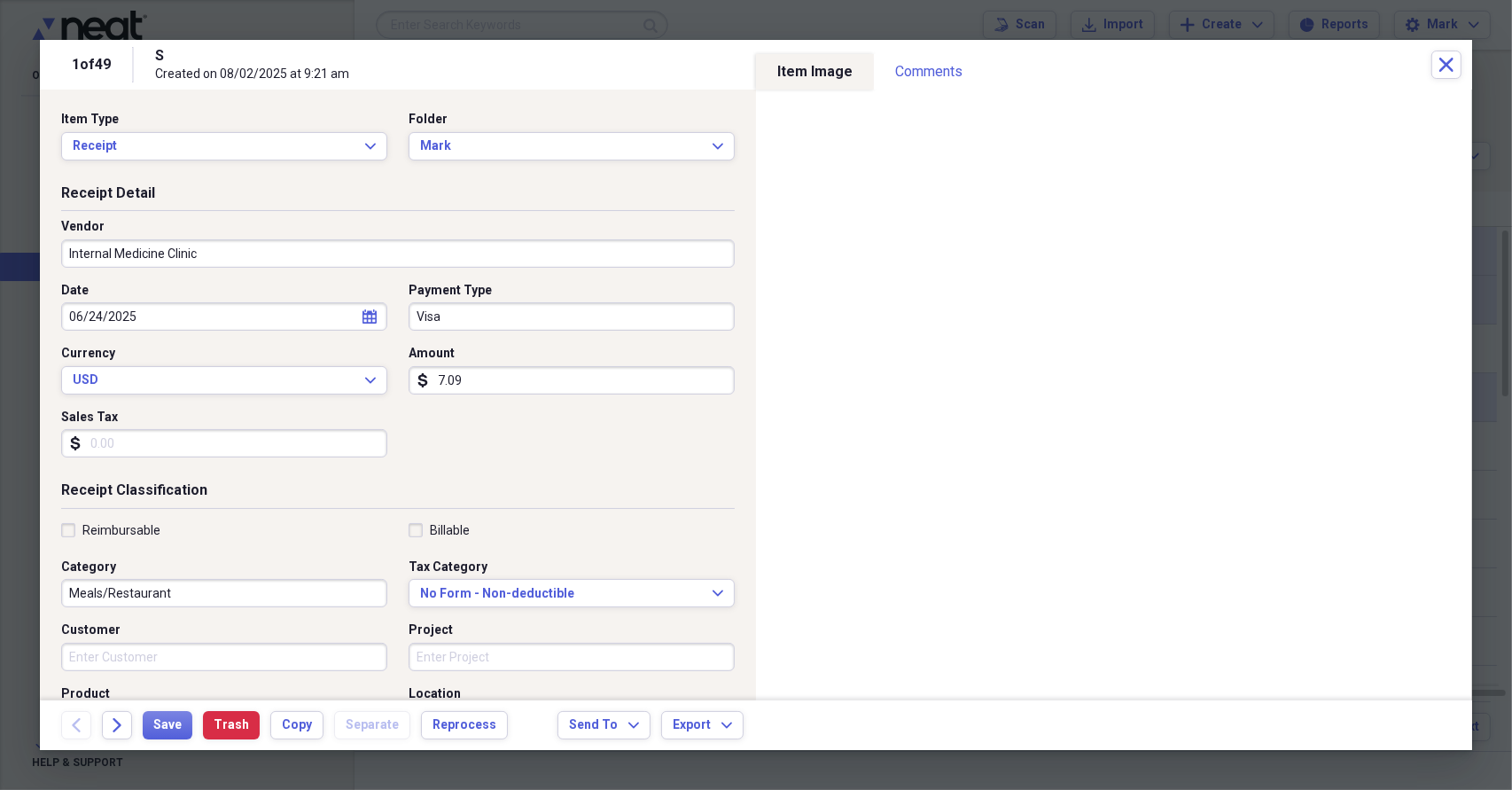 type on "Internal Medicine Clinic" 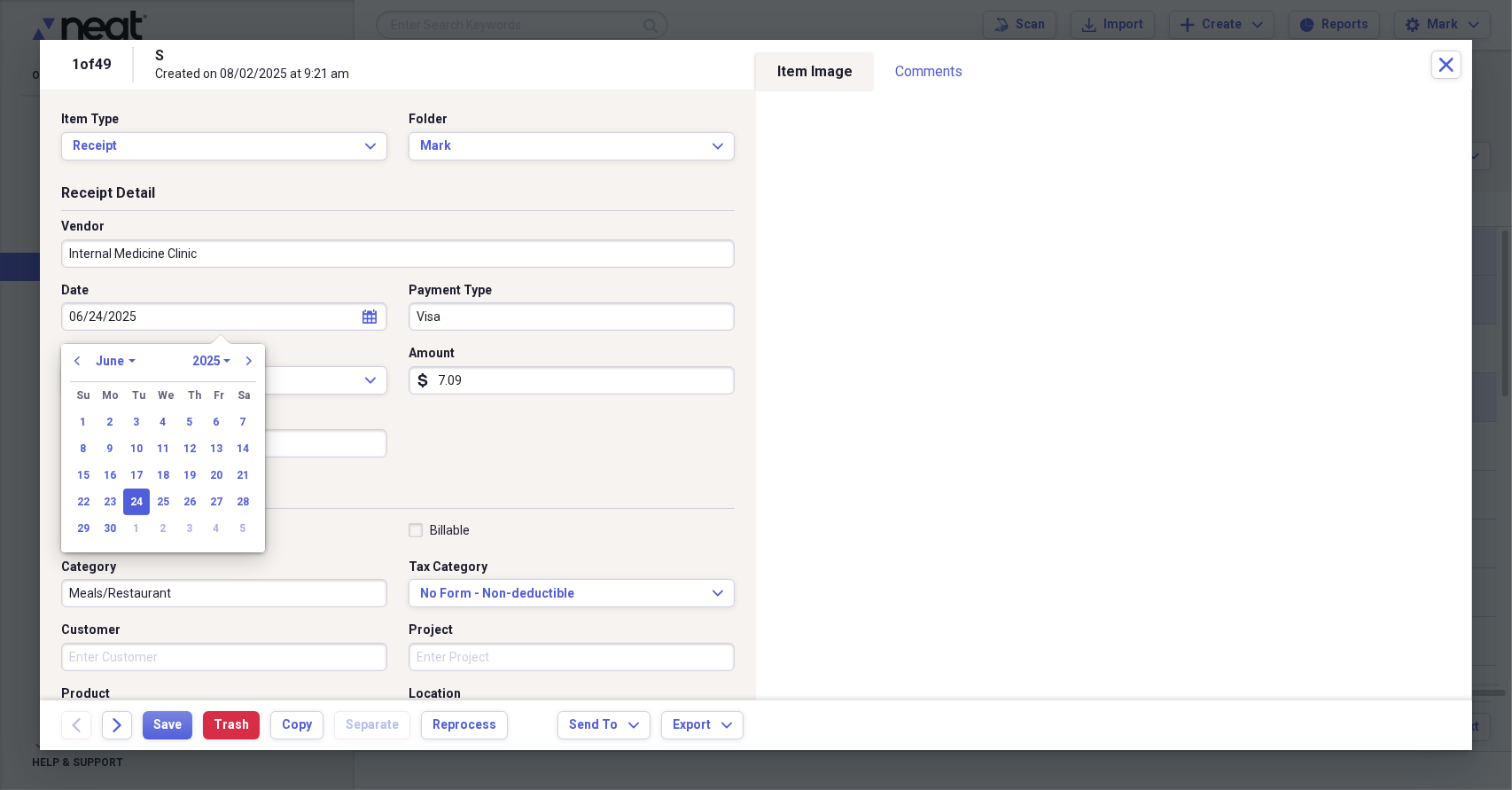 type 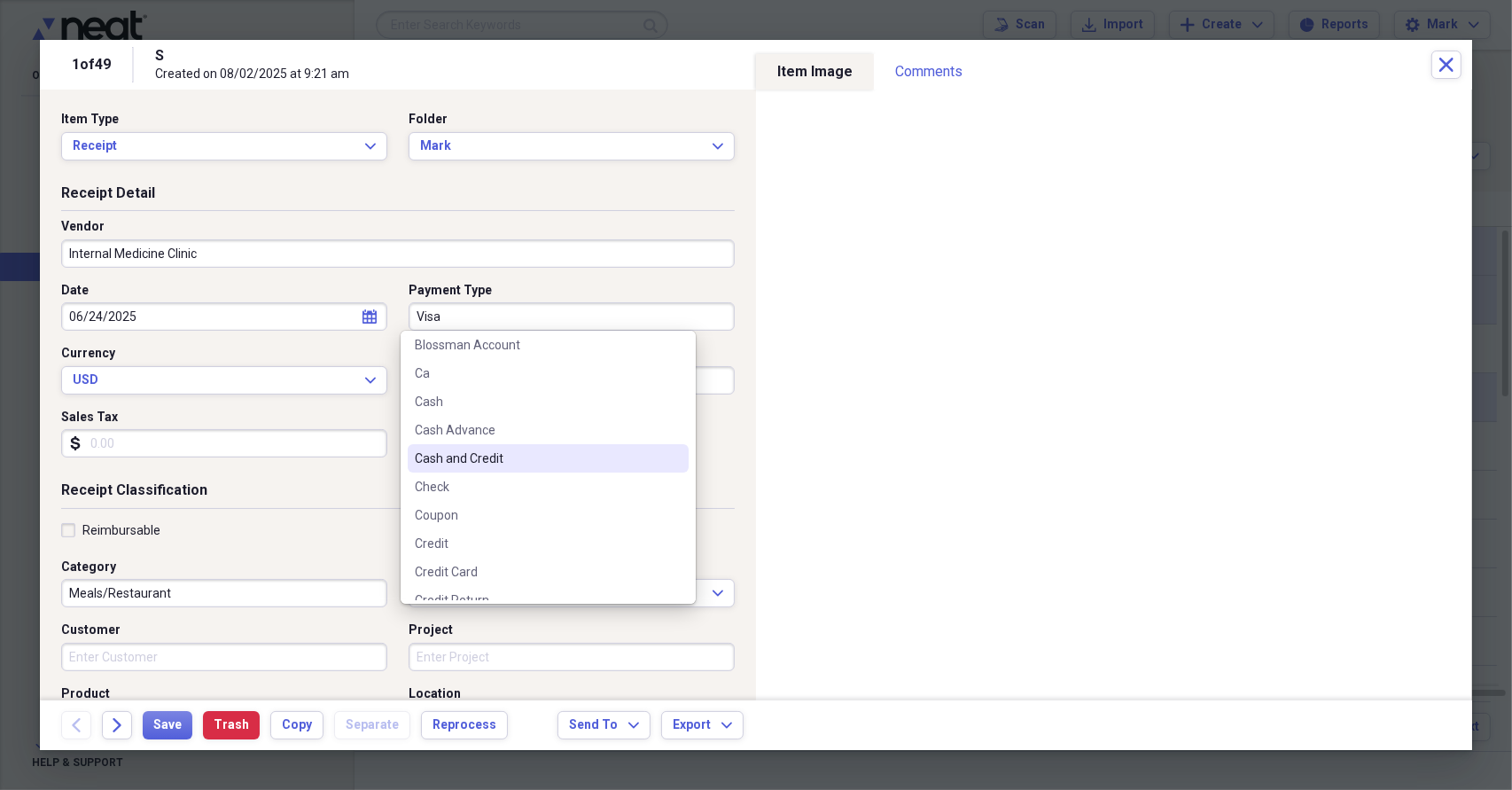 scroll, scrollTop: 177, scrollLeft: 0, axis: vertical 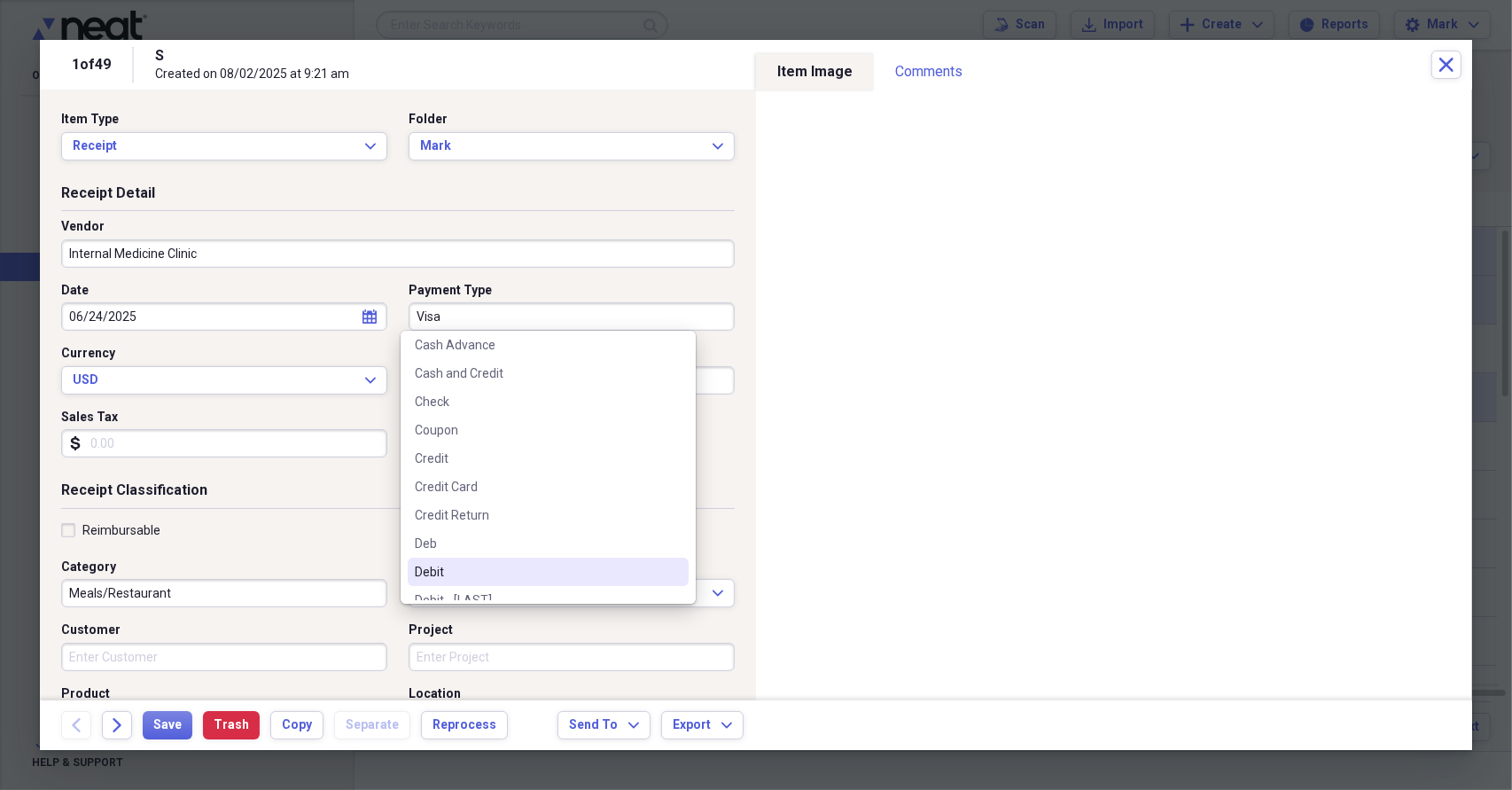 click on "Debit" at bounding box center [537, 572] 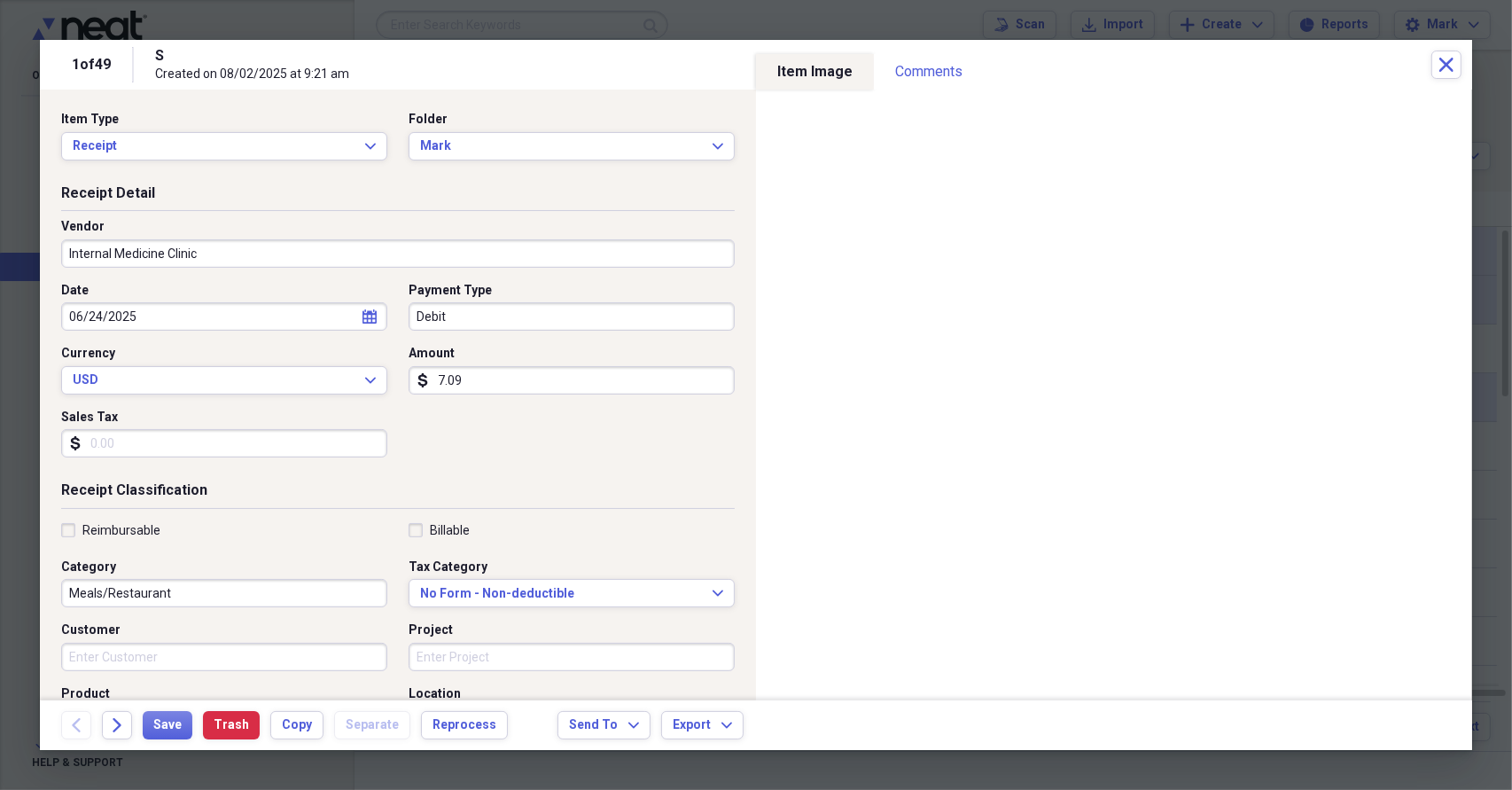 click on "7.09" at bounding box center [572, 380] 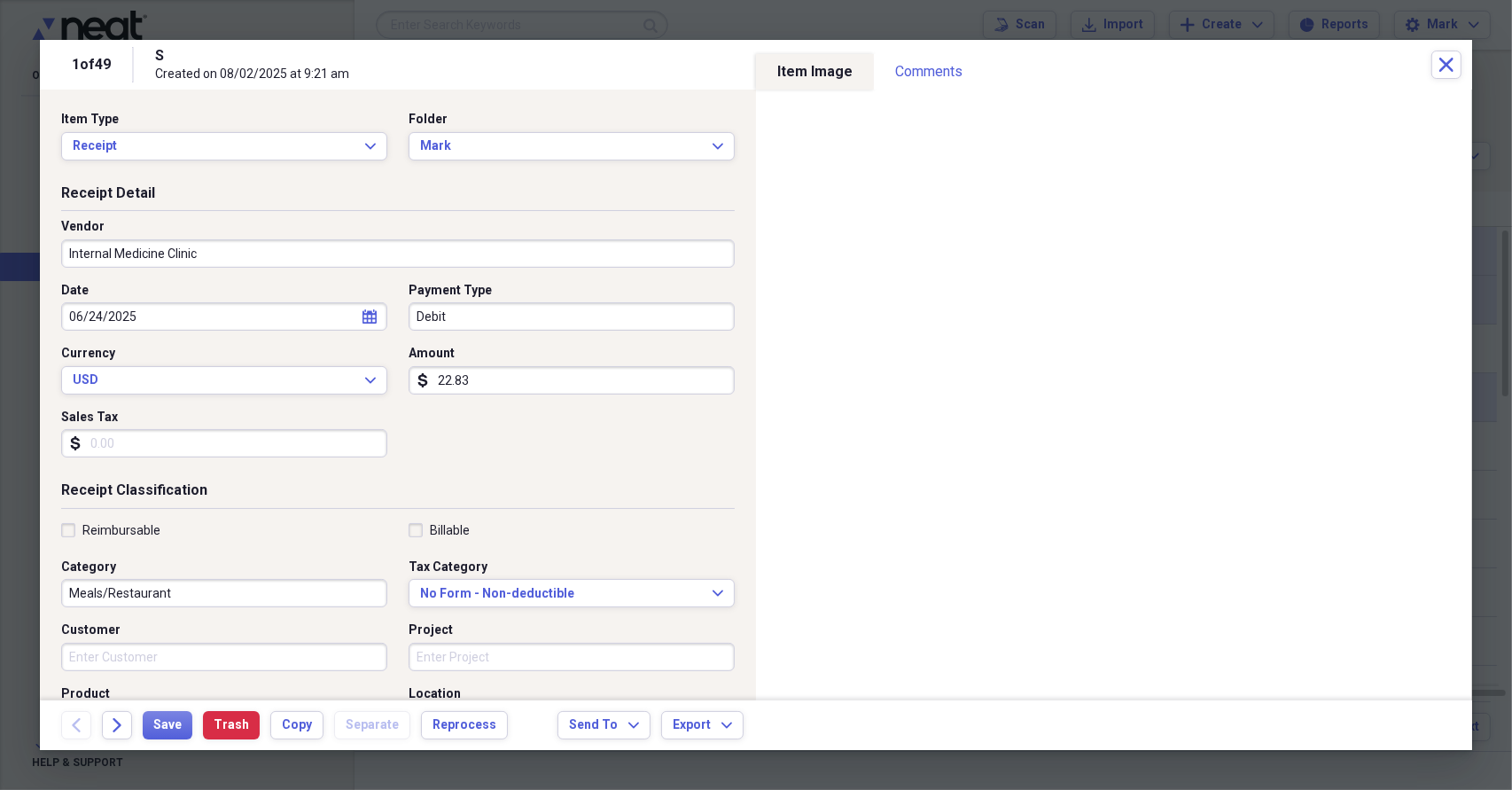 type on "22.83" 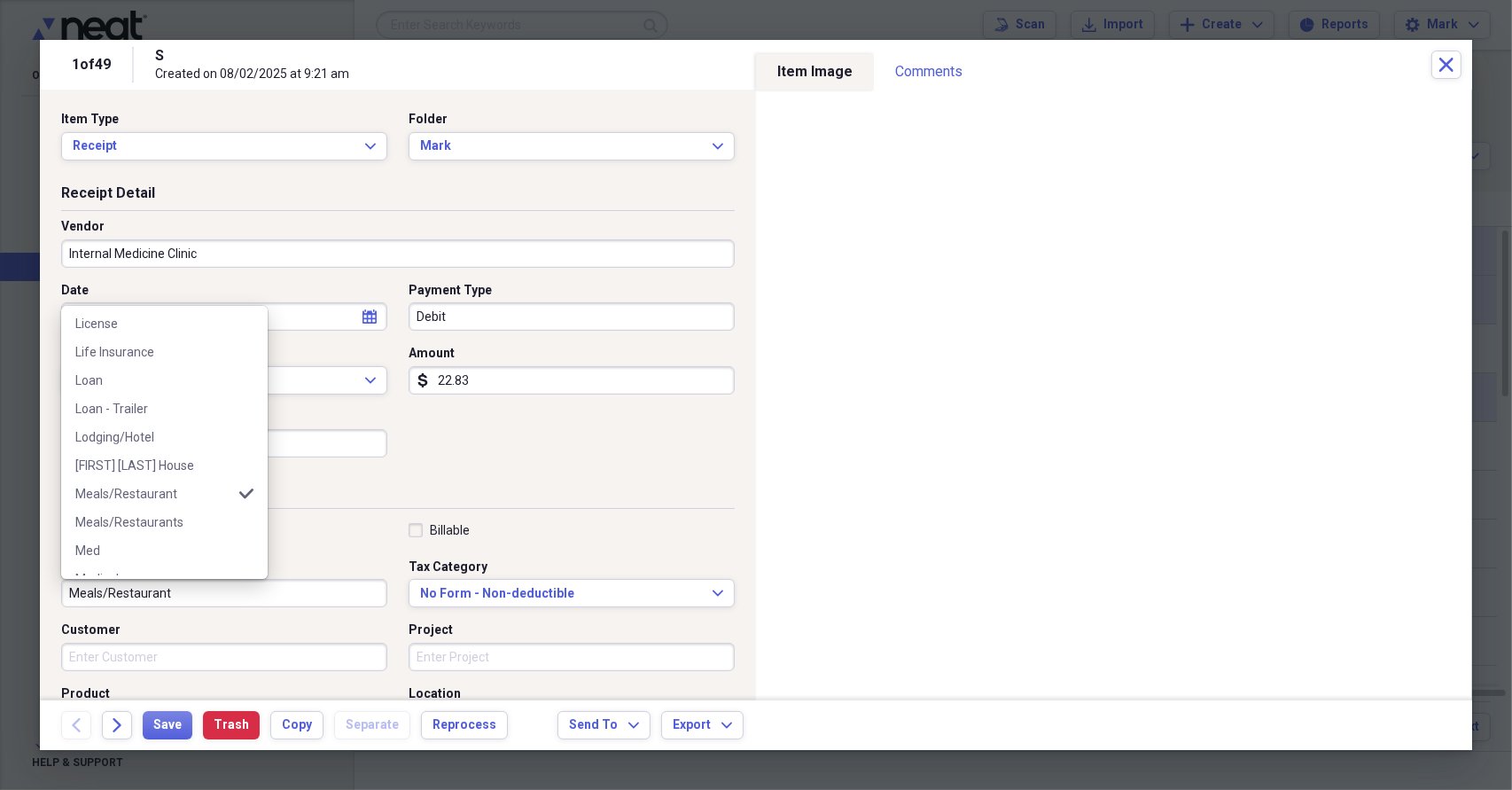 scroll, scrollTop: 2305, scrollLeft: 0, axis: vertical 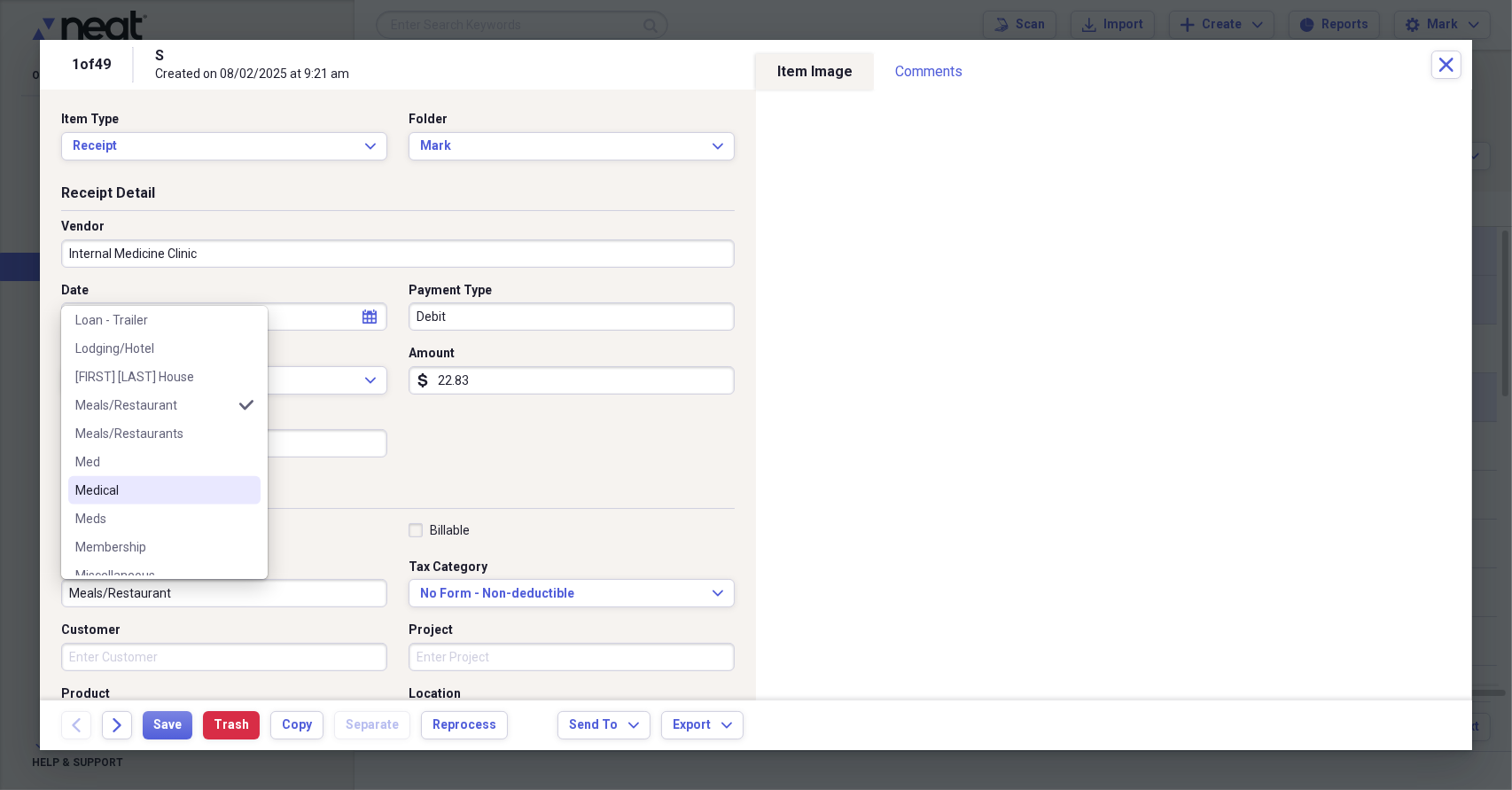 click on "Medical" at bounding box center [153, 490] 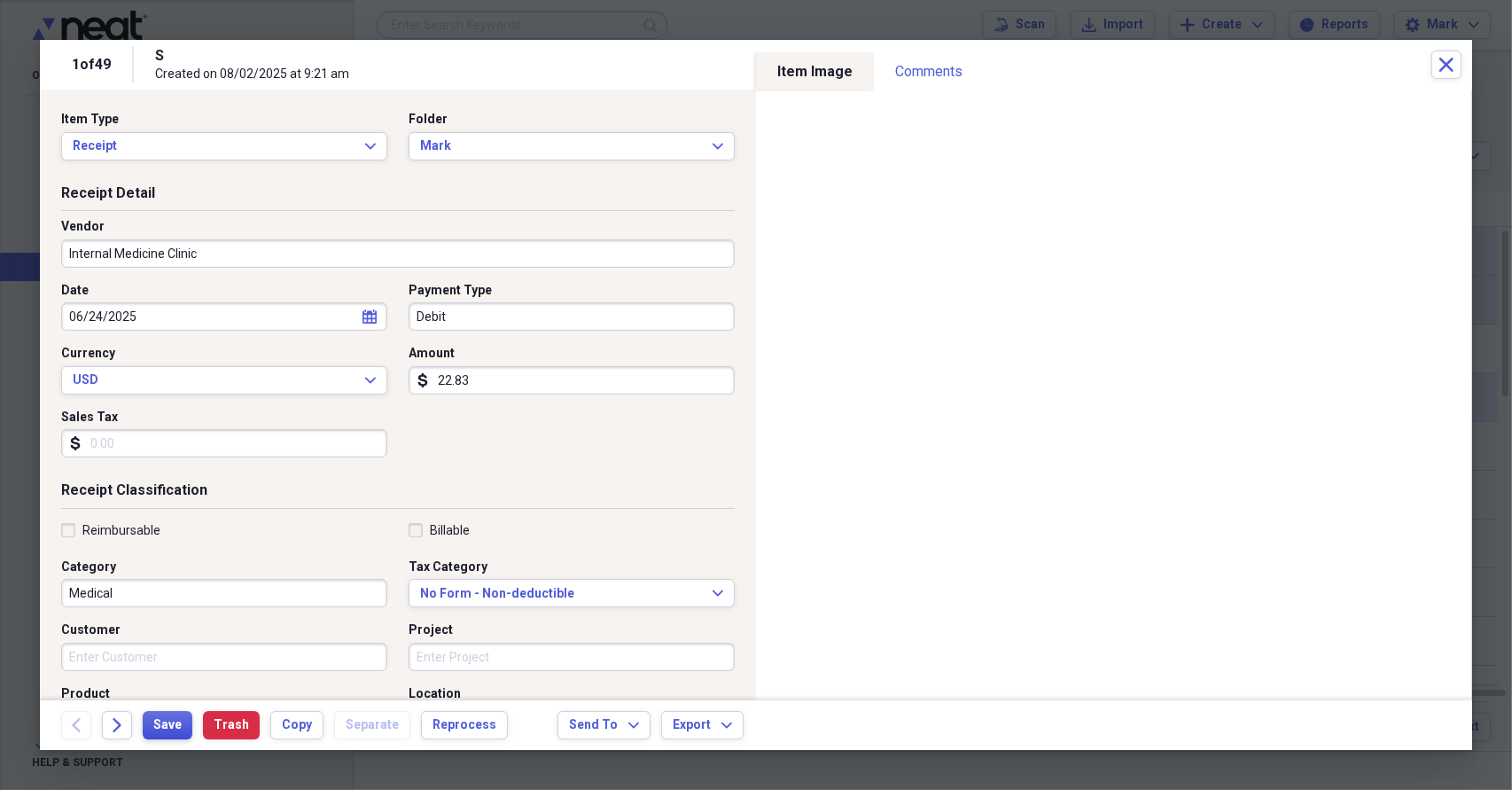 click on "Save" at bounding box center [168, 725] 